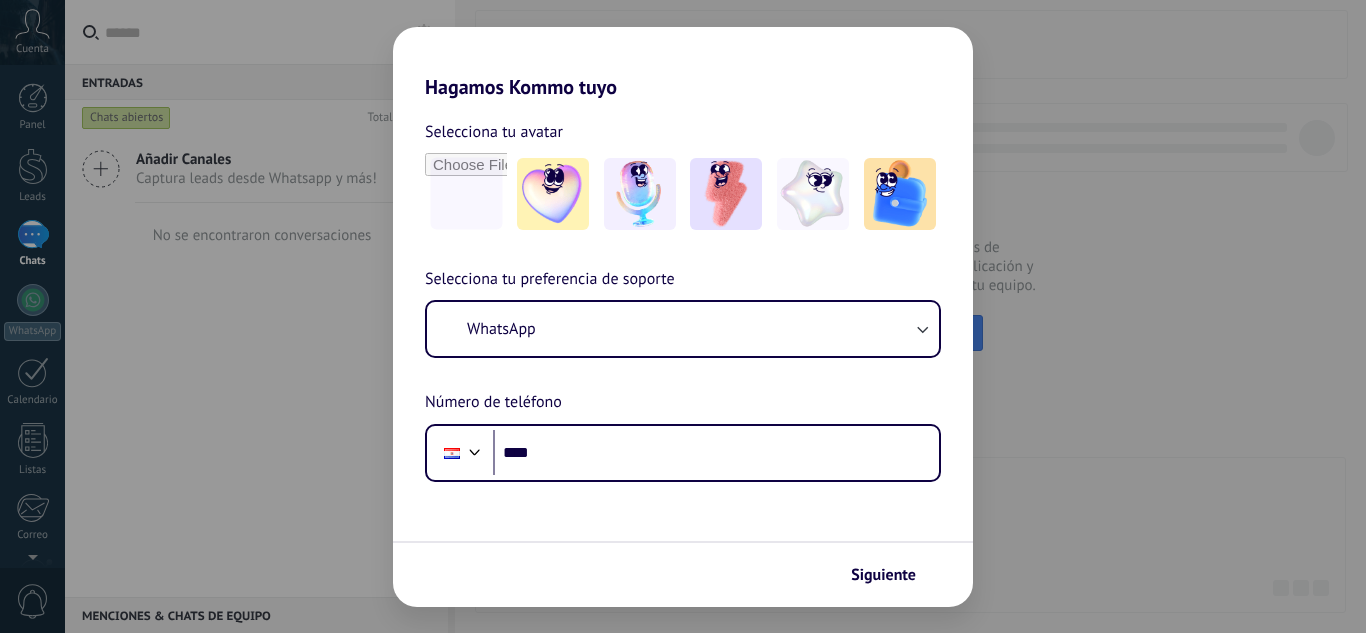 scroll, scrollTop: 0, scrollLeft: 0, axis: both 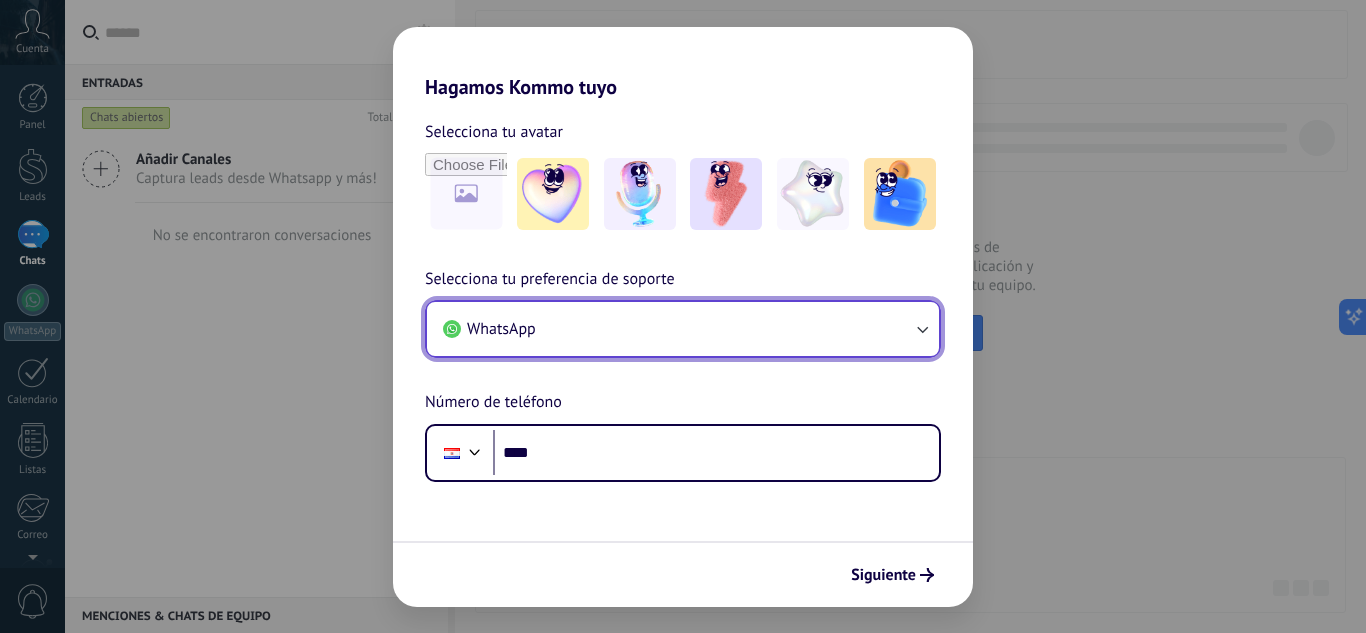 click 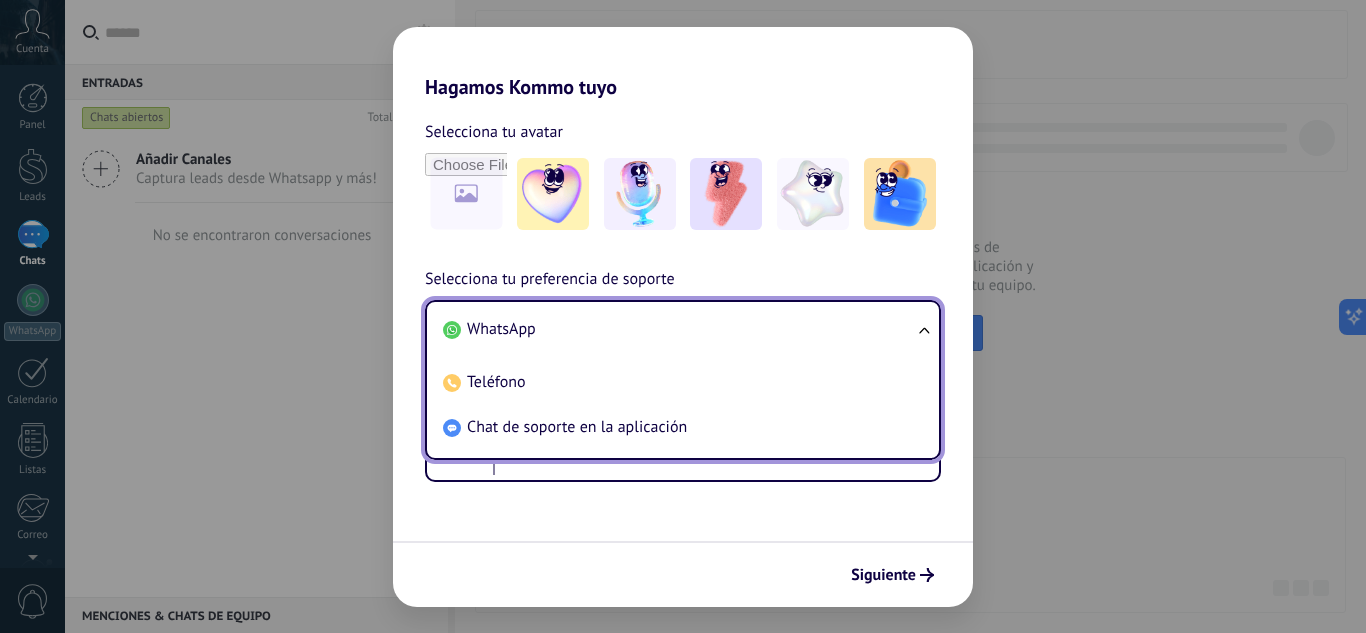 click on "WhatsApp Teléfono Chat de soporte en la aplicación" at bounding box center (683, 380) 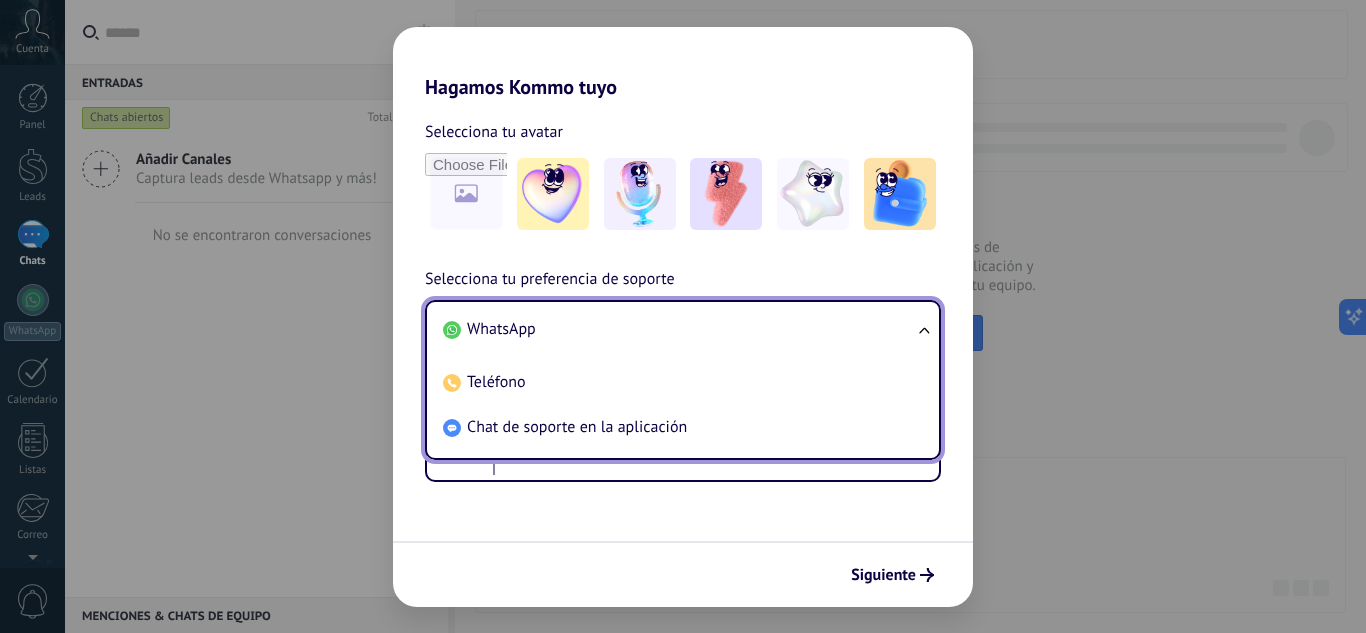 click on "Selecciona tu preferencia de soporte WhatsApp WhatsApp Teléfono Chat de soporte en la aplicación Número de teléfono Phone ****" at bounding box center [683, 374] 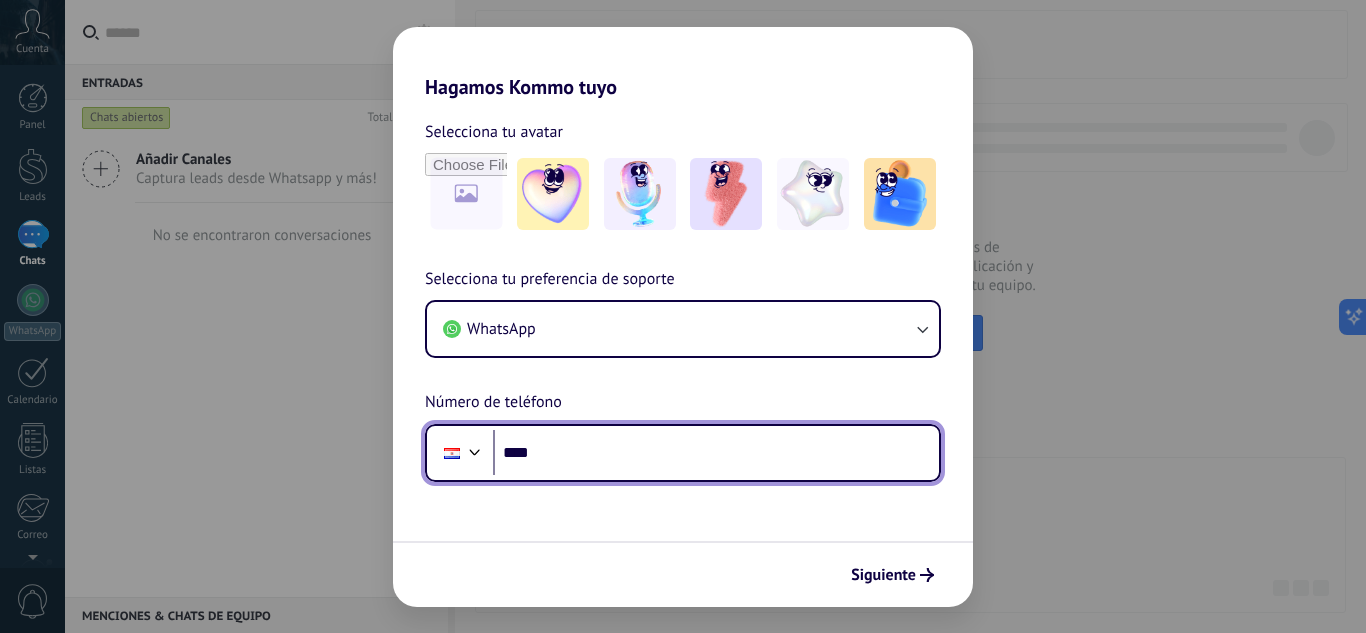 click on "****" at bounding box center (716, 453) 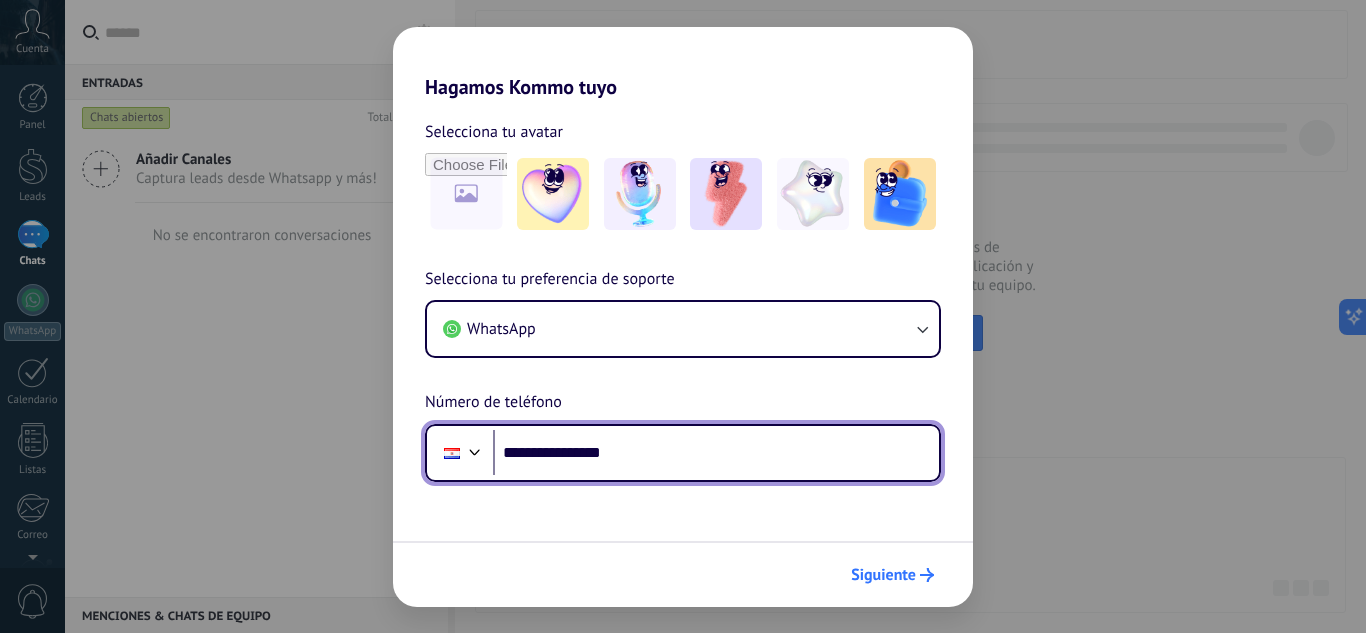 type on "**********" 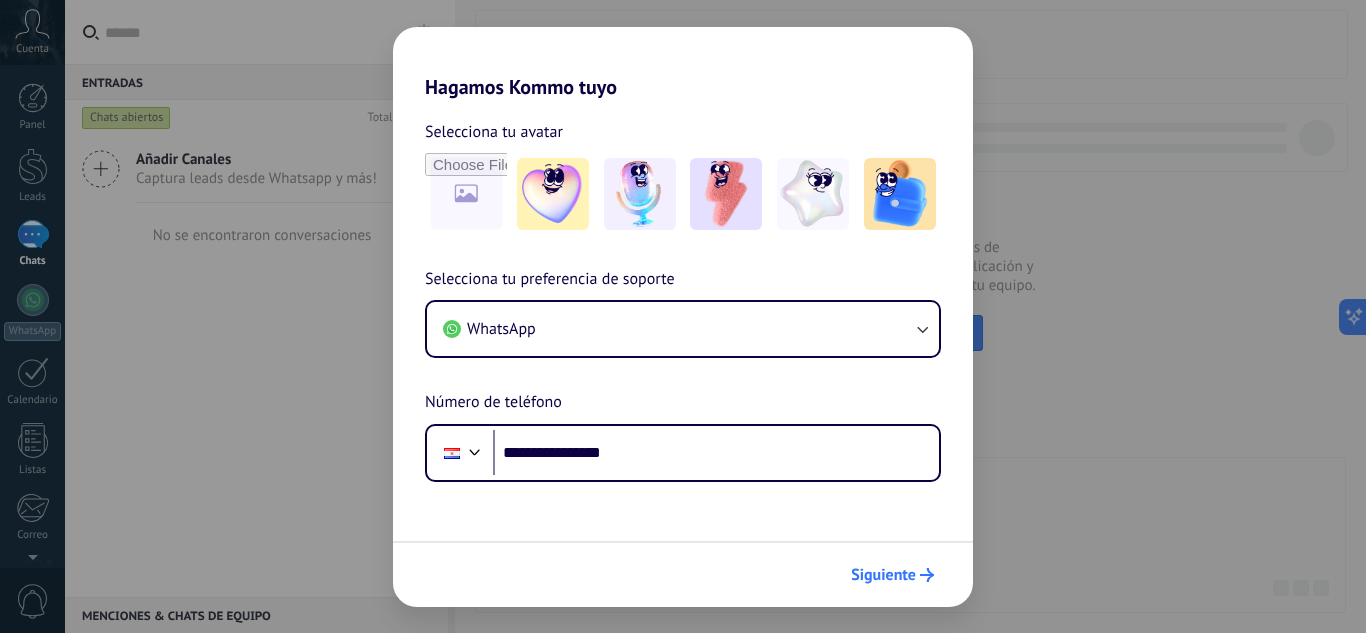 click on "Siguiente" at bounding box center (883, 575) 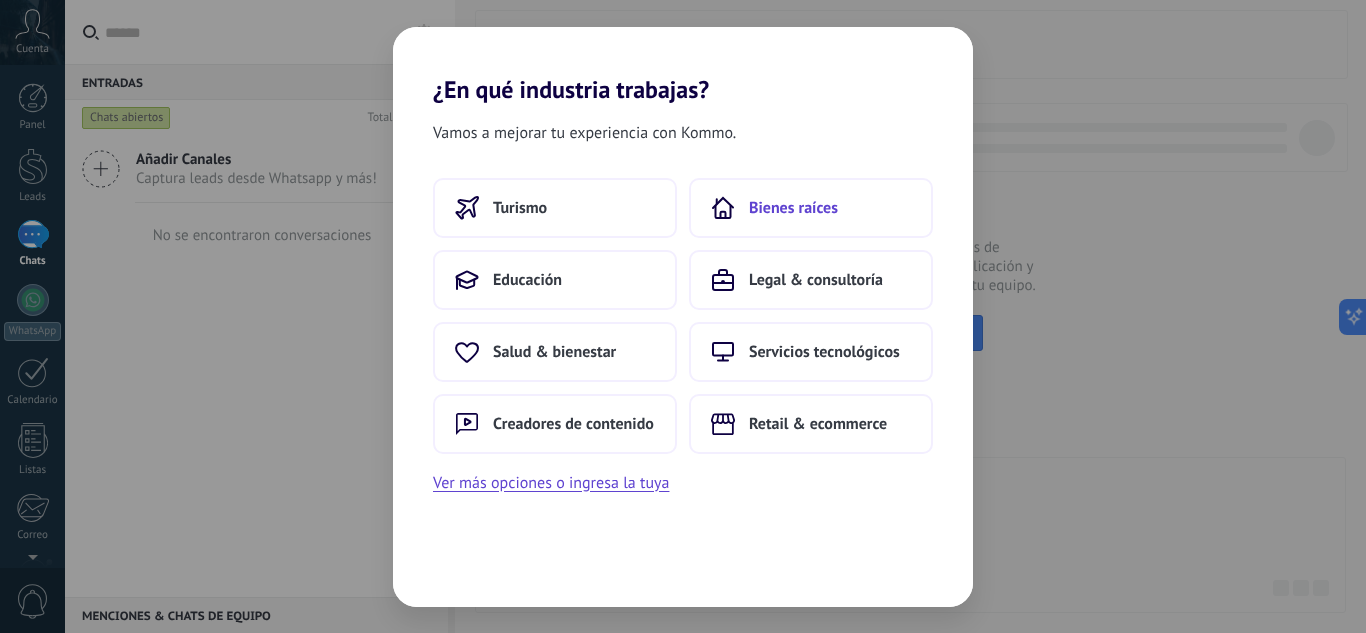 click on "Bienes raíces" at bounding box center [811, 208] 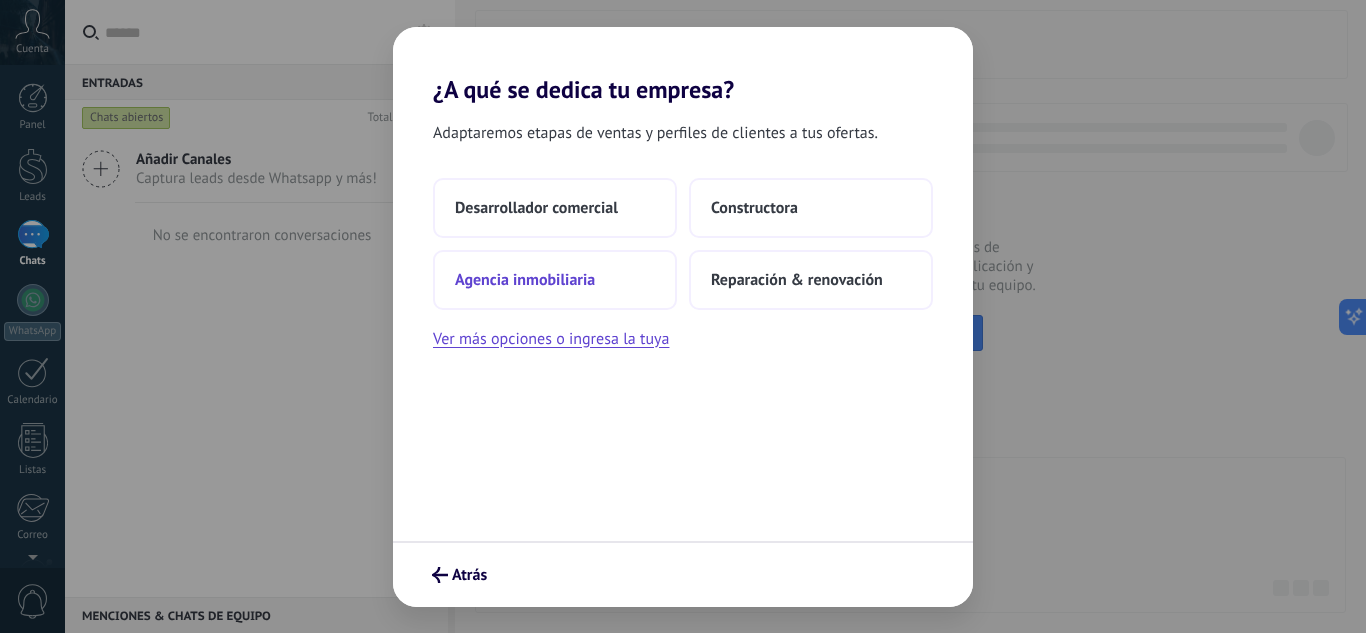 click on "Agencia inmobiliaria" at bounding box center (555, 280) 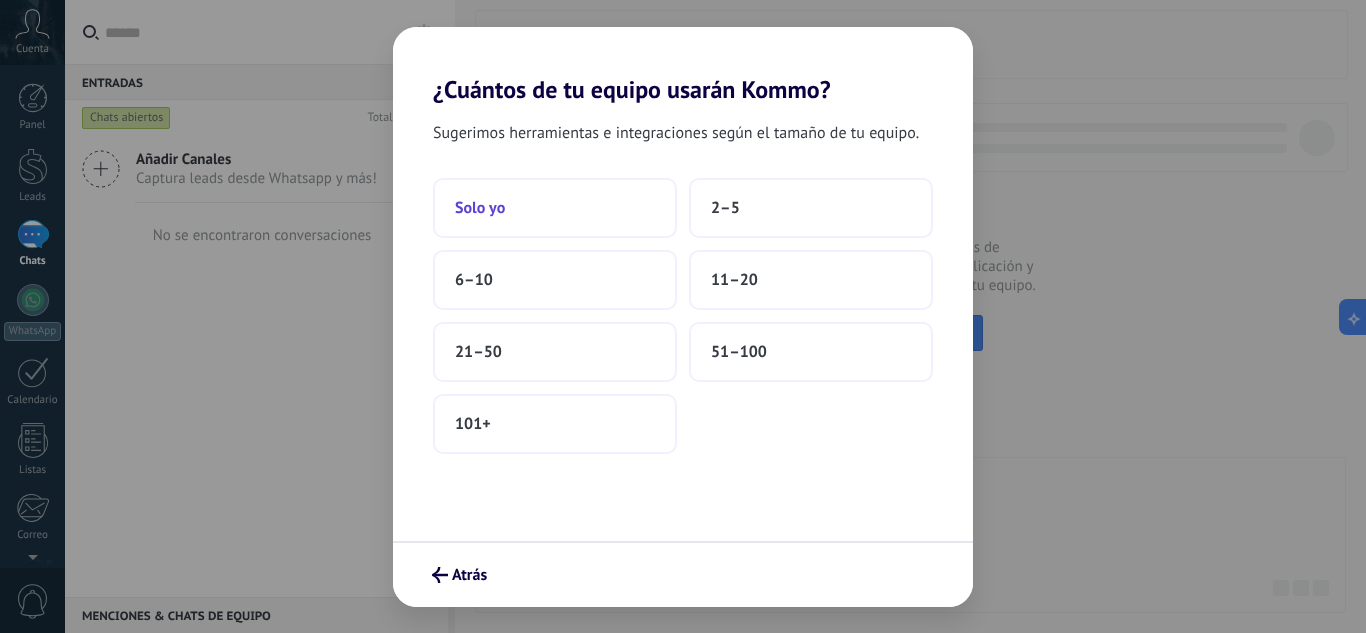 click on "Solo yo" at bounding box center [555, 208] 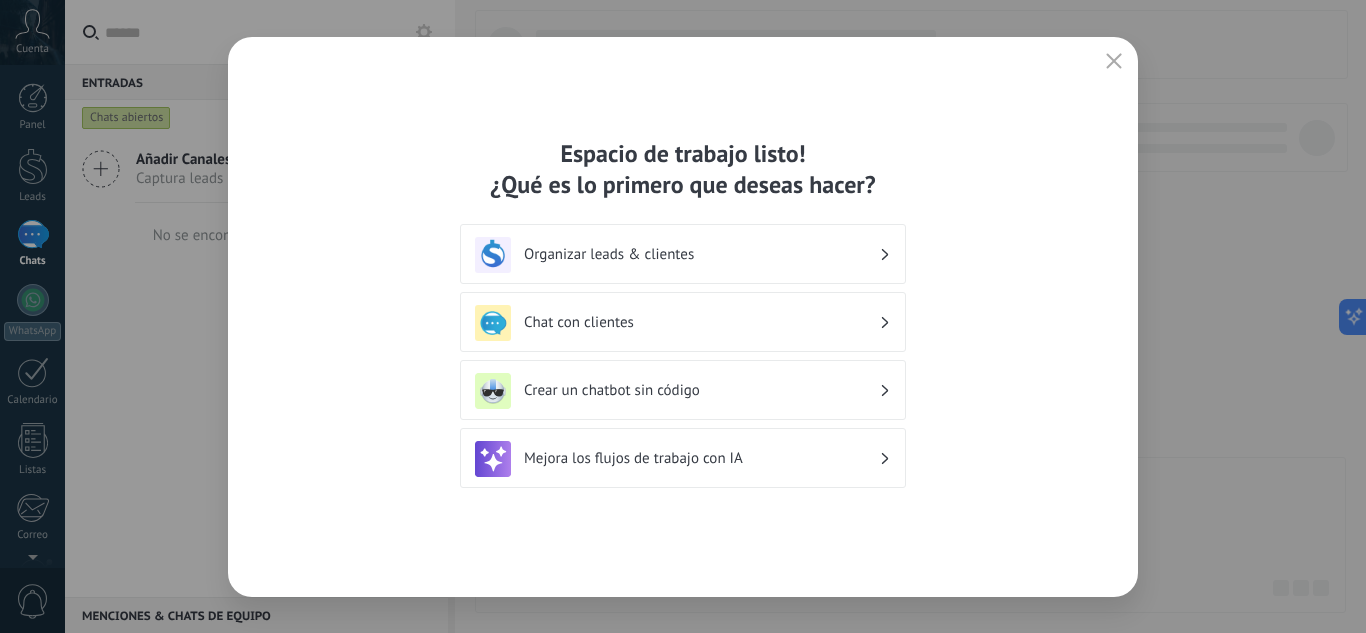 click on "Organizar leads & clientes" at bounding box center [701, 254] 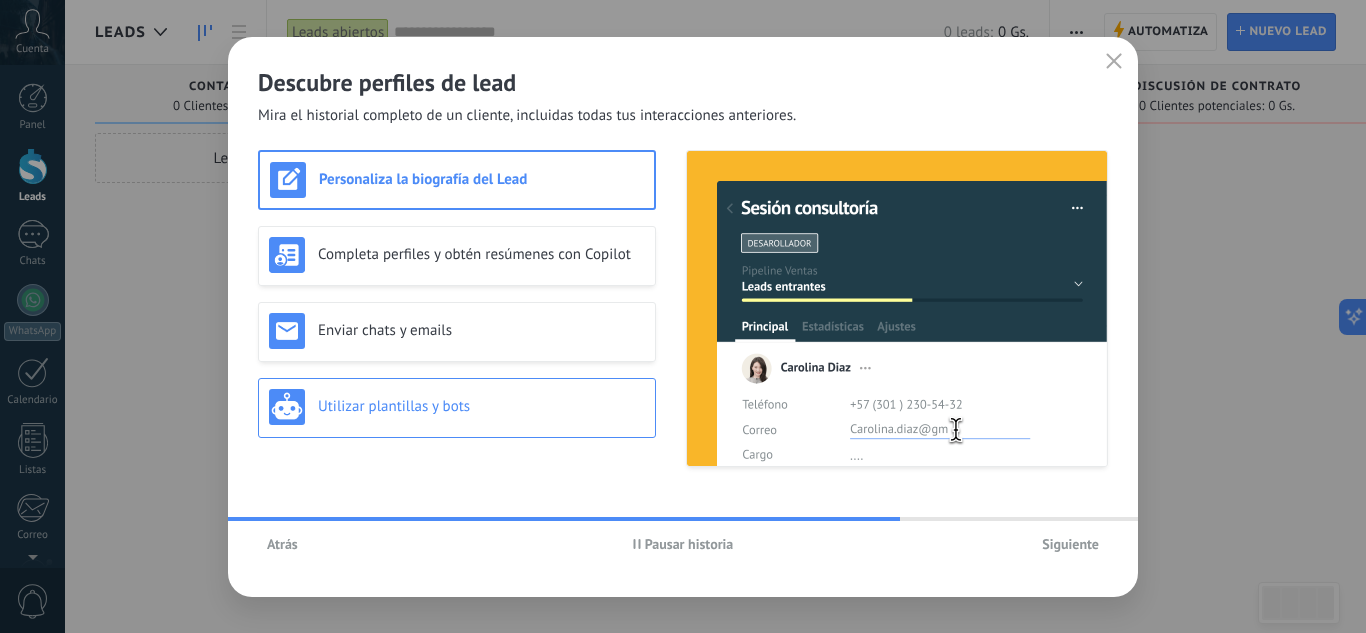 click on "Utilizar plantillas y bots" at bounding box center (457, 407) 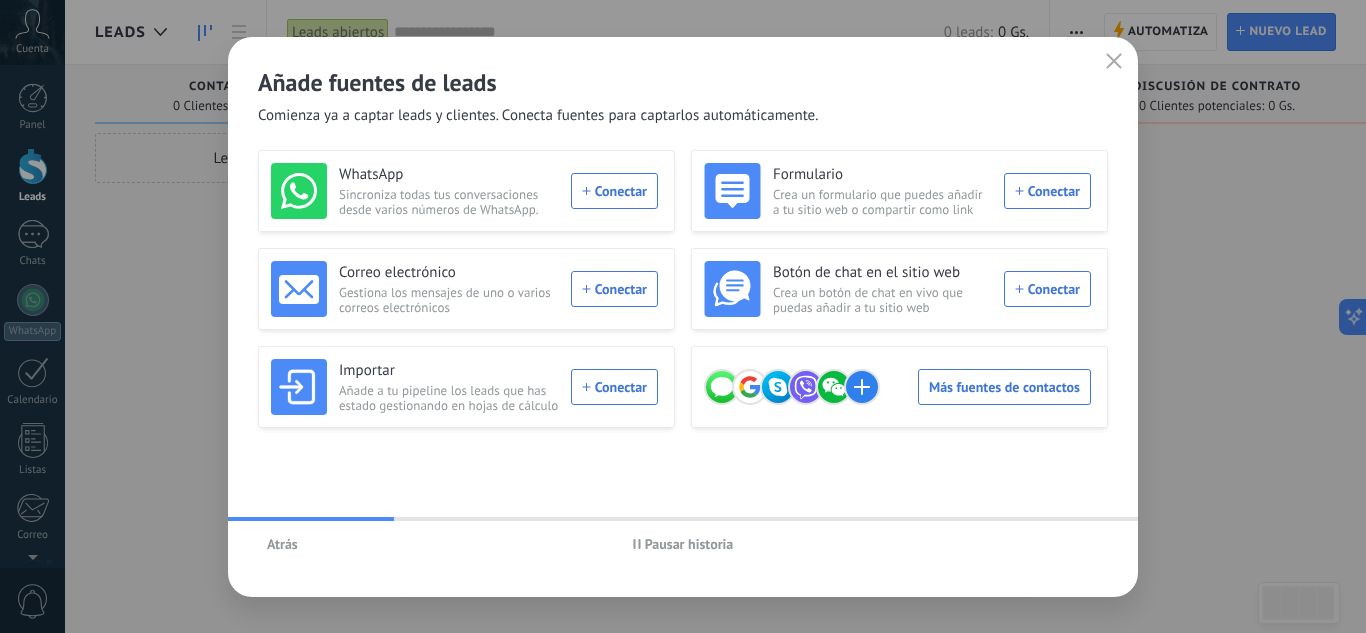 click on "Atrás" at bounding box center [282, 544] 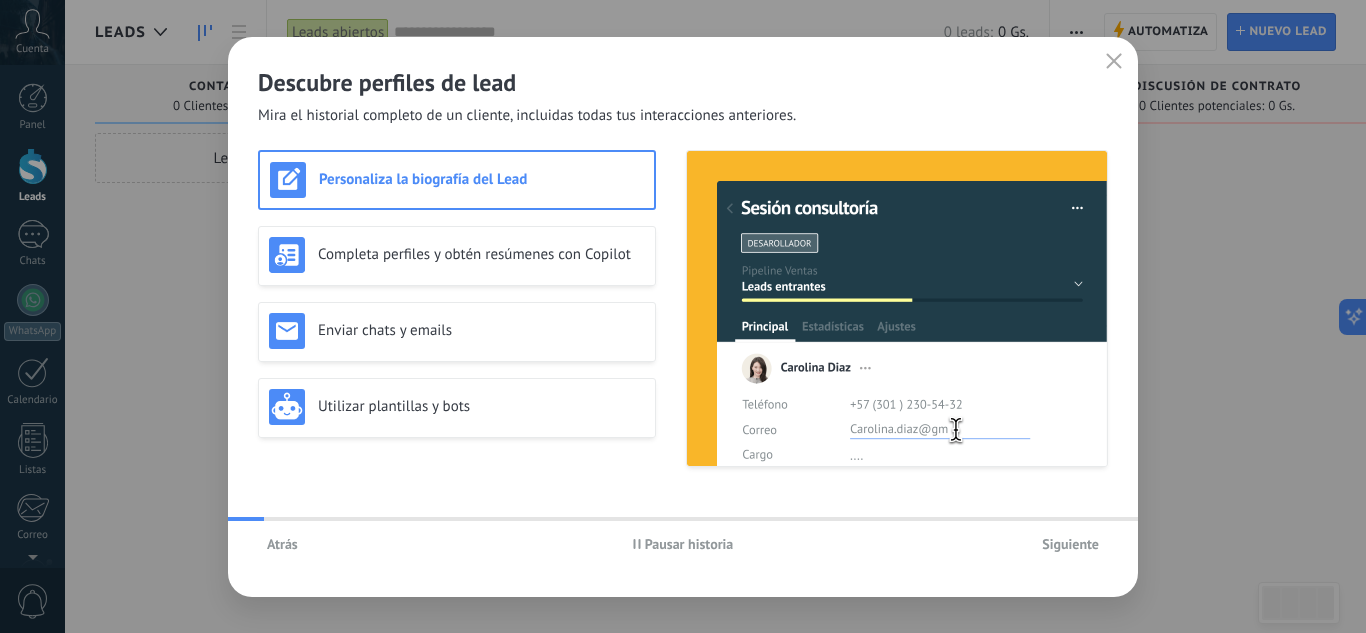 click on "Atrás" at bounding box center [282, 544] 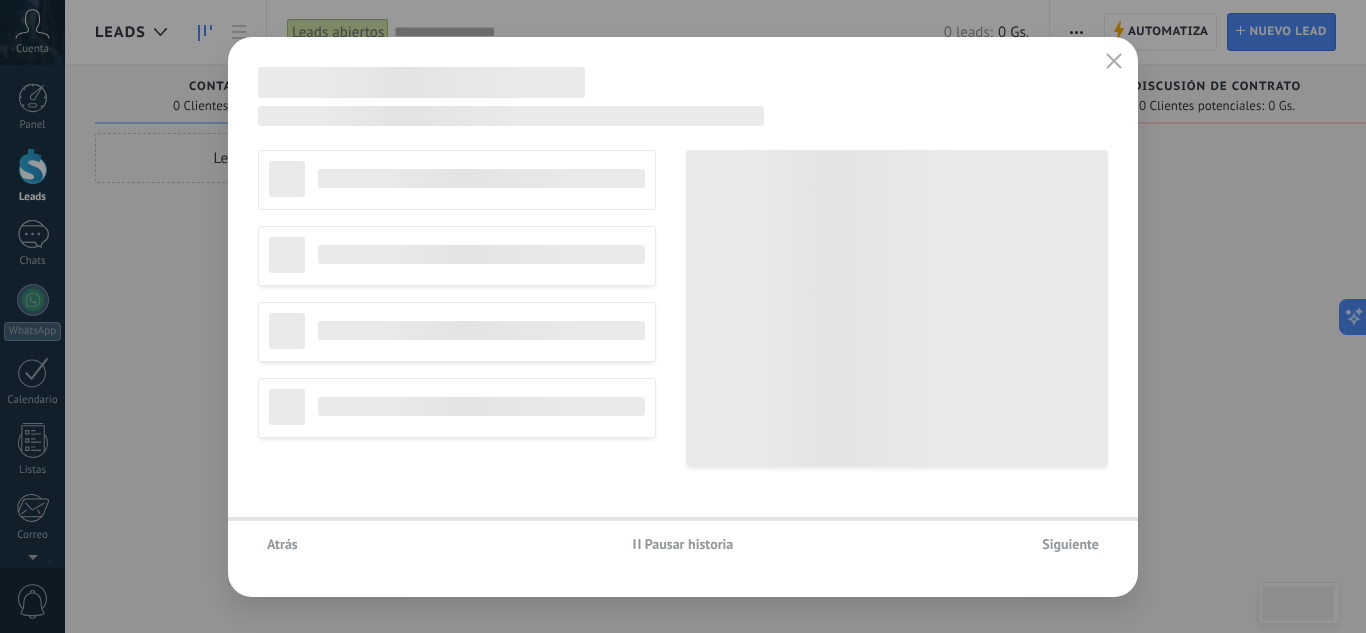 click on "Atrás" at bounding box center [282, 544] 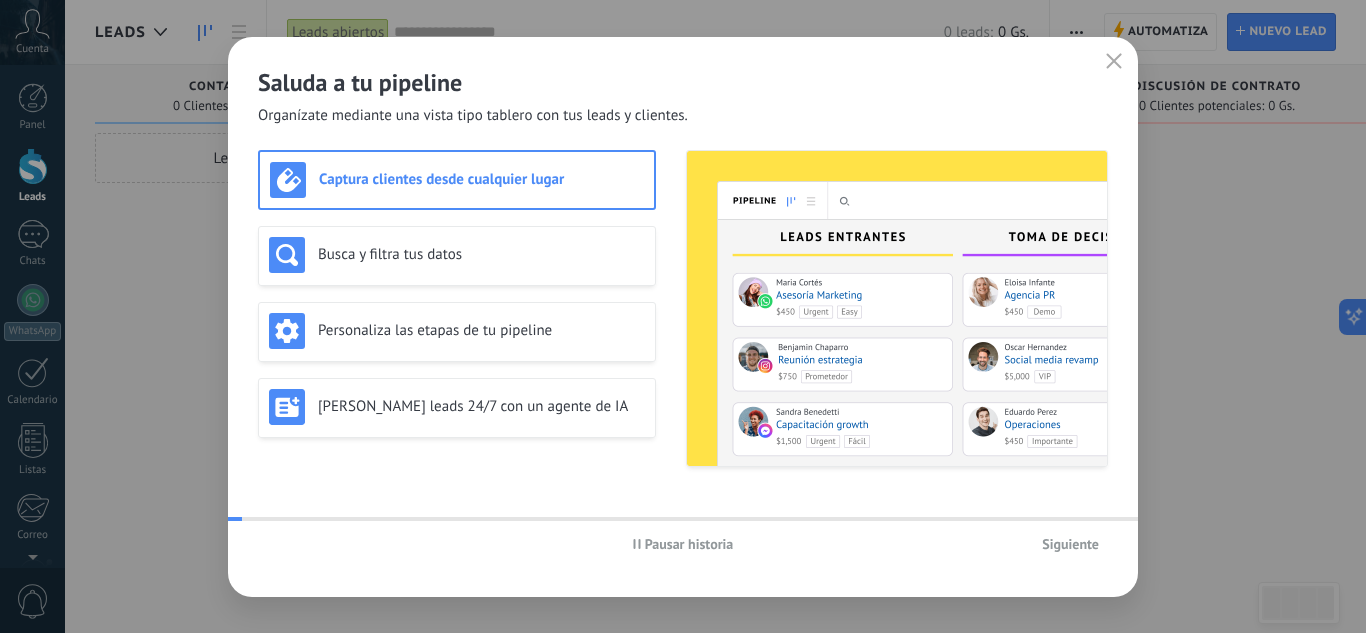 click on "Pausar historia Siguiente" at bounding box center [683, 544] 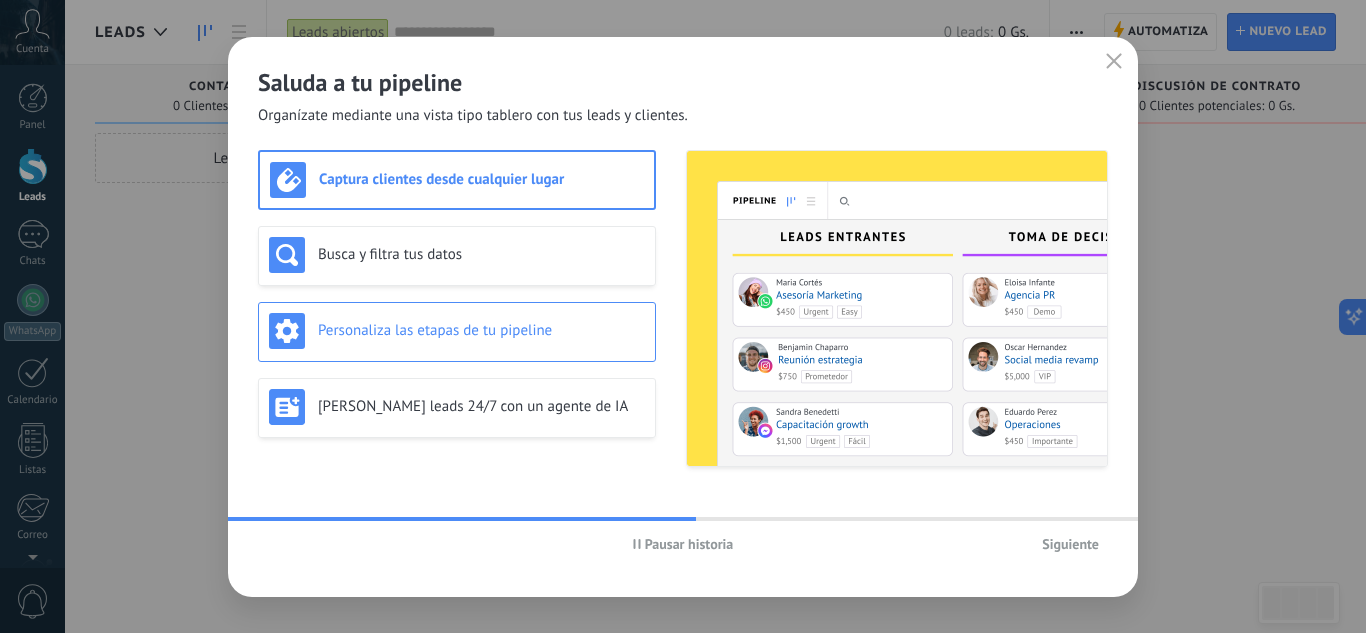 click on "Personaliza las etapas de tu pipeline" at bounding box center [457, 331] 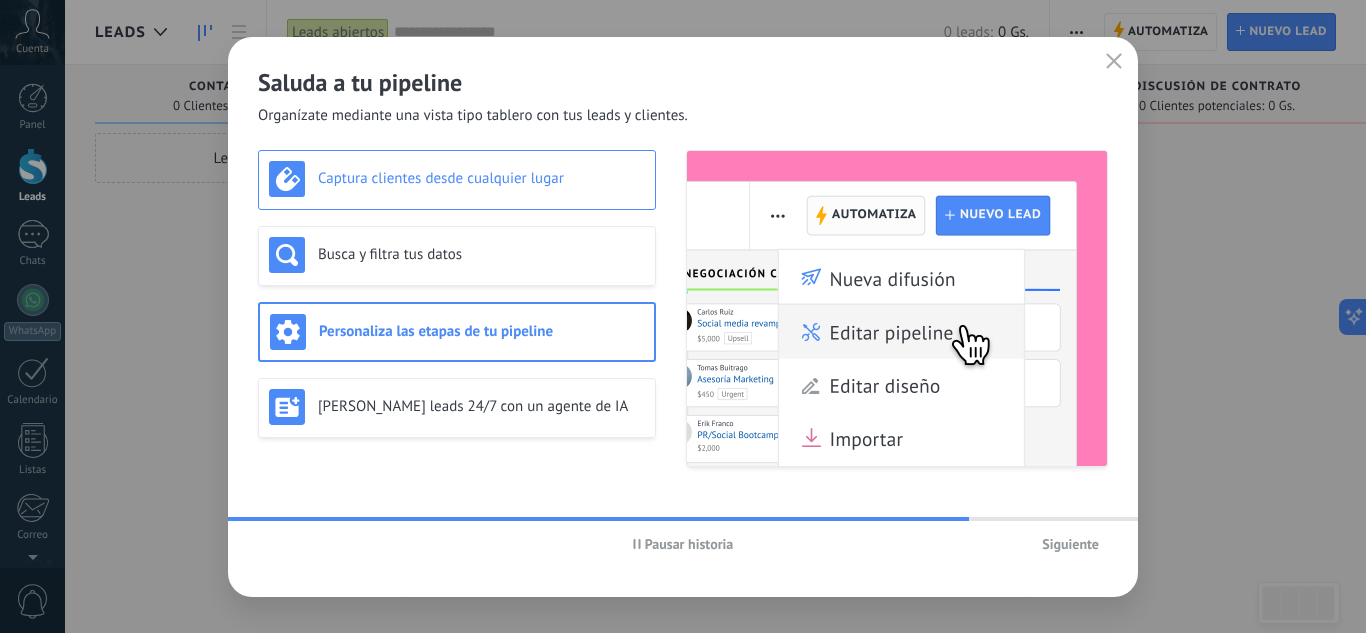 click on "Captura clientes desde cualquier lugar" at bounding box center [457, 179] 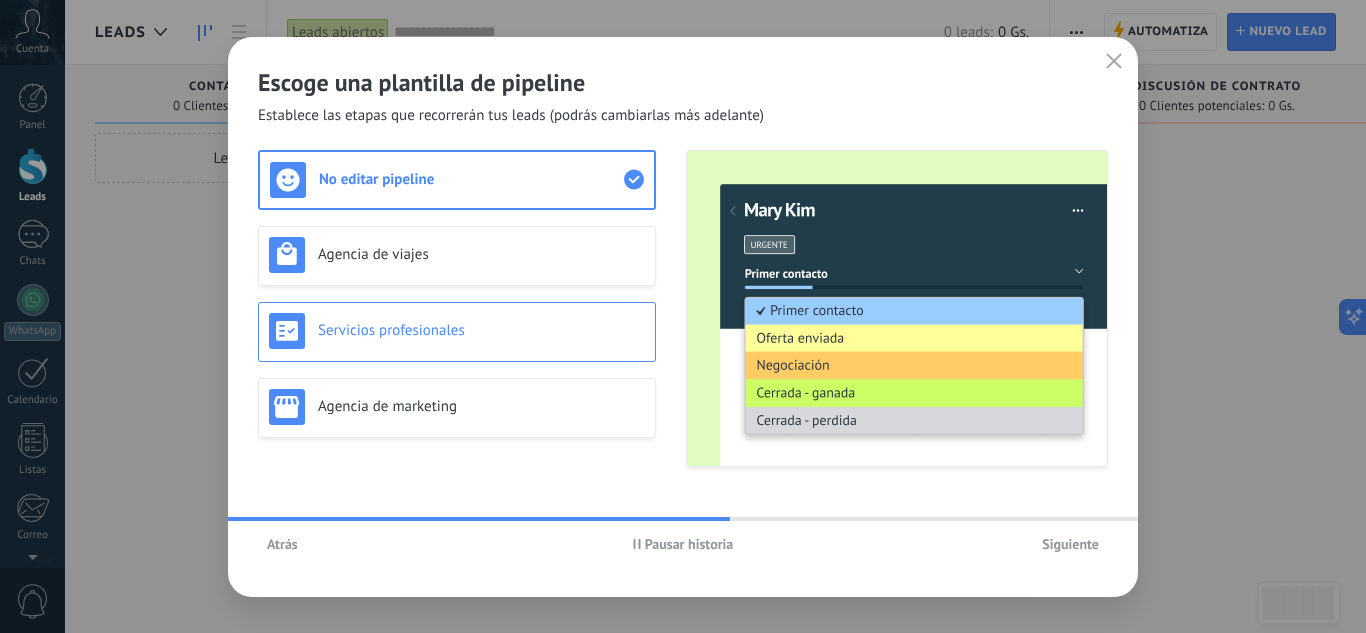 click on "Servicios profesionales" at bounding box center (457, 331) 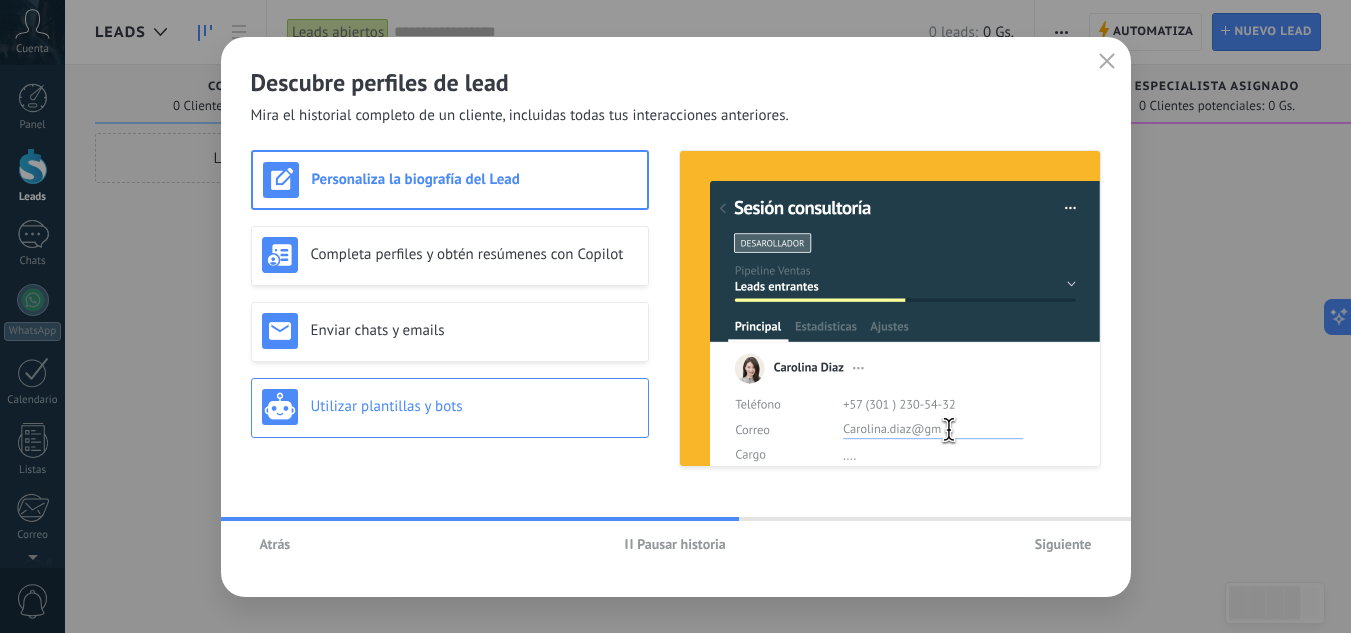 click on "Utilizar plantillas y bots" at bounding box center (474, 406) 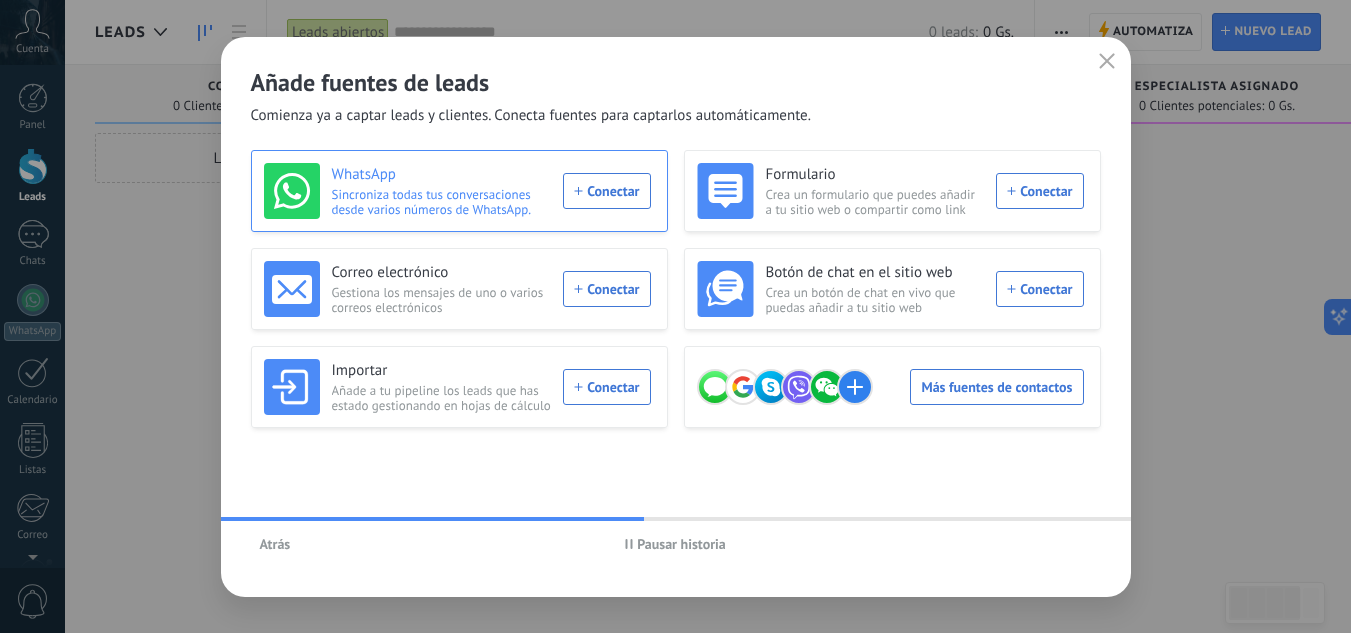 click on "WhatsApp Sincroniza todas tus conversaciones desde varios números de WhatsApp. Conectar" at bounding box center (457, 191) 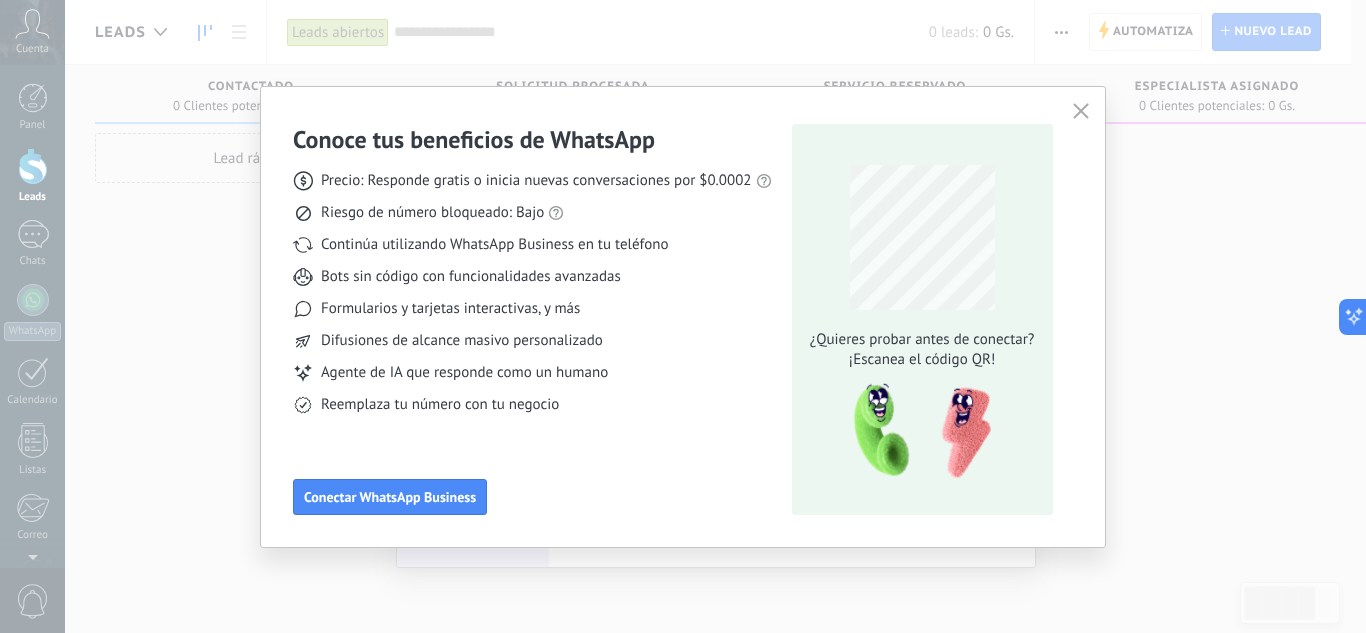 click 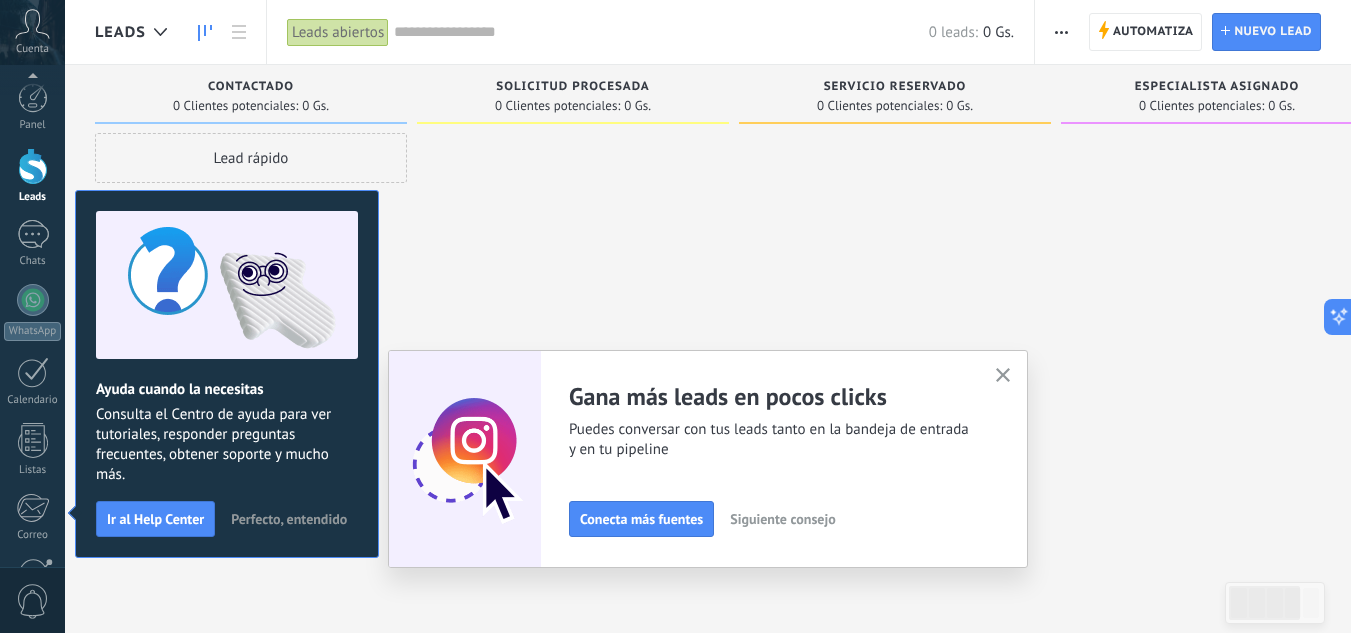 scroll, scrollTop: 199, scrollLeft: 0, axis: vertical 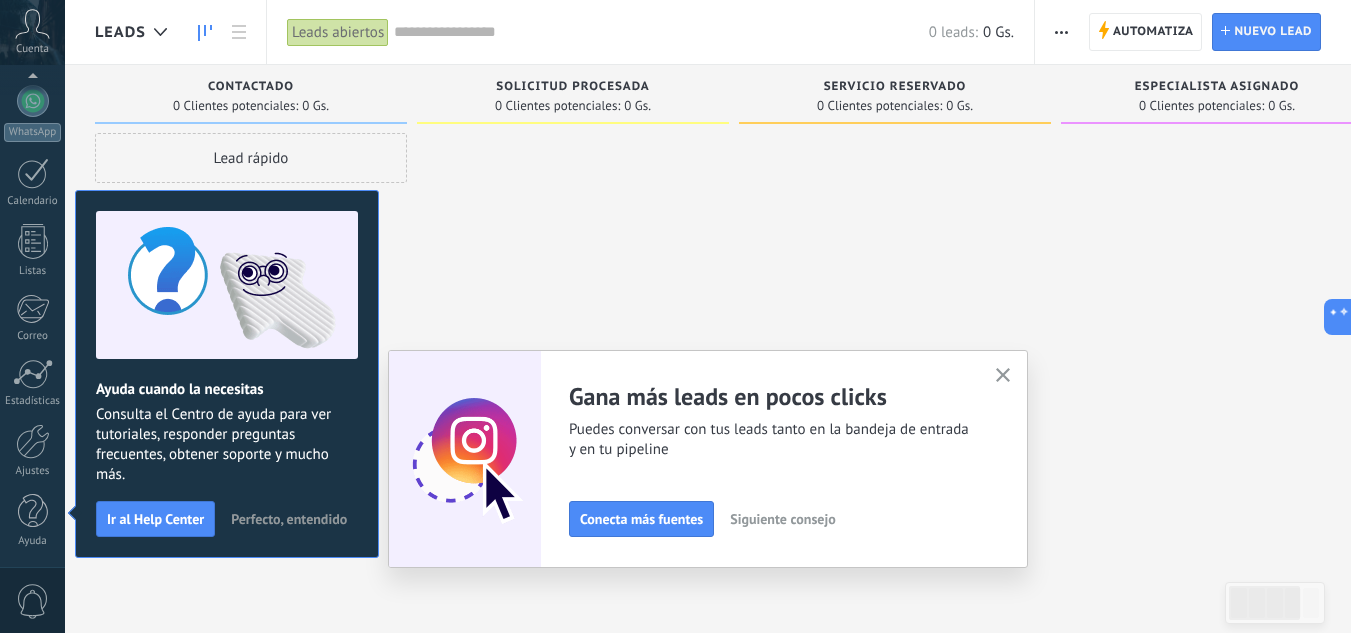 click 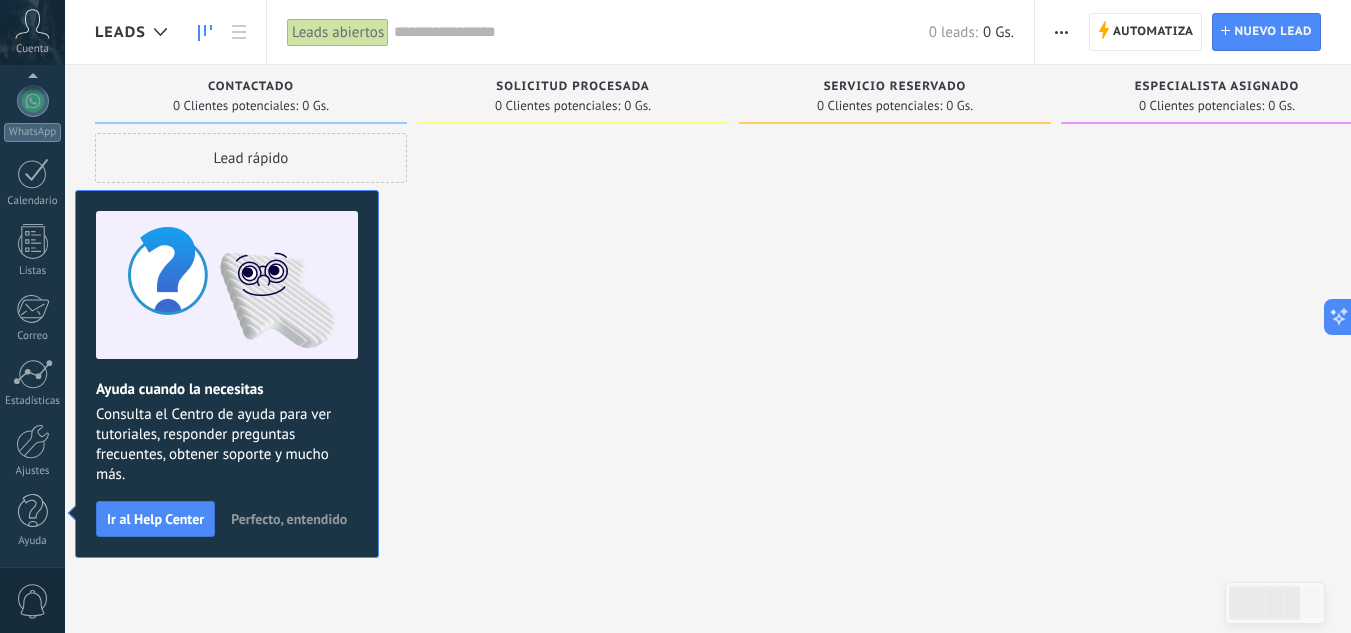 scroll, scrollTop: 0, scrollLeft: 0, axis: both 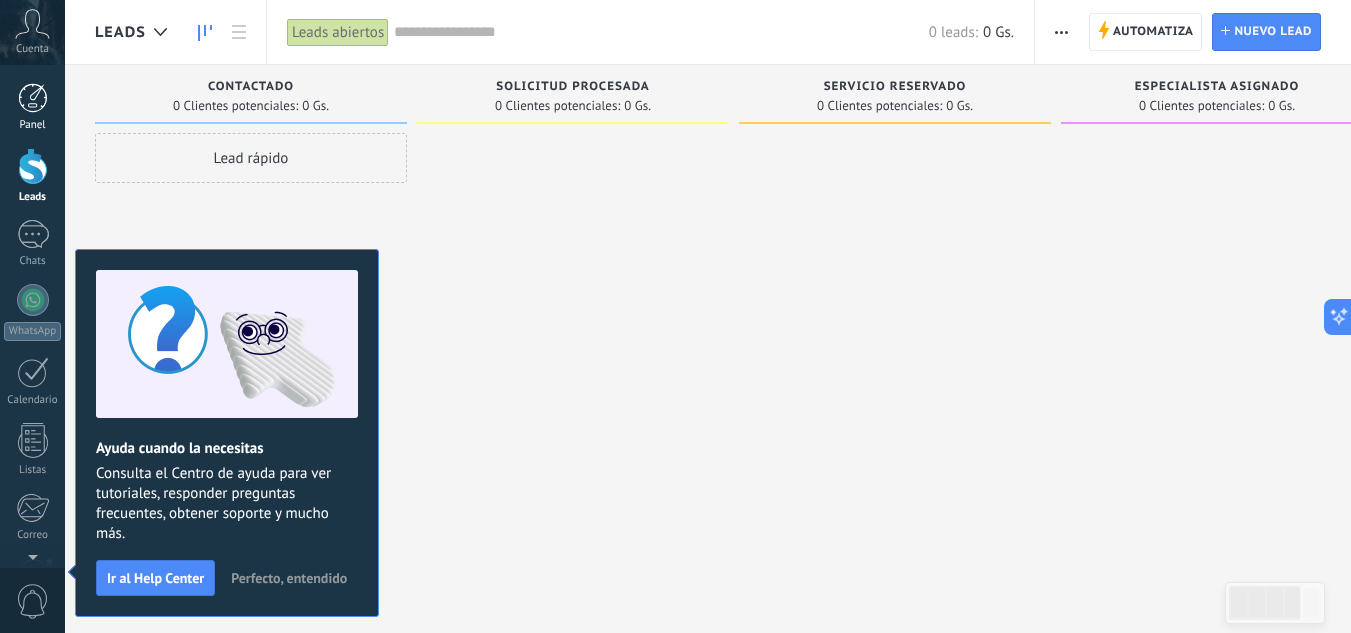 click at bounding box center [33, 98] 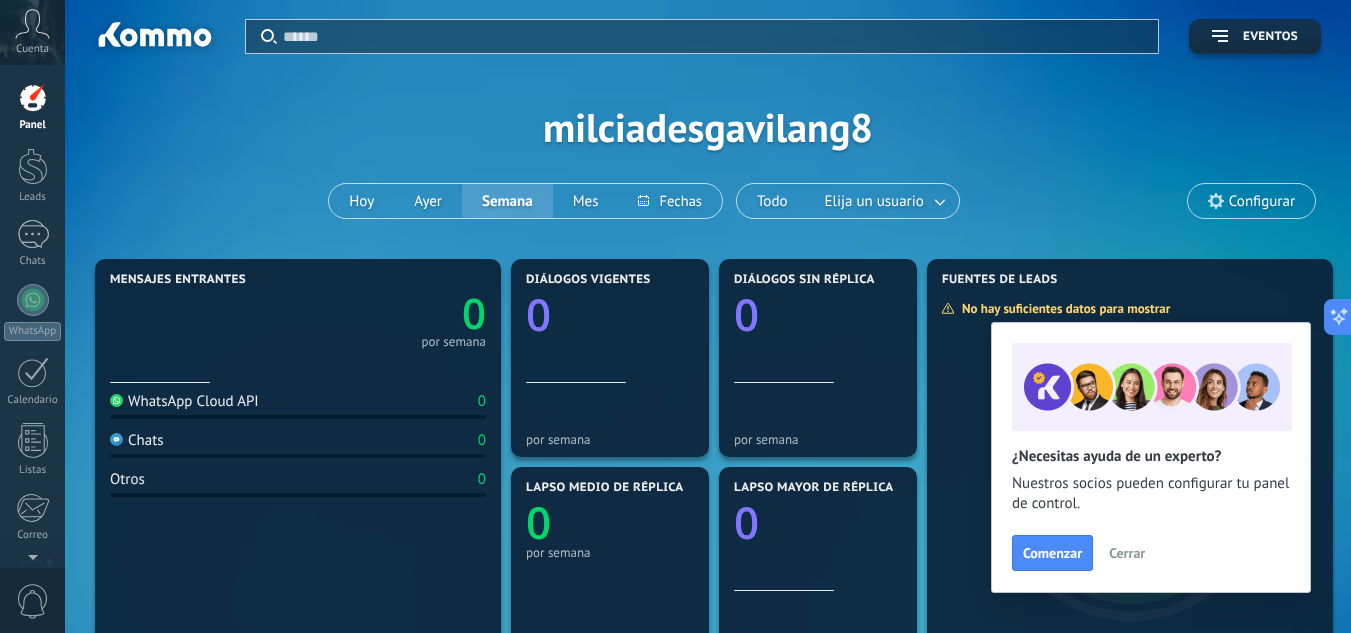 click on "Aplicar Eventos milciadesgavilang8 [DATE] [DATE] Semana Mes Todo Elija un usuario Configurar" at bounding box center (708, 127) 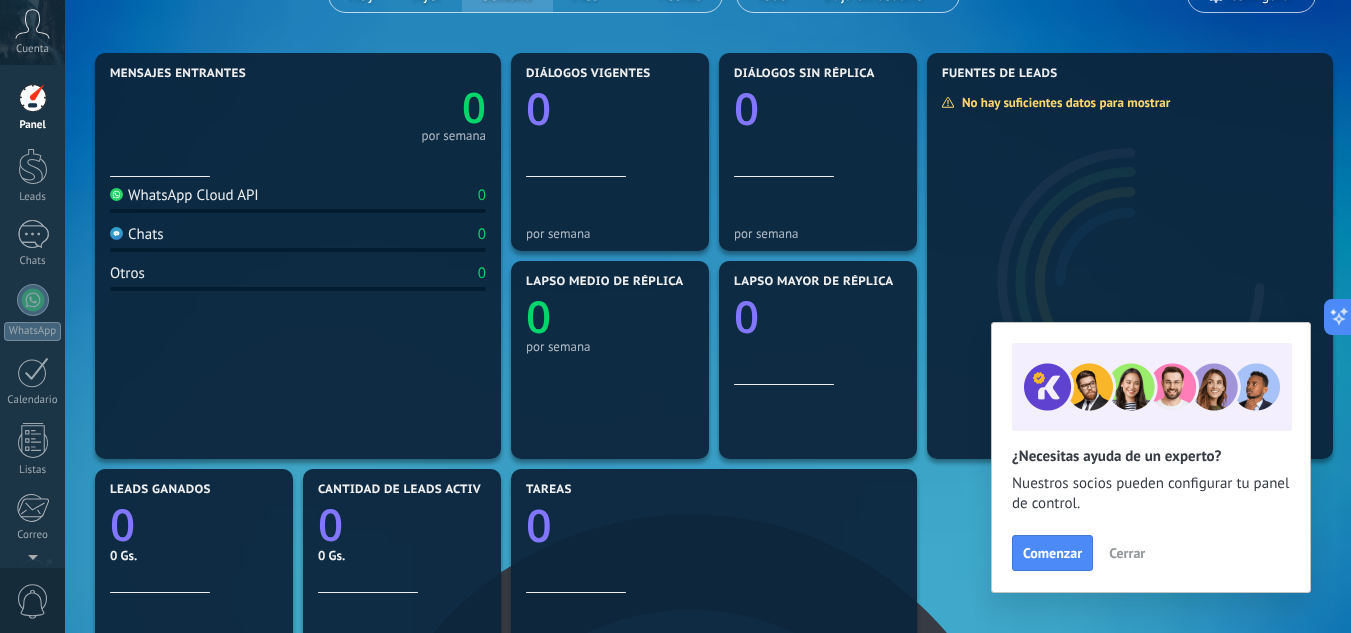 scroll, scrollTop: 80, scrollLeft: 0, axis: vertical 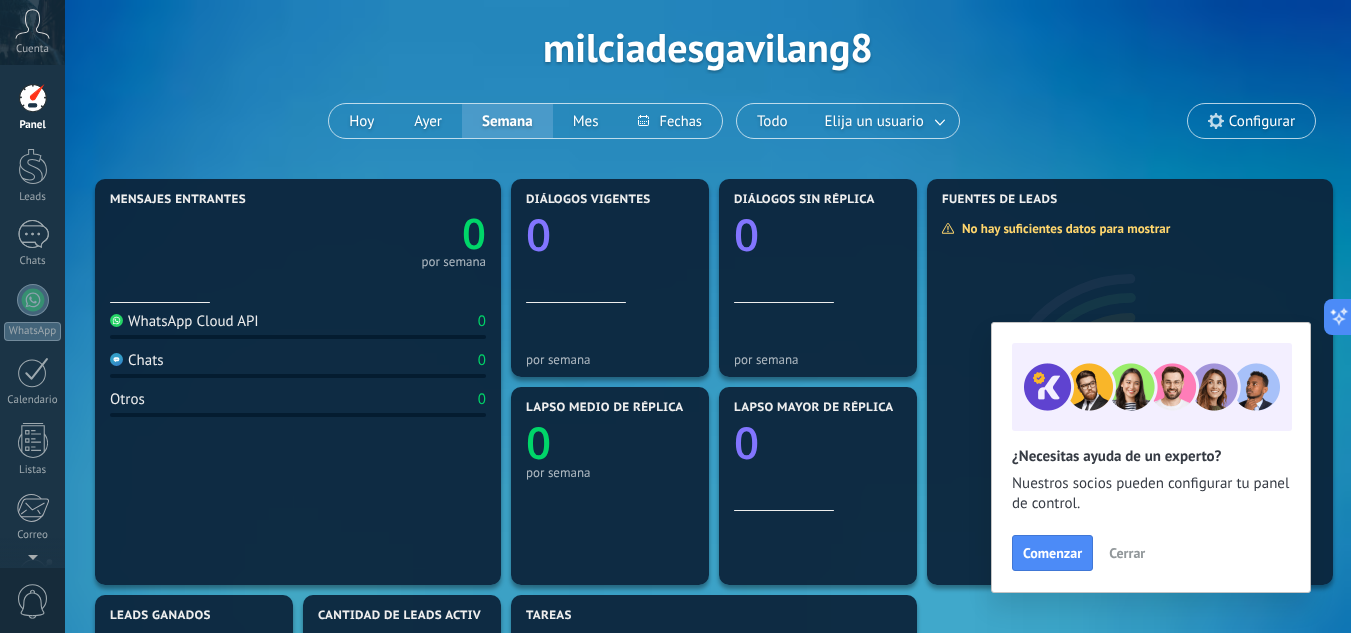 click on "Cerrar" at bounding box center [1127, 553] 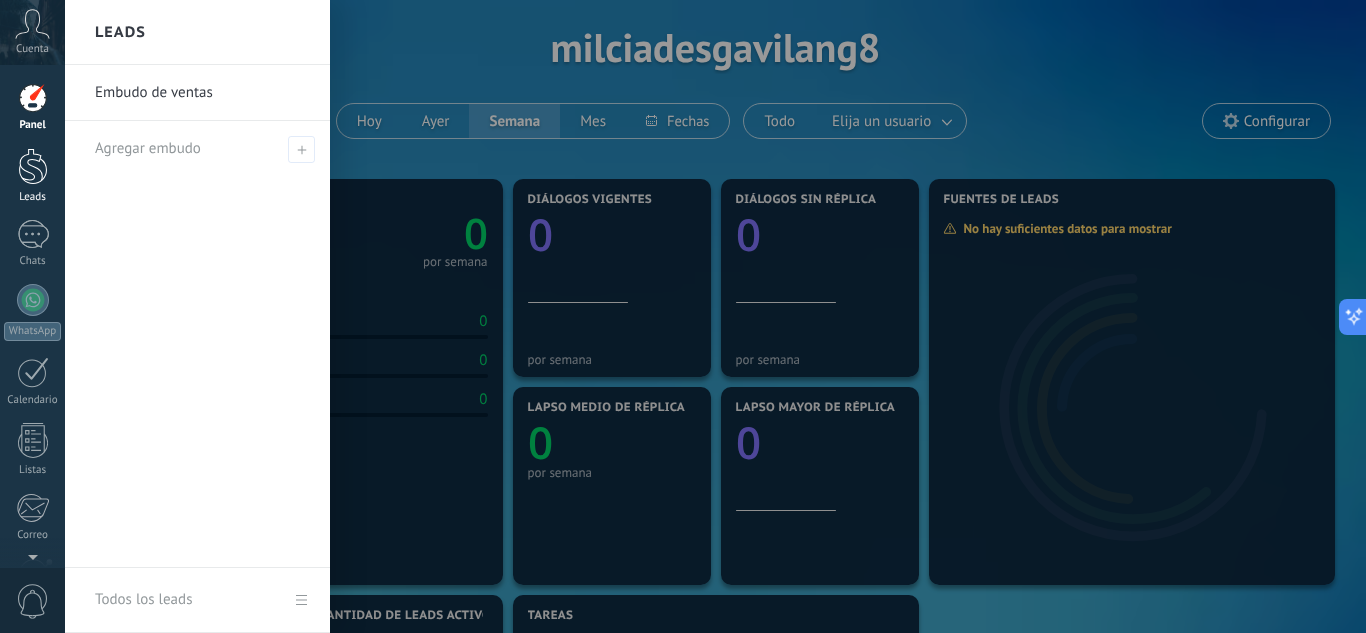 click at bounding box center [33, 166] 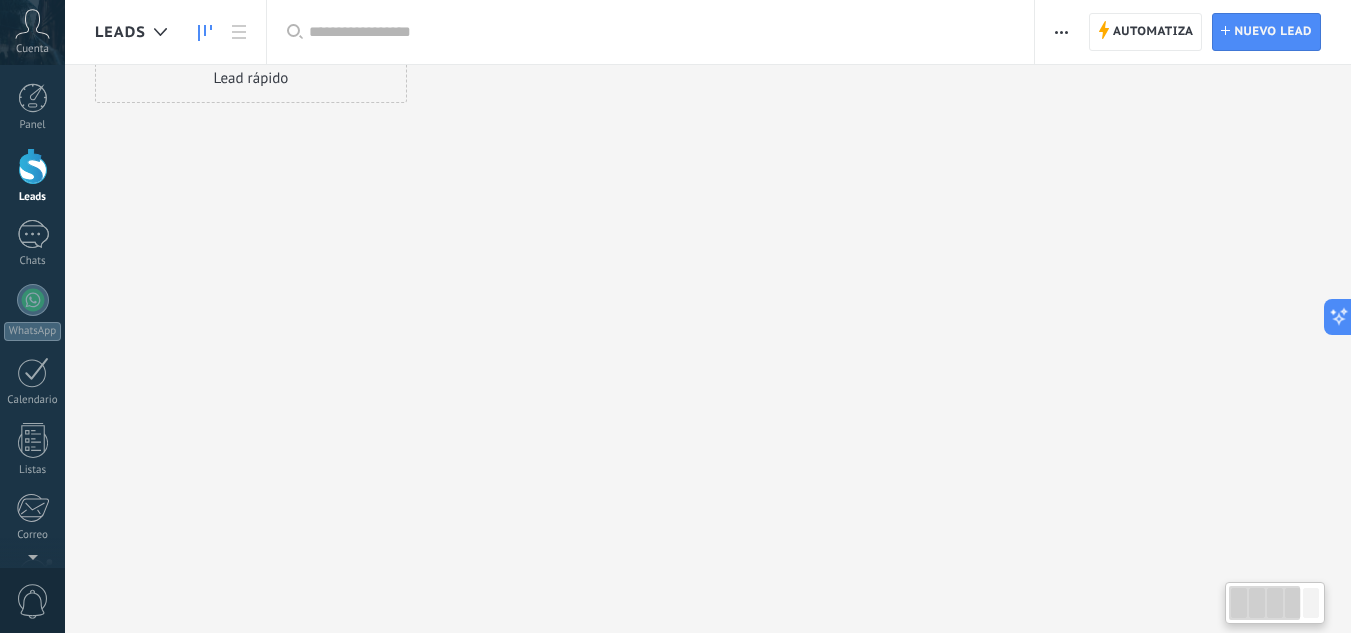 scroll, scrollTop: 0, scrollLeft: 0, axis: both 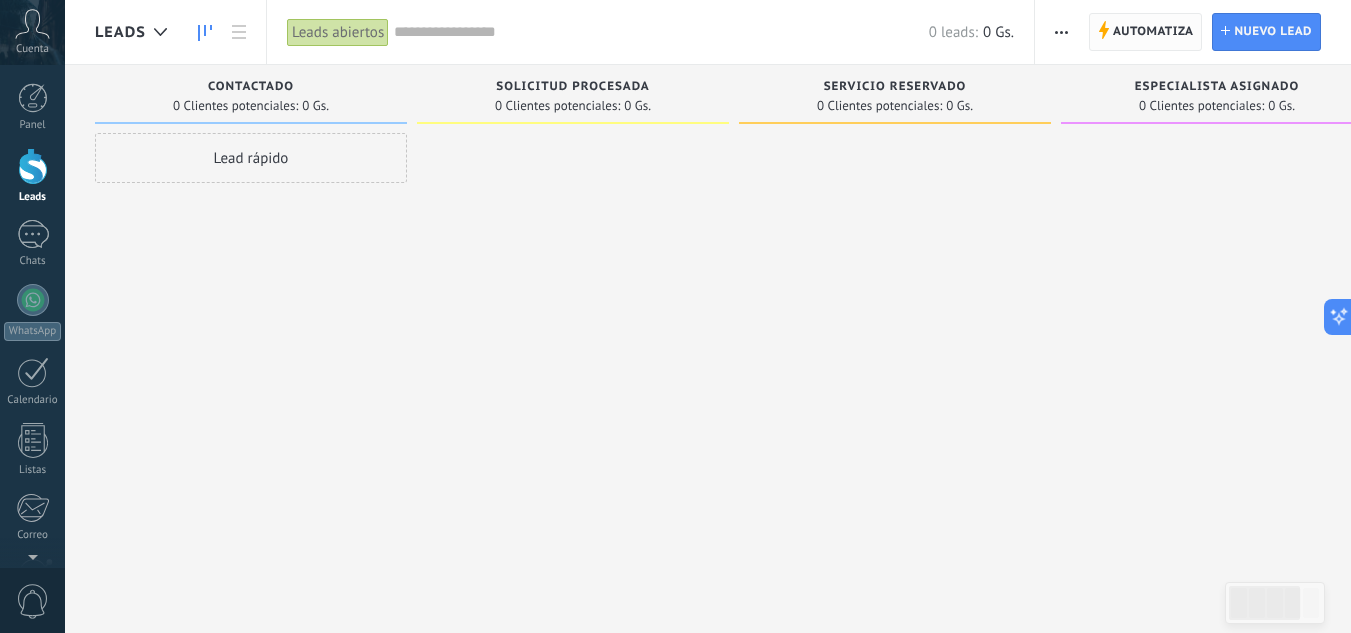click on "Automatiza" at bounding box center [1153, 32] 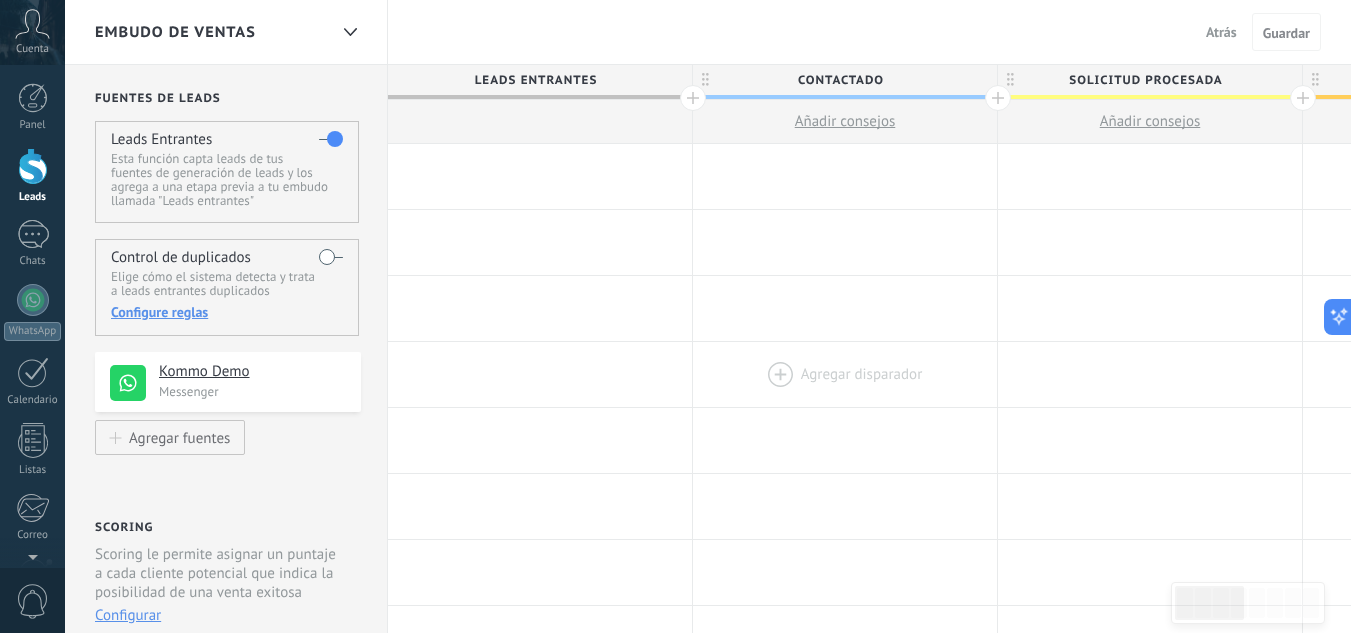 click at bounding box center [845, 374] 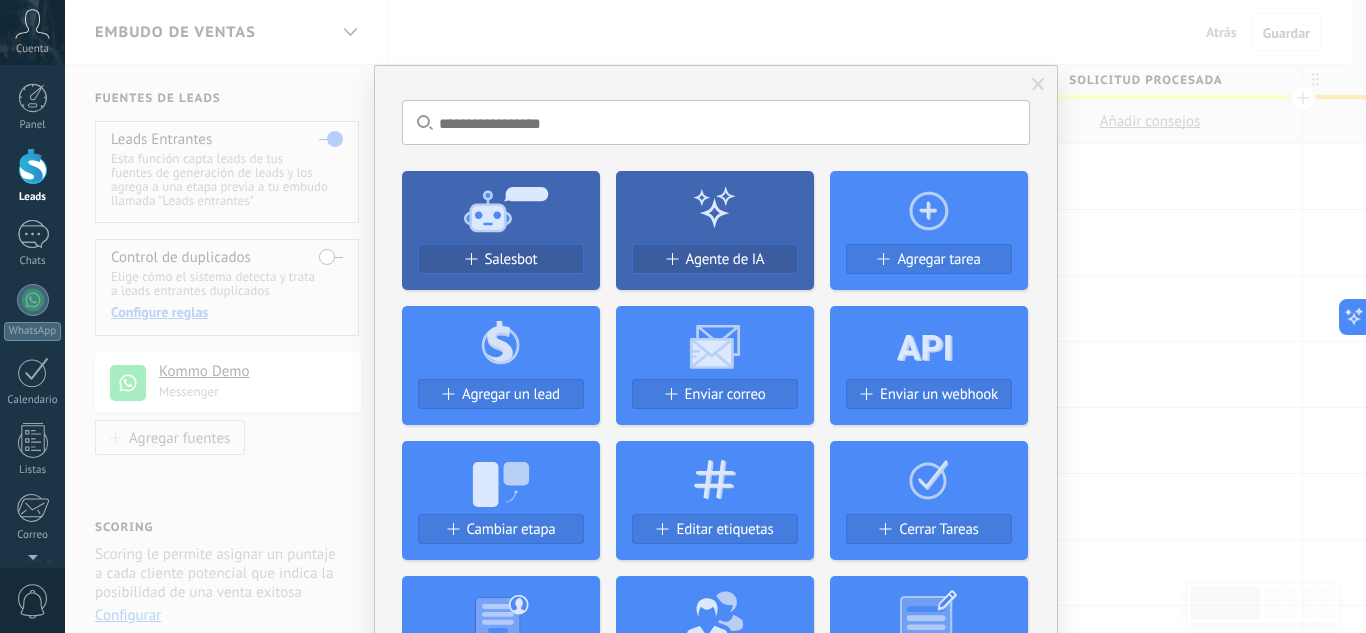 click at bounding box center (1038, 85) 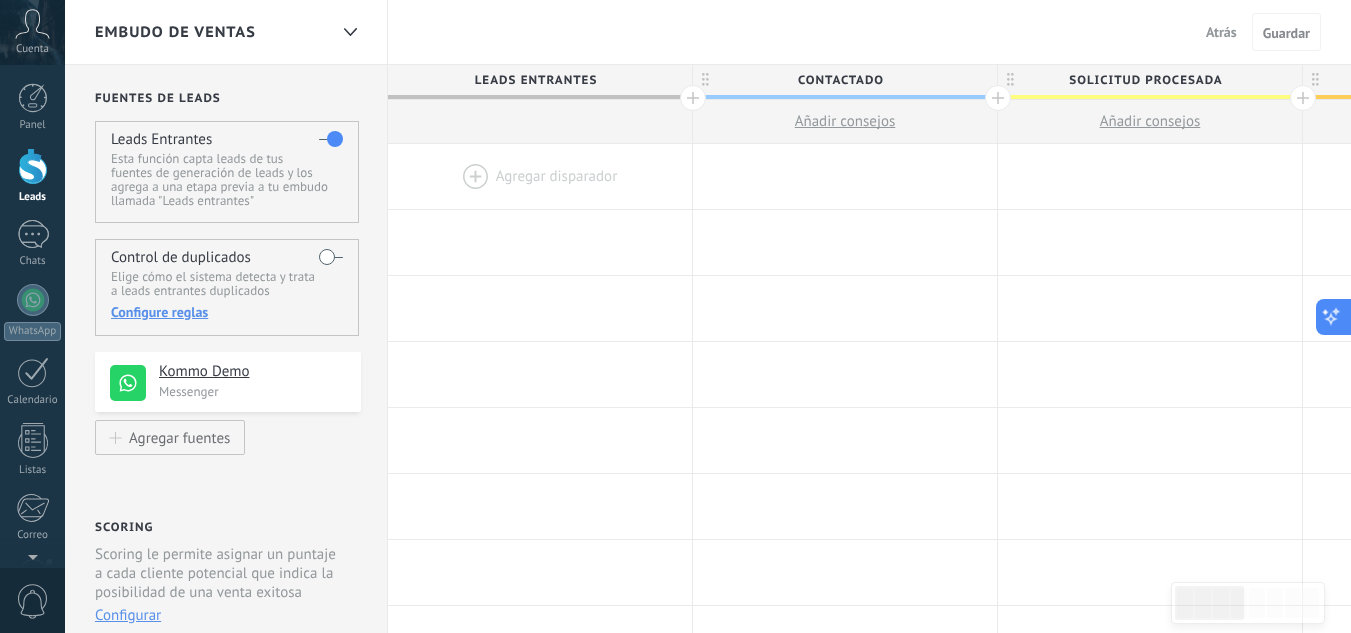 click 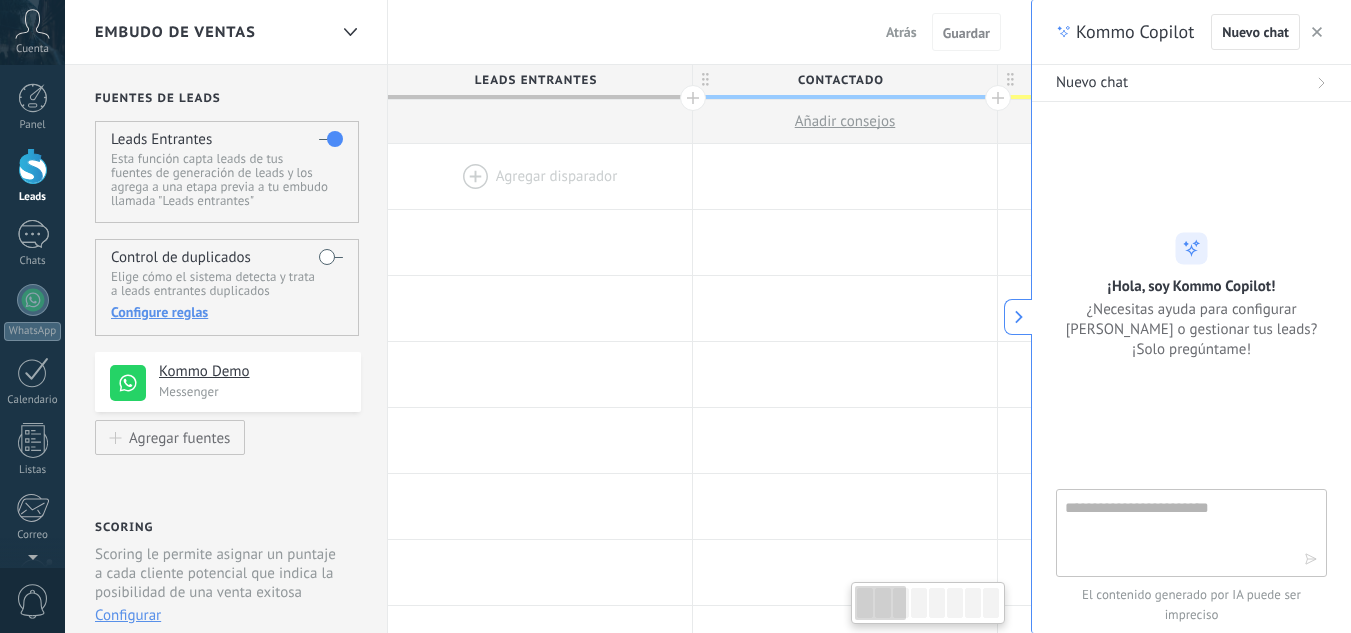 click 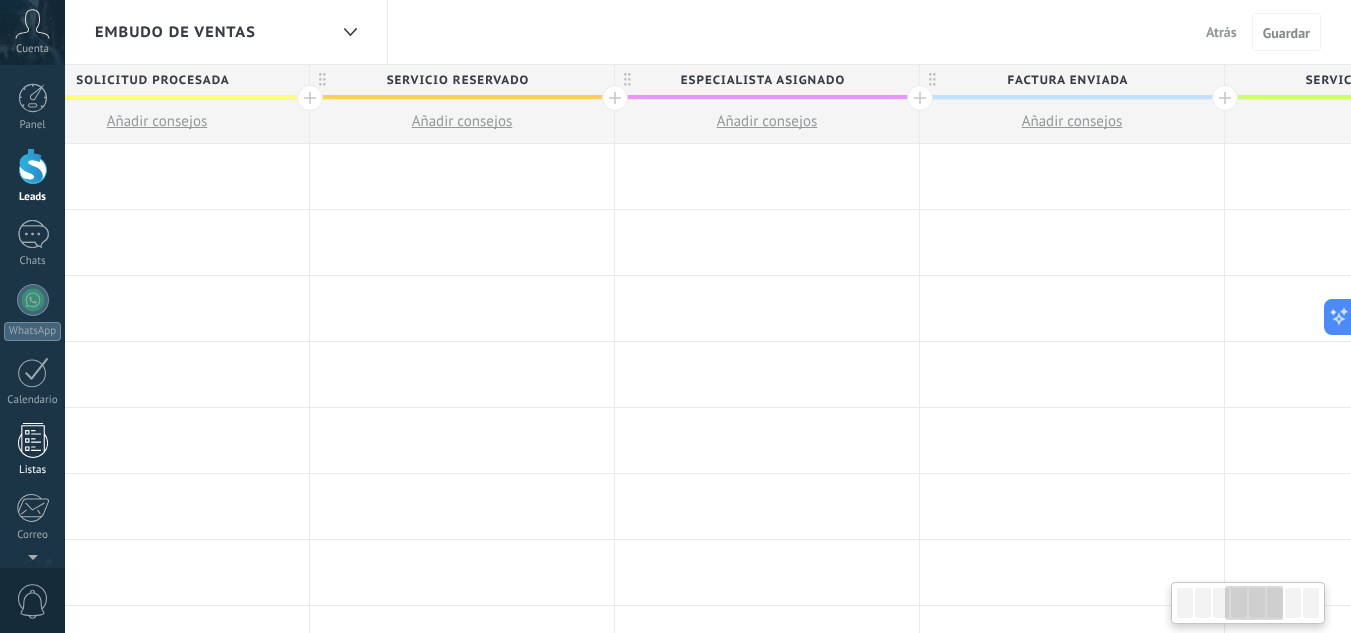 scroll, scrollTop: 0, scrollLeft: 1155, axis: horizontal 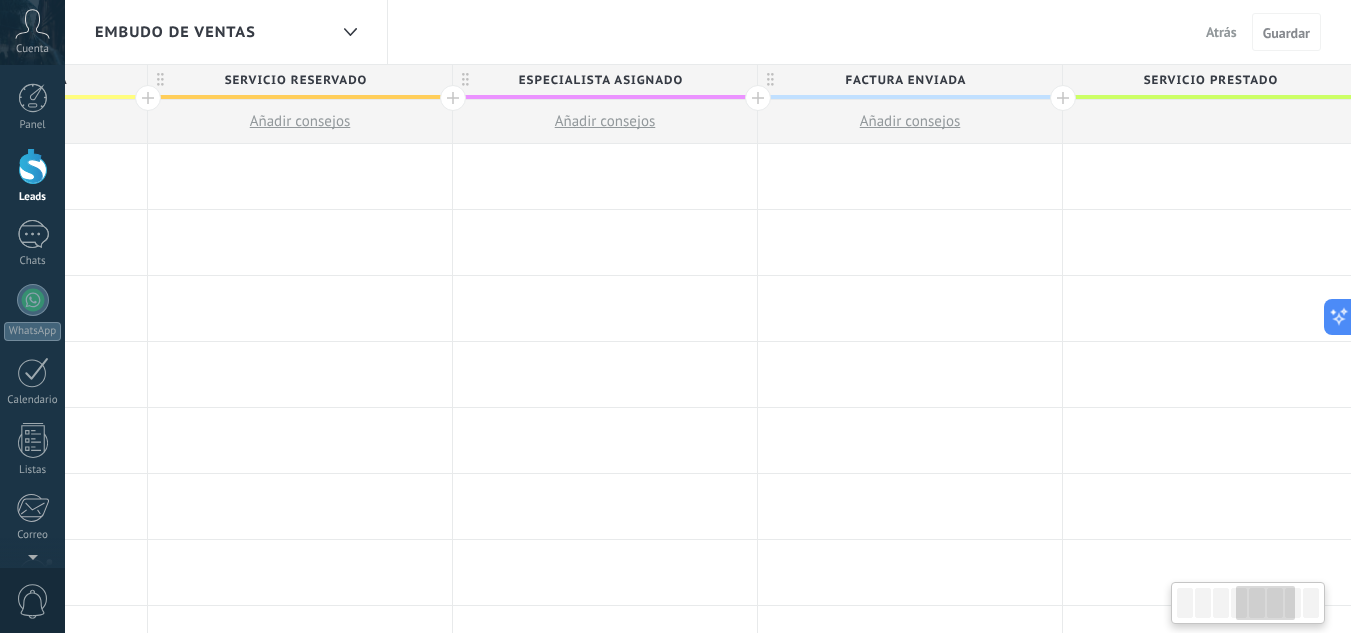 drag, startPoint x: 1237, startPoint y: 497, endPoint x: 0, endPoint y: 487, distance: 1237.0404 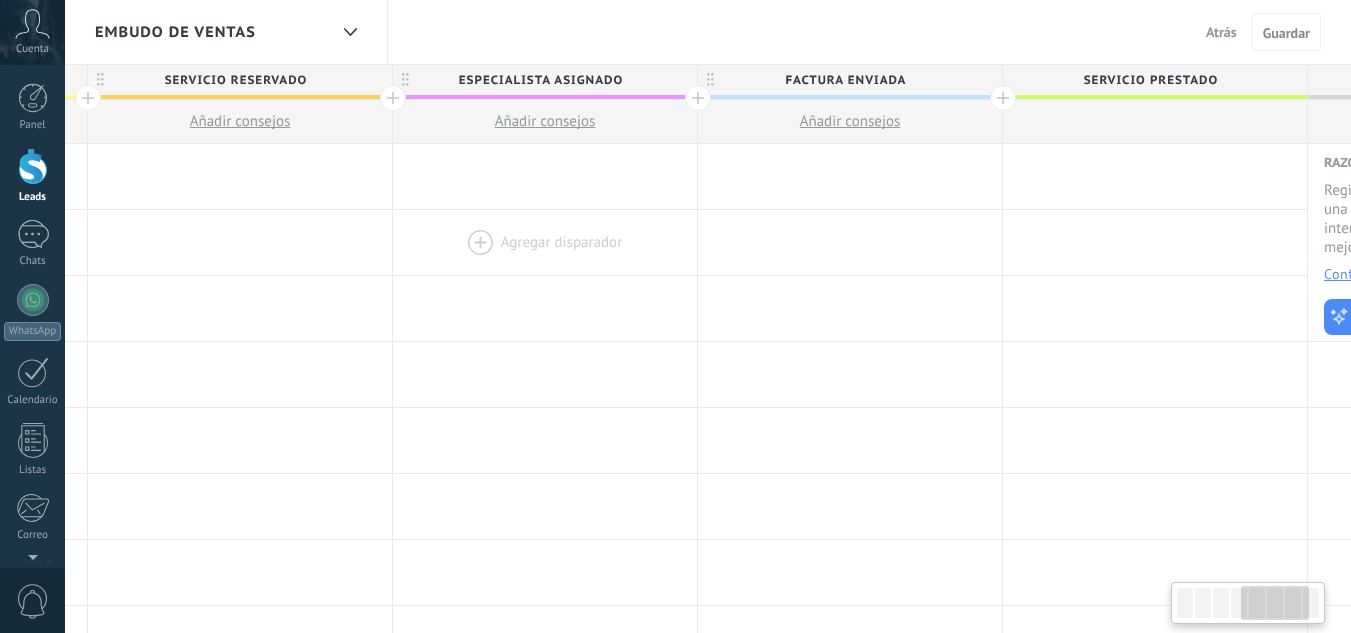 scroll, scrollTop: 0, scrollLeft: 1236, axis: horizontal 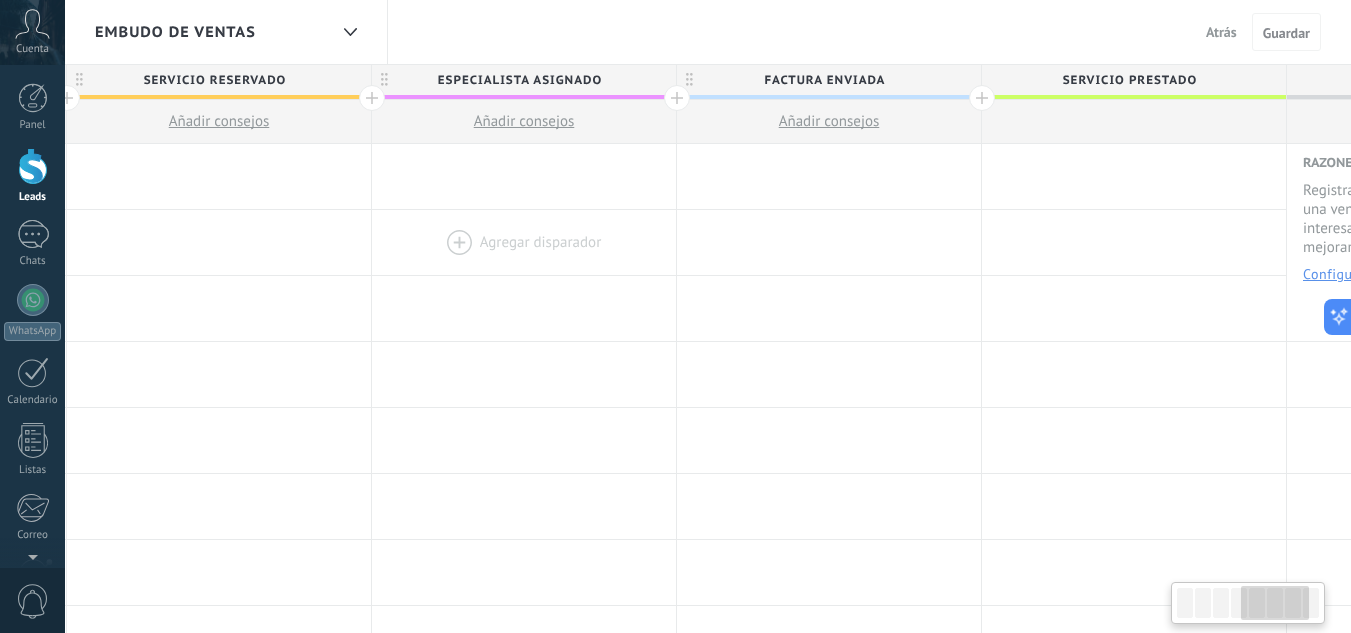 drag, startPoint x: 649, startPoint y: 282, endPoint x: 568, endPoint y: 262, distance: 83.43261 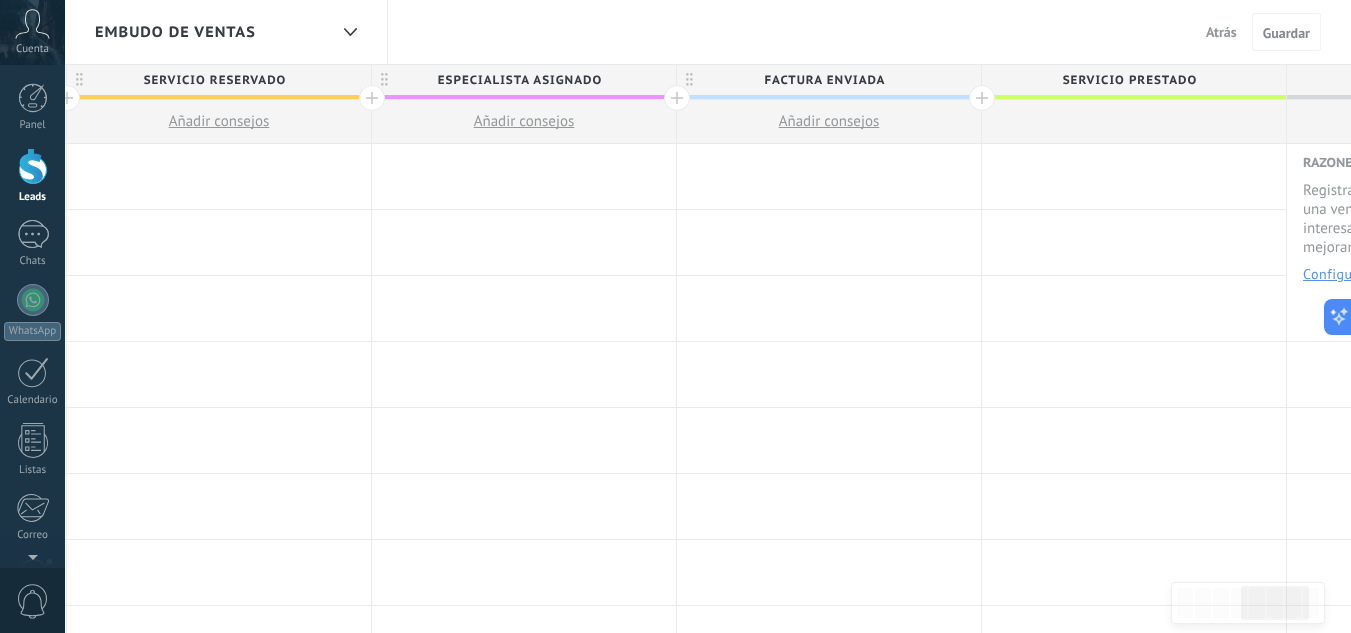 click 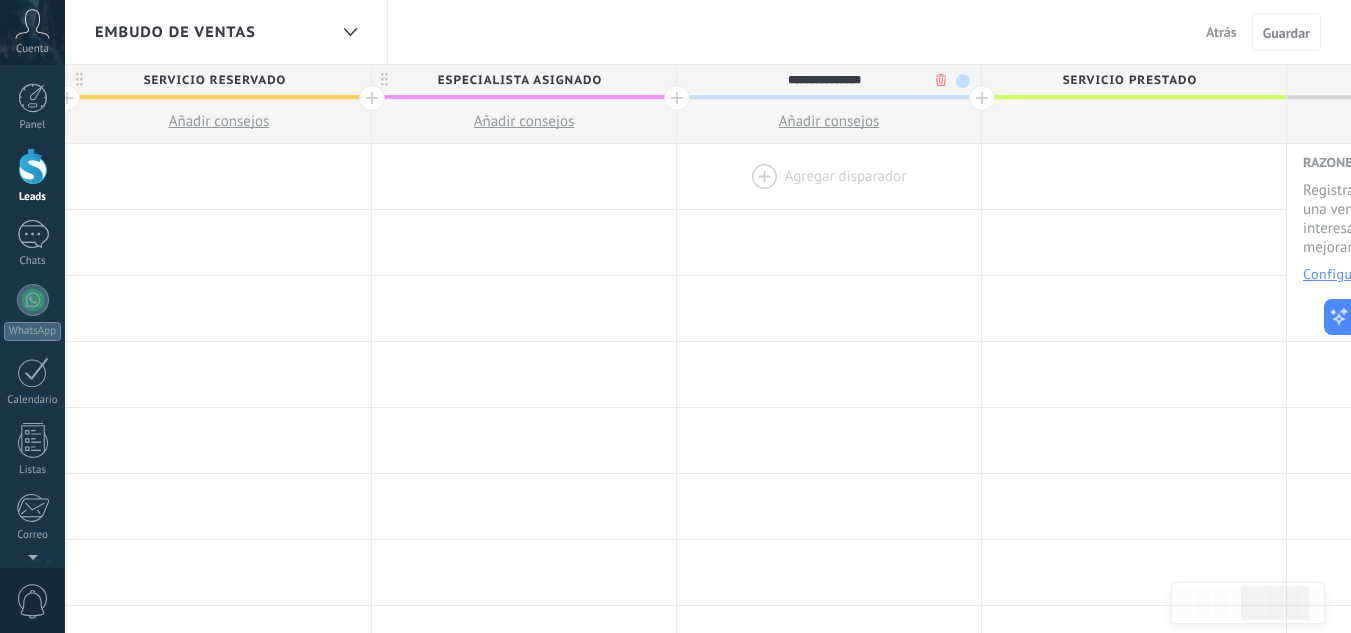 click at bounding box center [829, 176] 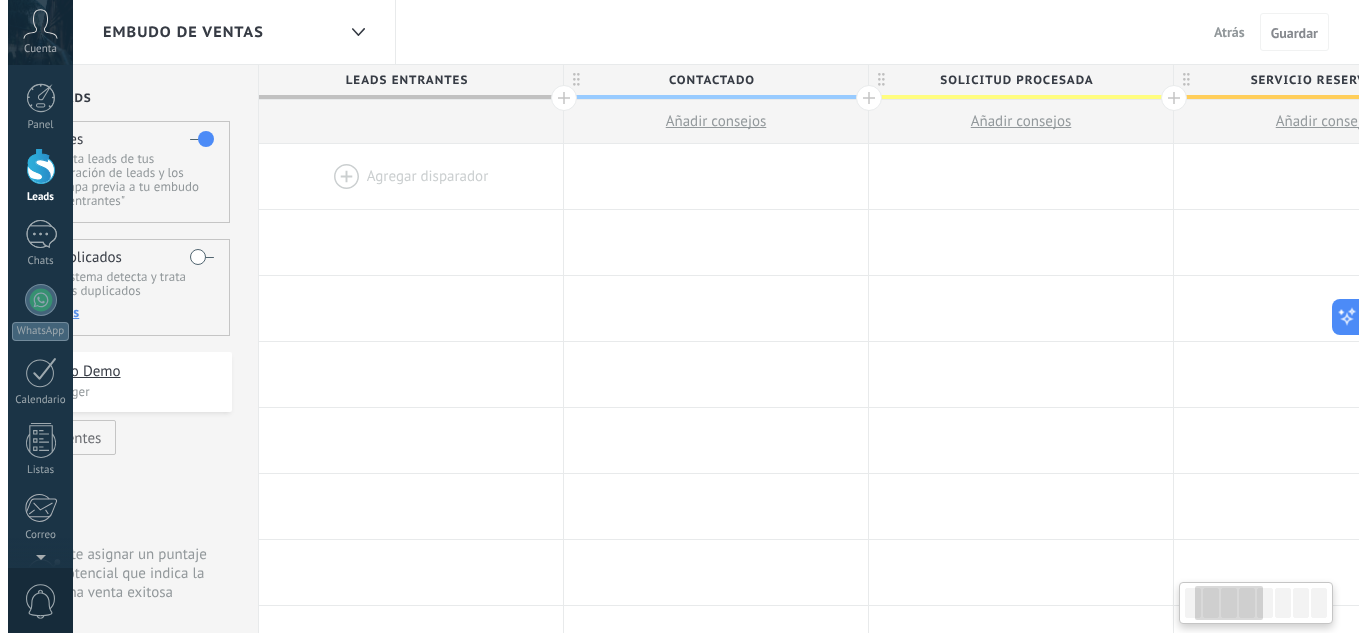 scroll, scrollTop: 0, scrollLeft: 0, axis: both 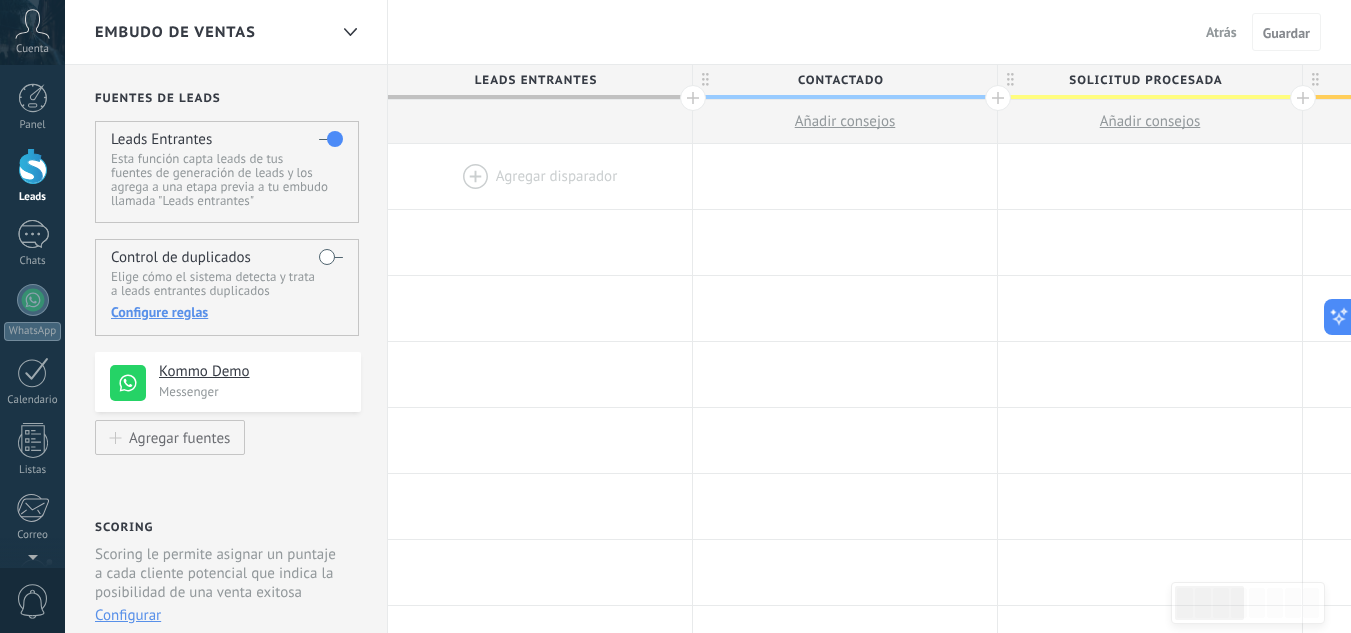click 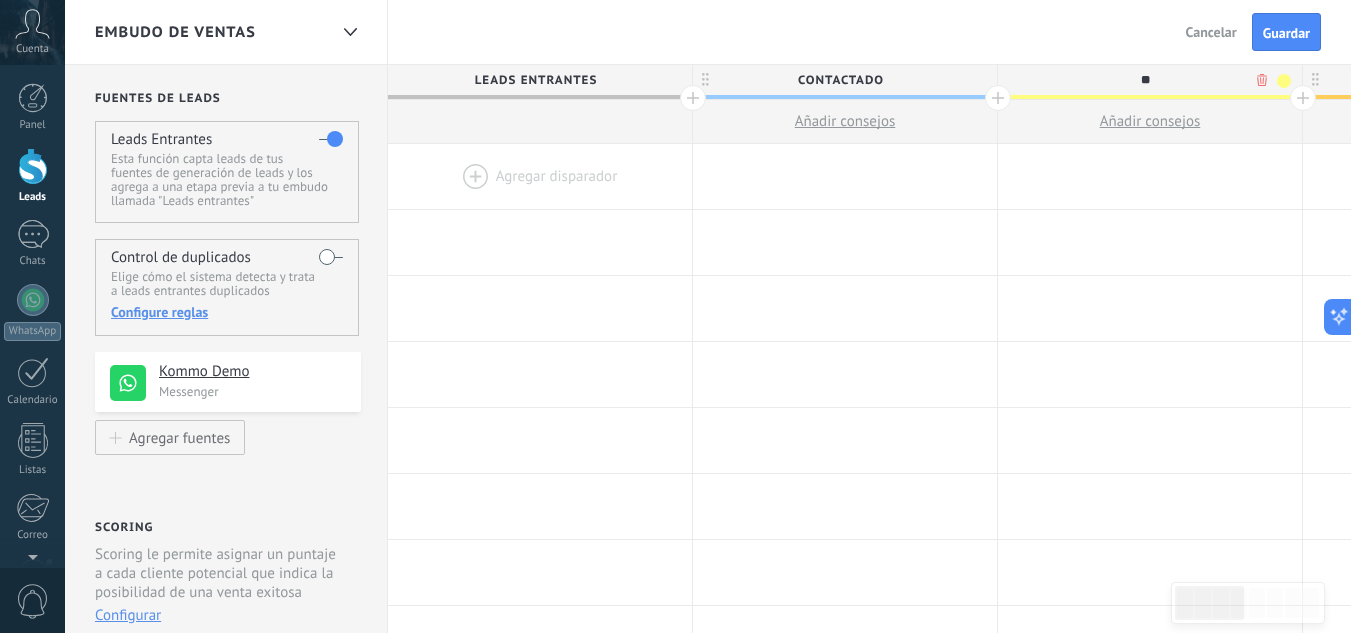 type on "*" 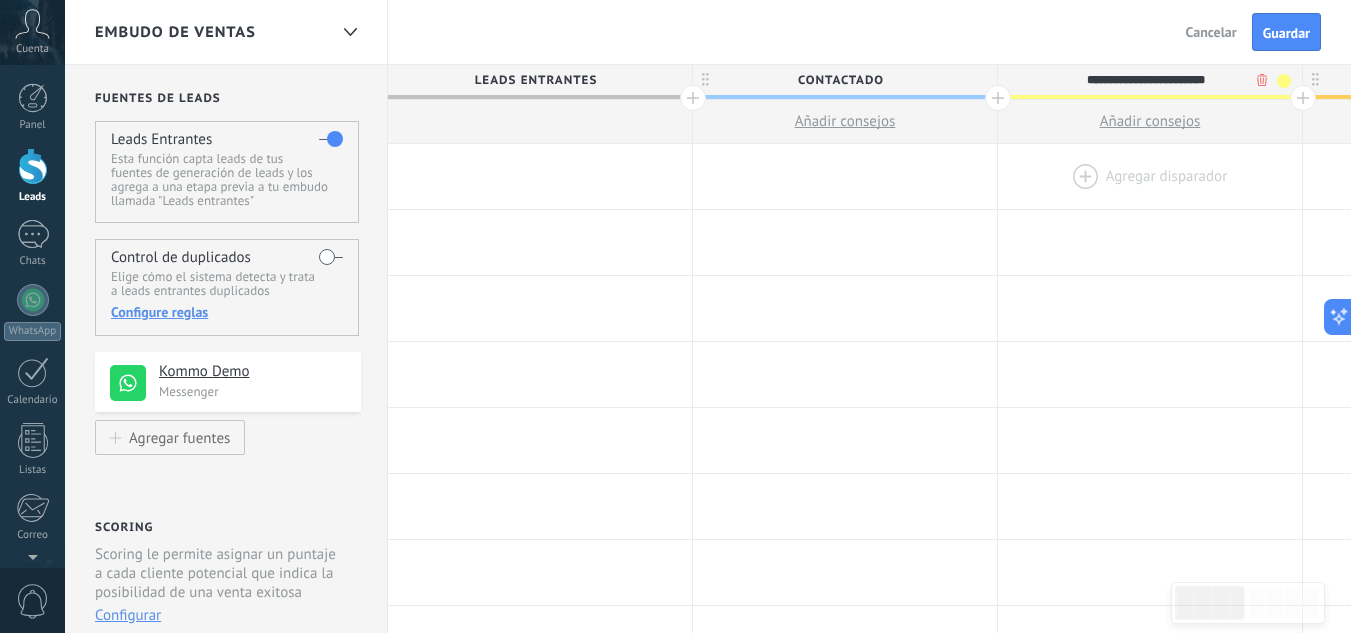 type on "**********" 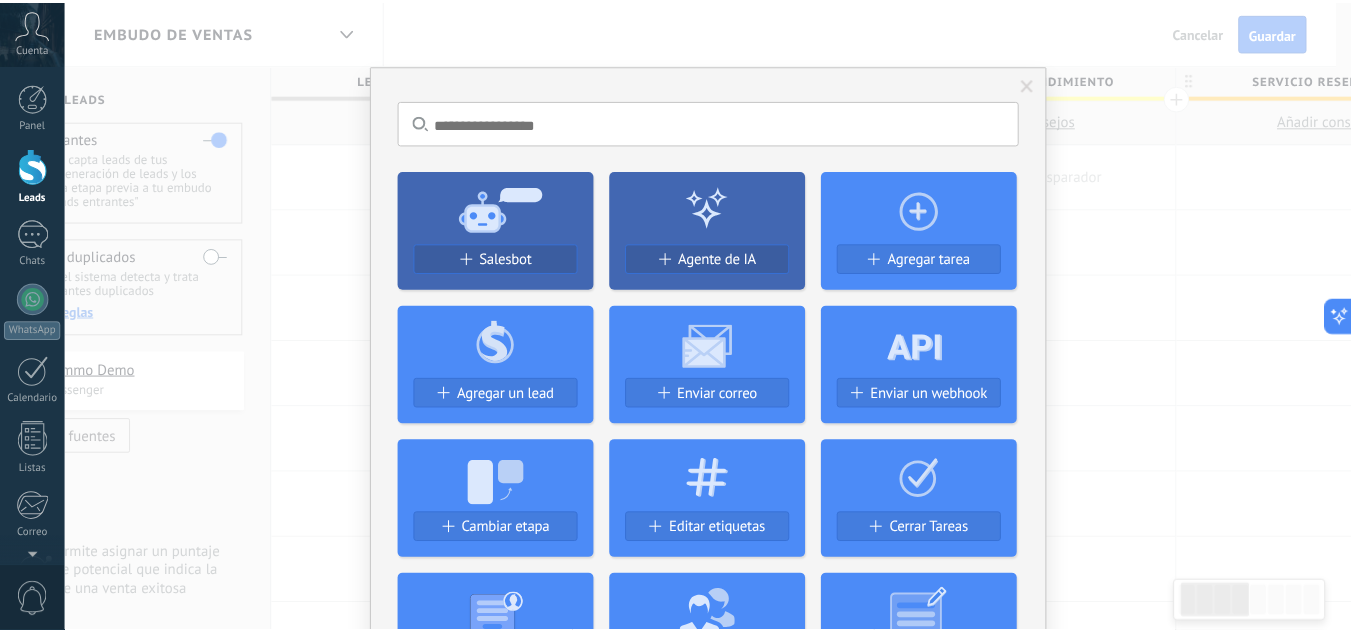 scroll, scrollTop: 0, scrollLeft: 120, axis: horizontal 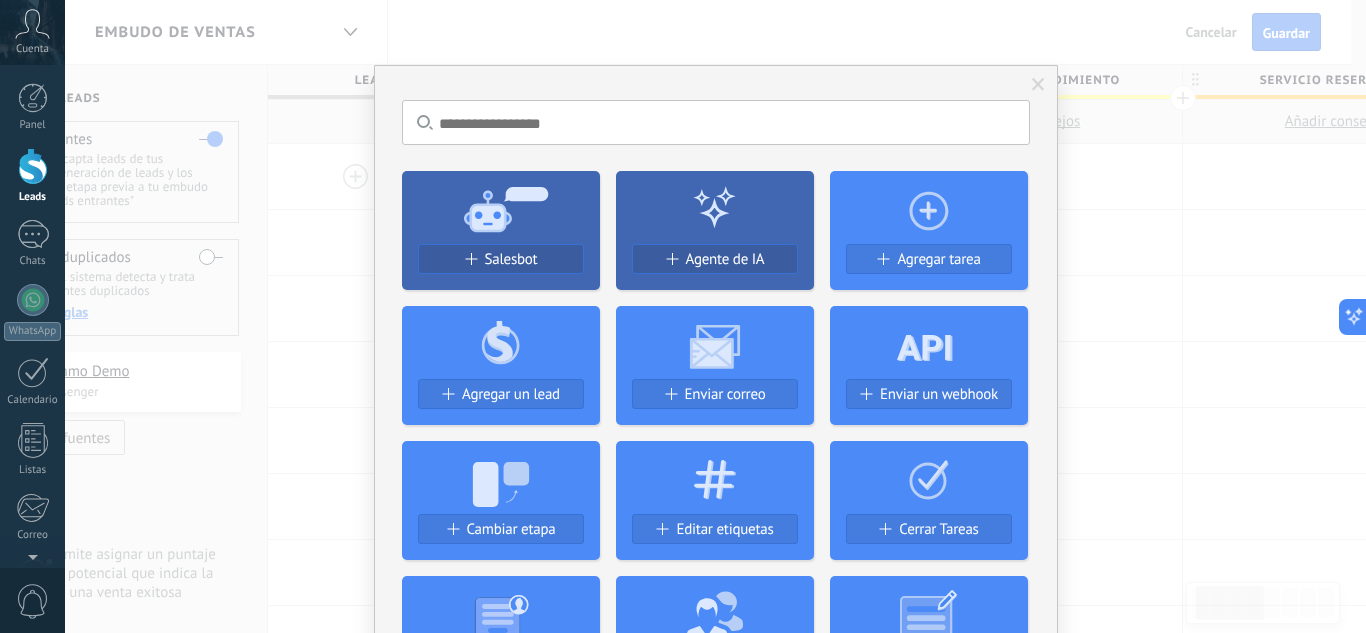 click at bounding box center [1038, 85] 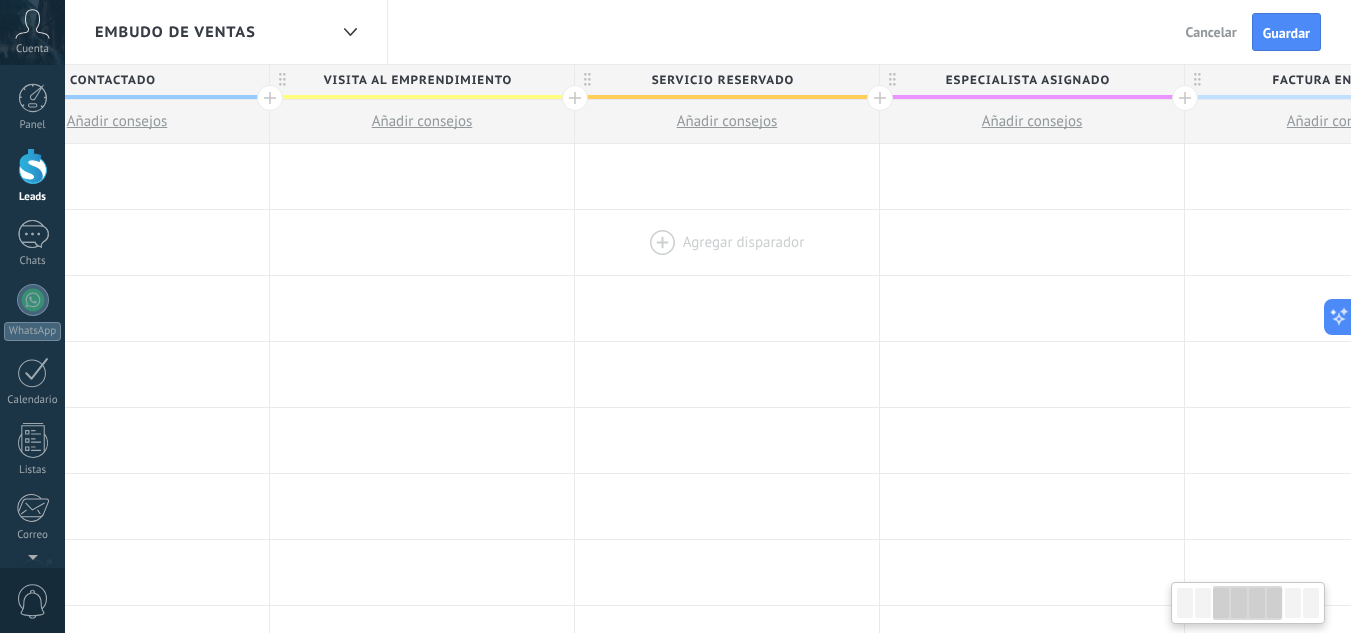 drag, startPoint x: 1193, startPoint y: 246, endPoint x: 582, endPoint y: 255, distance: 611.0663 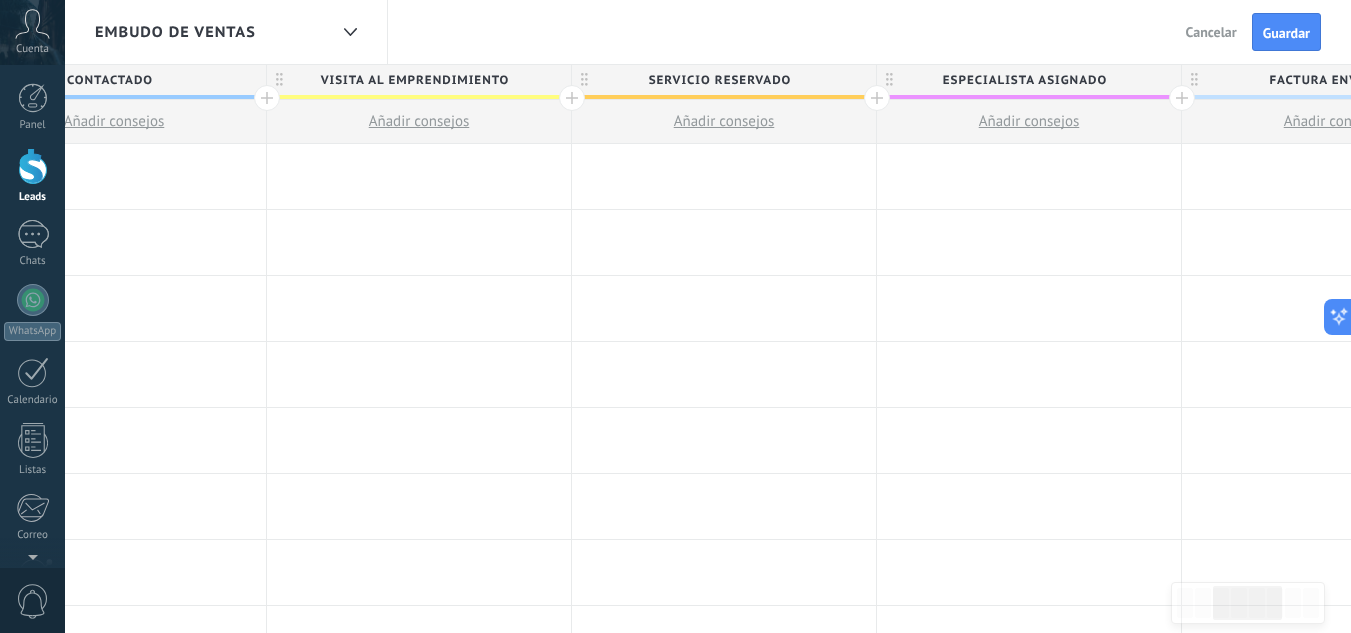 click 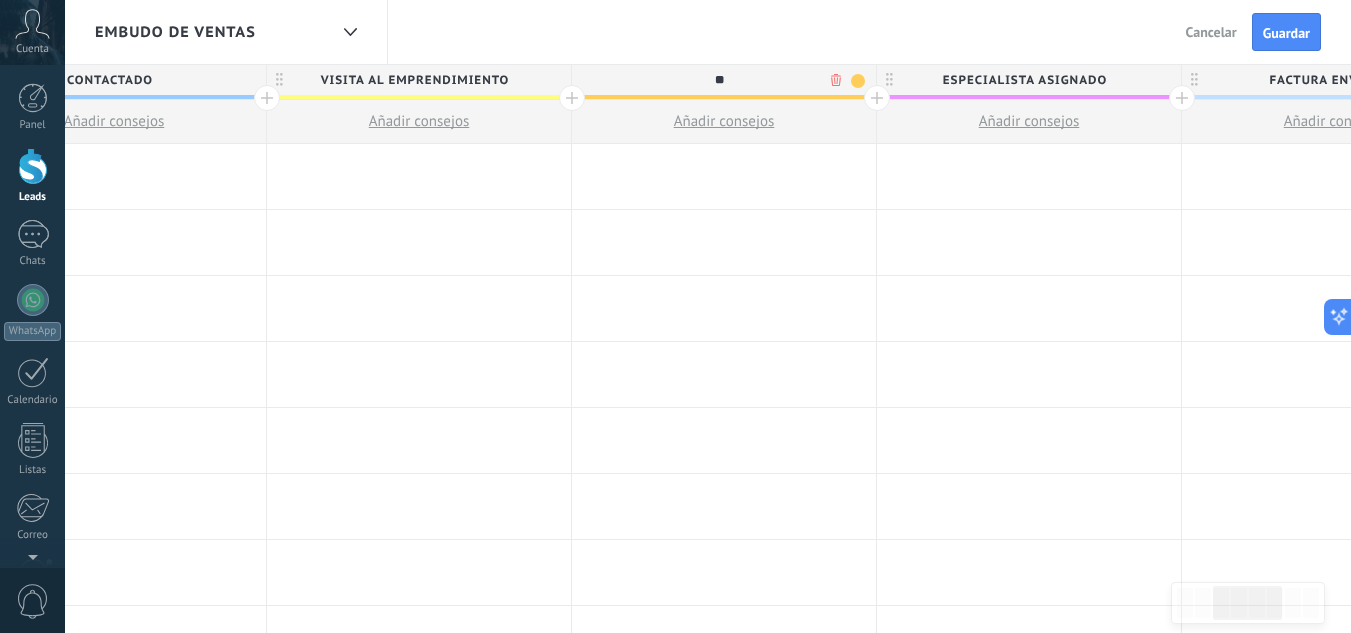 type on "*" 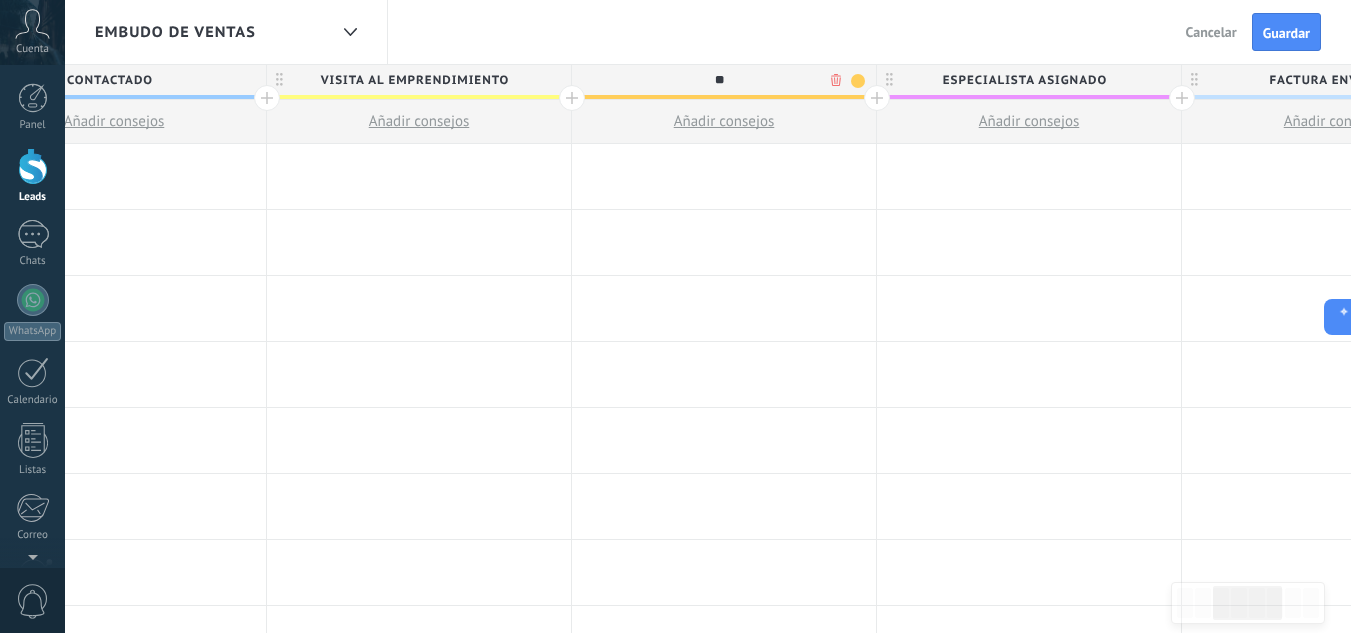 type on "*" 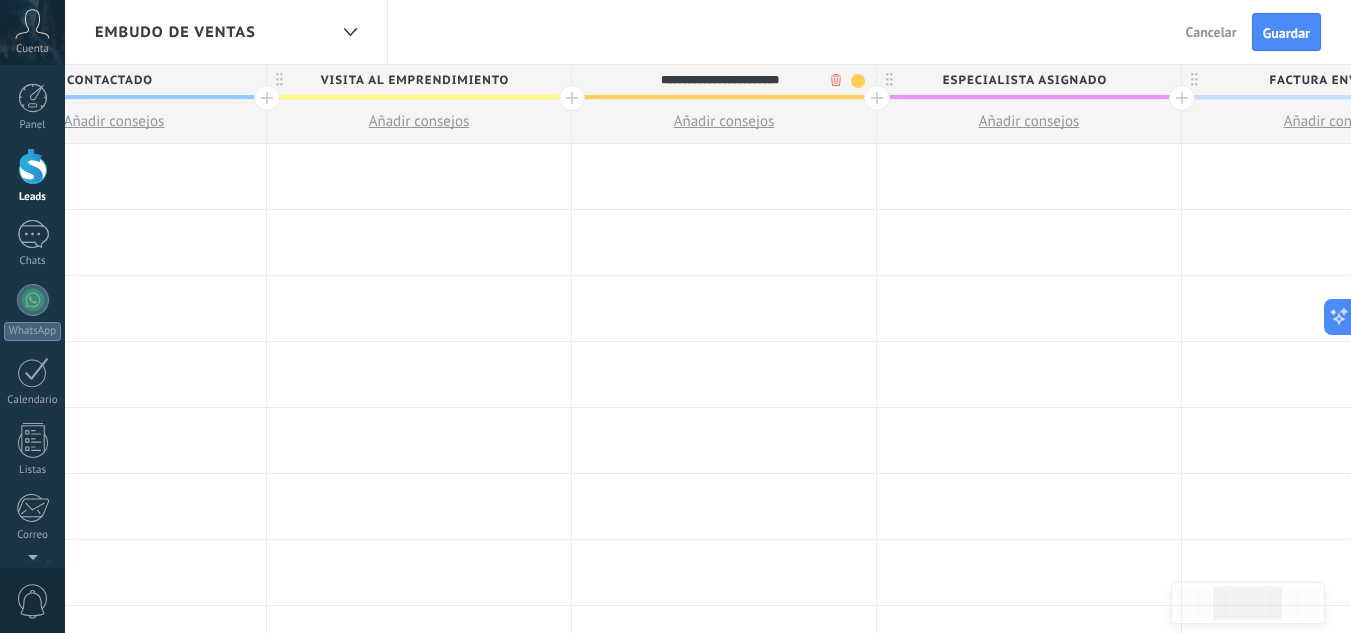 type on "**********" 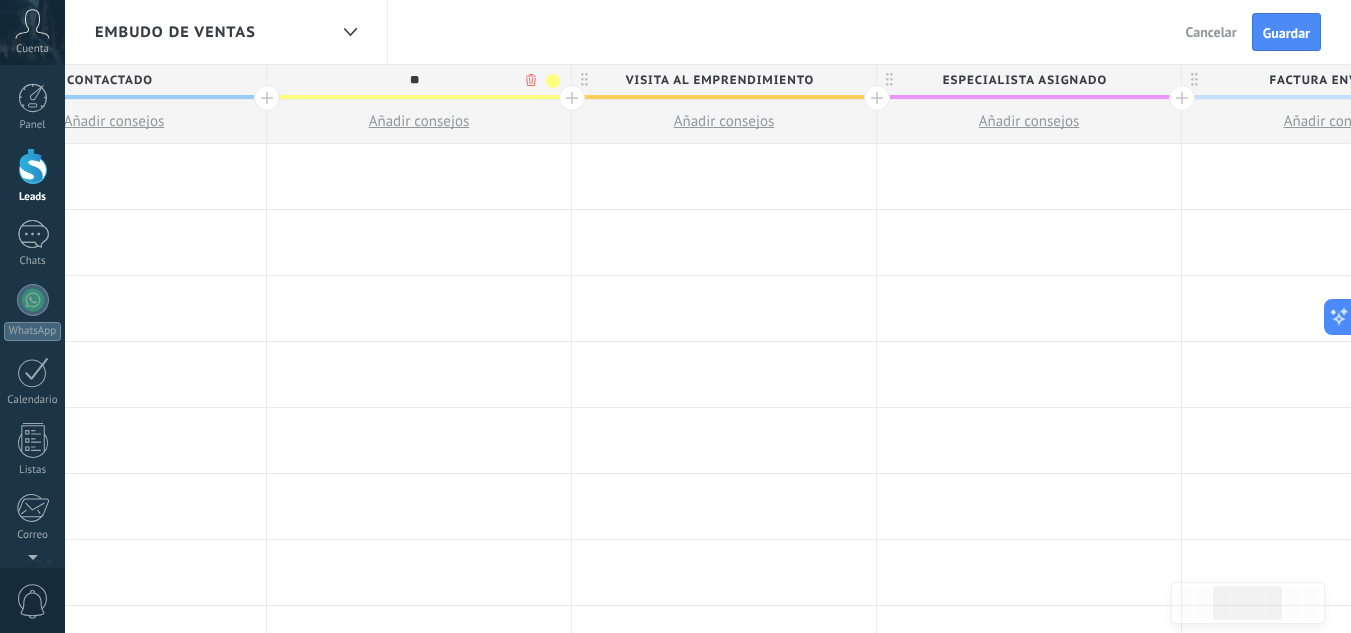 type on "*" 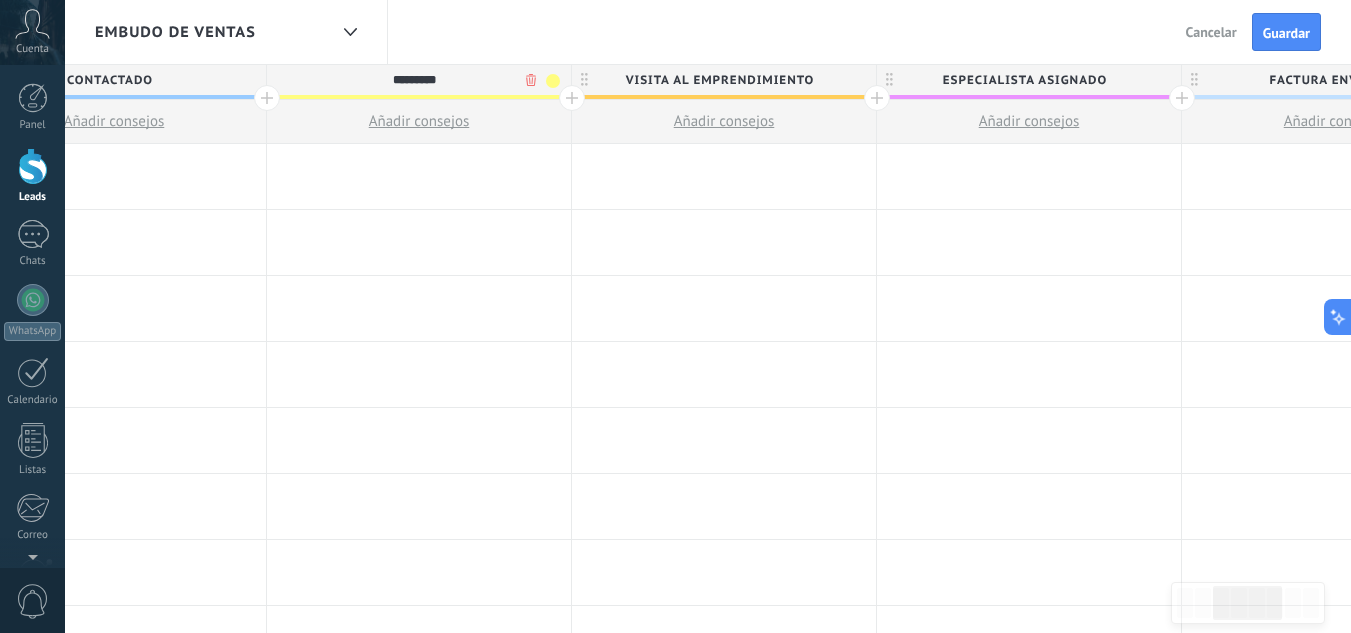 click on "Especialista asignado" at bounding box center [1024, 80] 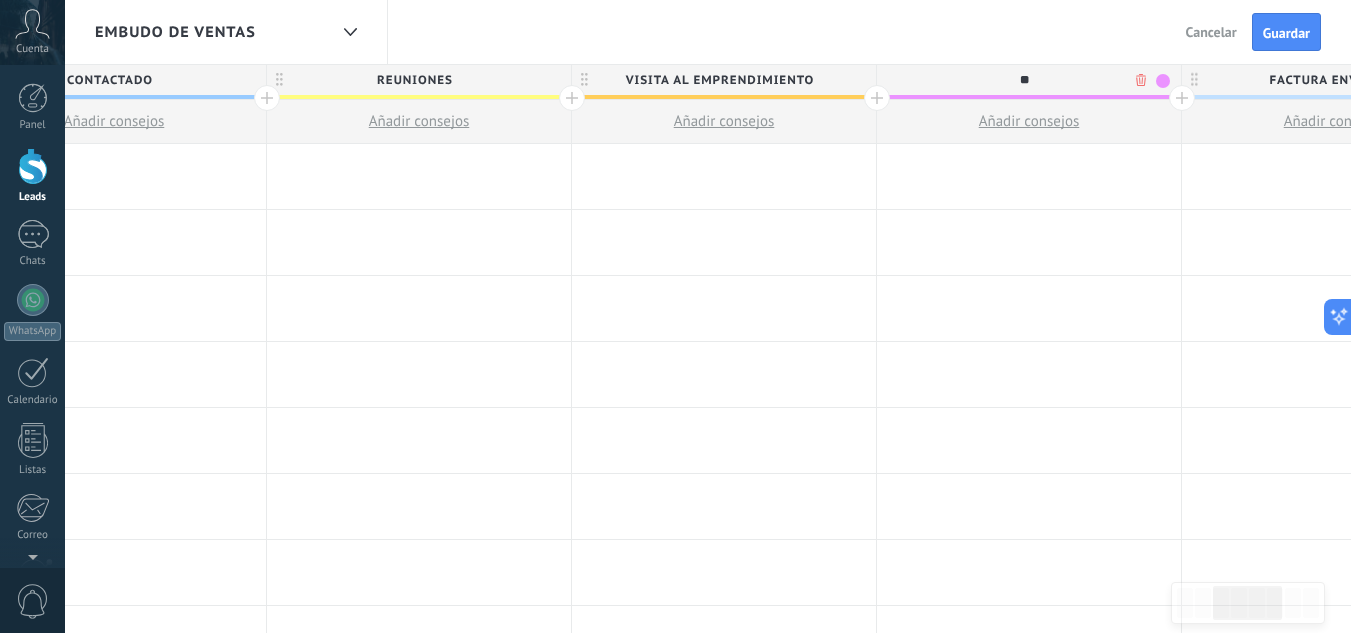type on "*" 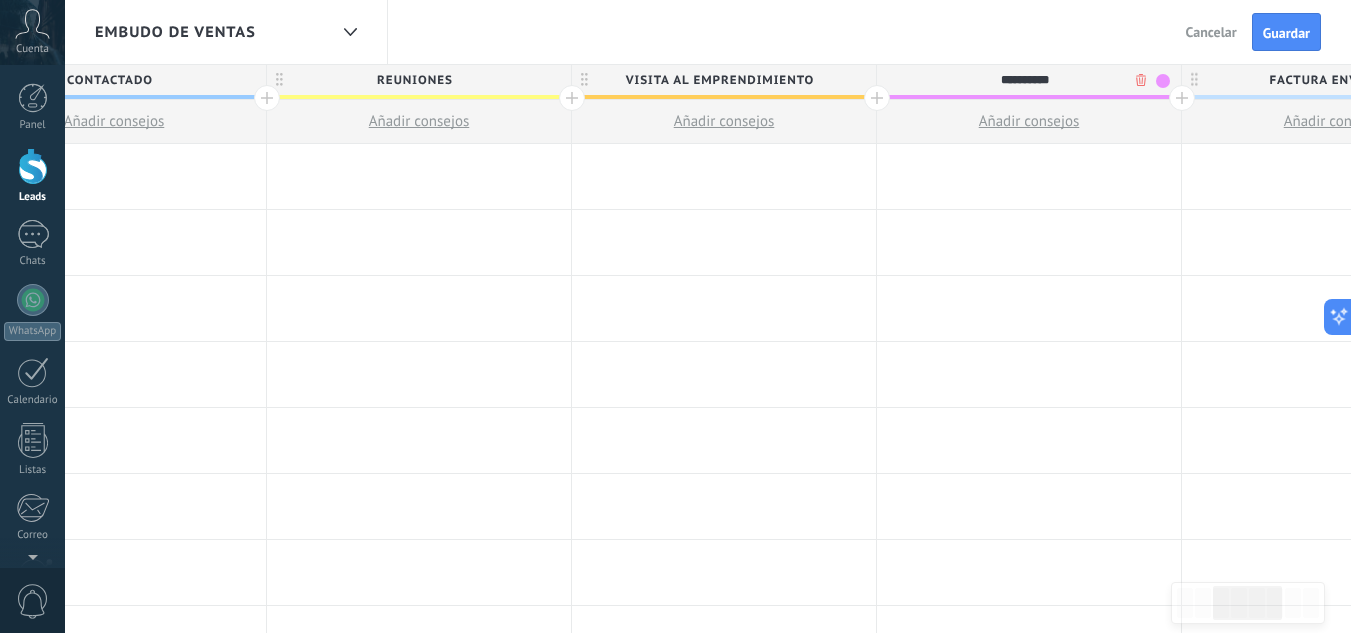 click on "Factura enviada" at bounding box center (1329, 80) 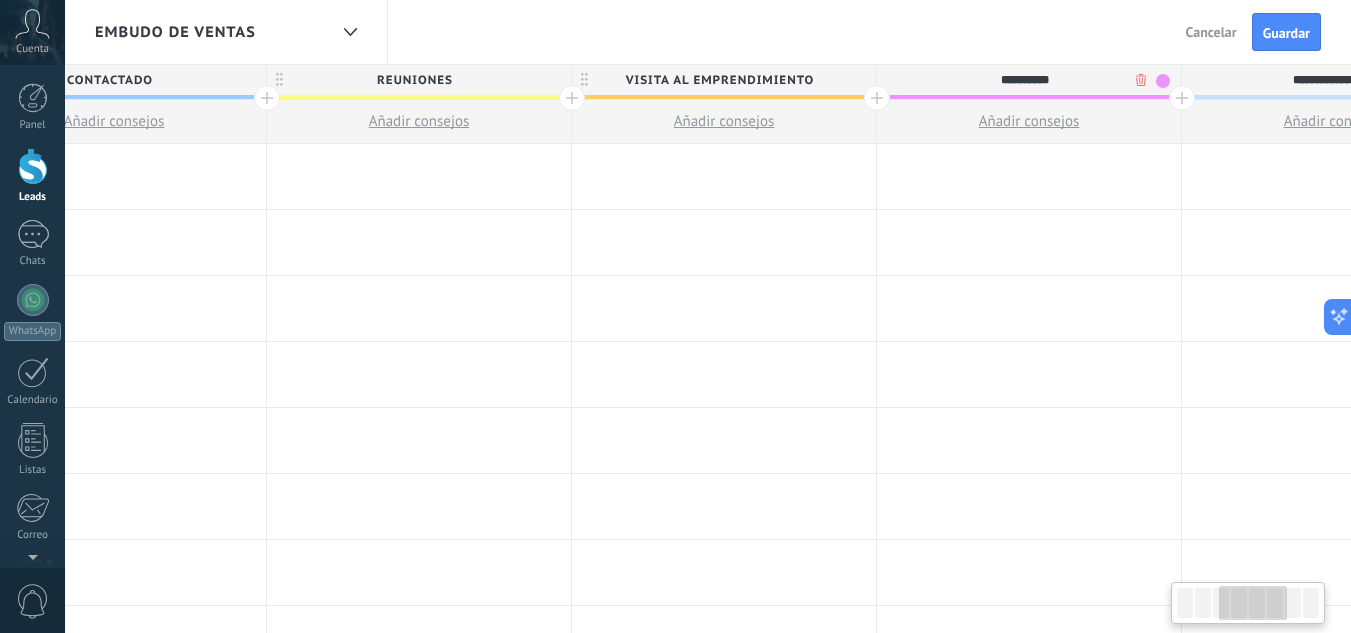 scroll, scrollTop: 0, scrollLeft: 842, axis: horizontal 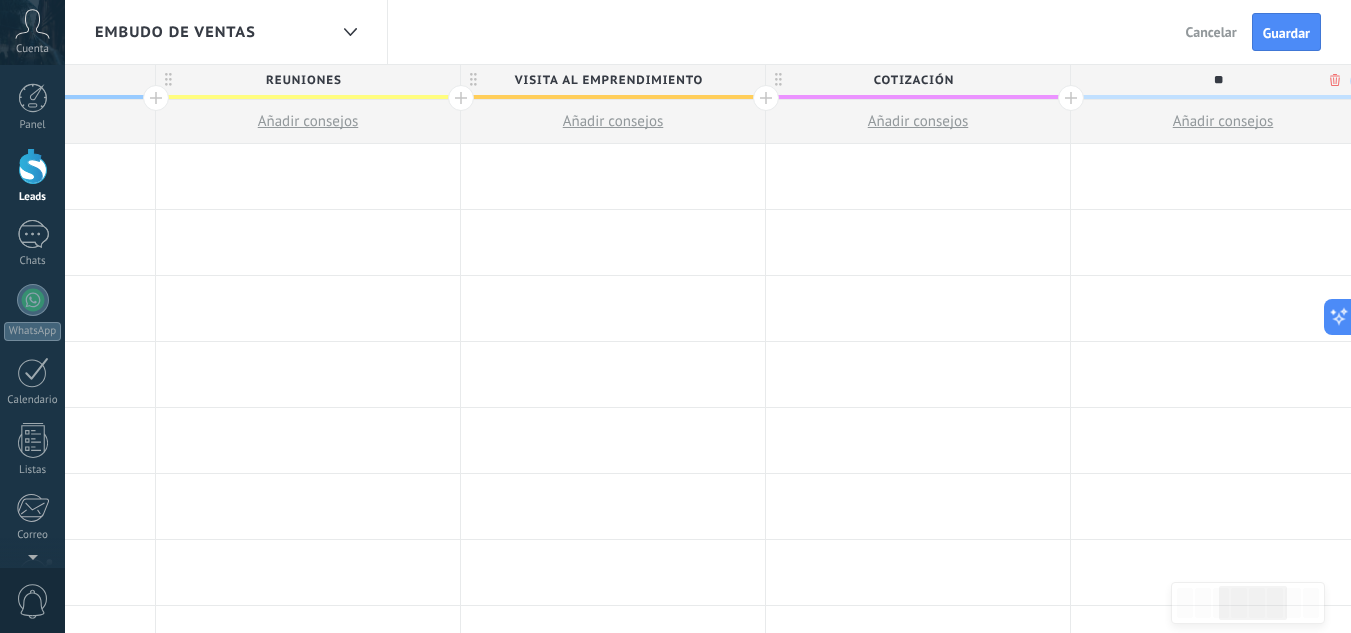 type on "*" 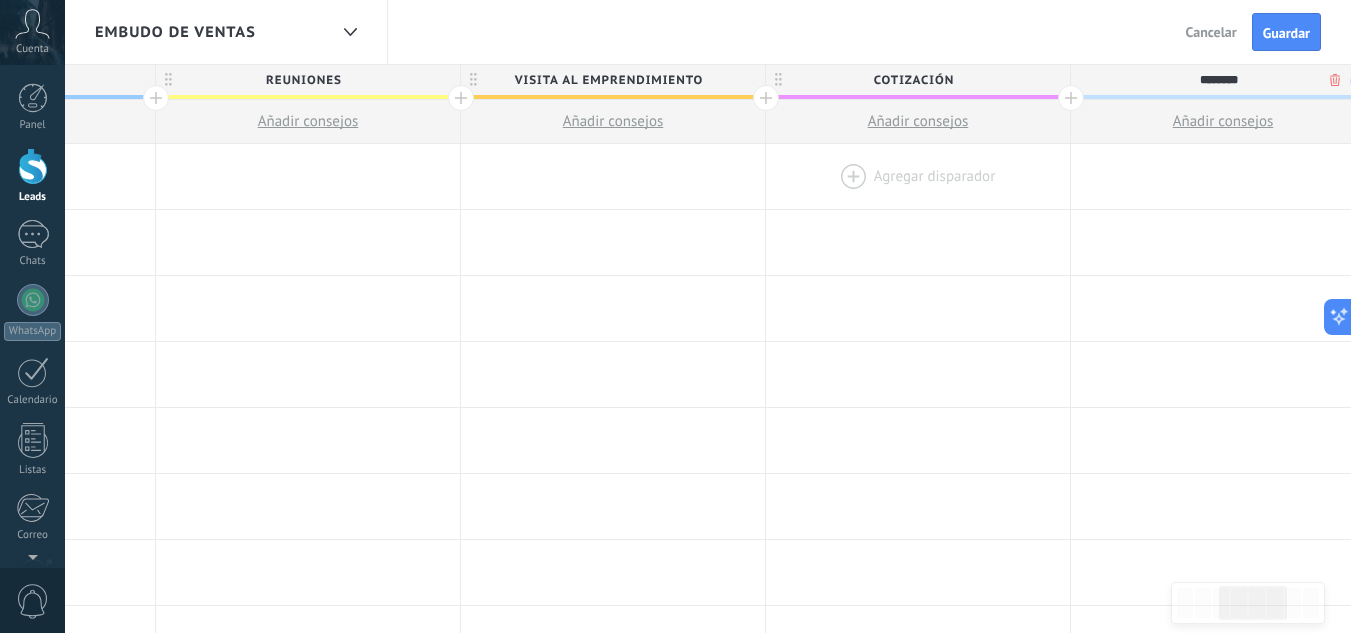 type on "********" 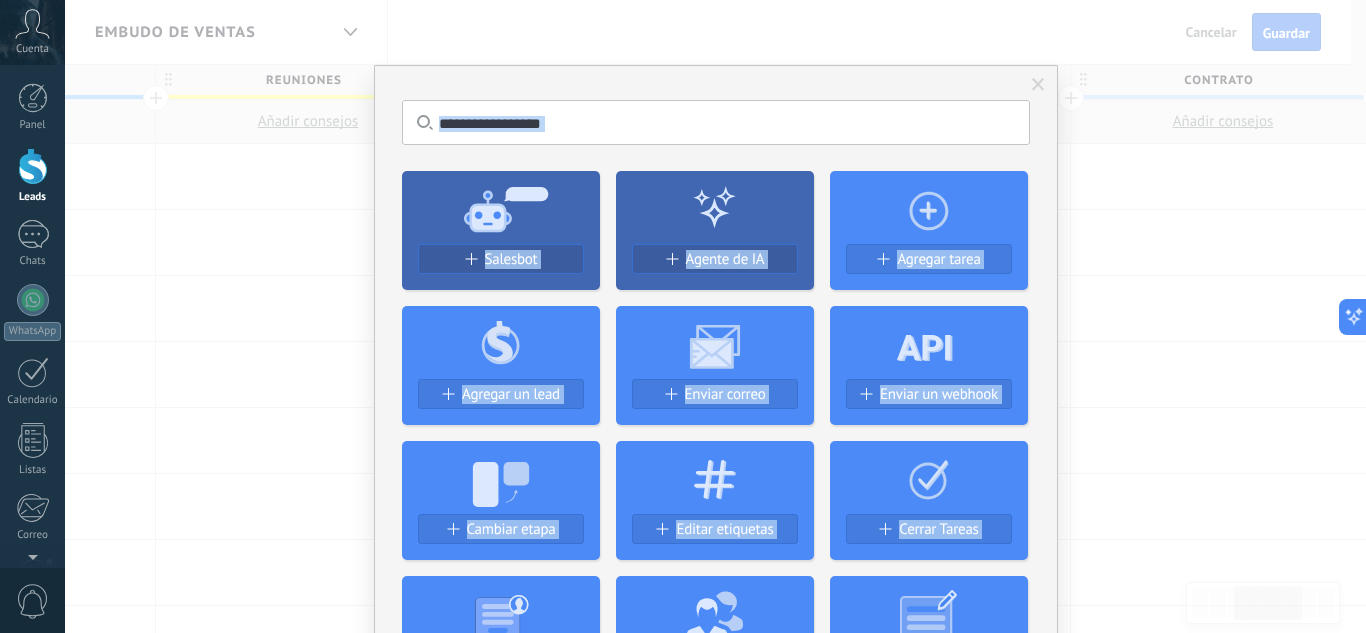 drag, startPoint x: 1068, startPoint y: 206, endPoint x: 1021, endPoint y: 69, distance: 144.83784 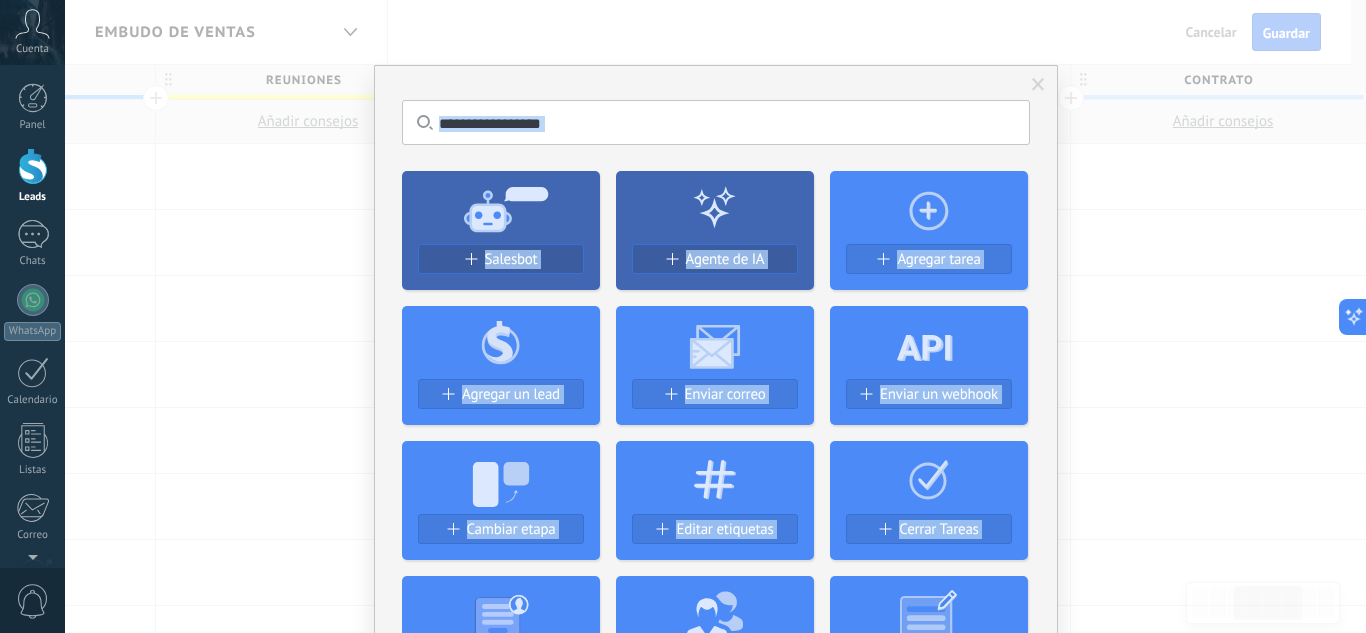 type on "**********" 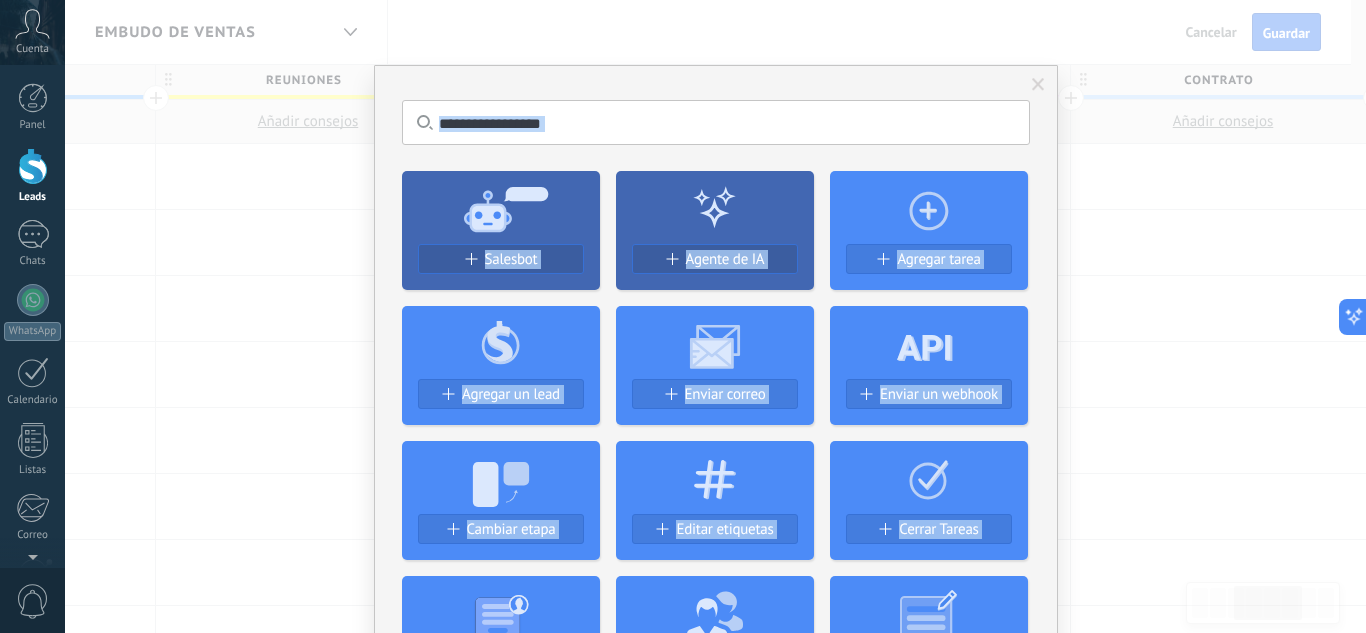click on "No hay resultados Salesbot Agente de IA Agregar tarea Agregar un lead Enviar correo Enviar un webhook Cambiar etapa Editar etiquetas Cerrar Tareas Generar formulario Cambiar el usuario responsable del lead Cambiar campo Borrar archivos Widgets Google Analytics Connect your Google Analytics account and create custom Google Analytics Instalar AdWords Conecte su cuenta publicitaria y configure la publicidad en Google Autorizar Meta Conversions API Sincroniza tu cuenta Meta para mejorar tus anuncios Conectar Facebook Conecte este módulo y use la publicidad en Facebook Conectar Creditor por CatCode Control de pagos parciales en un lead Instalar Chatter - WA+ChatGPT via Komanda F5 Integración de WhatsApp, Telegram, Avito & VK Instalar Documentos de Google por AMOGURU Documentos de Google por AMOGURU Instalar Distribución Inteligente por AMOGURU Distribución inteligente de leads de amoGURU Instalar Bloque de cambio de estado de AMOGURU Mover leads solo a etapas configuradas. Instalar Whatsapp de YouMessages Zoom" at bounding box center (715, 316) 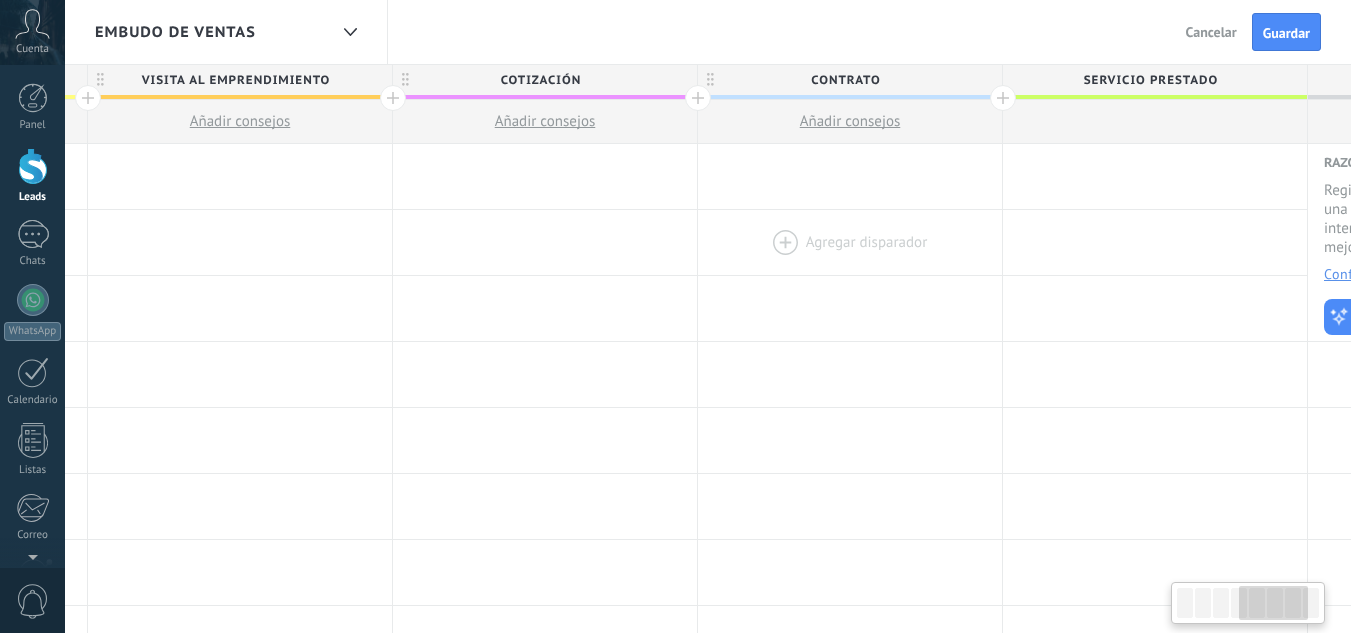 scroll, scrollTop: 0, scrollLeft: 1218, axis: horizontal 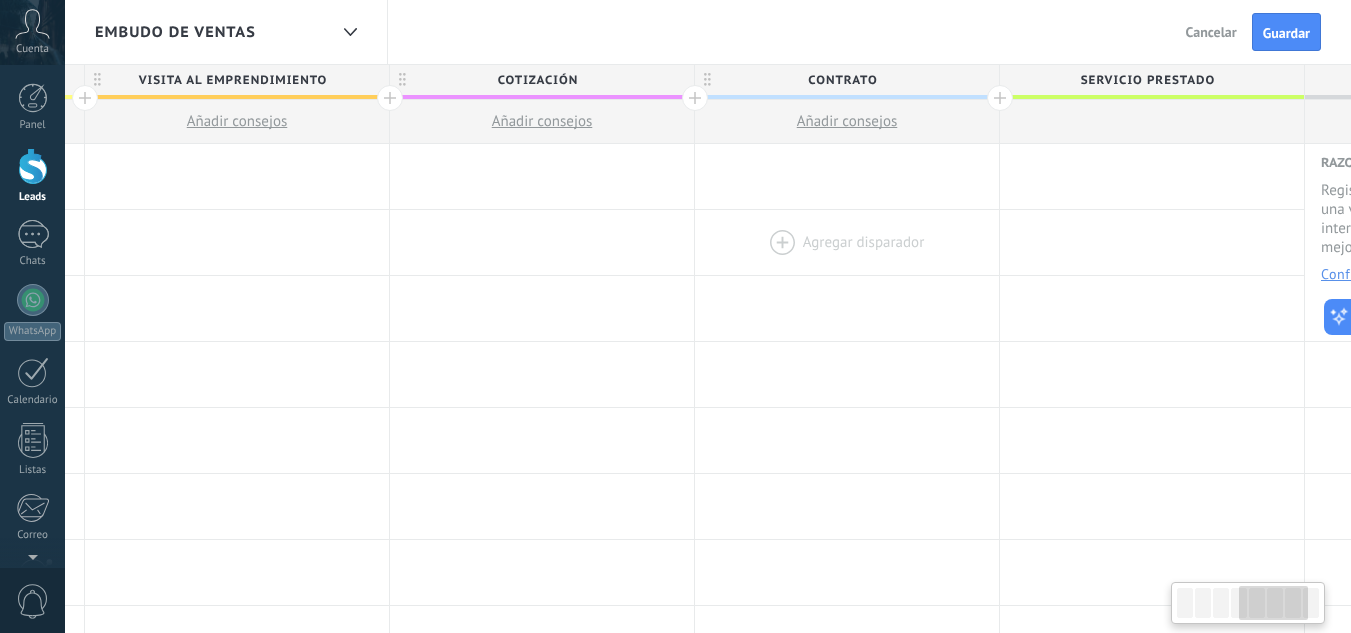 drag, startPoint x: 1114, startPoint y: 189, endPoint x: 738, endPoint y: 226, distance: 377.8161 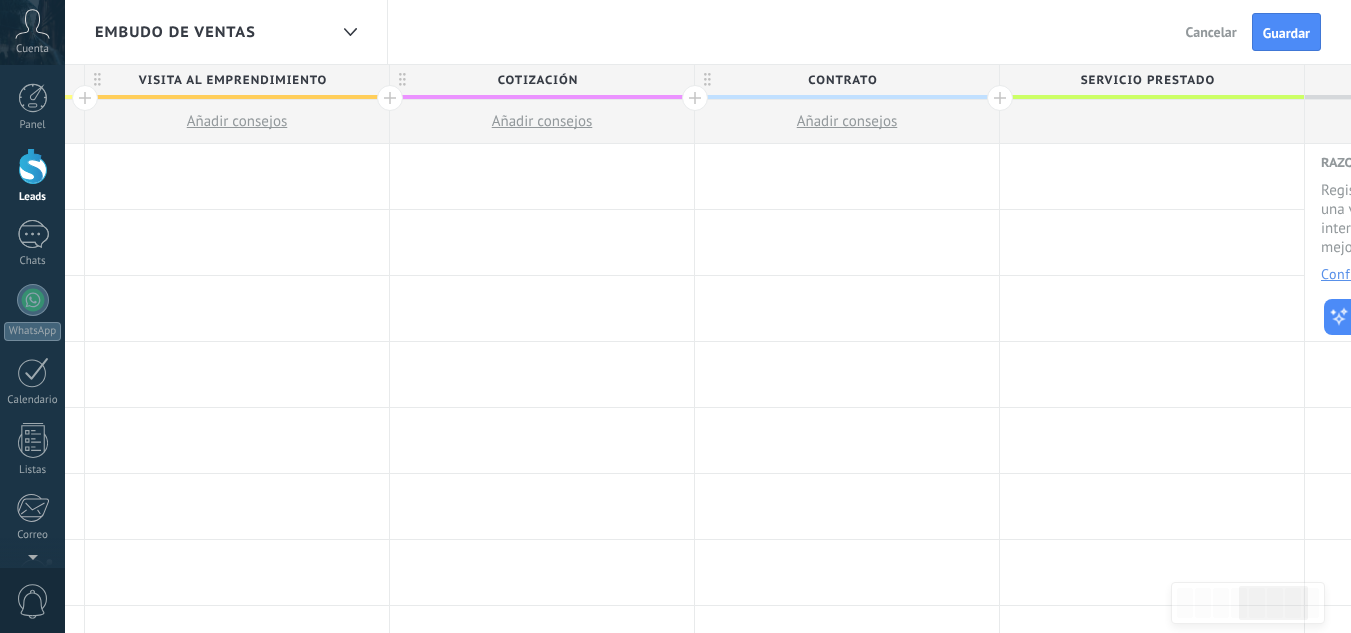 click on "Servicio prestado" at bounding box center [1147, 80] 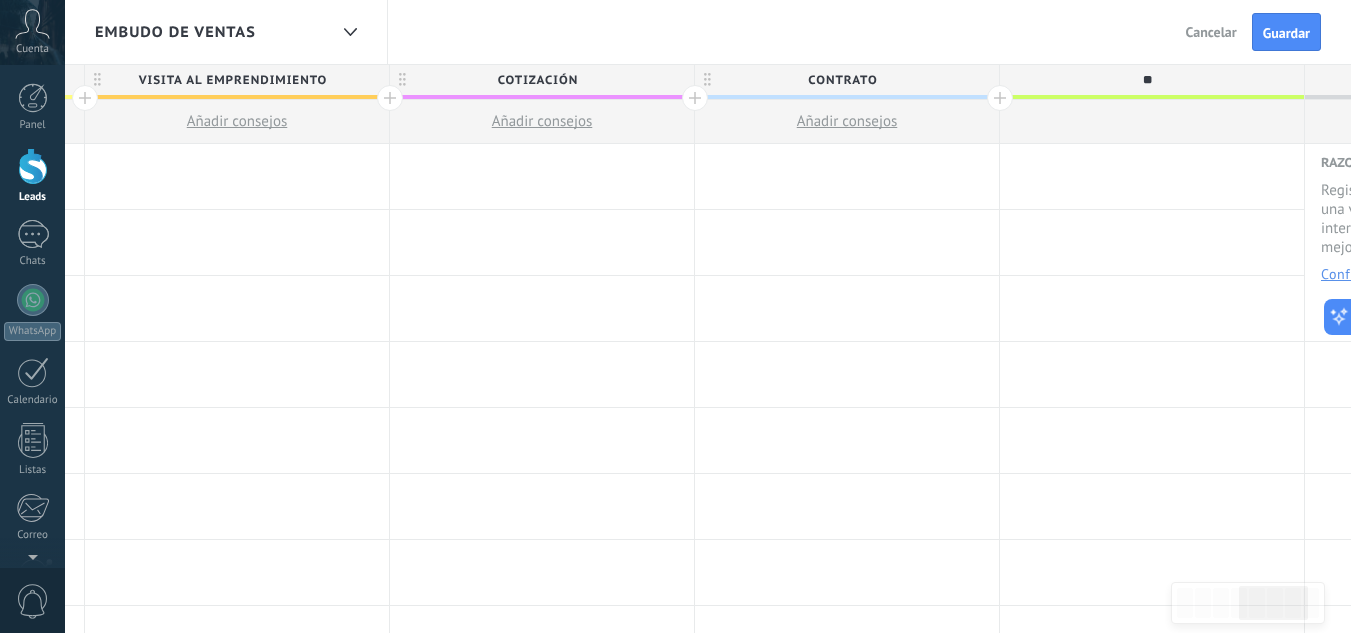 type on "*" 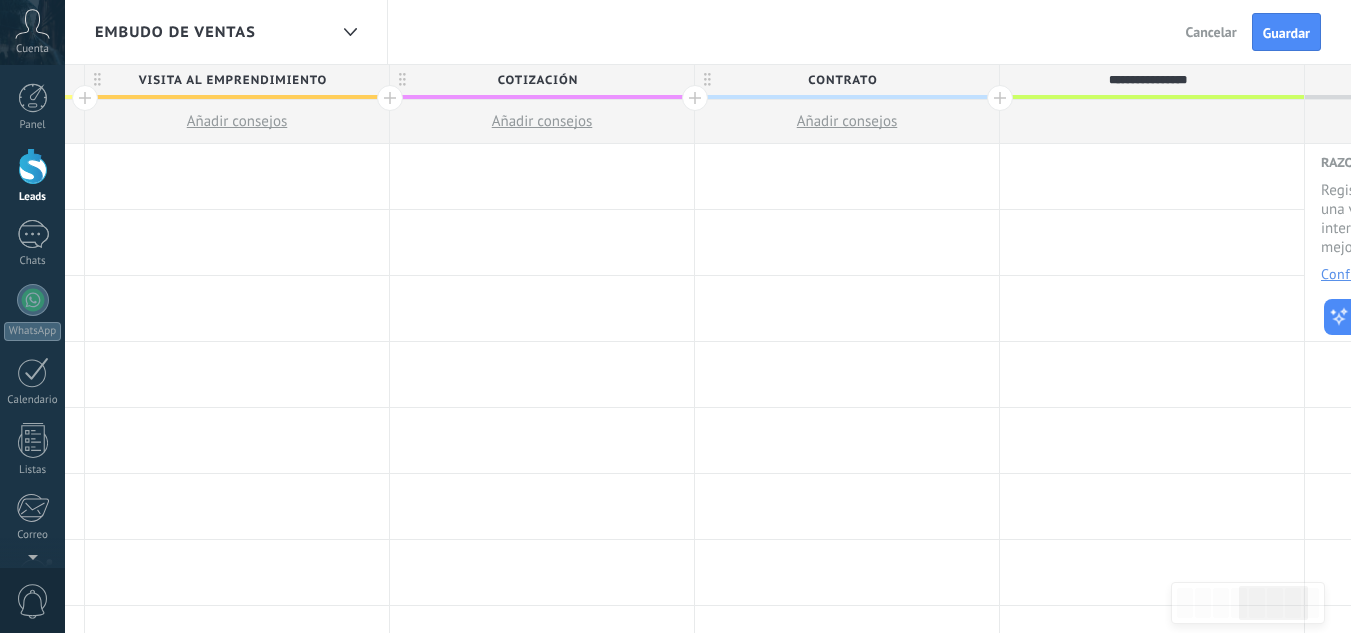 type on "**********" 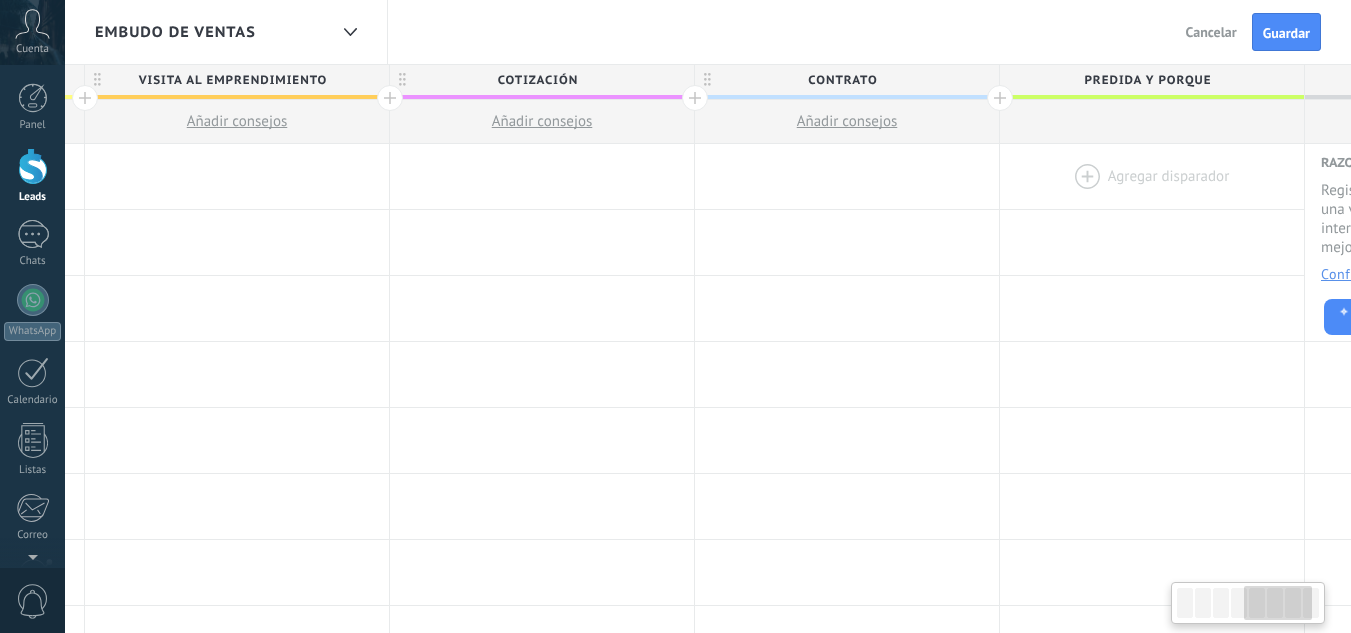 scroll, scrollTop: 0, scrollLeft: 1477, axis: horizontal 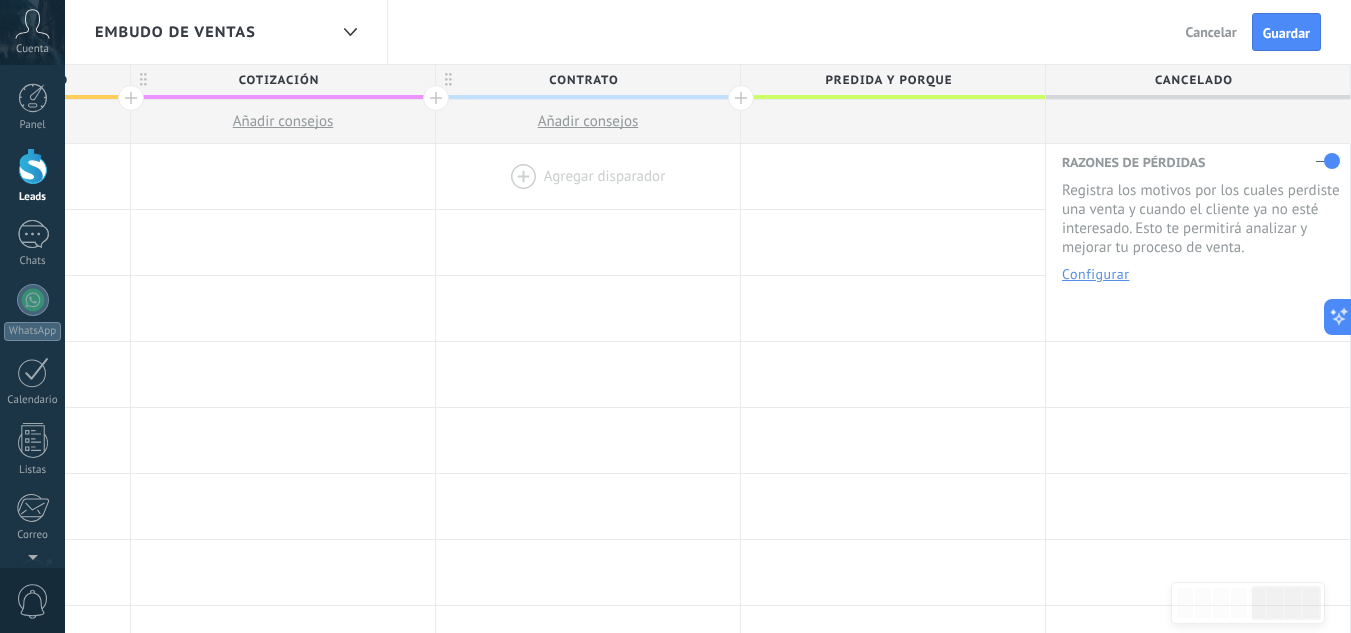 drag, startPoint x: 1271, startPoint y: 118, endPoint x: 692, endPoint y: 144, distance: 579.5835 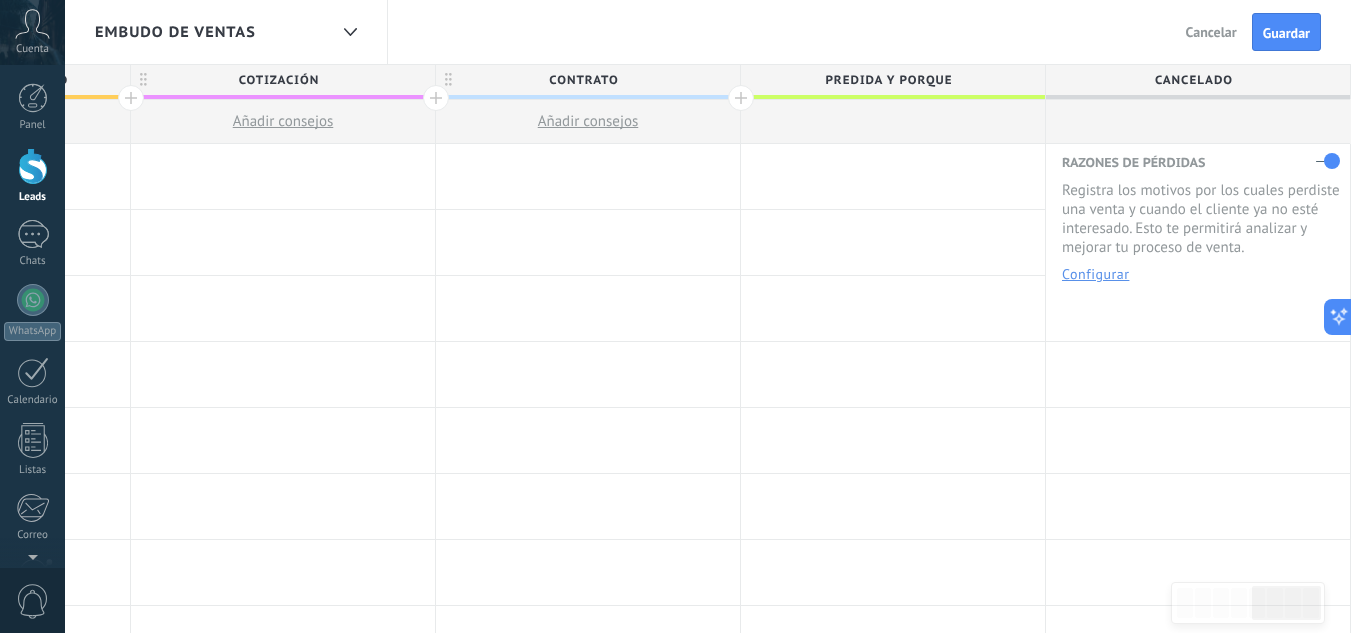 click on "predida y porque" at bounding box center [888, 80] 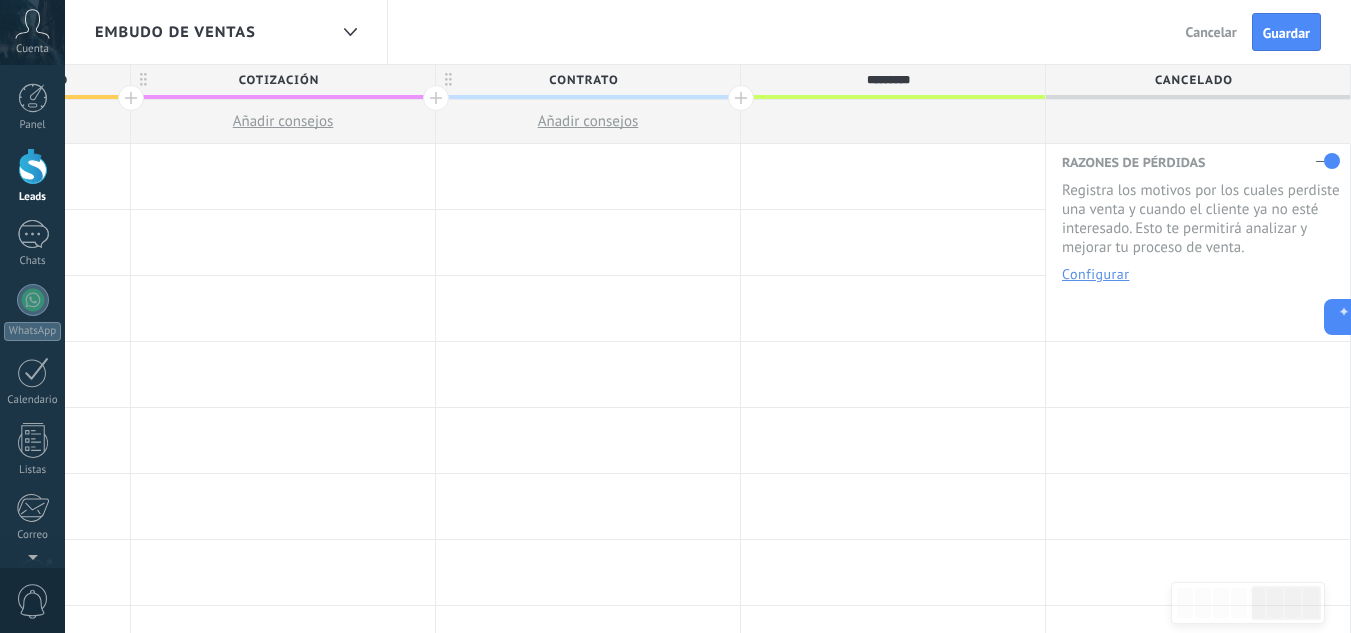 type on "*******" 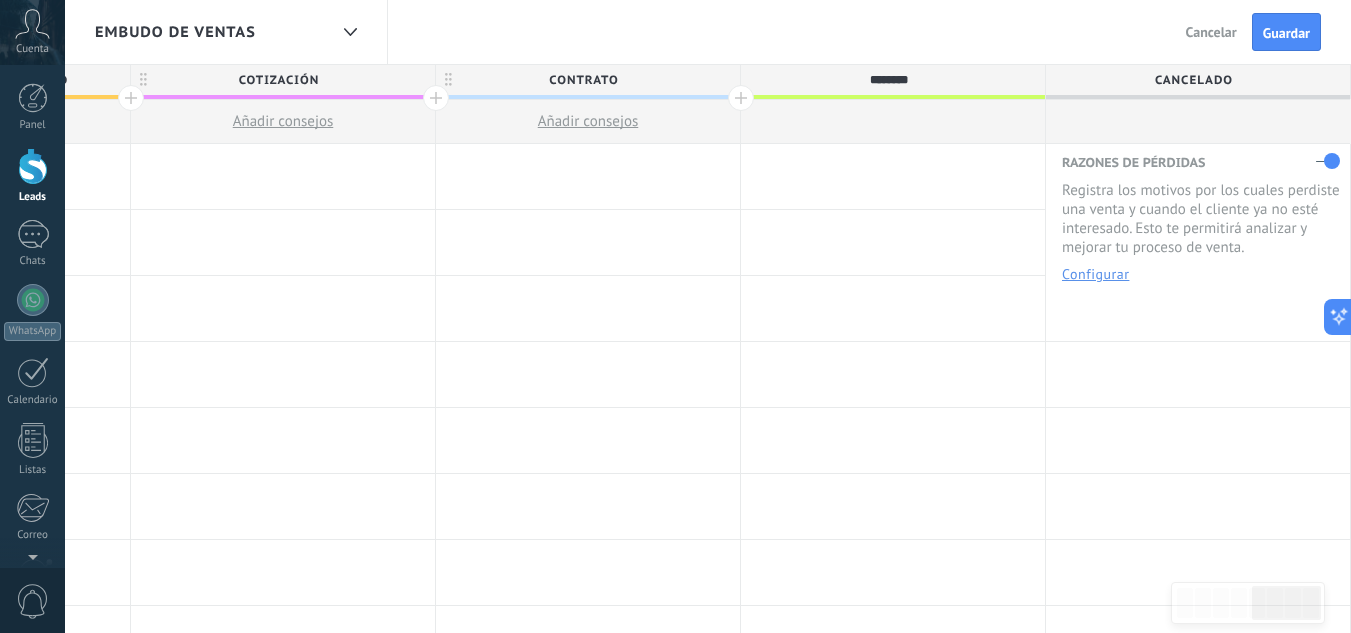 click on "Cancelado" at bounding box center (1193, 80) 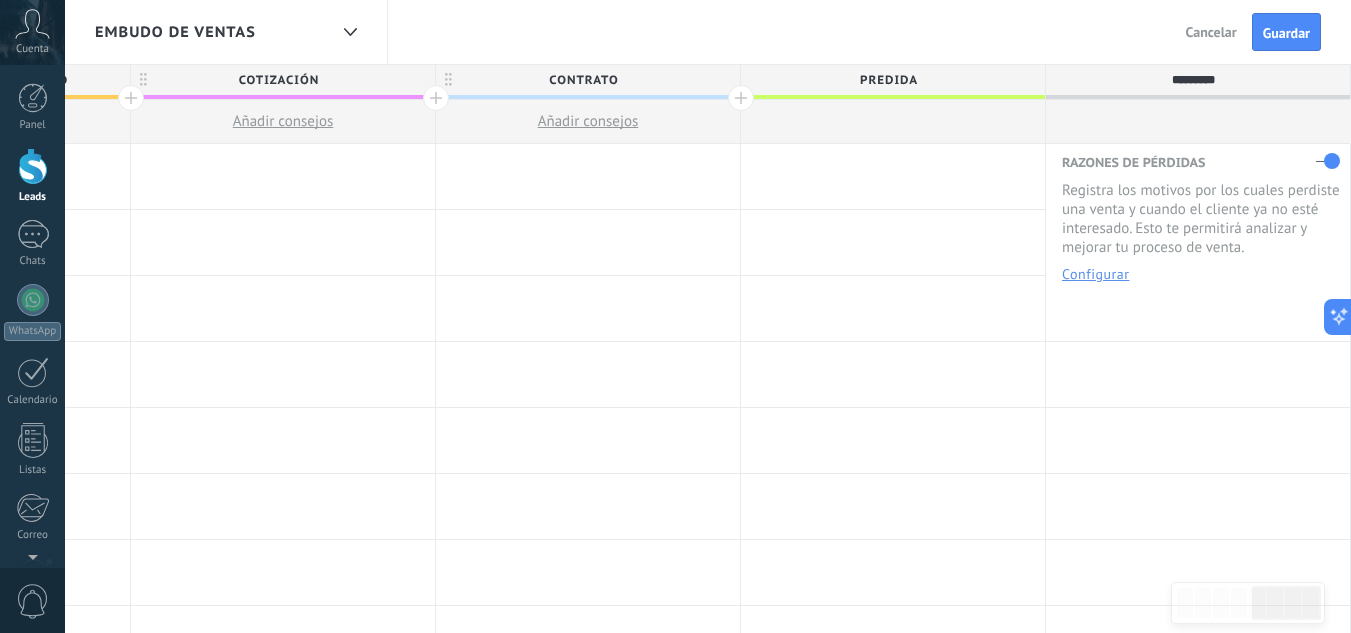 click on "*********" at bounding box center (1193, 80) 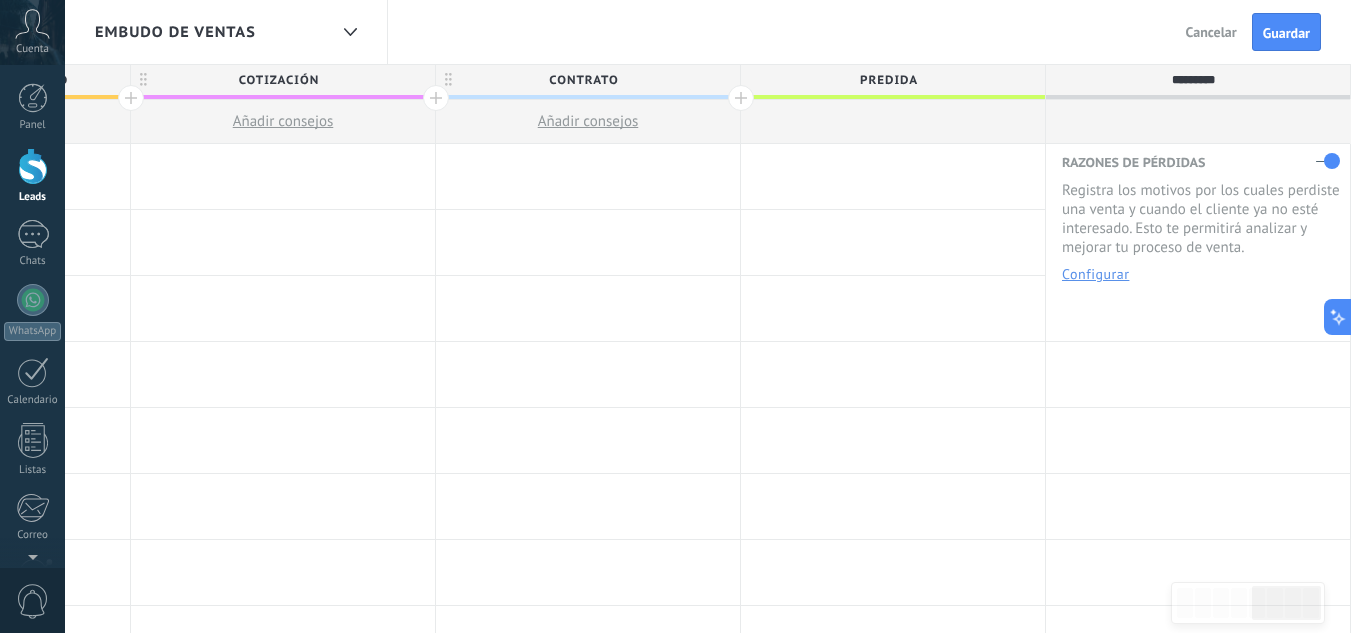 click on "Configurar" at bounding box center (1095, 274) 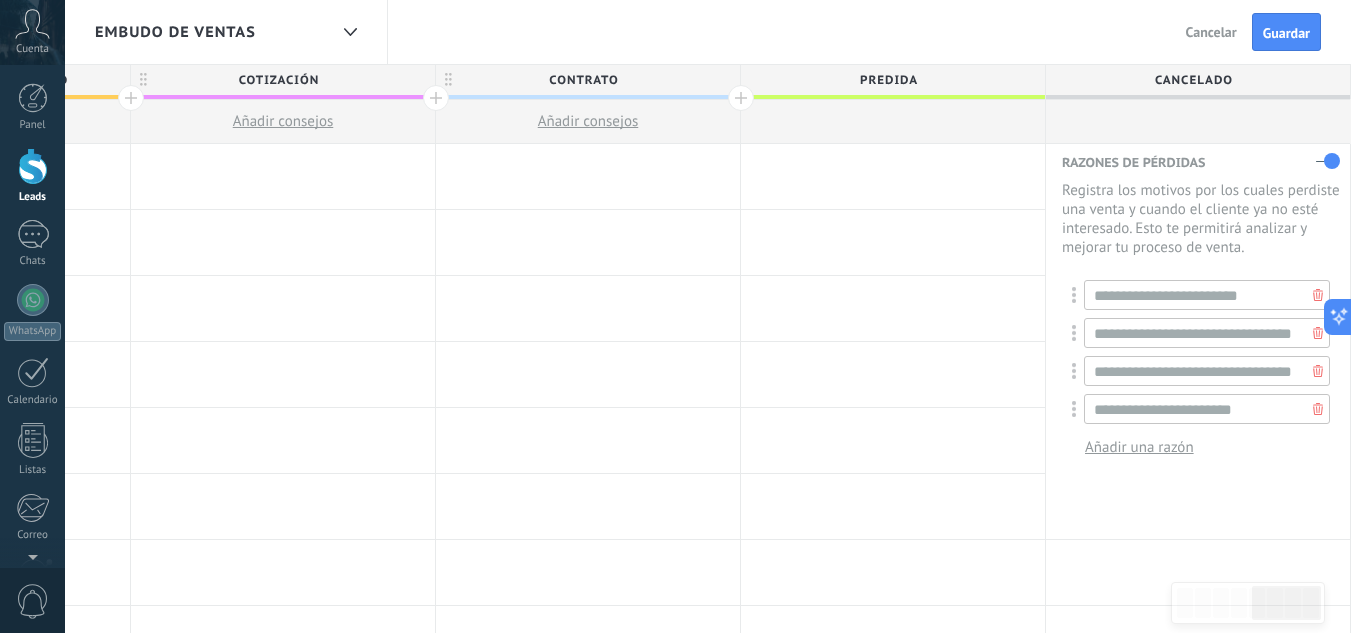 click on "Añadir una razón" at bounding box center (1139, 447) 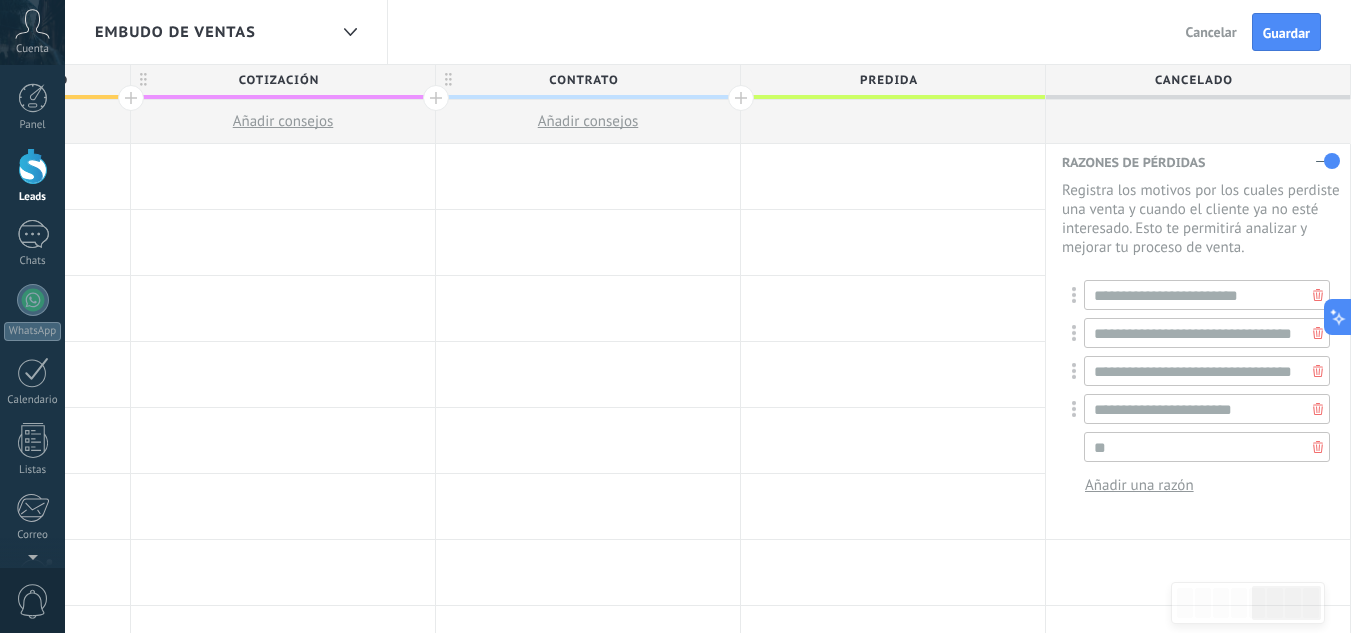 type on "*" 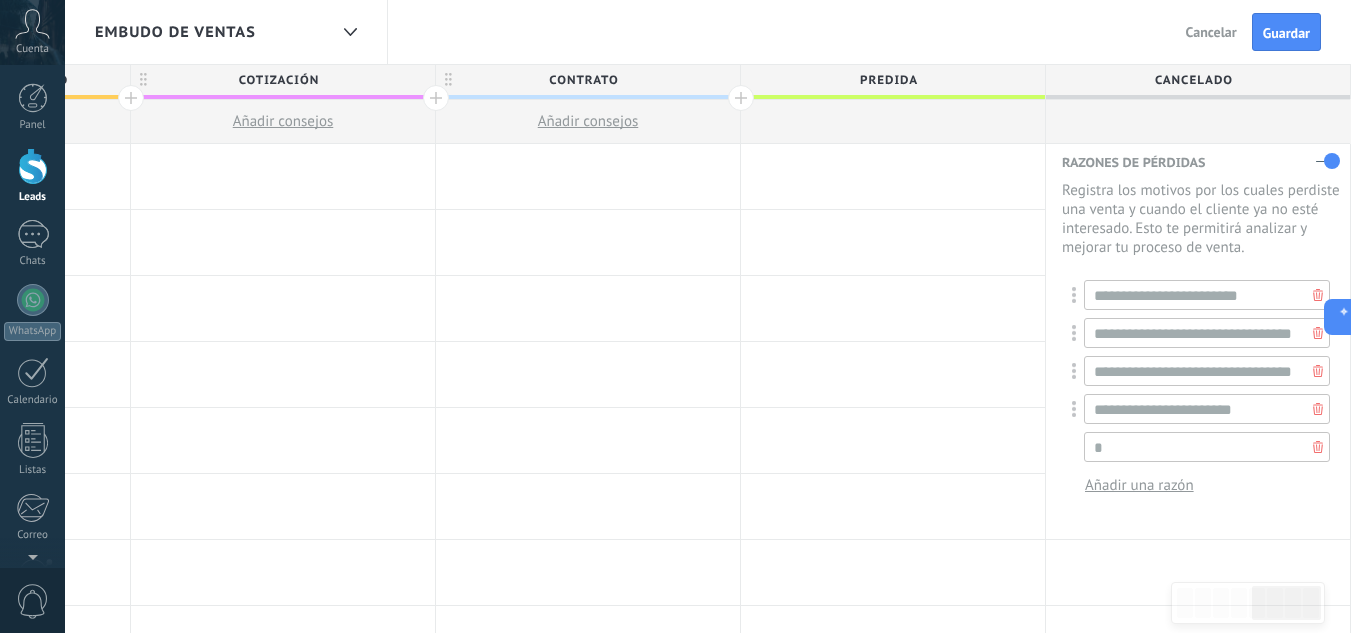 type 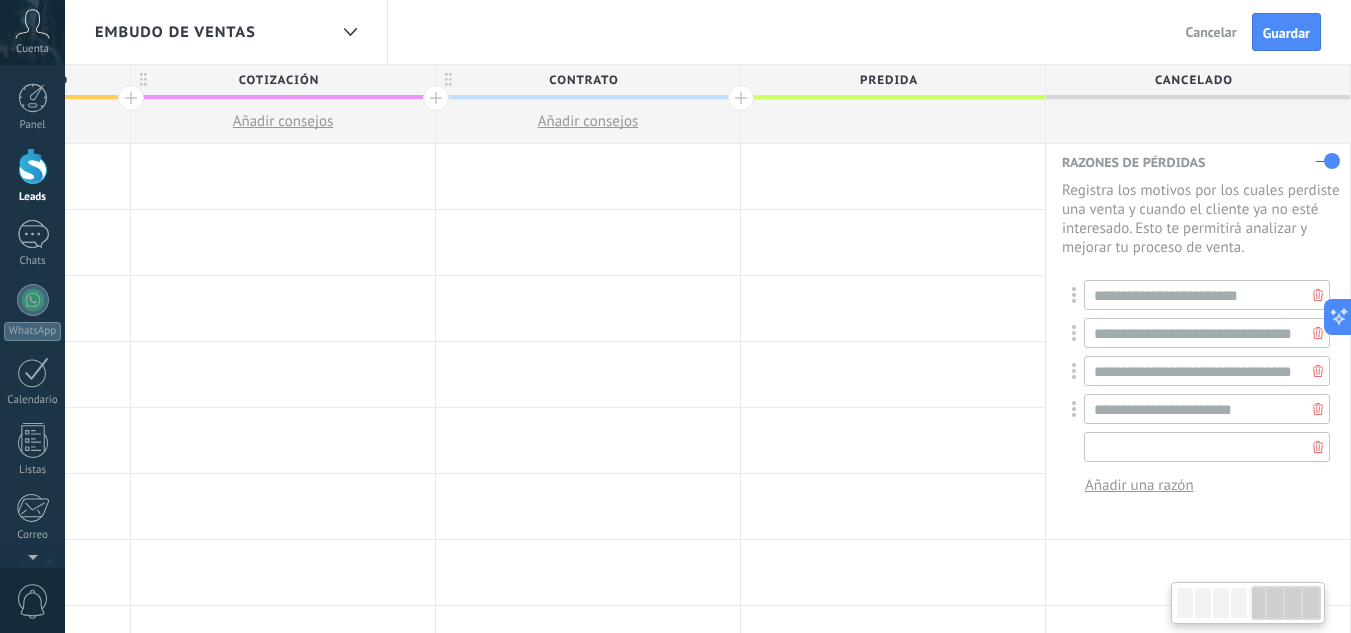 click on "Agregar disparador" at bounding box center [893, 375] 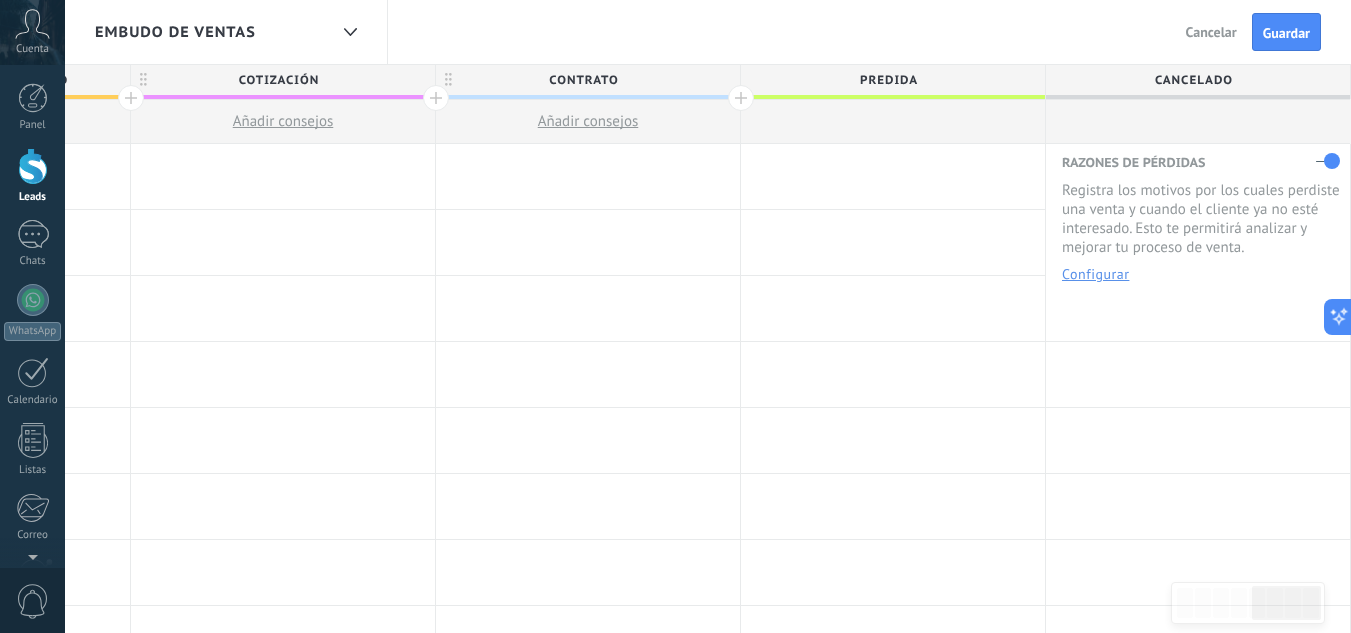 click at bounding box center [1328, 161] 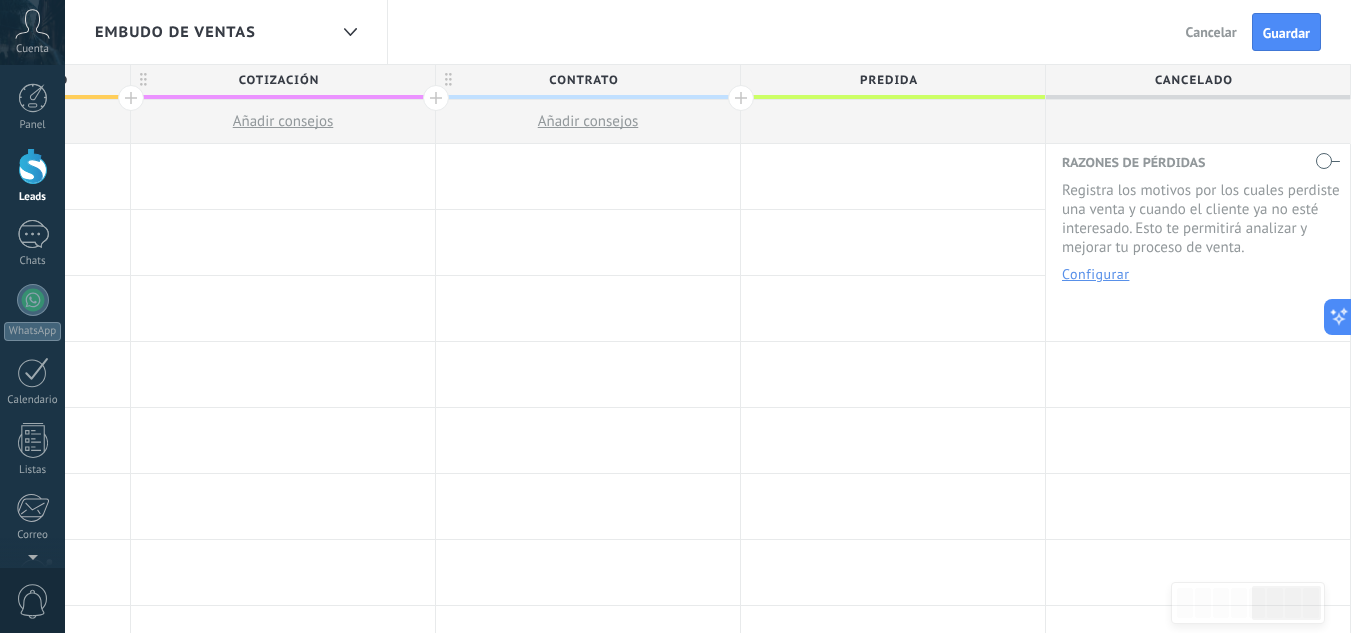 click at bounding box center (1328, 161) 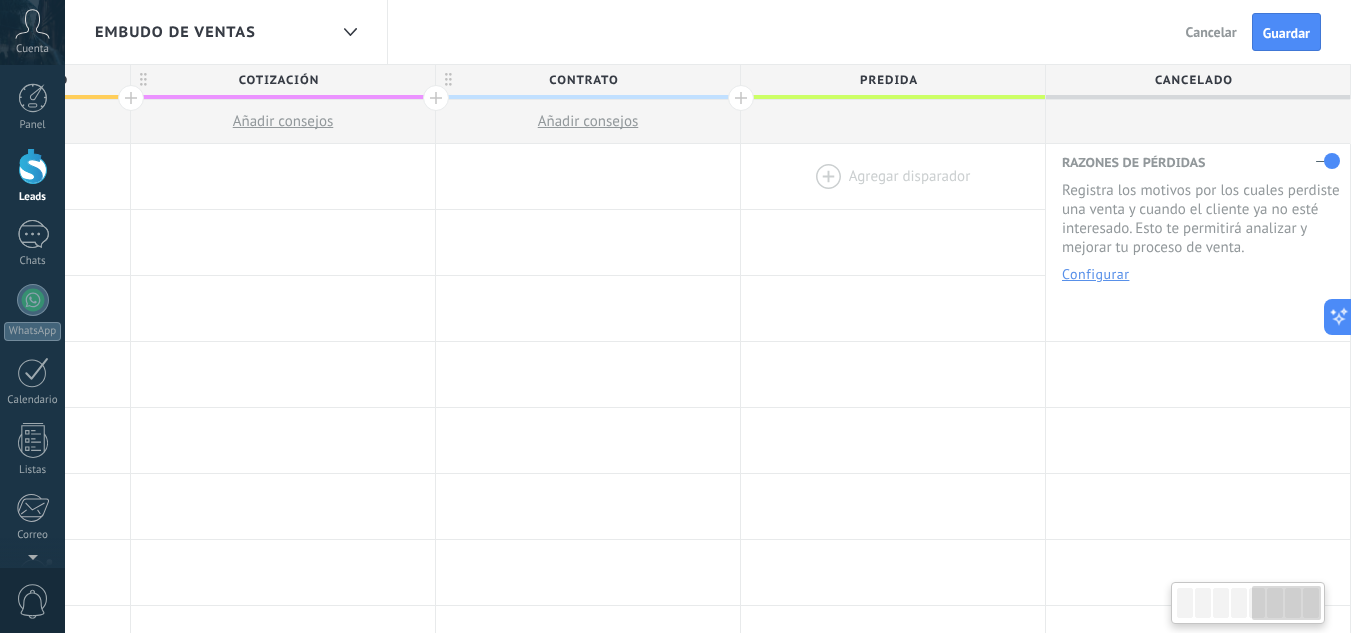 click at bounding box center (893, 176) 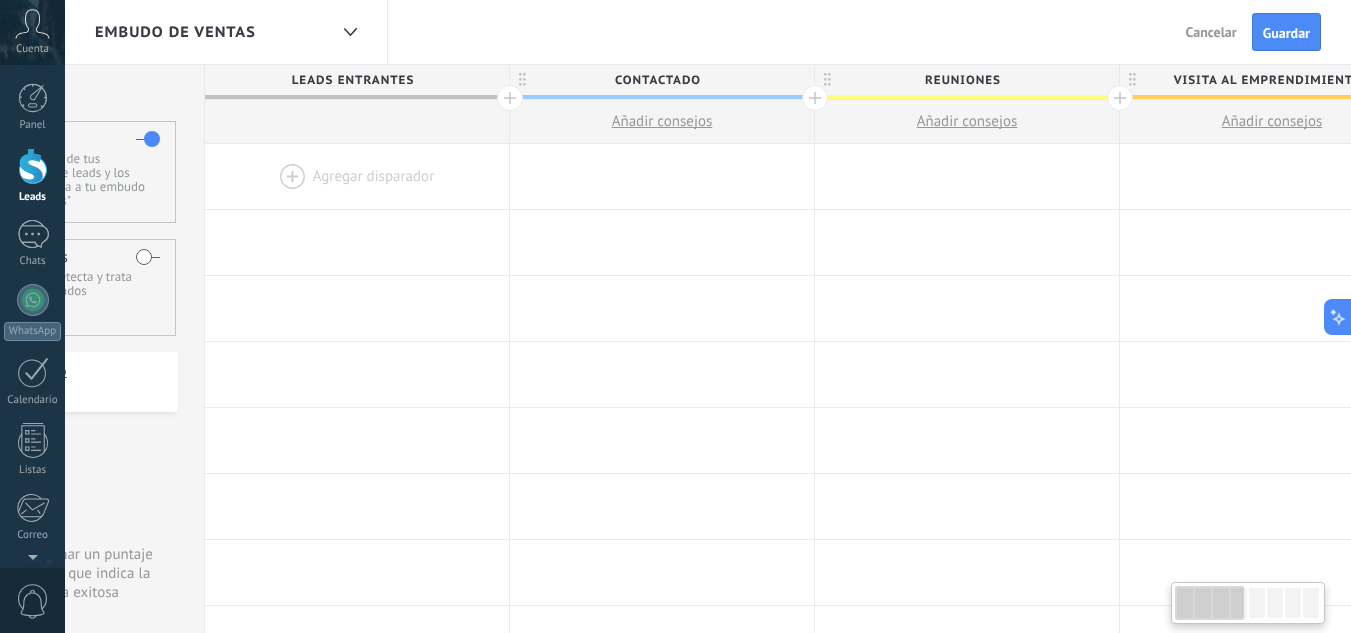 scroll, scrollTop: 0, scrollLeft: 0, axis: both 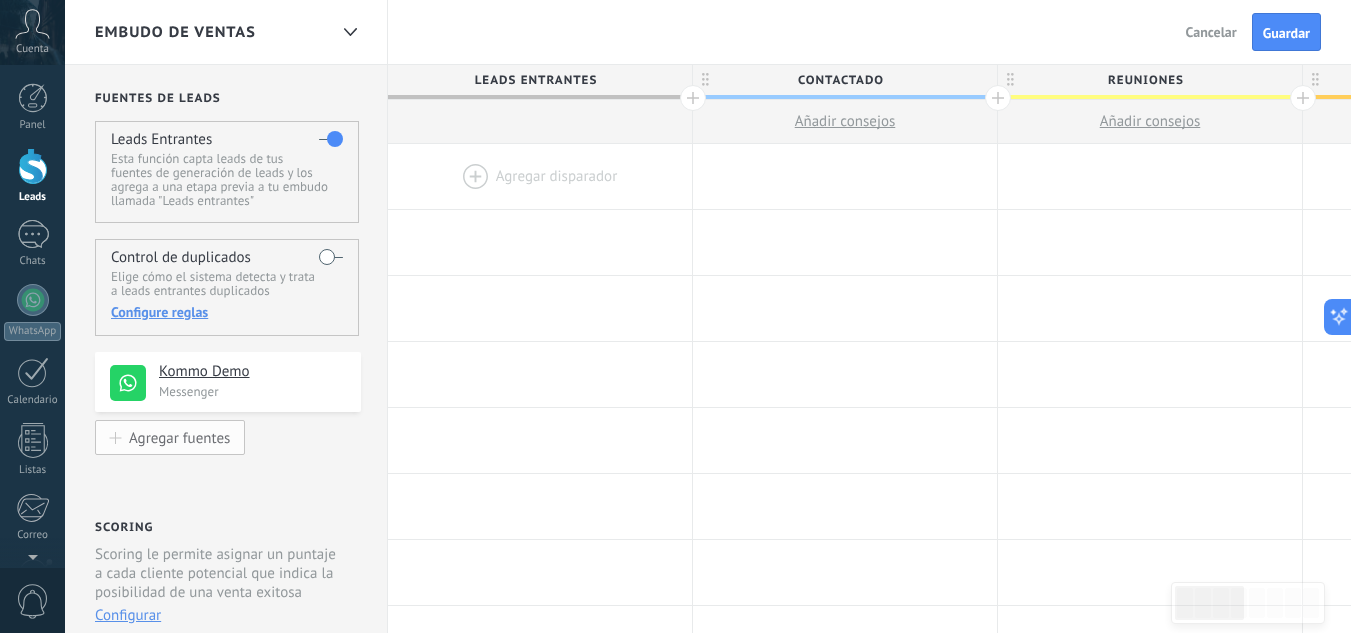 click on "Agregar fuentes" at bounding box center [179, 437] 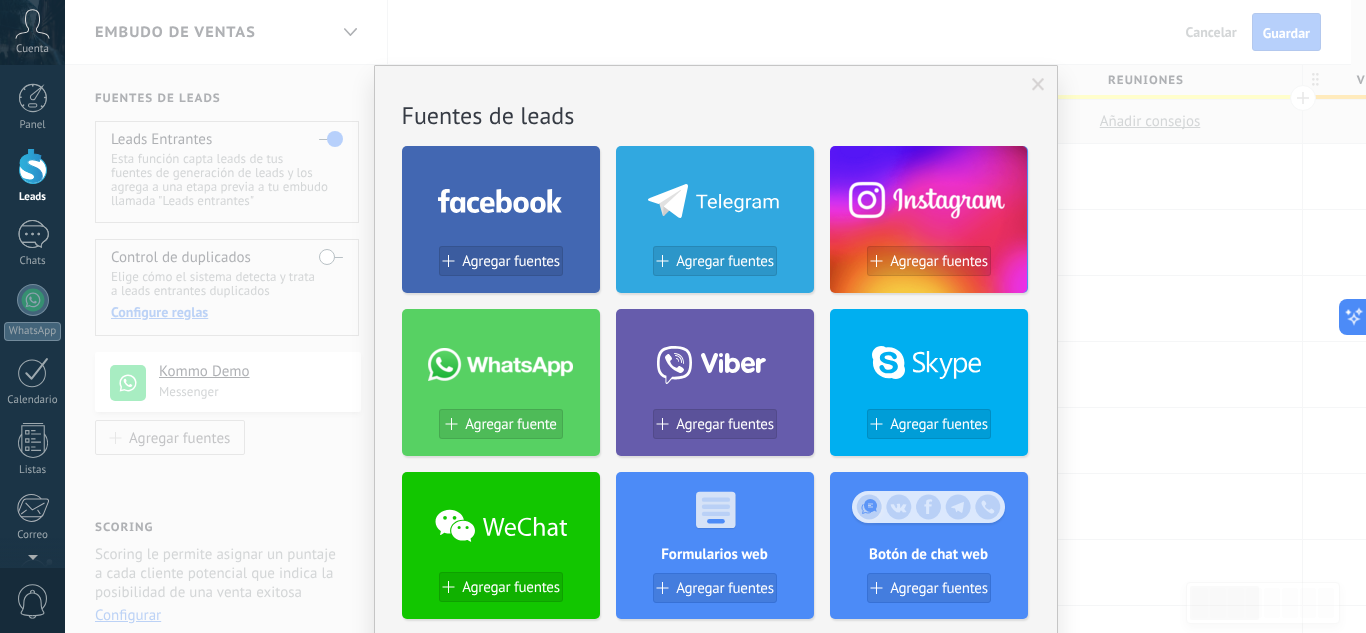 click 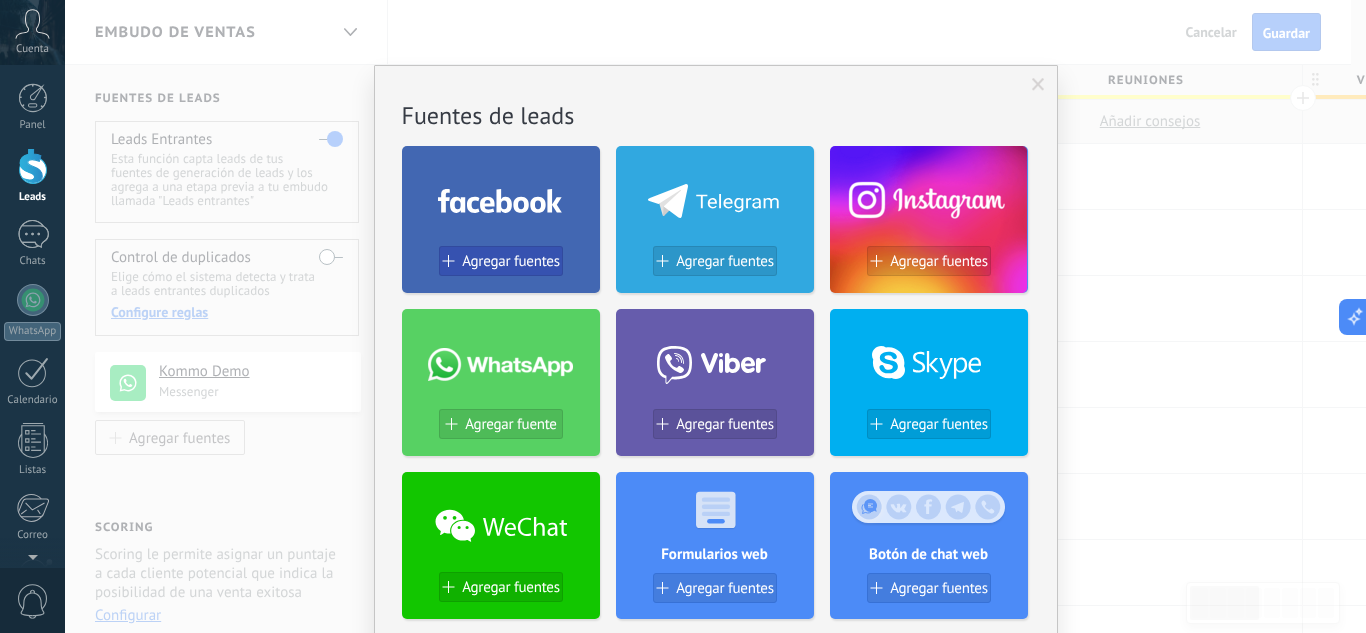 click on "Agregar fuentes" at bounding box center (511, 261) 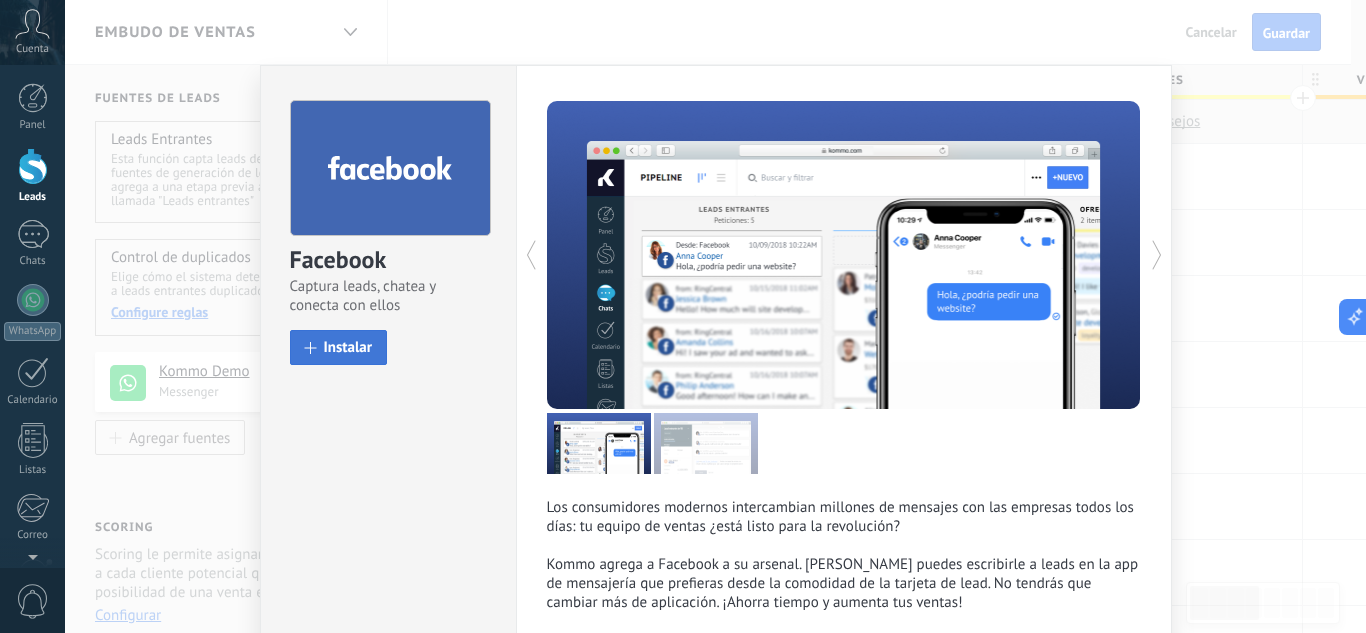 click on "Instalar" at bounding box center (348, 347) 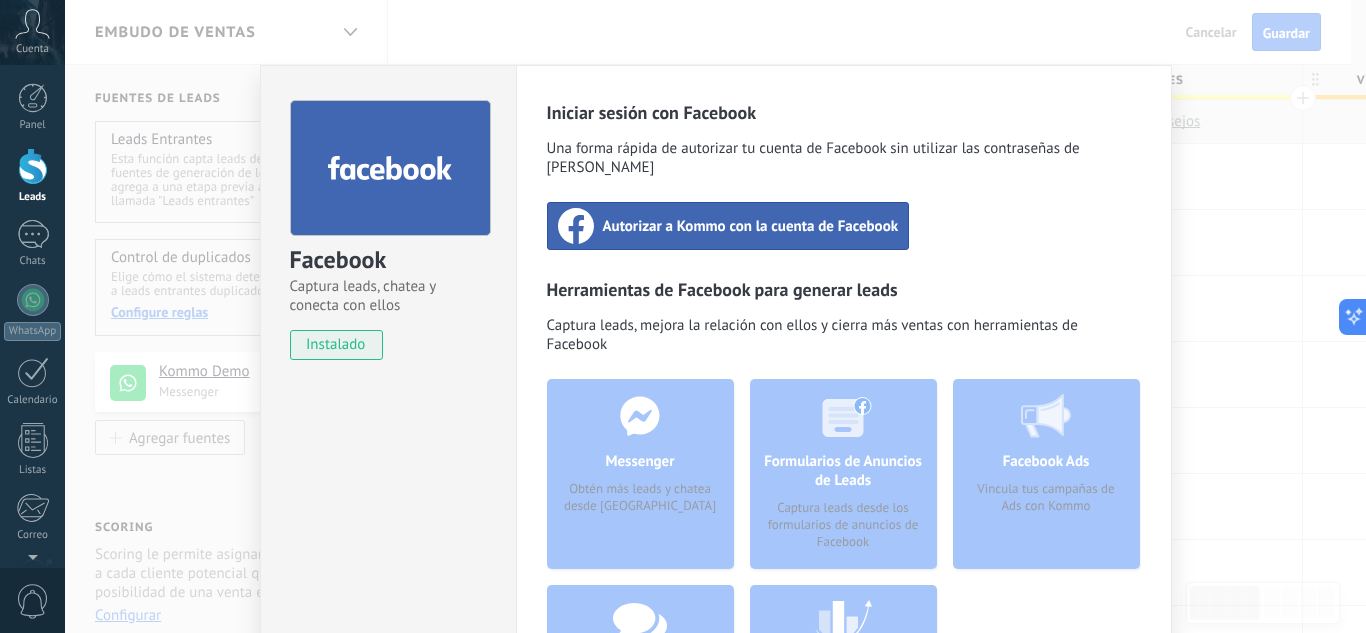 click on "Autorizar a Kommo con la cuenta de Facebook" at bounding box center (751, 226) 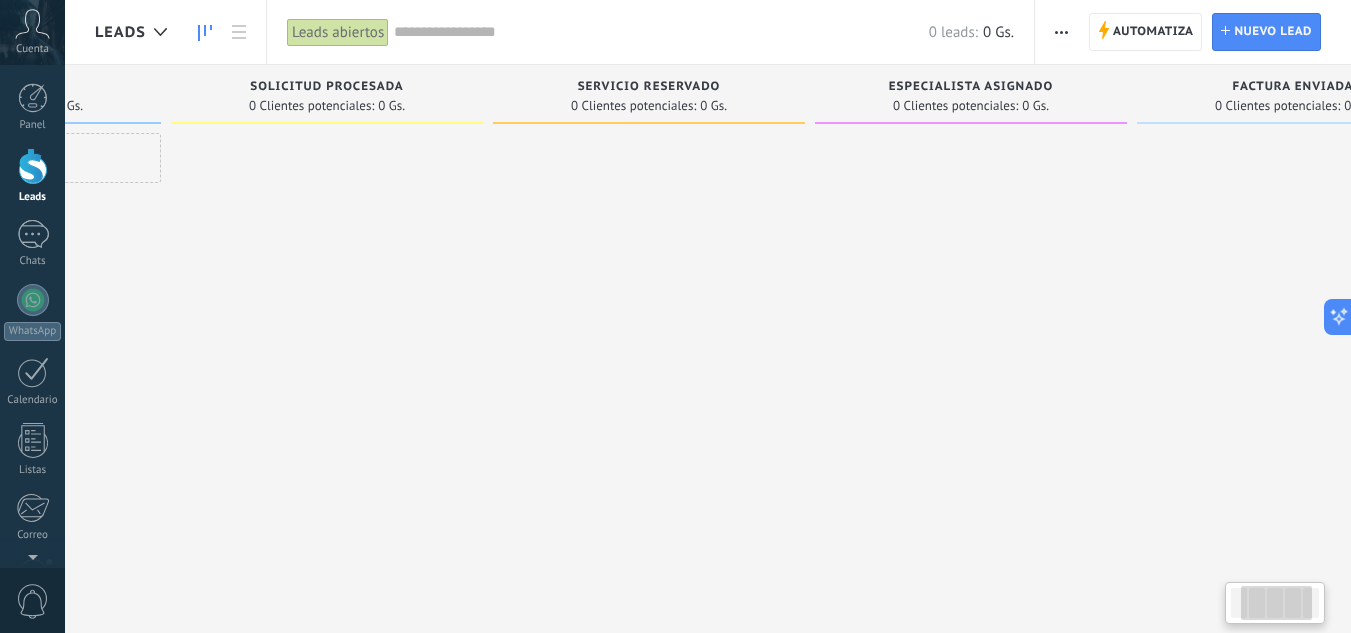 scroll, scrollTop: 0, scrollLeft: 374, axis: horizontal 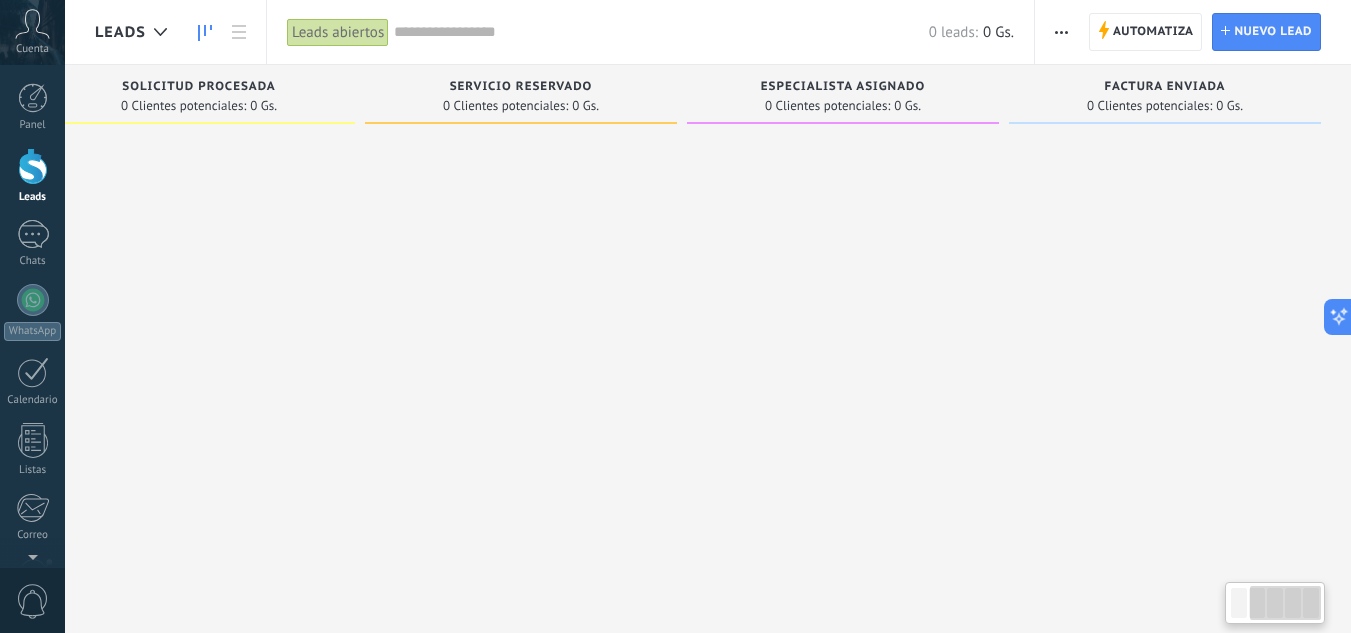 drag, startPoint x: 1233, startPoint y: 164, endPoint x: 791, endPoint y: 196, distance: 443.15686 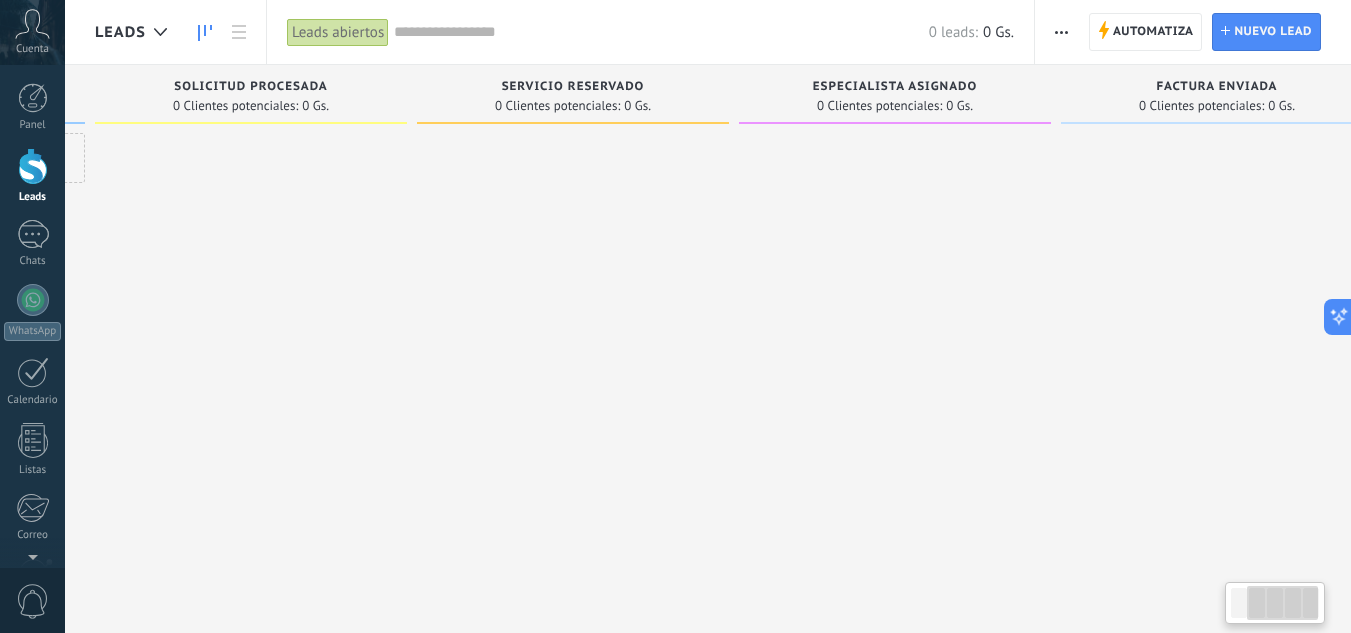 scroll, scrollTop: 0, scrollLeft: 325, axis: horizontal 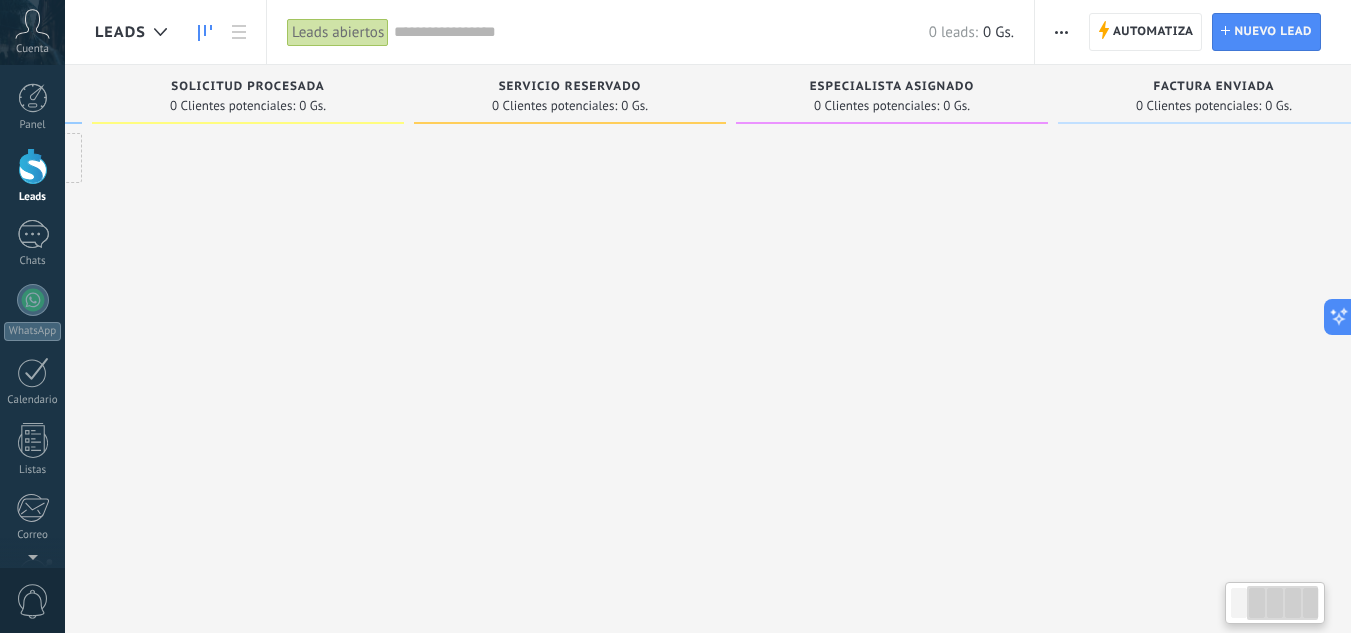drag, startPoint x: 1180, startPoint y: 163, endPoint x: 911, endPoint y: 162, distance: 269.00186 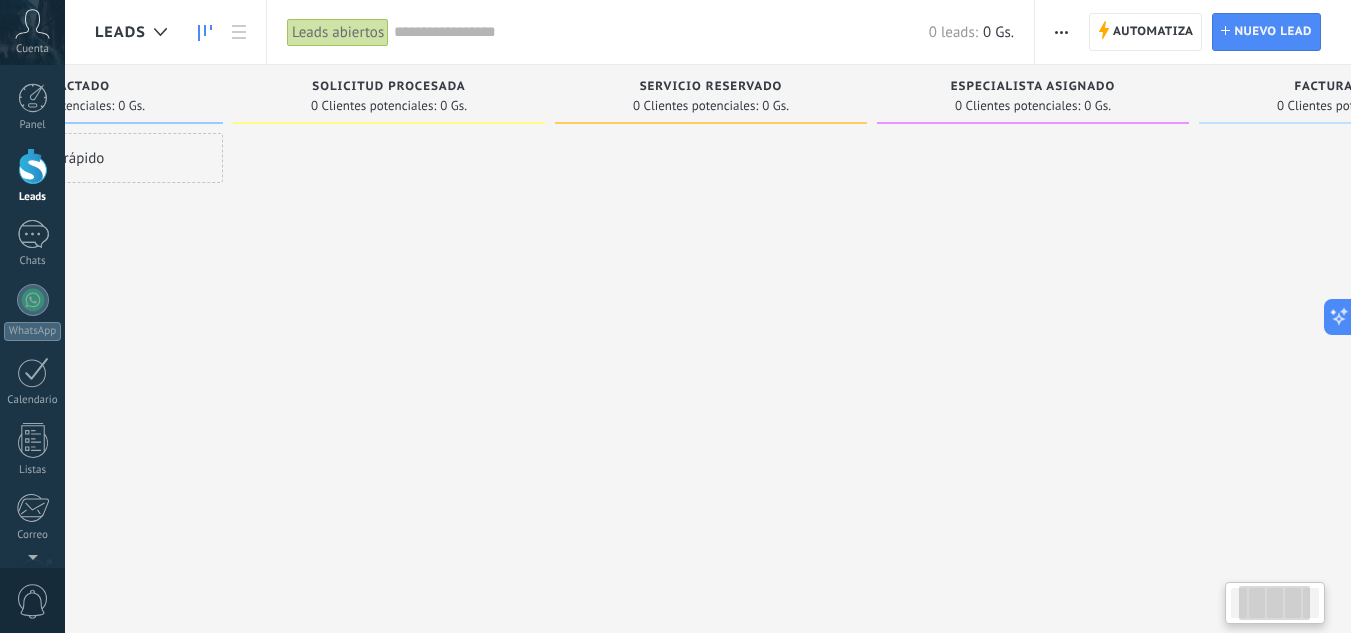 drag, startPoint x: 869, startPoint y: 161, endPoint x: 1014, endPoint y: 166, distance: 145.08618 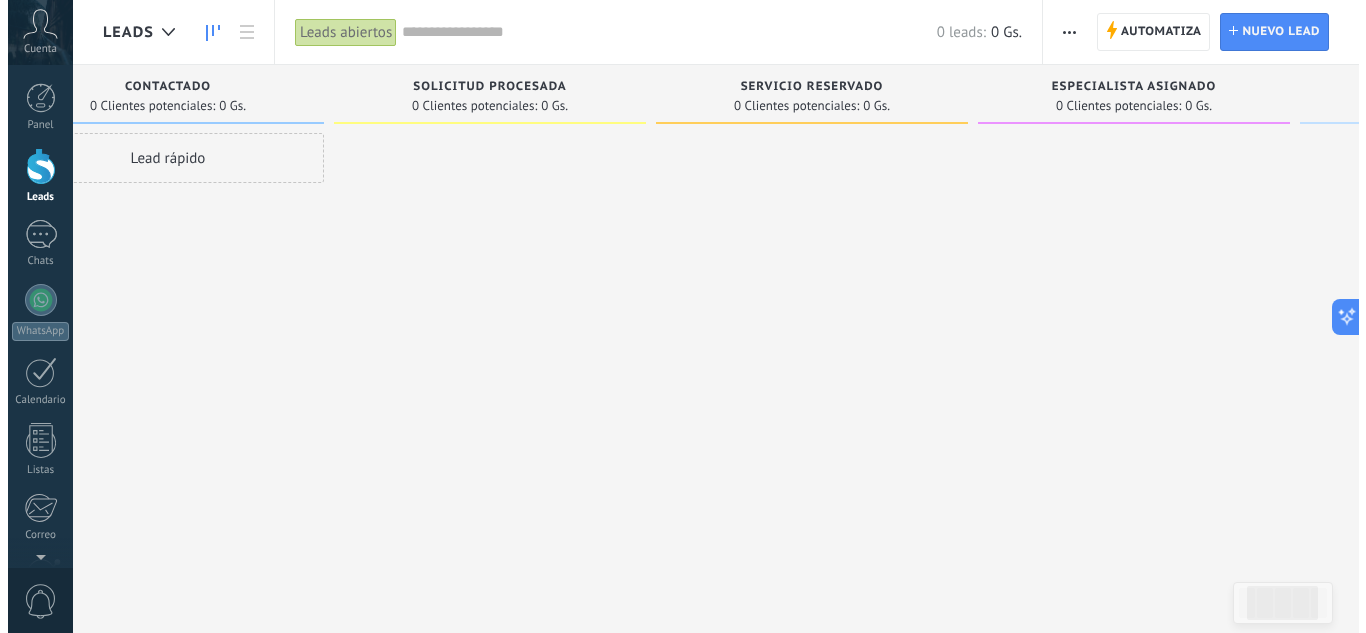 scroll, scrollTop: 0, scrollLeft: 0, axis: both 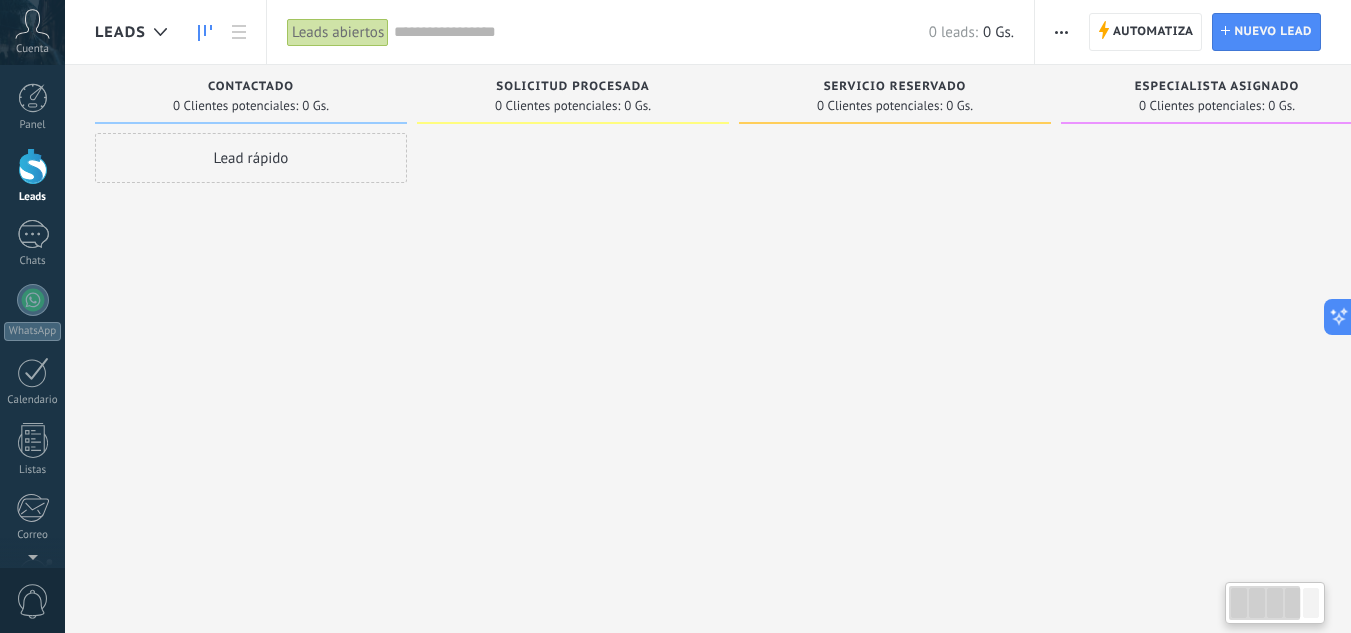 drag, startPoint x: 708, startPoint y: 165, endPoint x: 1030, endPoint y: 178, distance: 322.26233 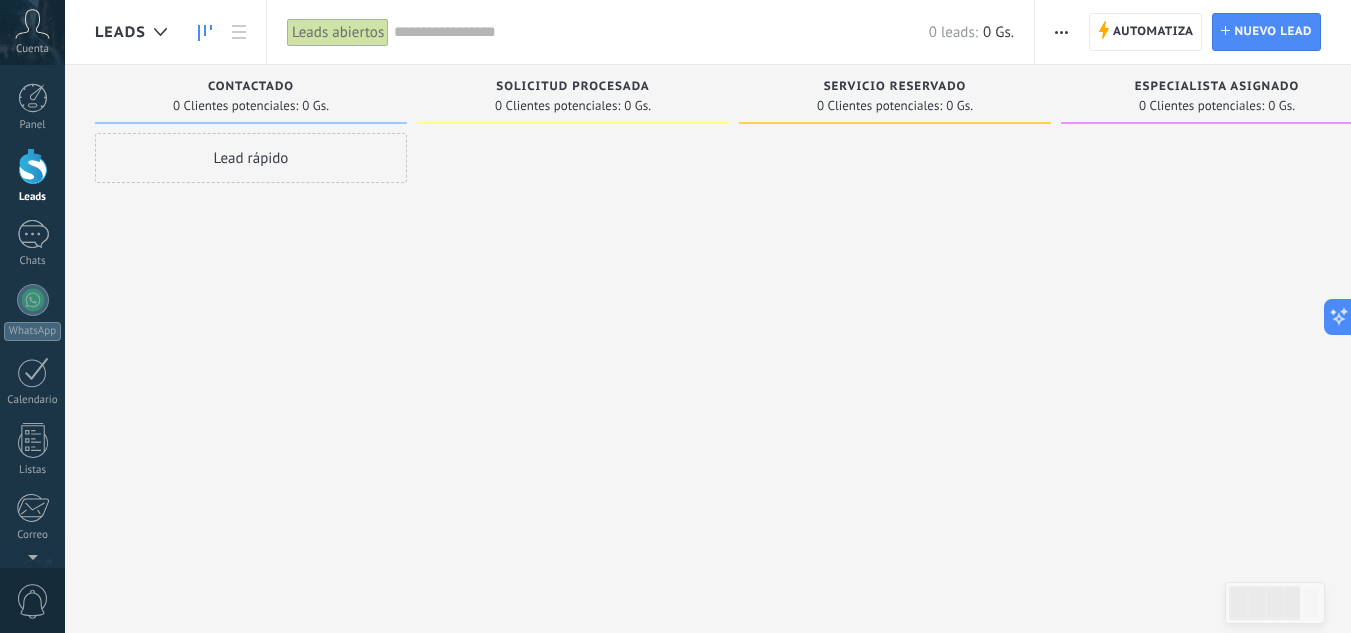 click on "Solicitud procesada" at bounding box center (572, 87) 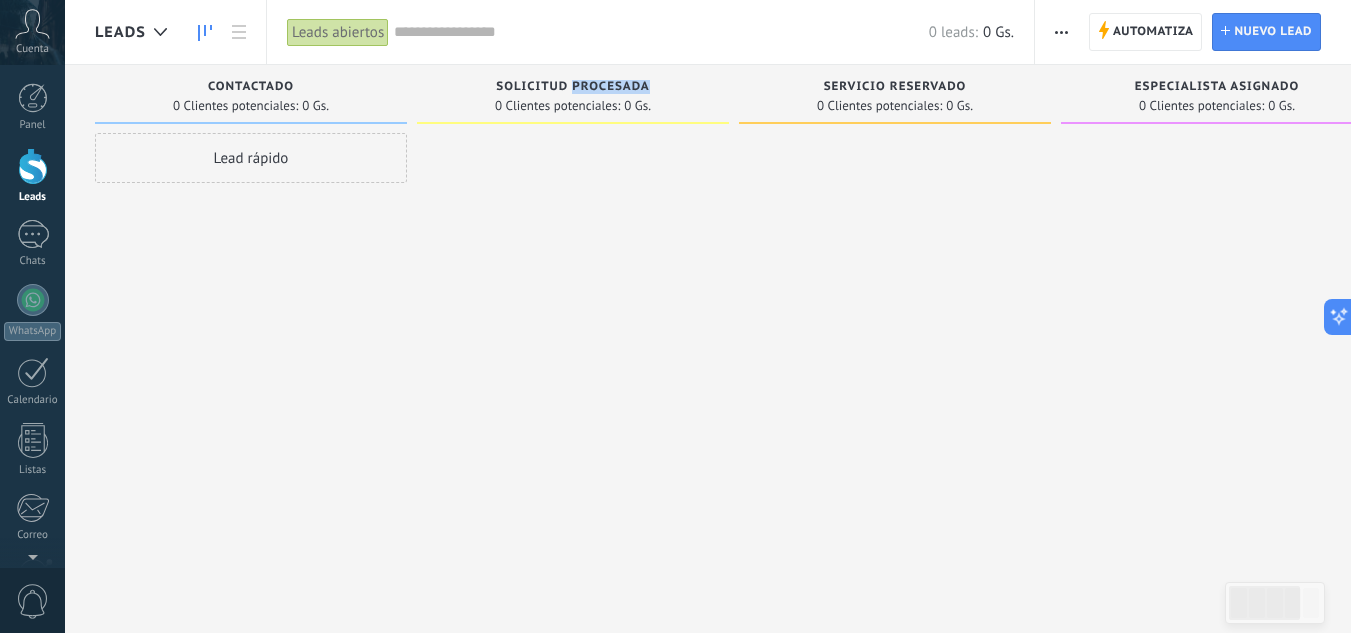 click on "Solicitud procesada" at bounding box center [572, 87] 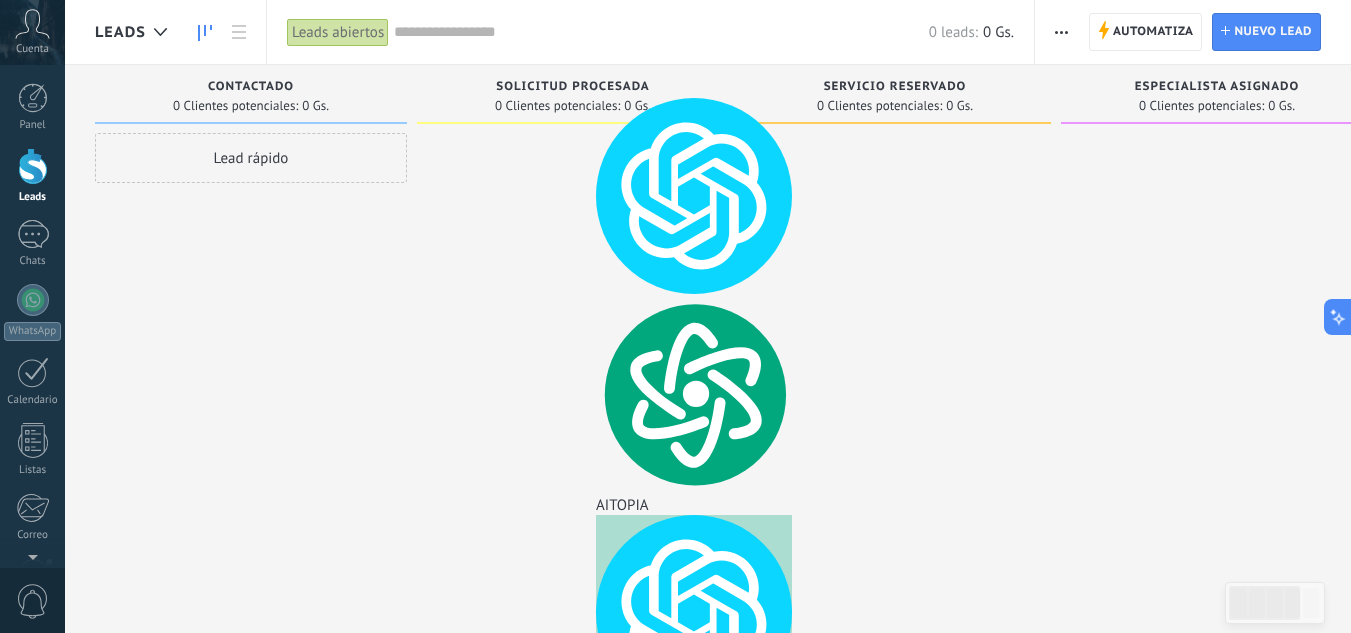 click at bounding box center [573, 319] 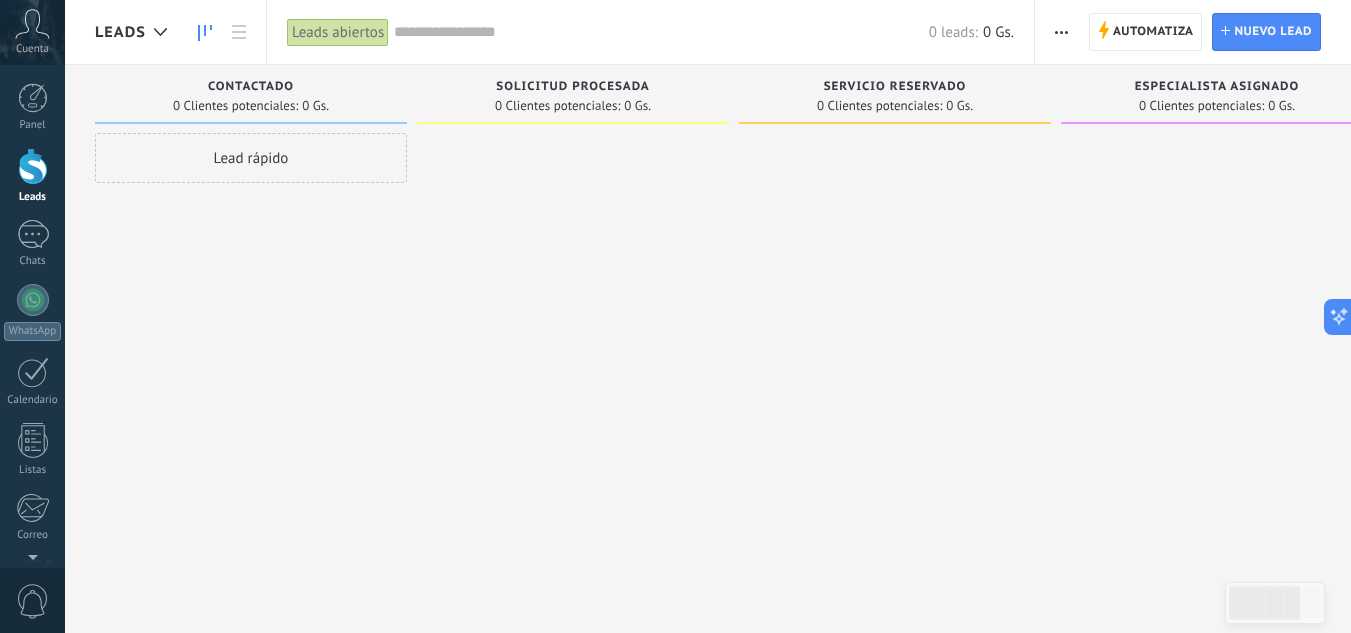 click on "Solicitud procesada" at bounding box center [572, 87] 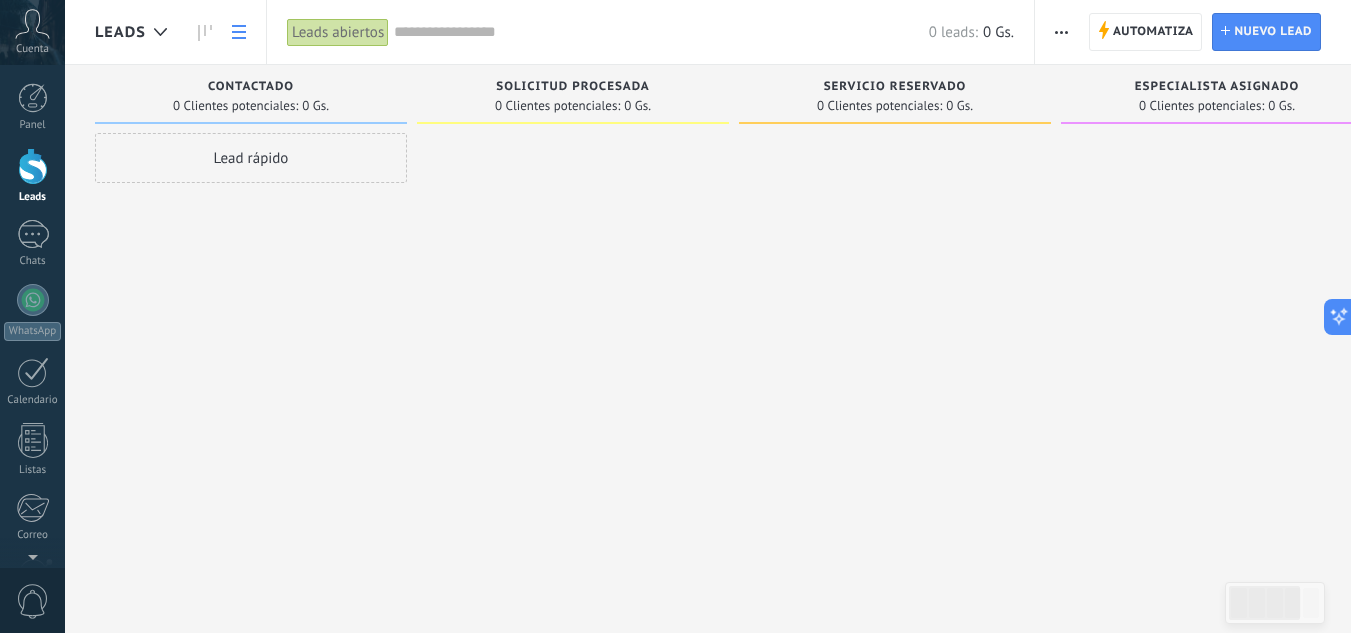 click 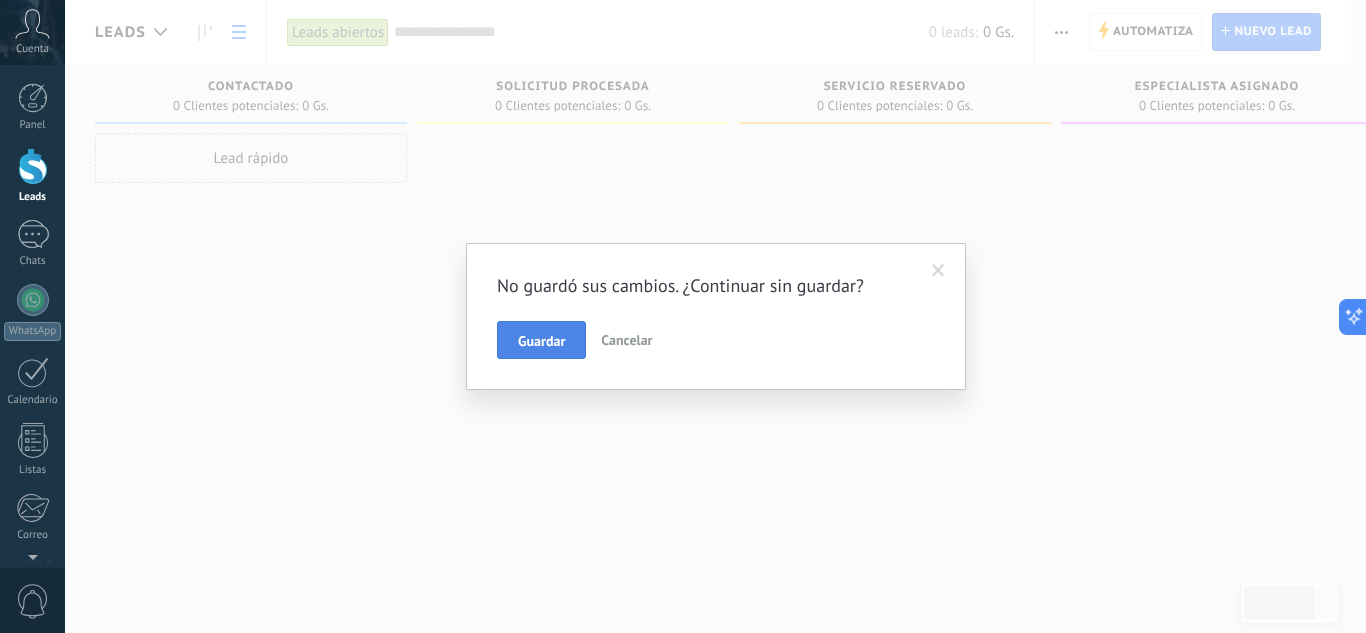 click on "Guardar" at bounding box center (541, 340) 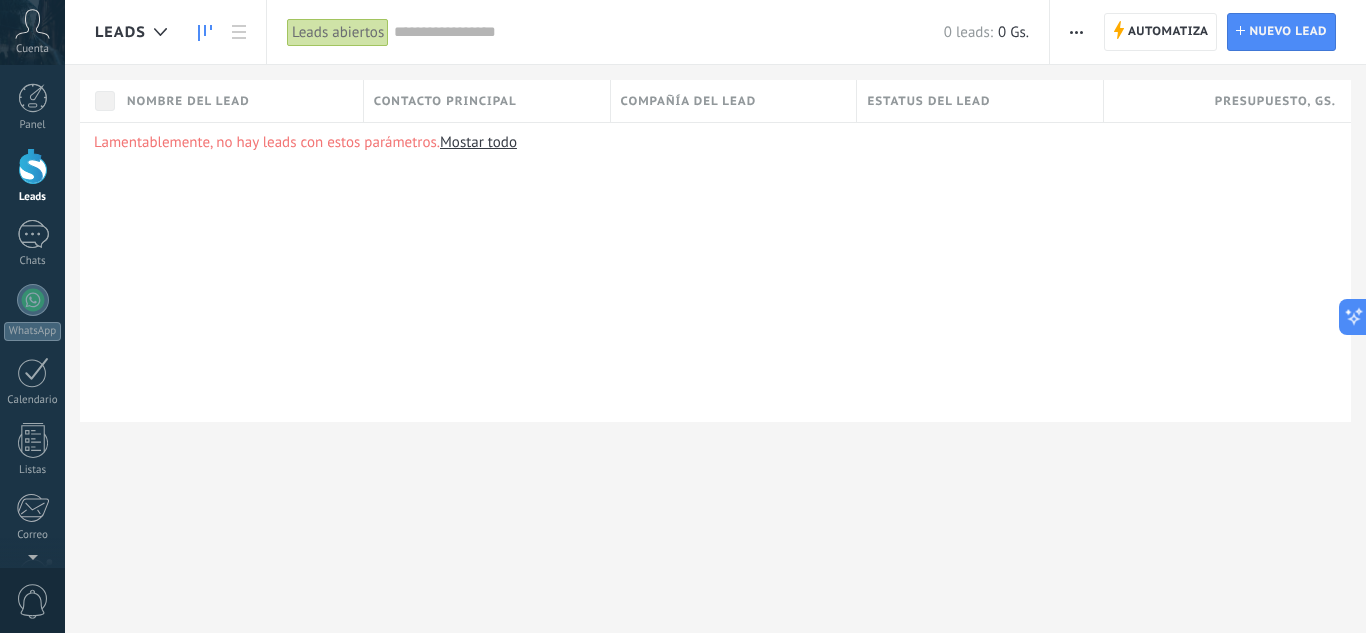 click 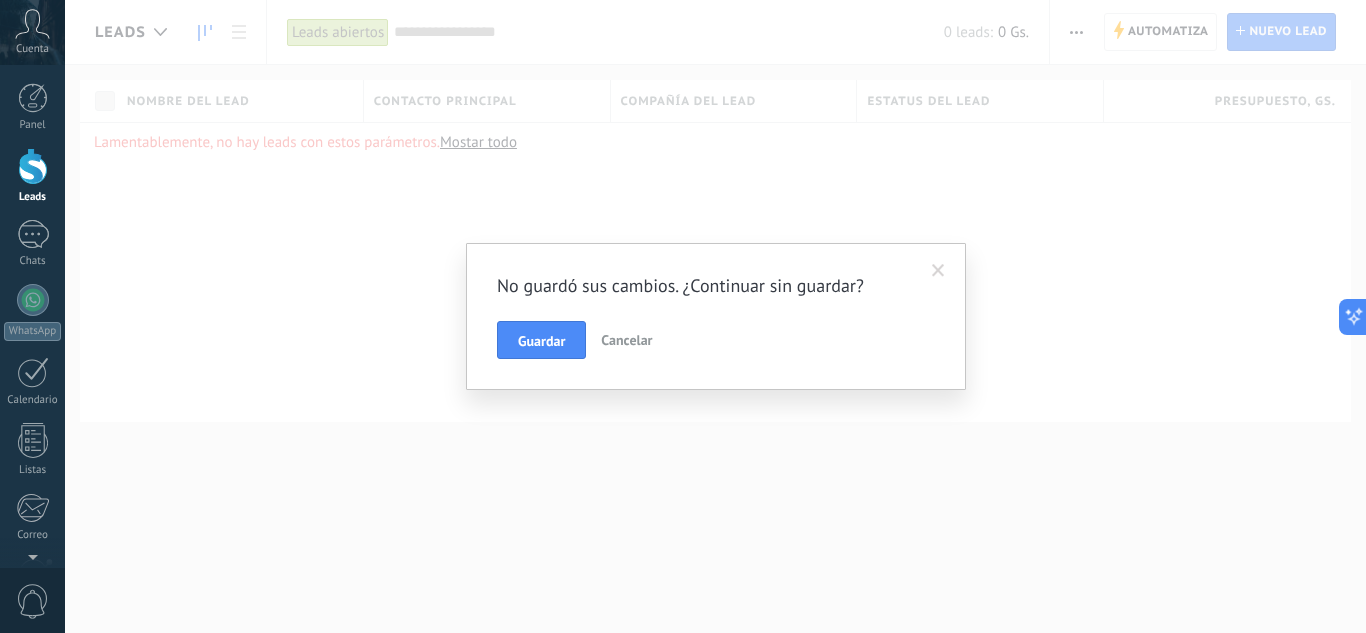 click on "Cancelar" at bounding box center (626, 340) 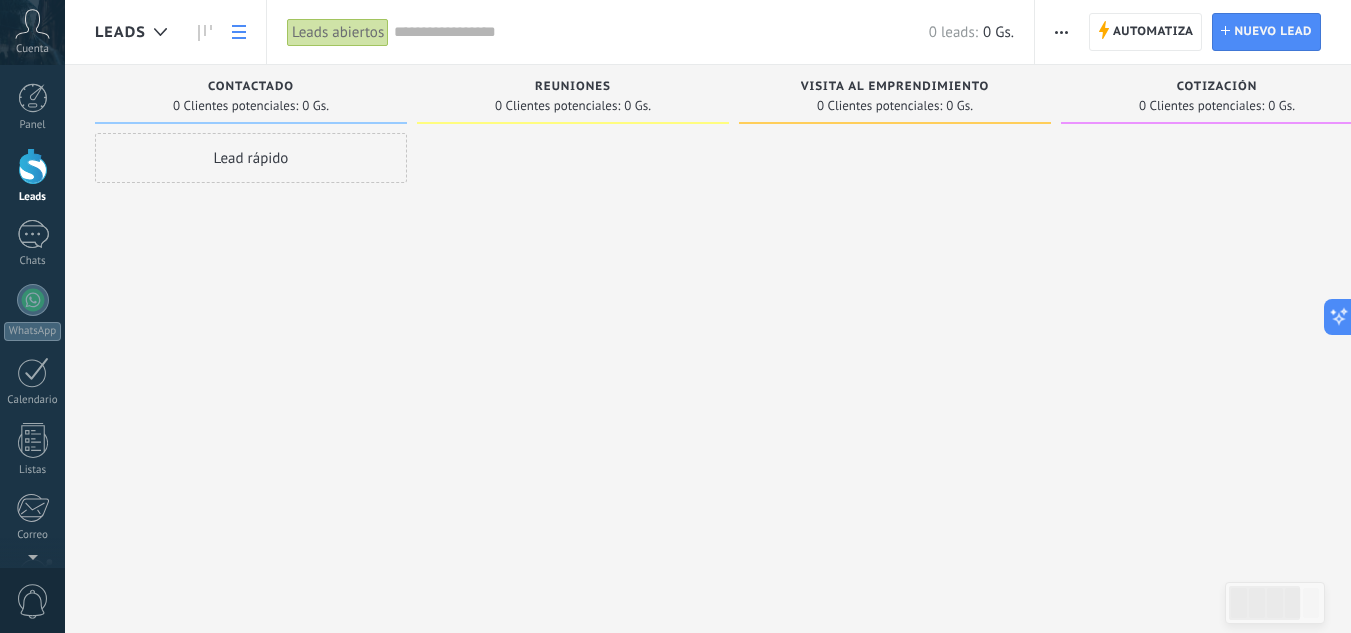 click 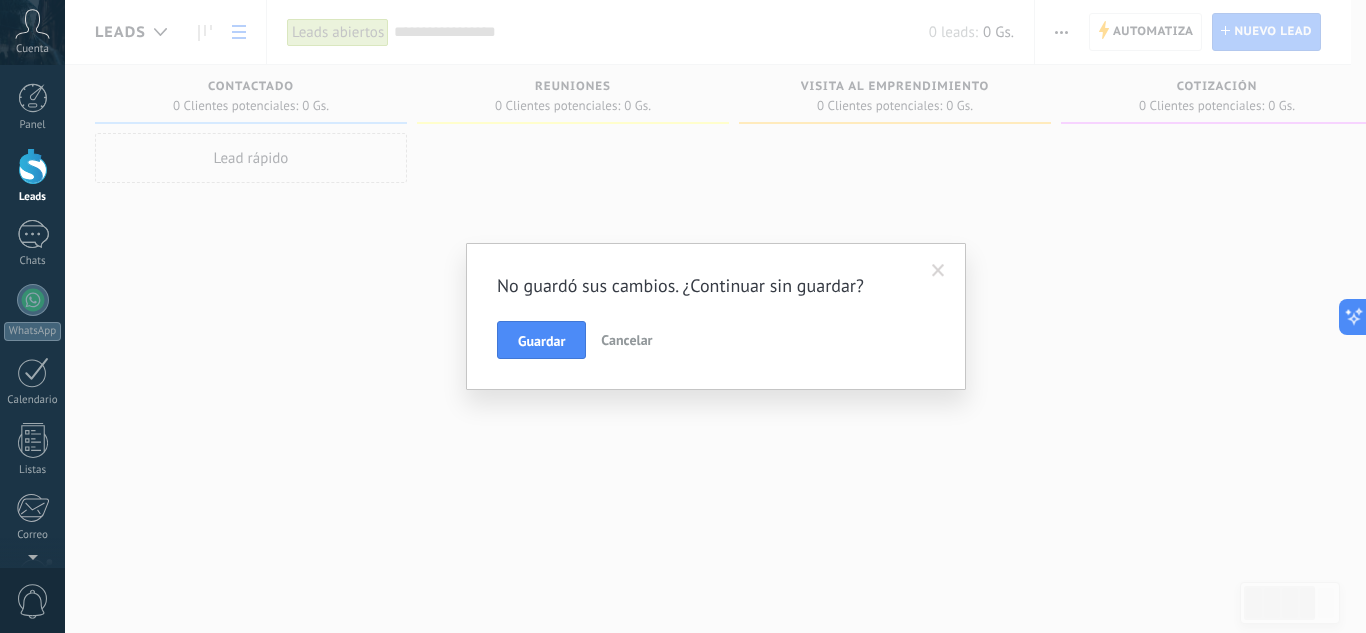 click on "Cancelar" at bounding box center [626, 340] 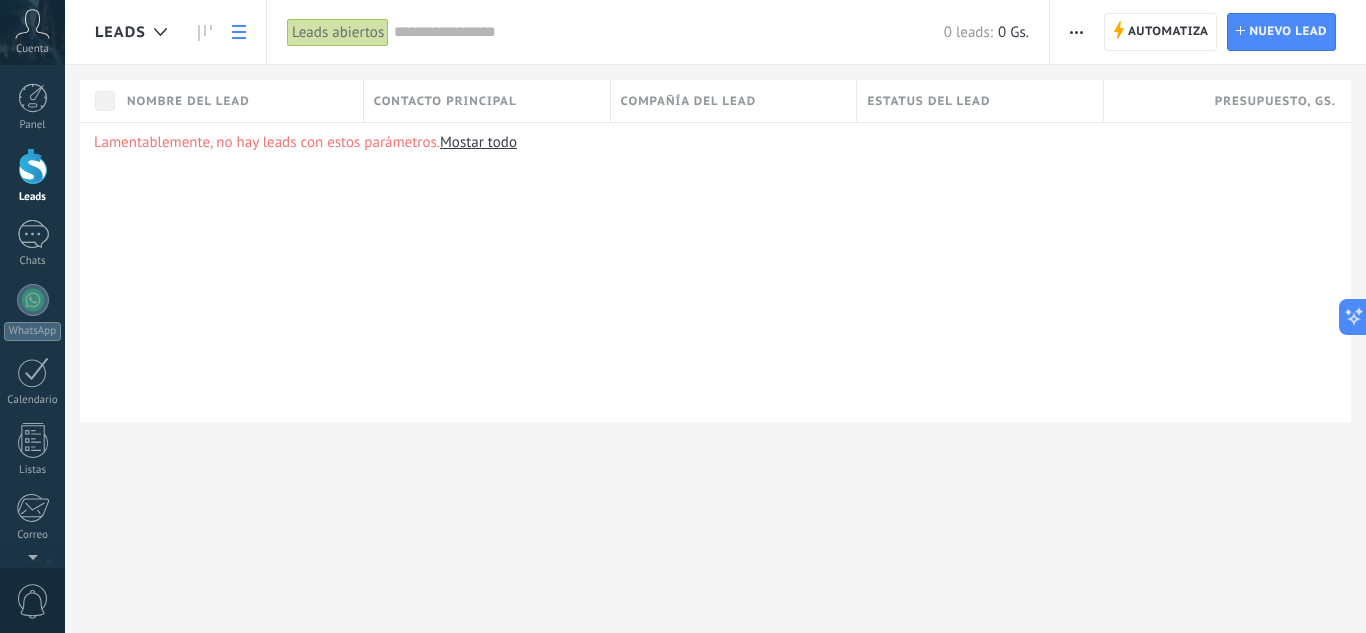 click on "Lamentablemente, no hay leads con estos parámetros.  [GEOGRAPHIC_DATA] todo" at bounding box center [715, 272] 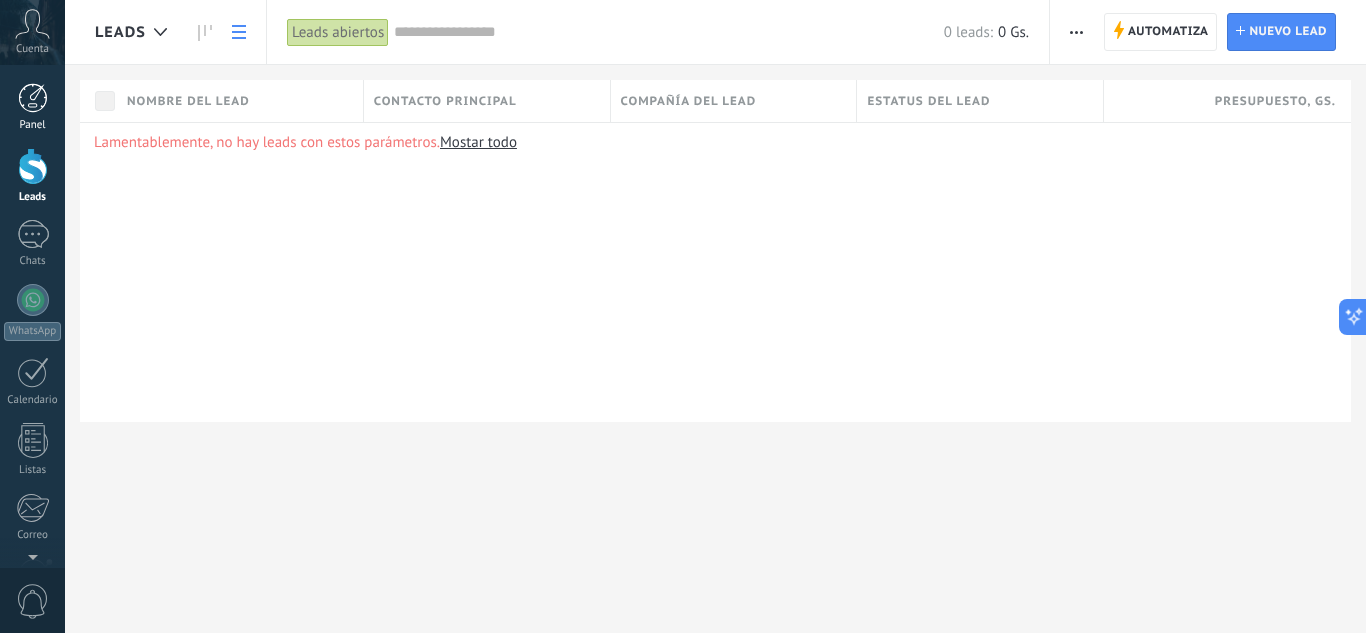 click at bounding box center (33, 98) 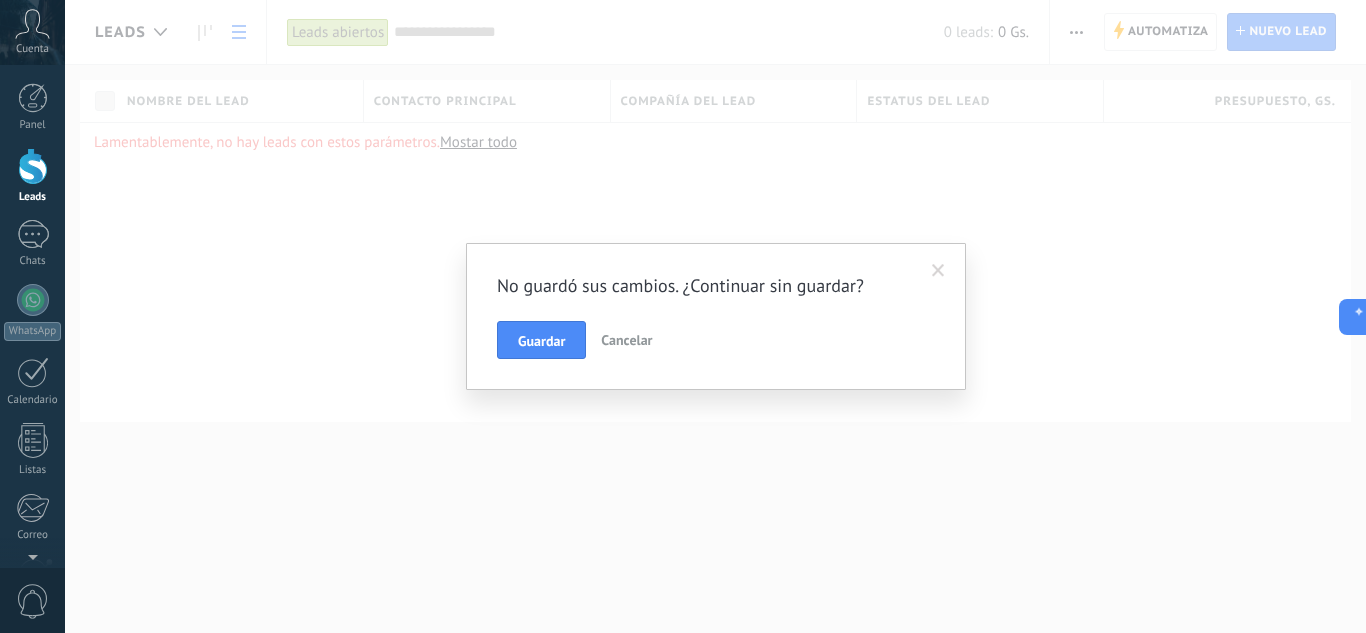 click on "Cancelar" at bounding box center [626, 340] 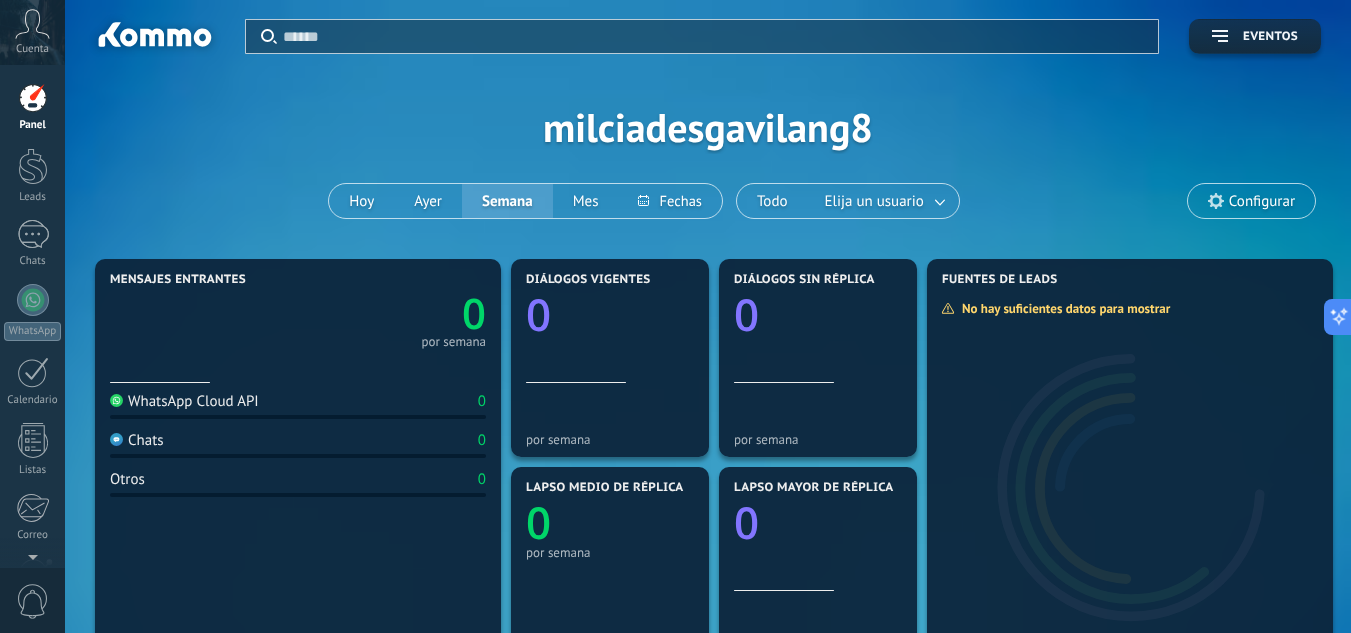 click at bounding box center (33, 98) 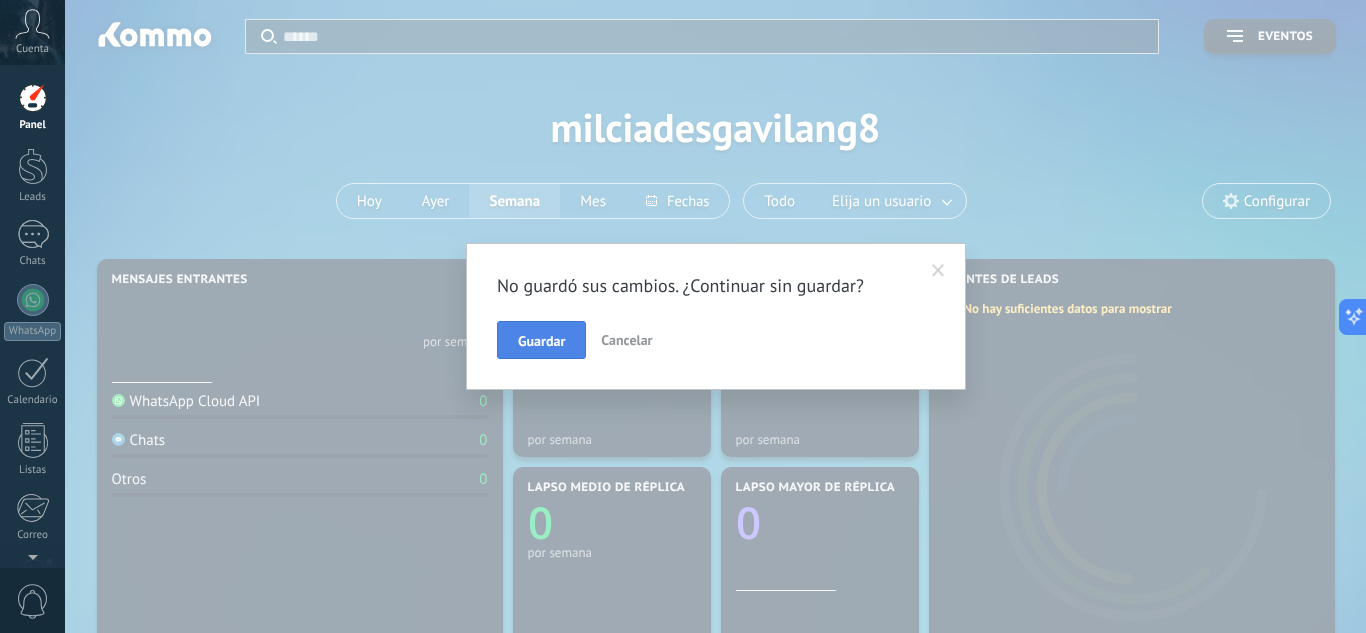 click on "Guardar" at bounding box center [541, 340] 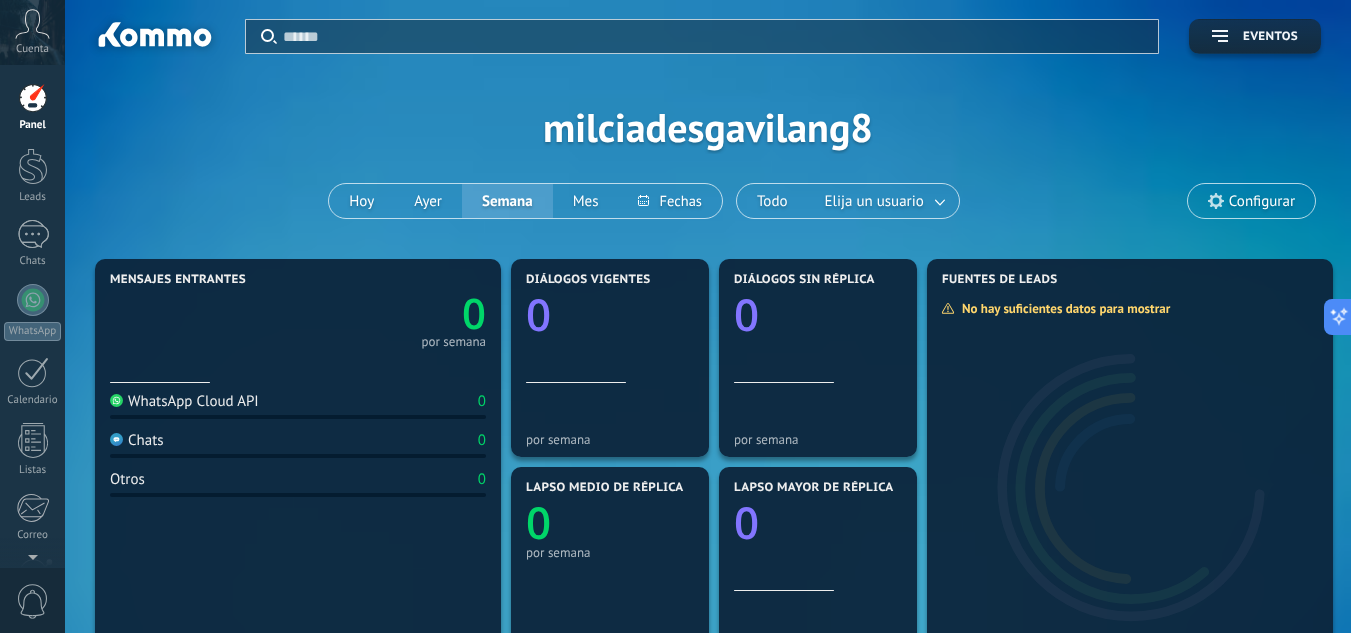 click at bounding box center (33, 98) 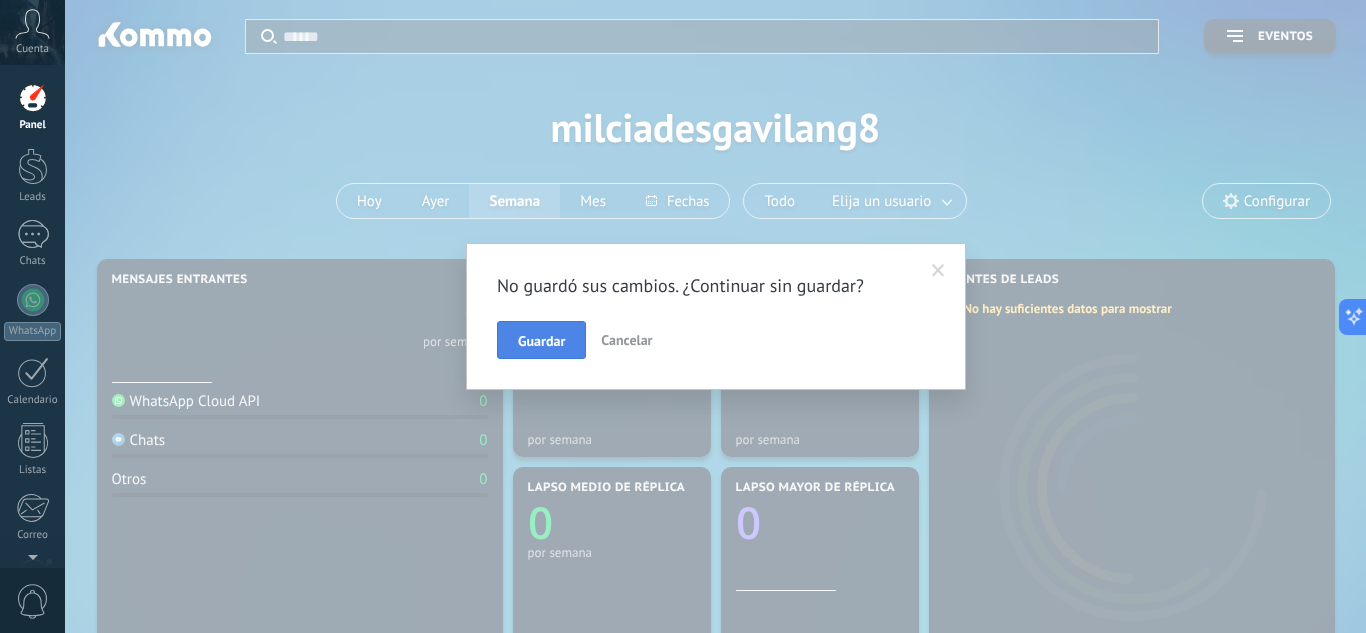 click on "Guardar" at bounding box center [541, 341] 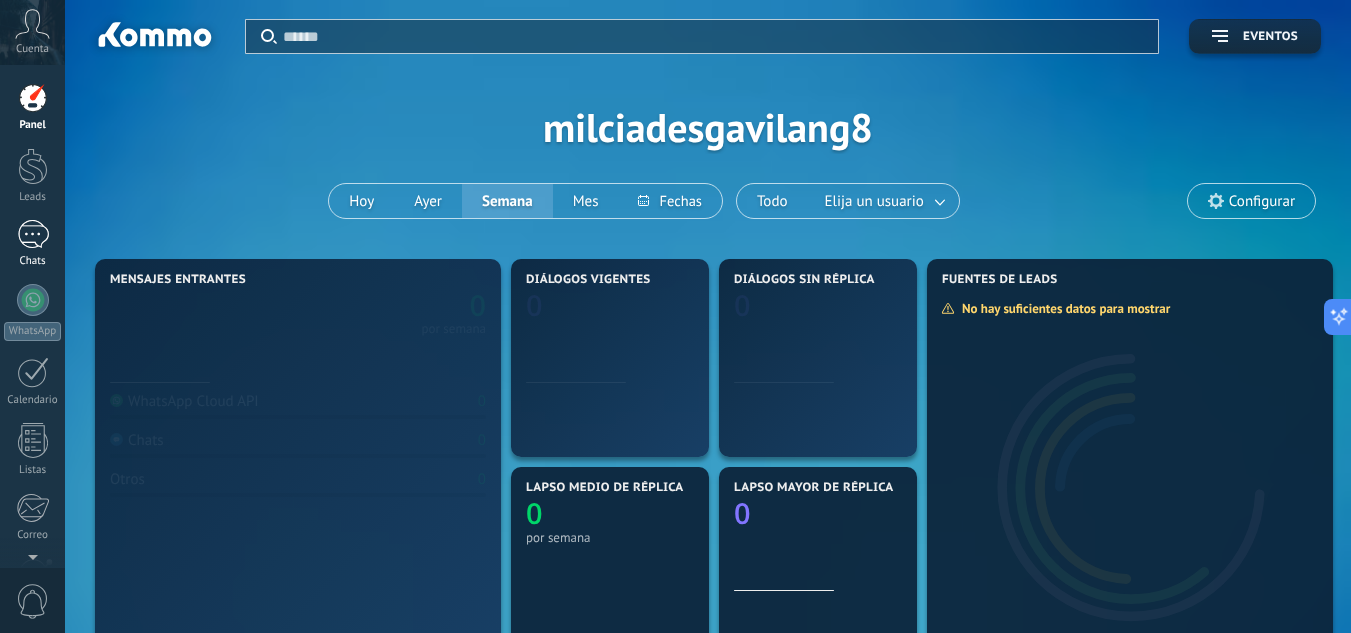 click at bounding box center (33, 234) 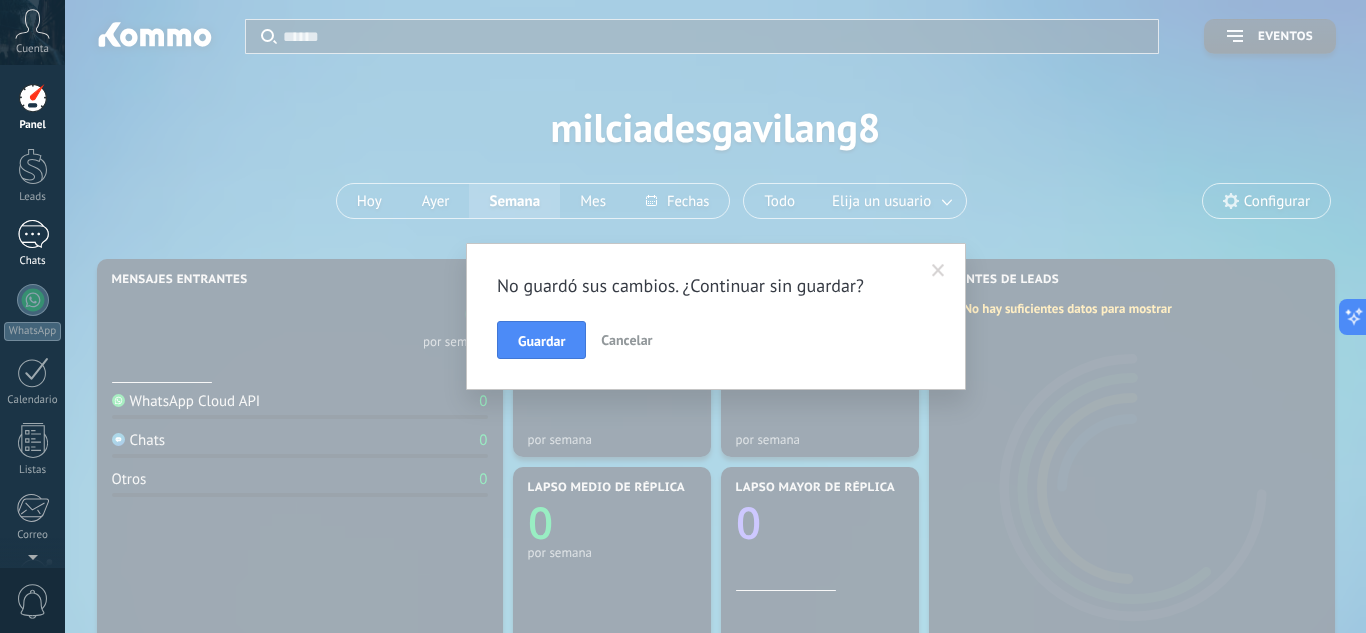 click at bounding box center [33, 234] 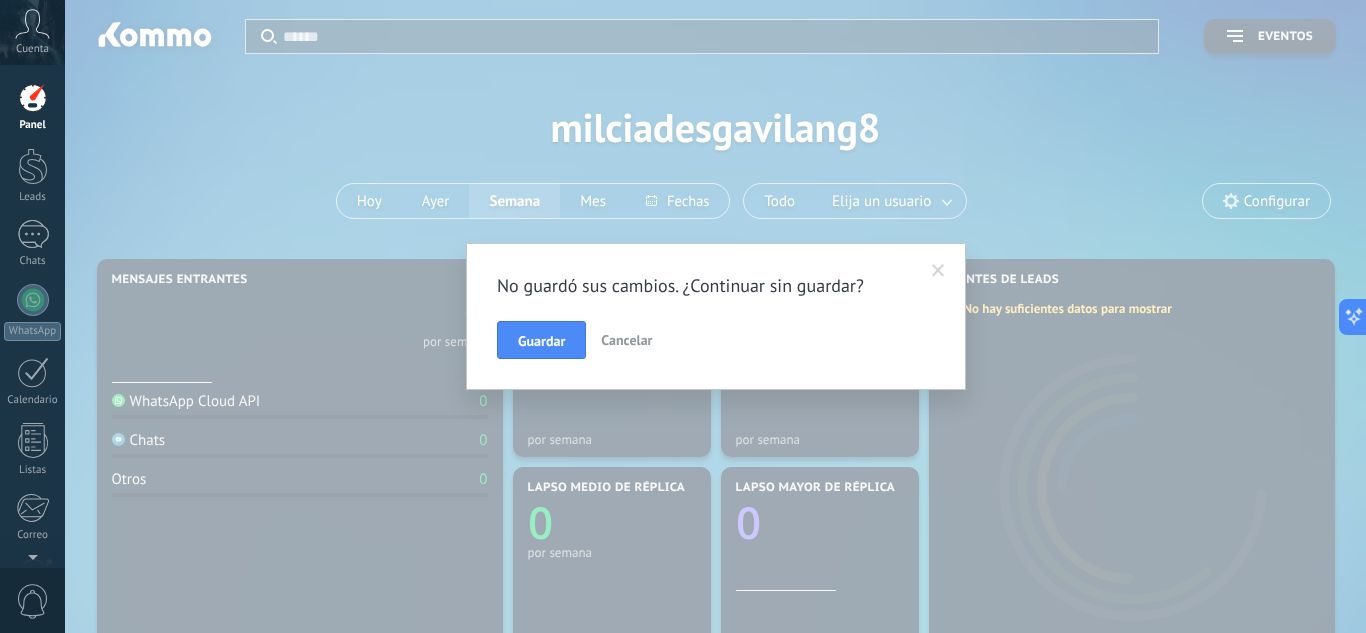 click on "Cancelar" at bounding box center [626, 340] 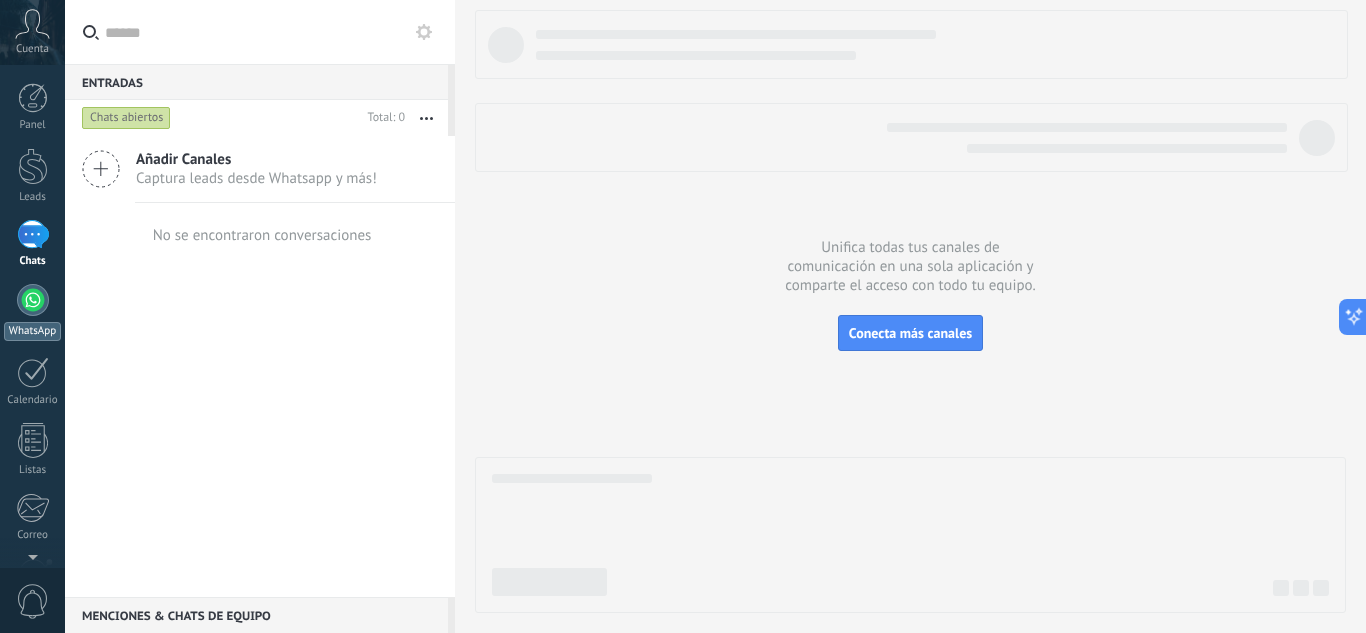 click at bounding box center [33, 300] 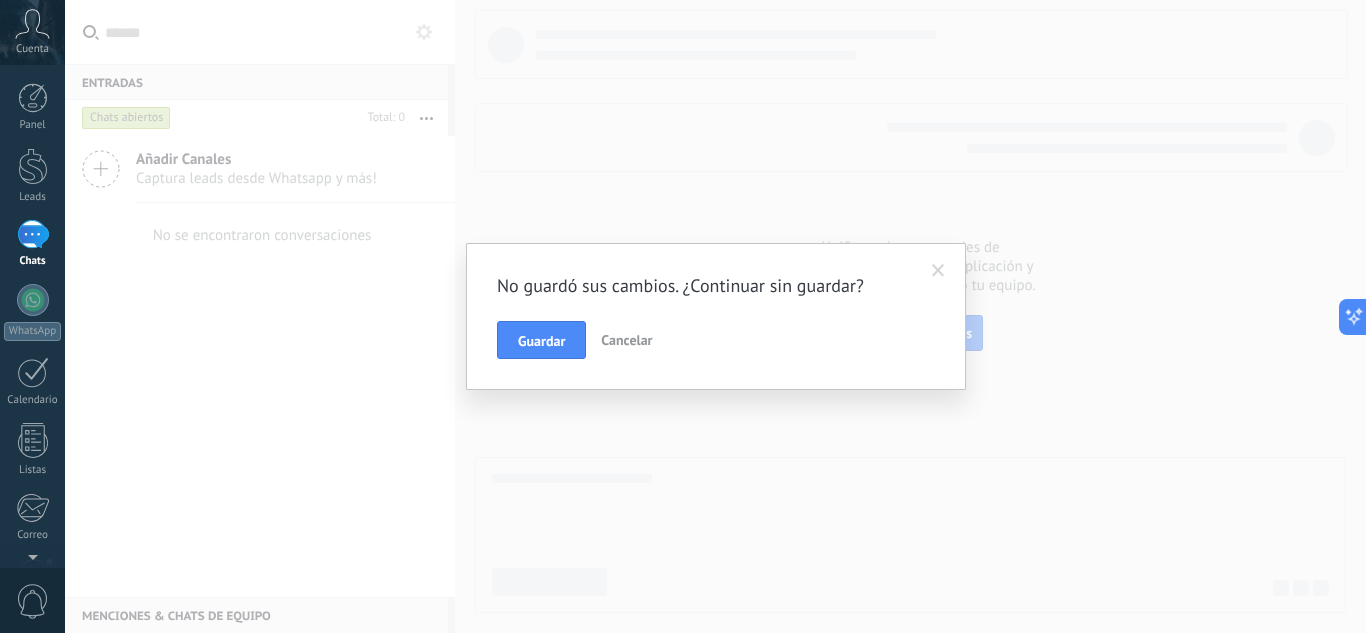 click on "Cancelar" at bounding box center [626, 340] 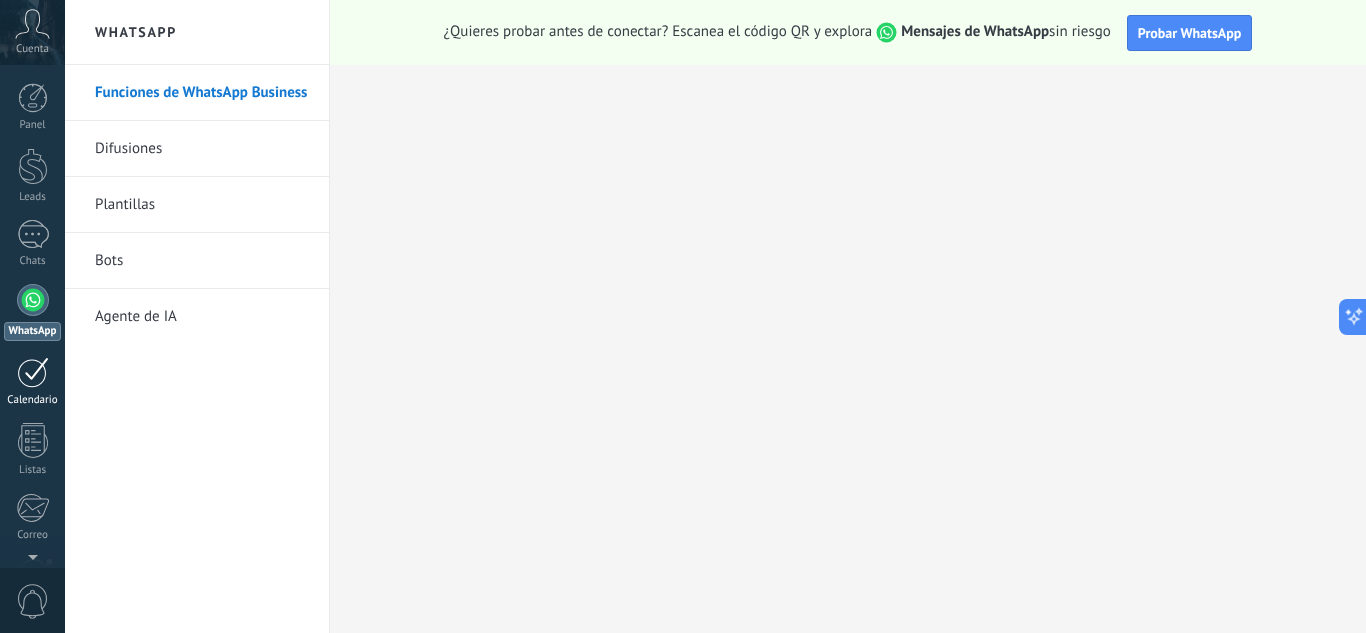 click at bounding box center [33, 372] 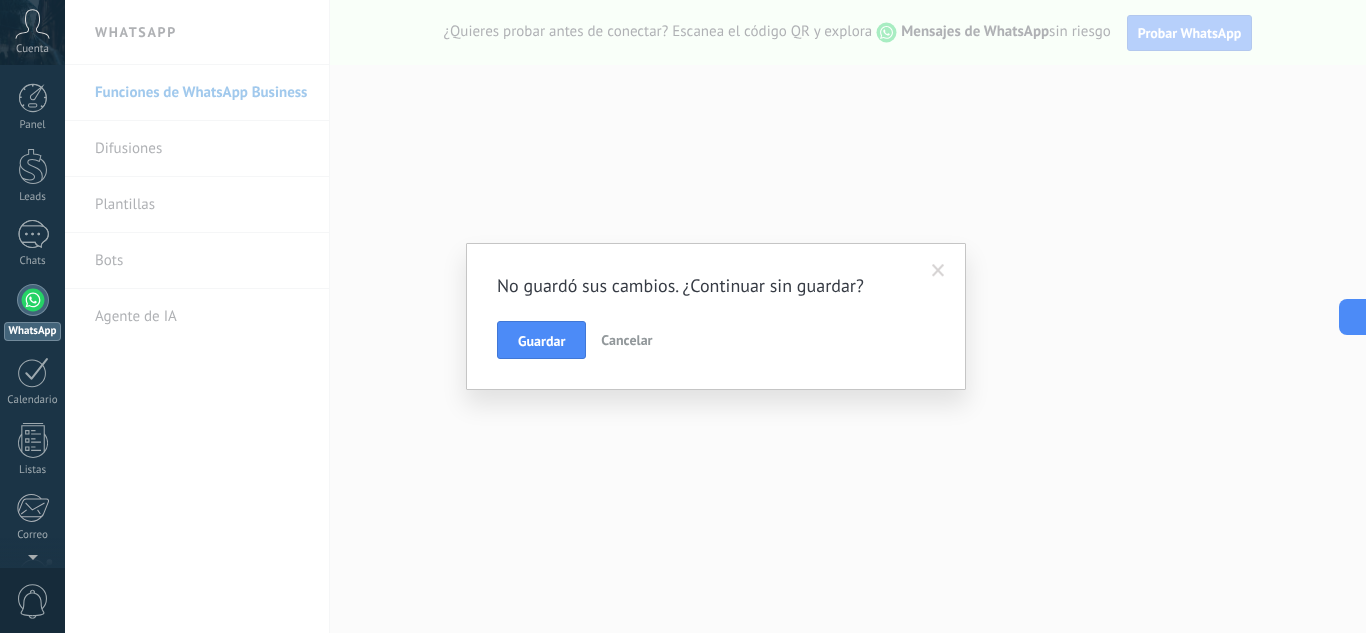 click on "Cancelar" at bounding box center (626, 340) 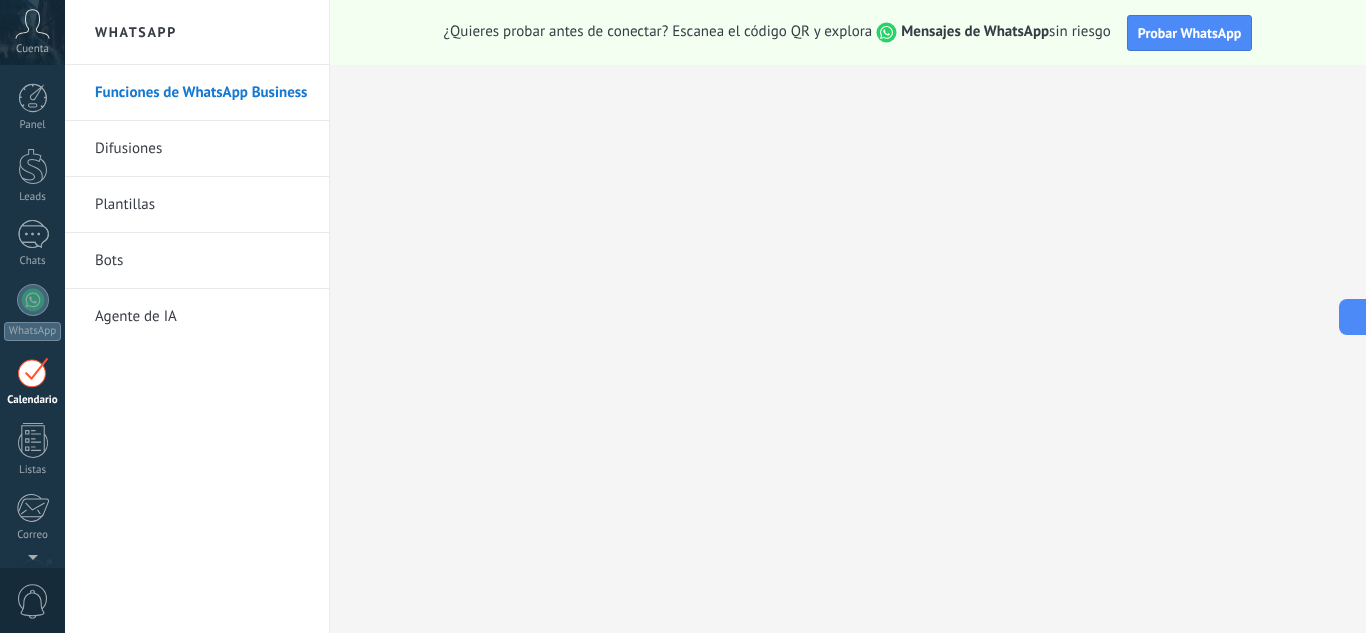 scroll, scrollTop: 58, scrollLeft: 0, axis: vertical 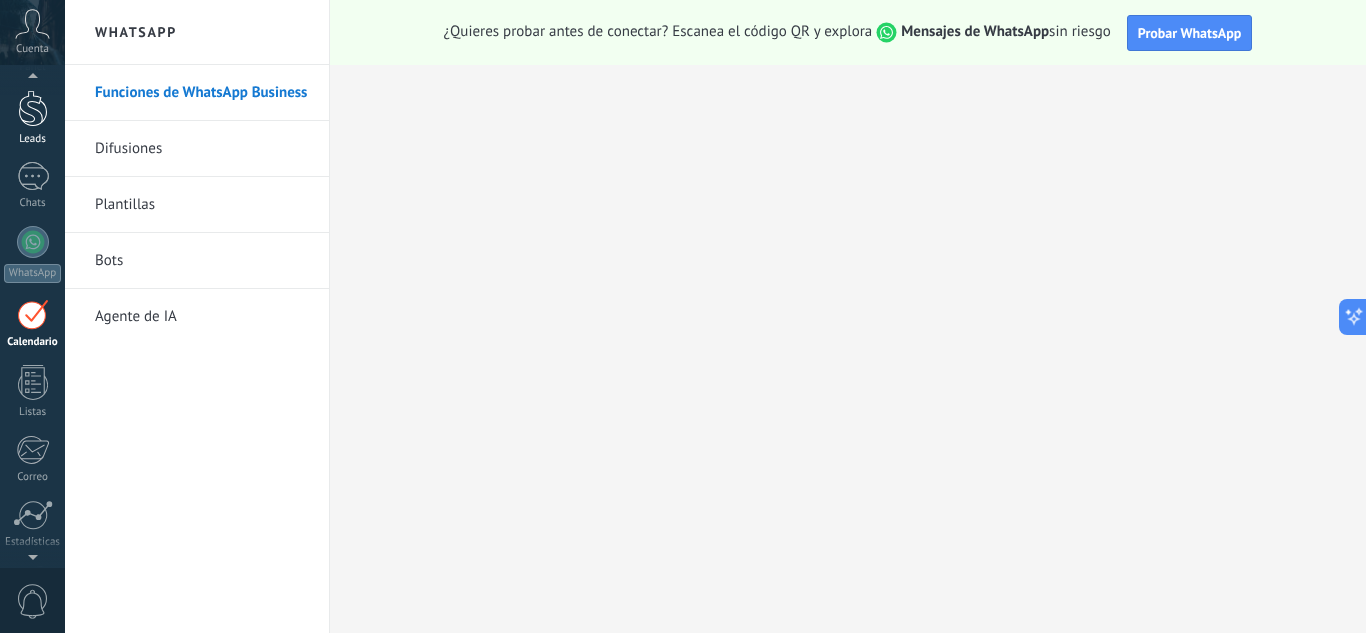 click at bounding box center [33, 108] 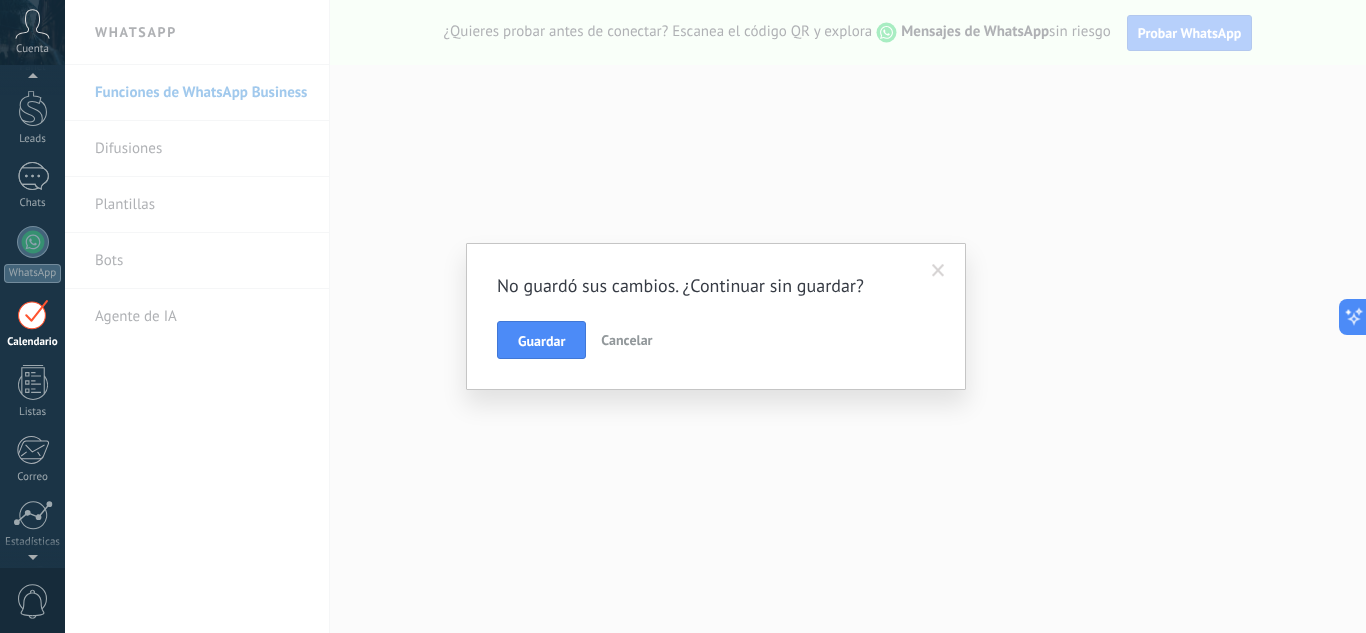 click on "Cancelar" at bounding box center [626, 340] 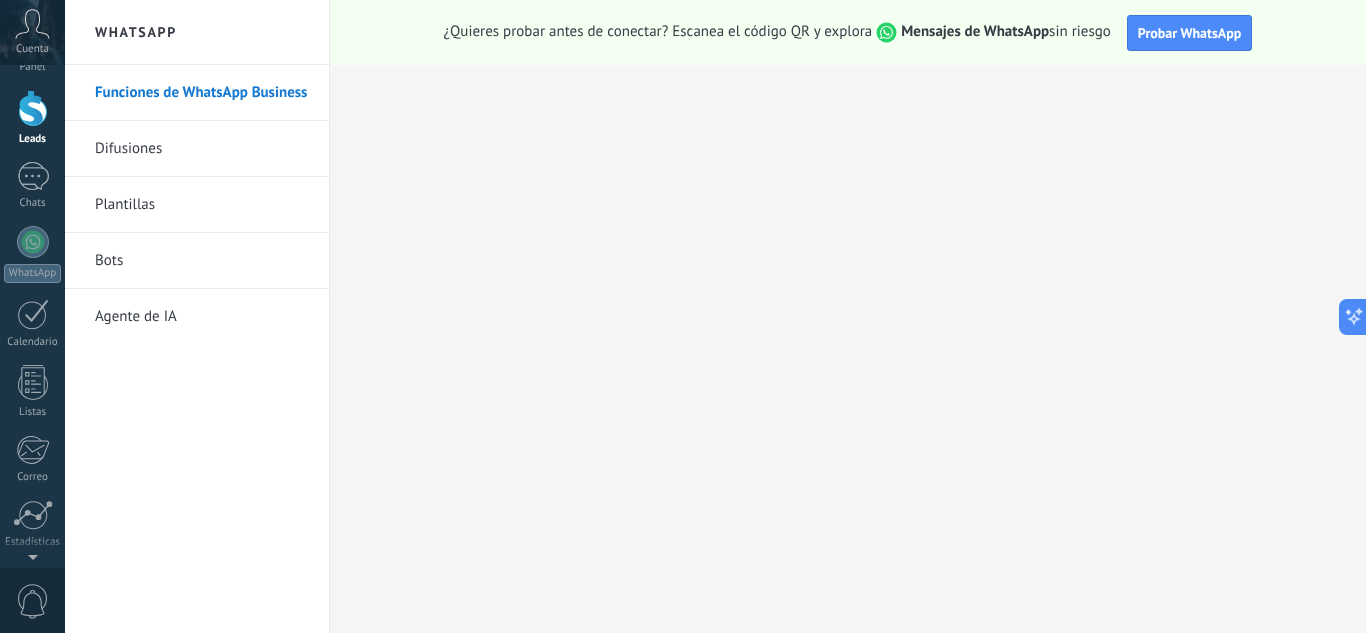 scroll, scrollTop: 0, scrollLeft: 0, axis: both 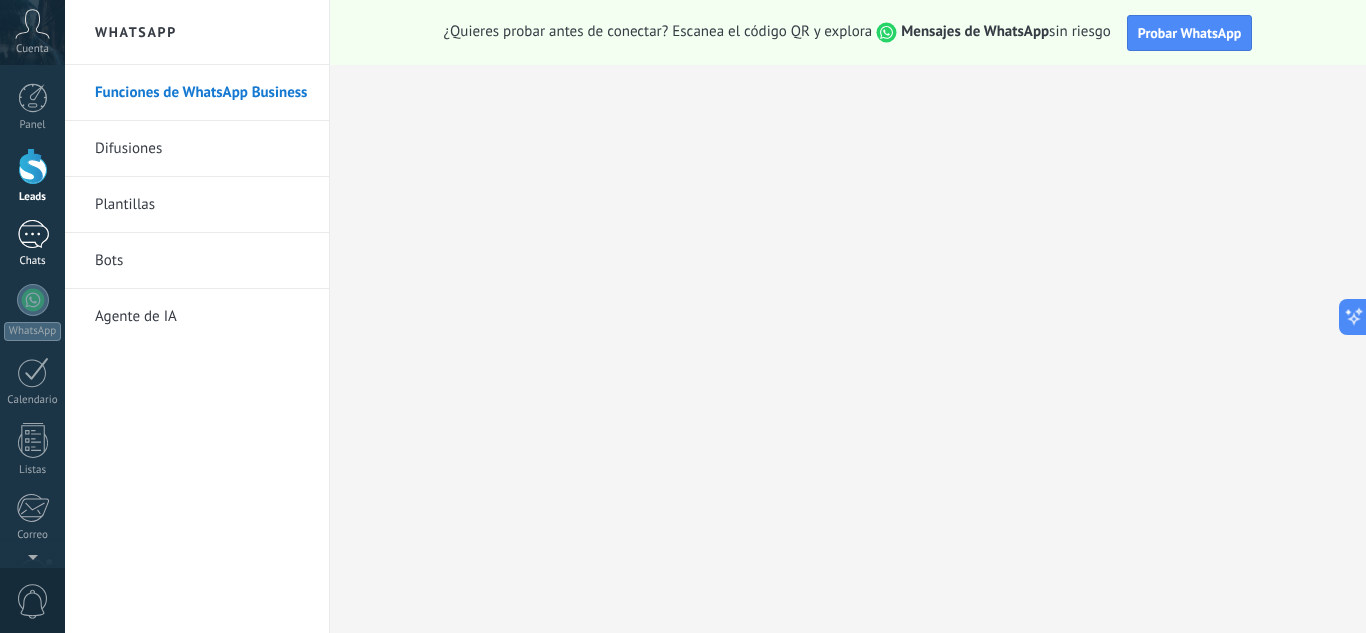 click at bounding box center [33, 234] 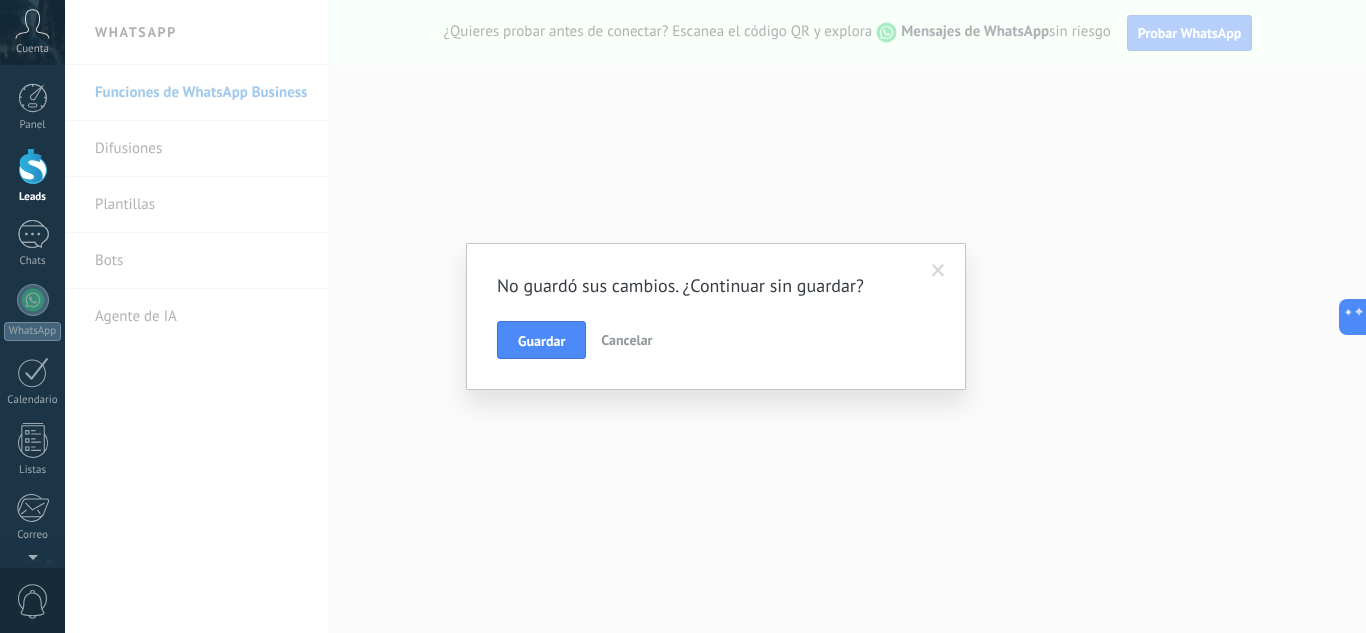 drag, startPoint x: 561, startPoint y: 345, endPoint x: 382, endPoint y: 387, distance: 183.86136 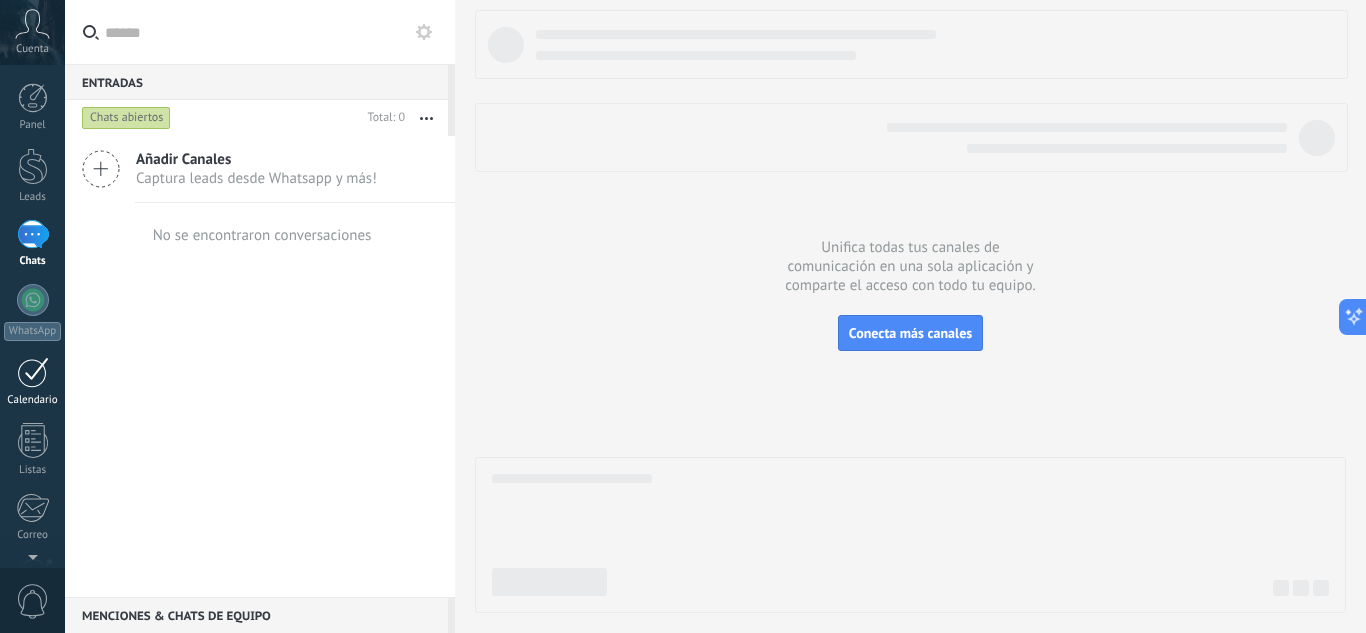 click at bounding box center (33, 372) 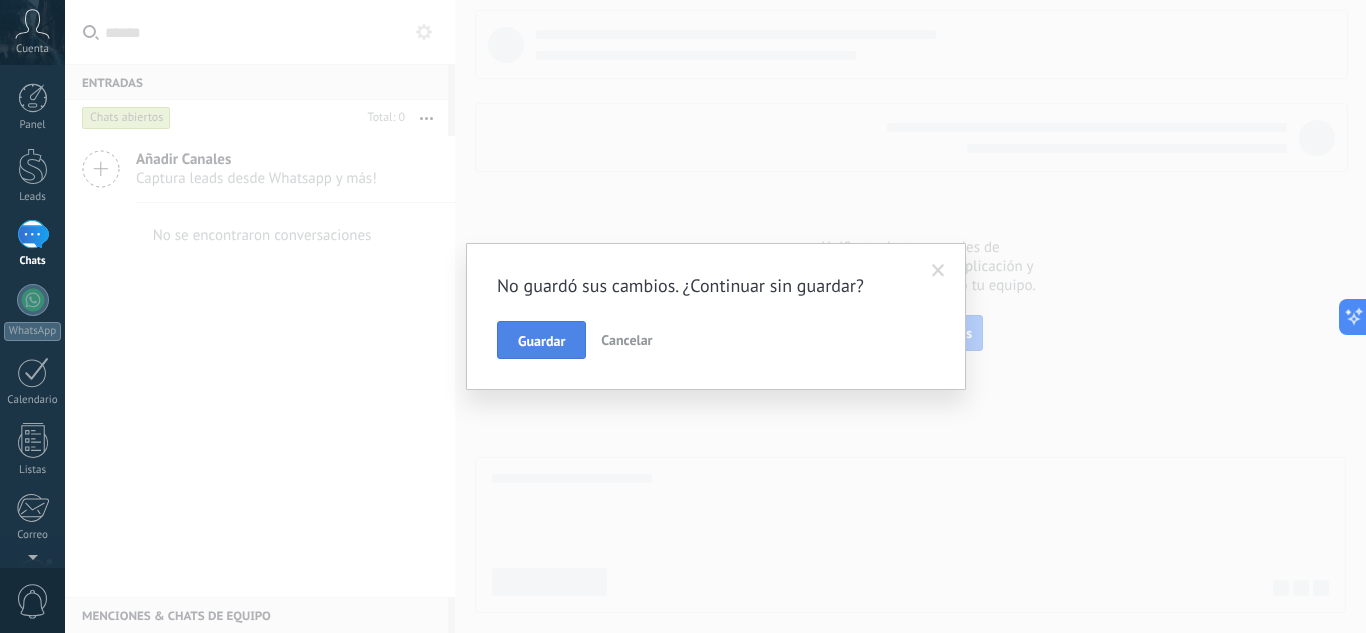 click on "Guardar" at bounding box center (541, 341) 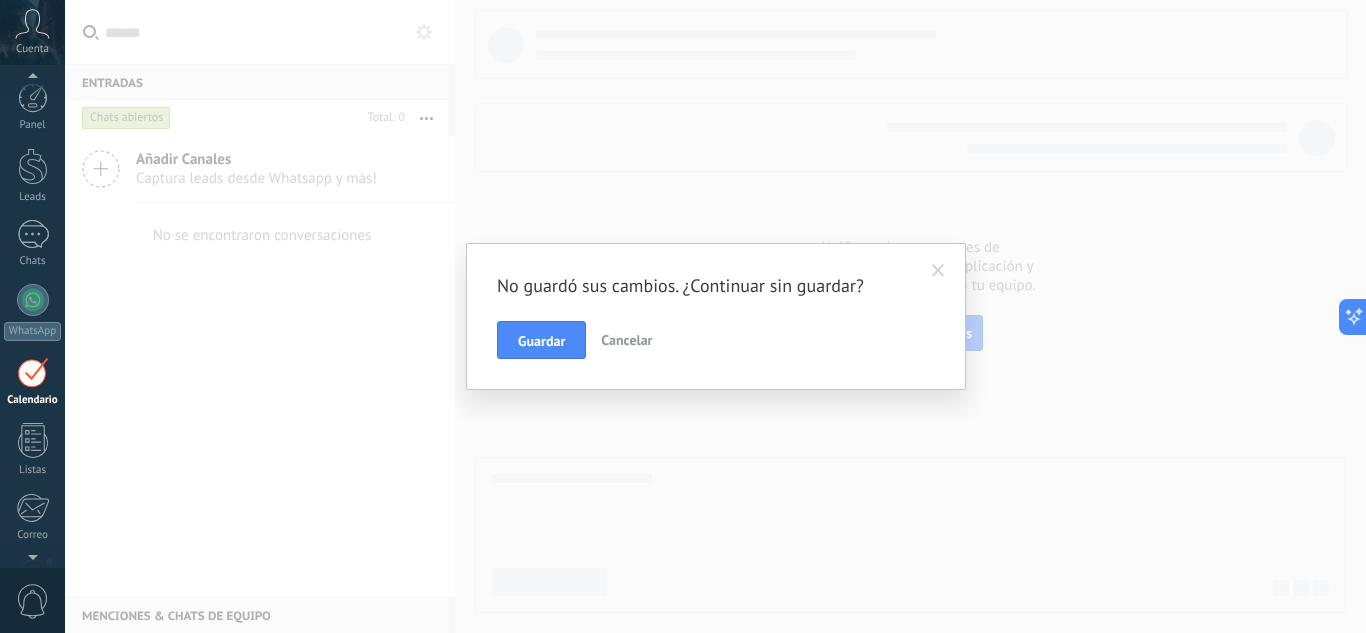 scroll, scrollTop: 58, scrollLeft: 0, axis: vertical 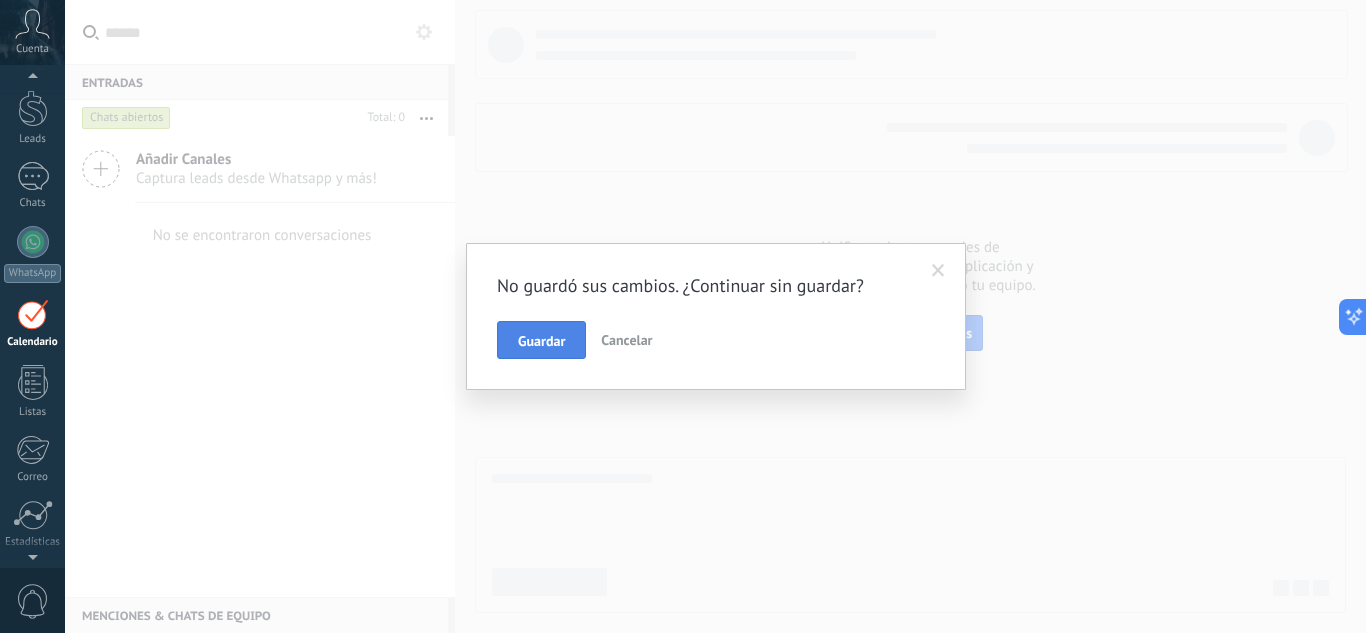 click on "Guardar" at bounding box center (541, 340) 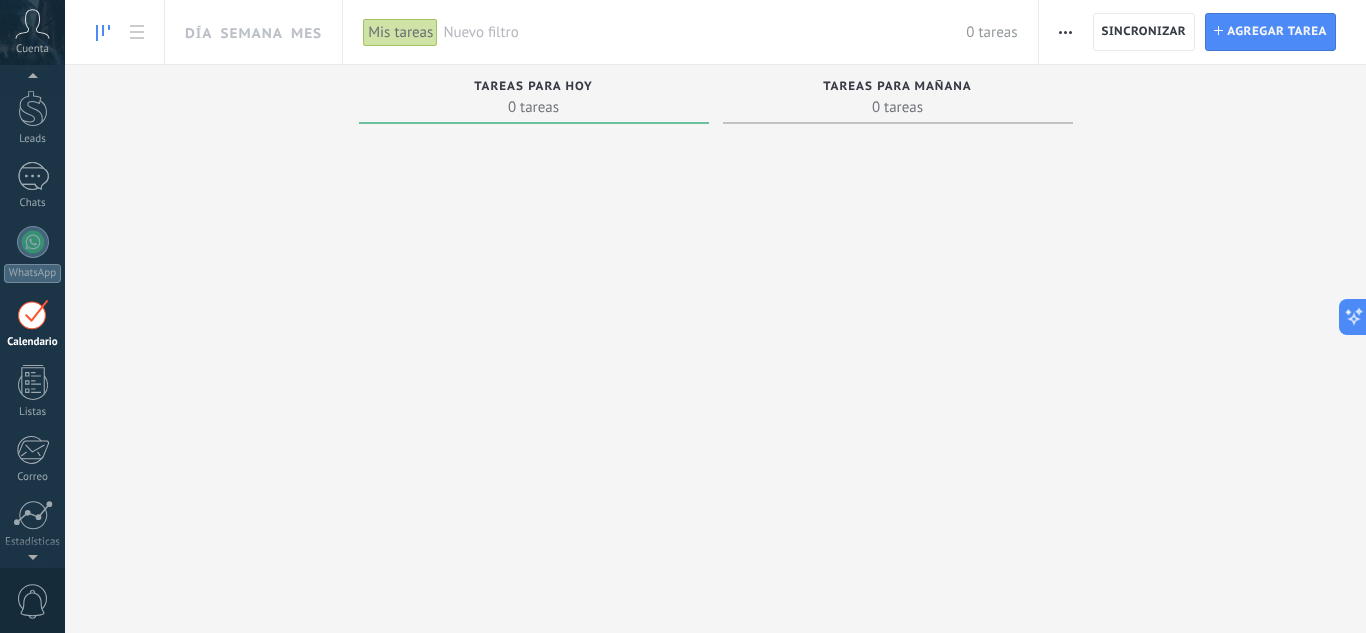click on "Nuevo filtro" at bounding box center (704, 32) 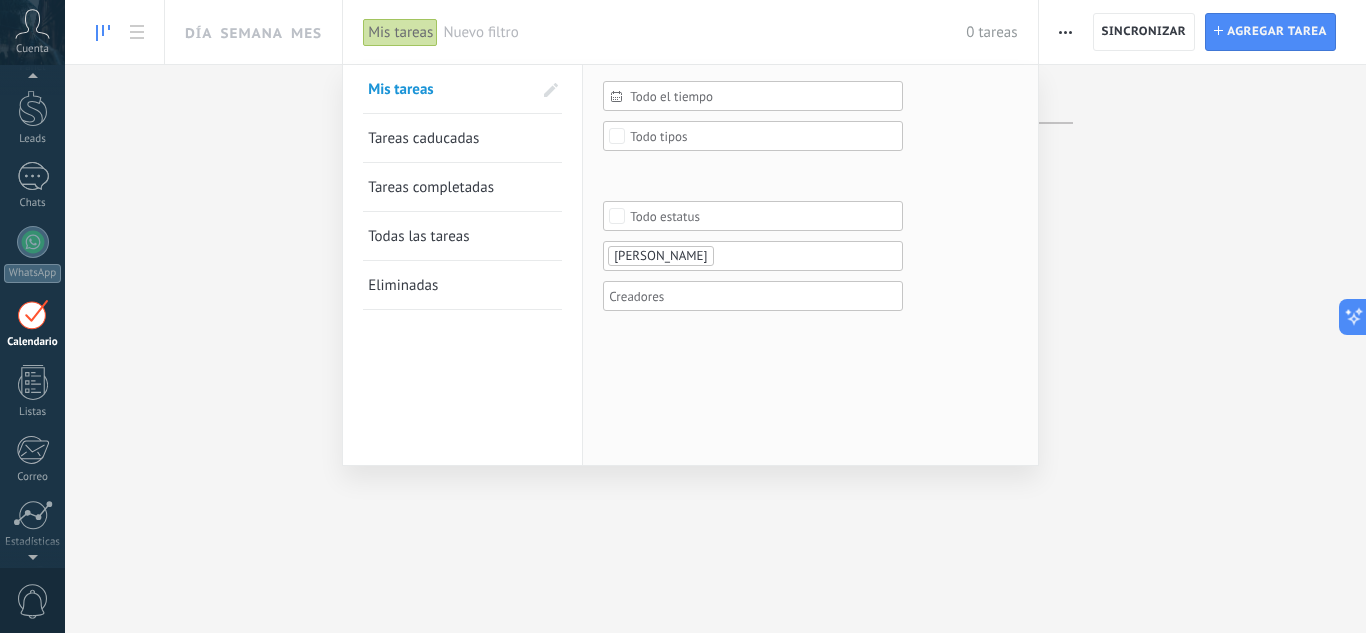 click on "Nuevo filtro" at bounding box center (704, 32) 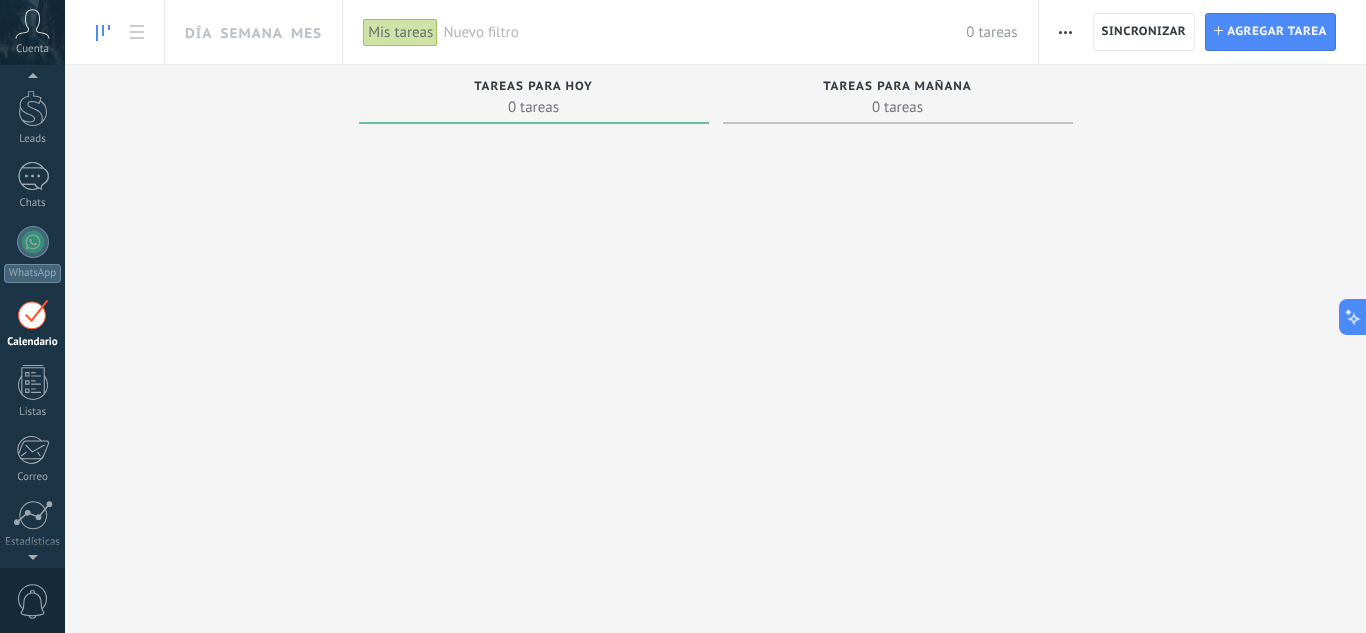 click at bounding box center [1065, 32] 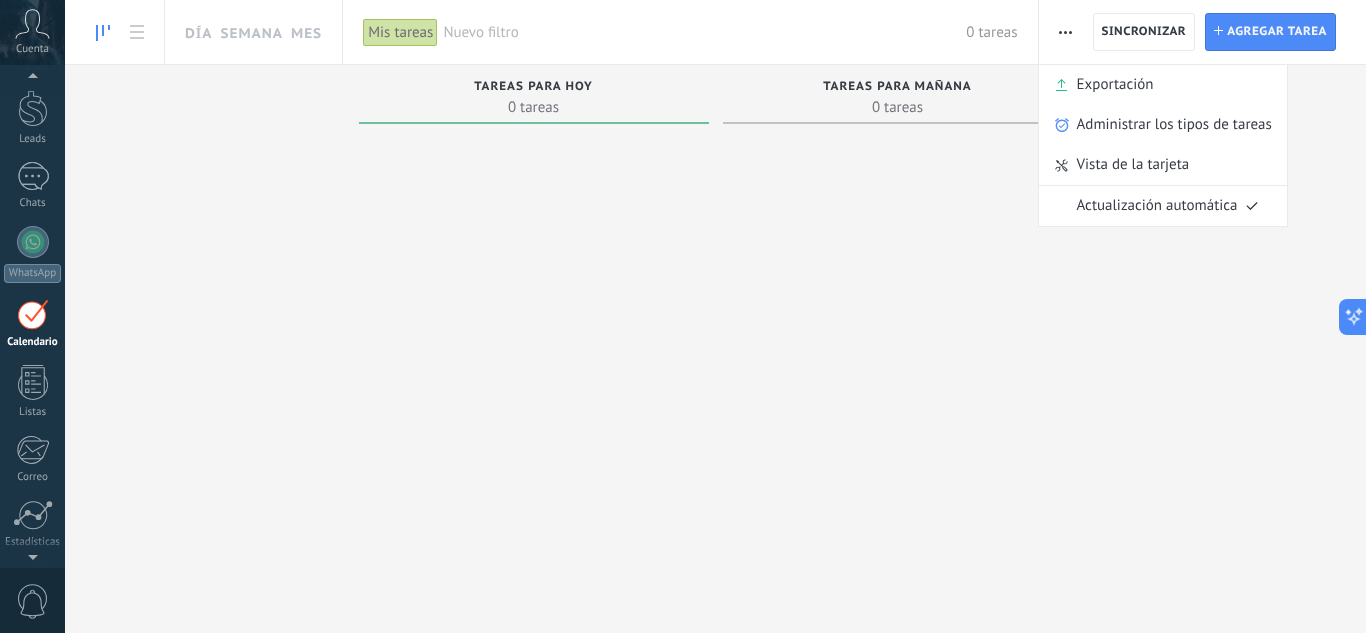 click at bounding box center (1065, 32) 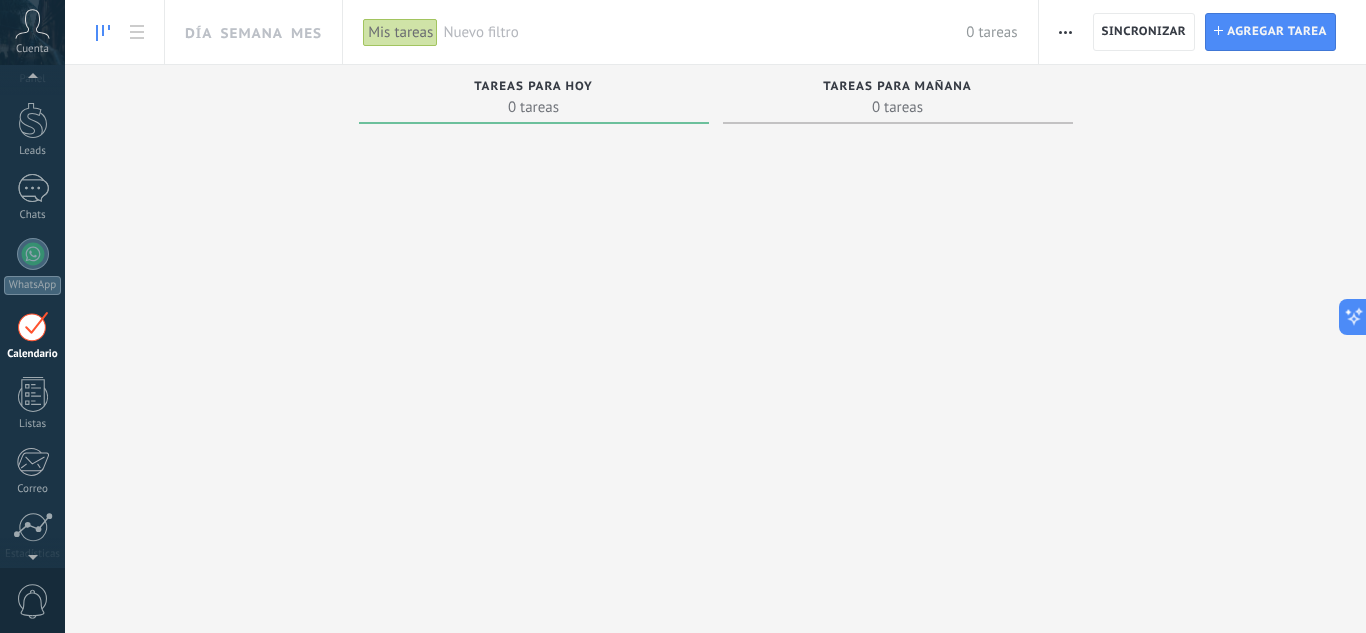 scroll, scrollTop: 58, scrollLeft: 0, axis: vertical 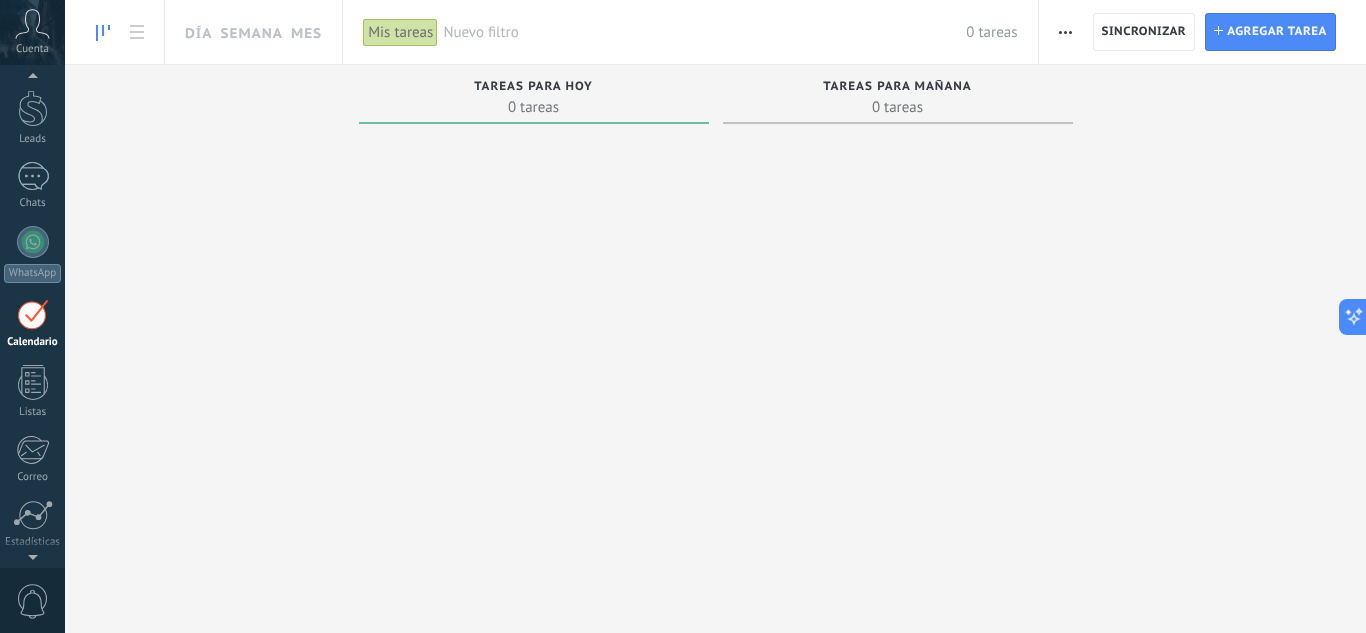 click on "Tareas completas 0 tareas Tareas caducadas 0 tareas Tareas para [DATE] 0 tareas Tareas para [DATE] 0 tareas Tareas para esta semana 0 tareas Tareas para la próxima semana 0 tareas Tareas para el mes 0 tareas Tareas para el futuro 0 tareas" at bounding box center [715, 324] 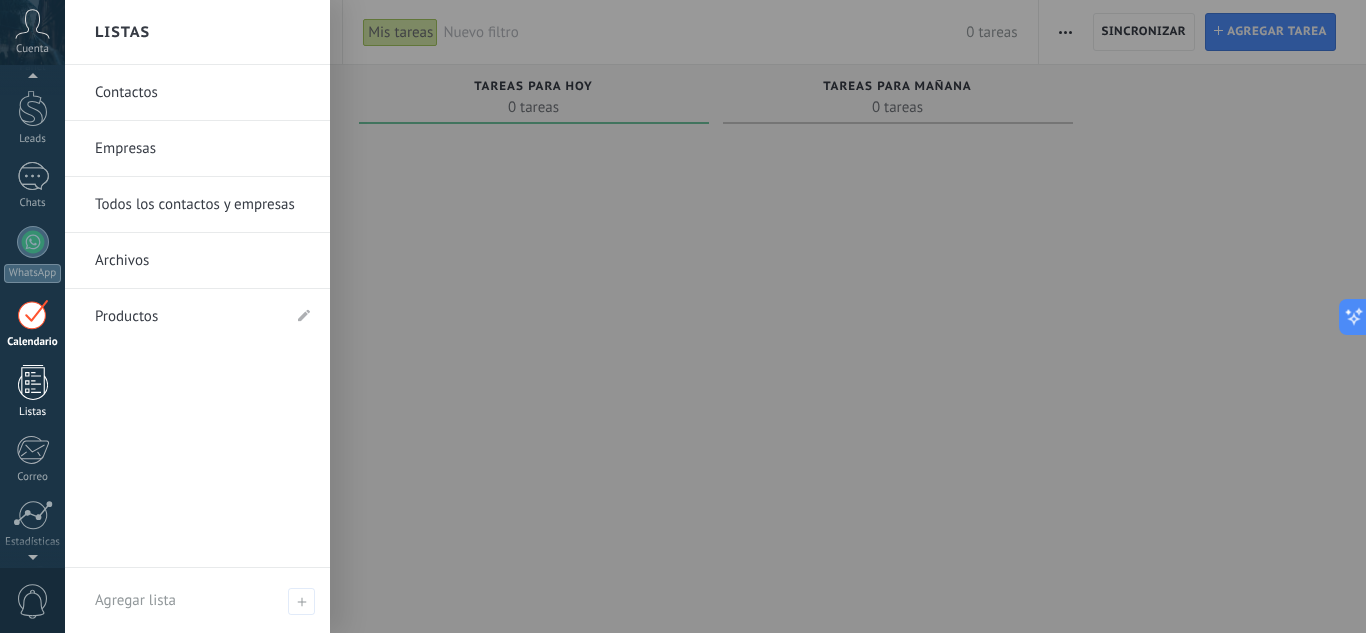 click at bounding box center [33, 382] 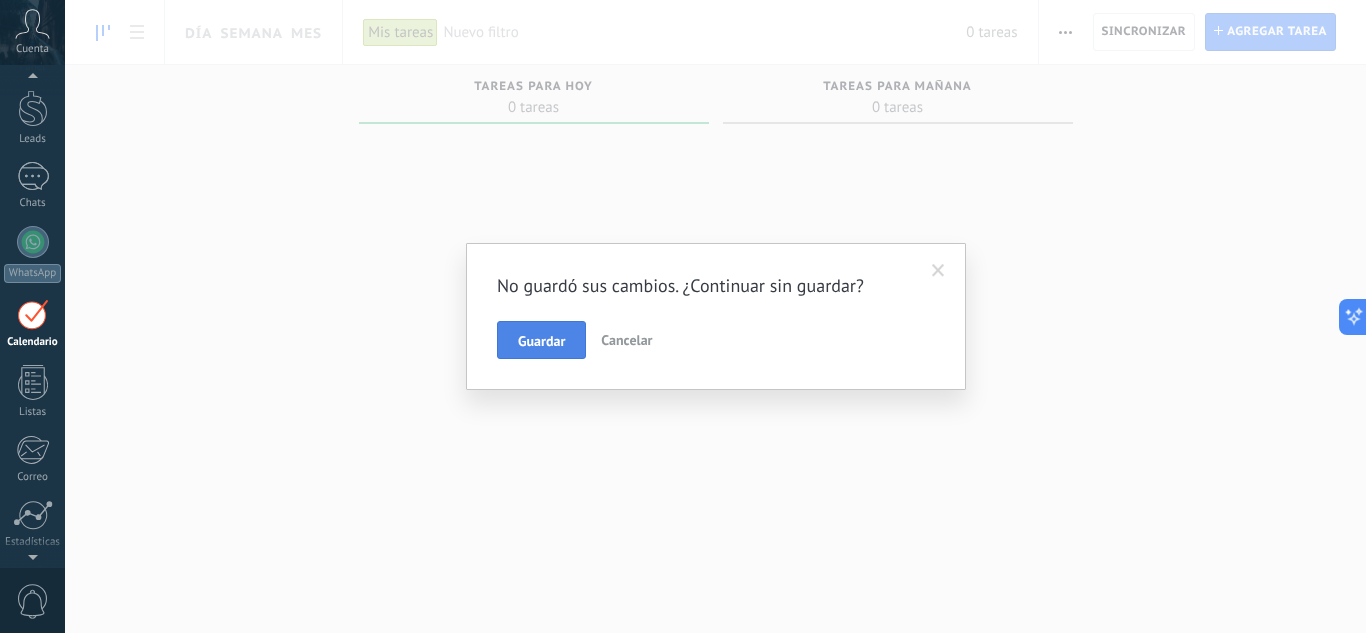 click on "Guardar" at bounding box center (541, 340) 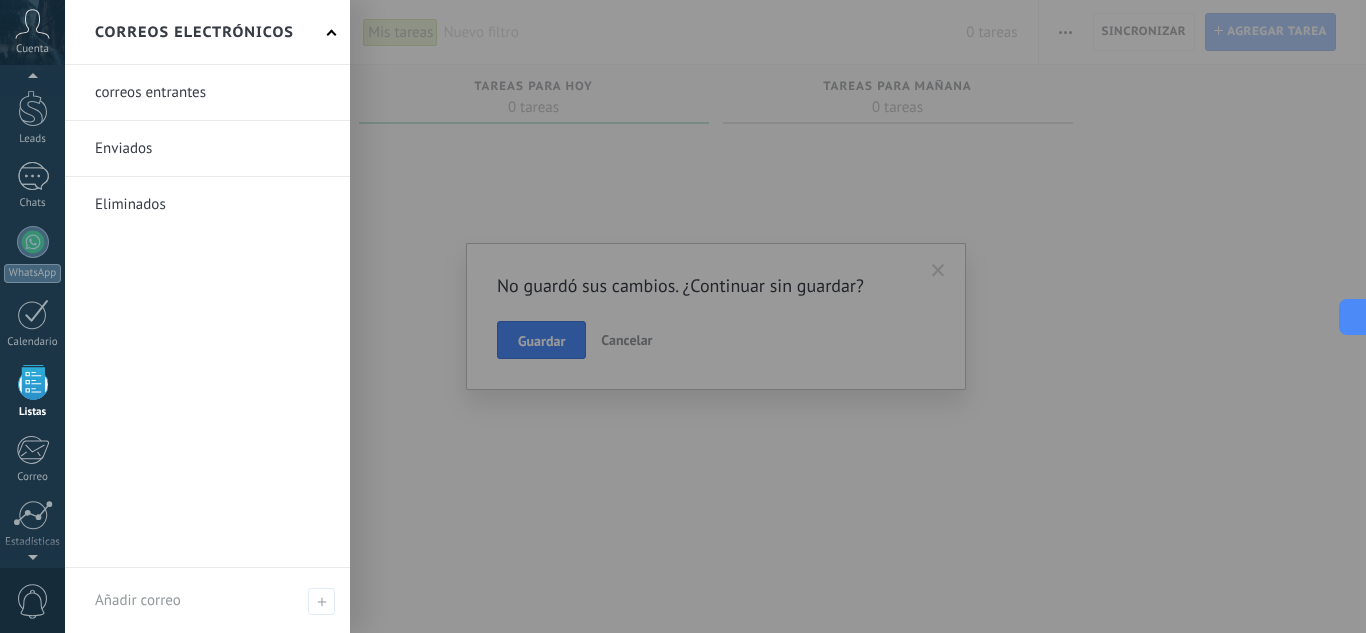 scroll, scrollTop: 124, scrollLeft: 0, axis: vertical 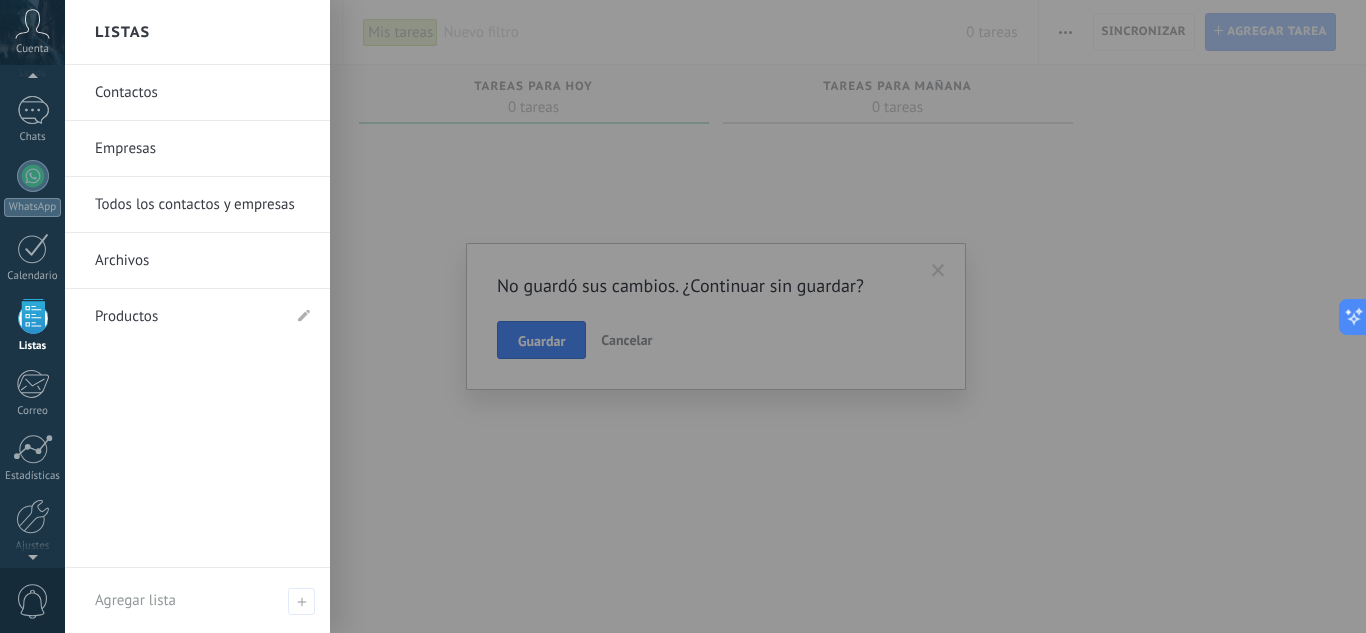 click on "Productos" at bounding box center (187, 317) 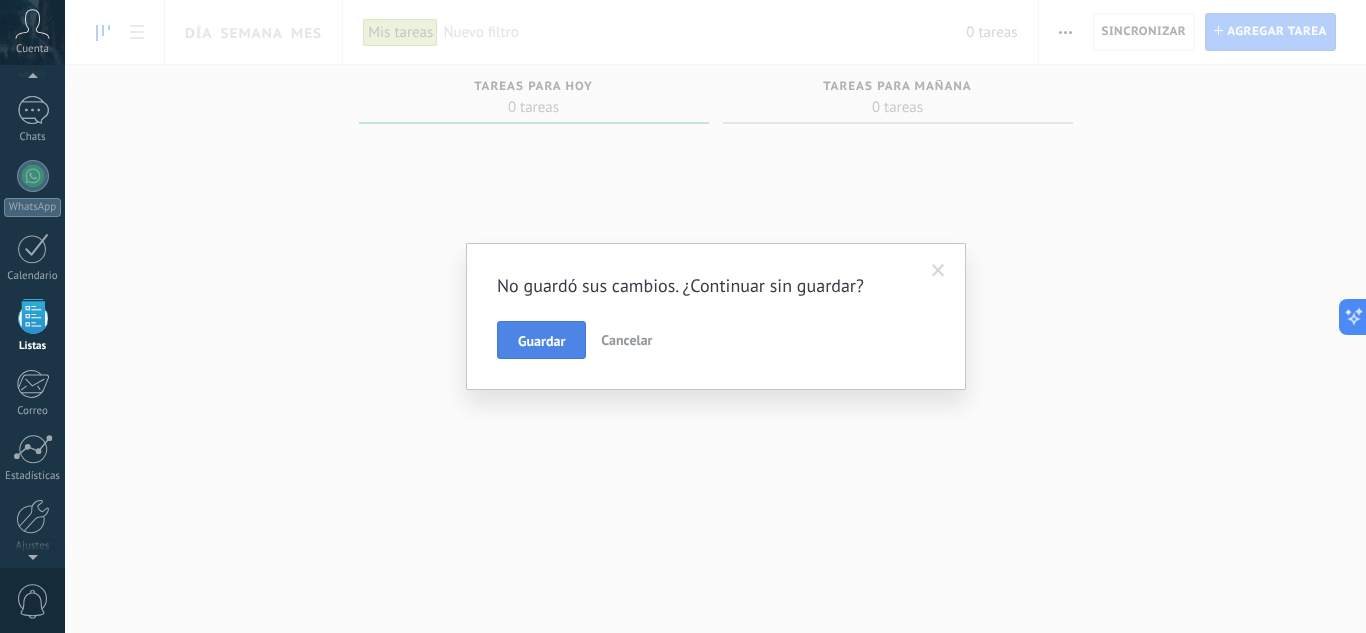 click on "Guardar" at bounding box center (541, 341) 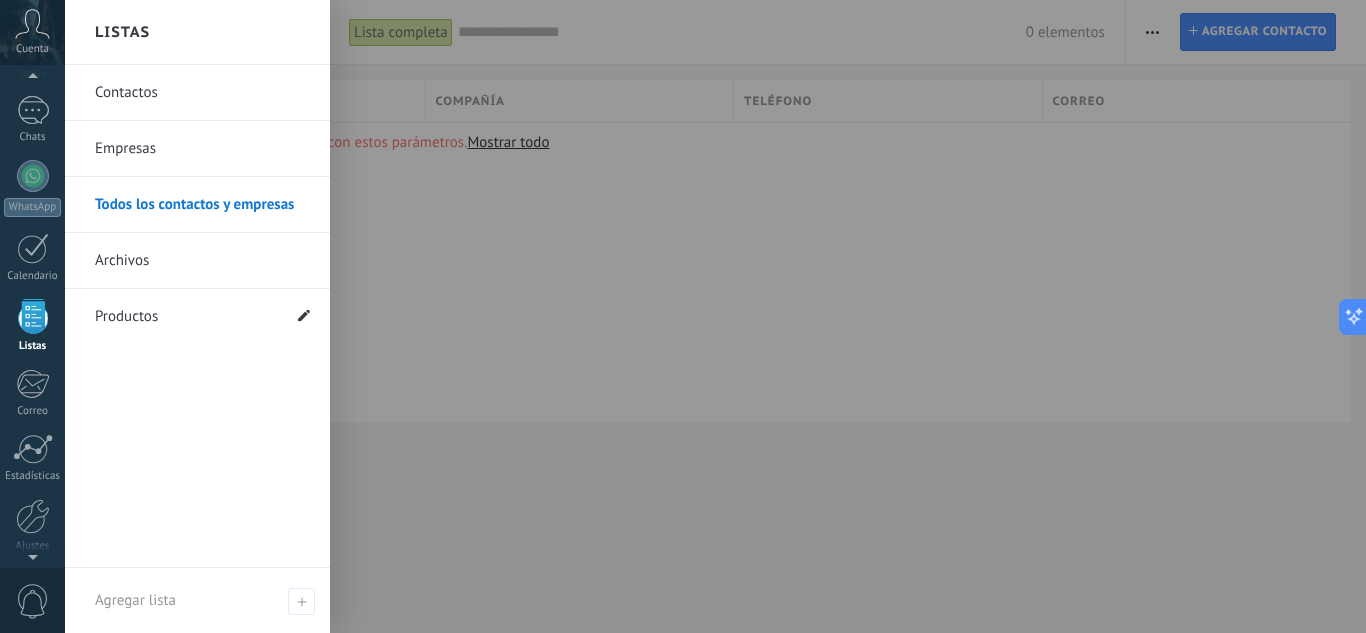 click at bounding box center [304, 316] 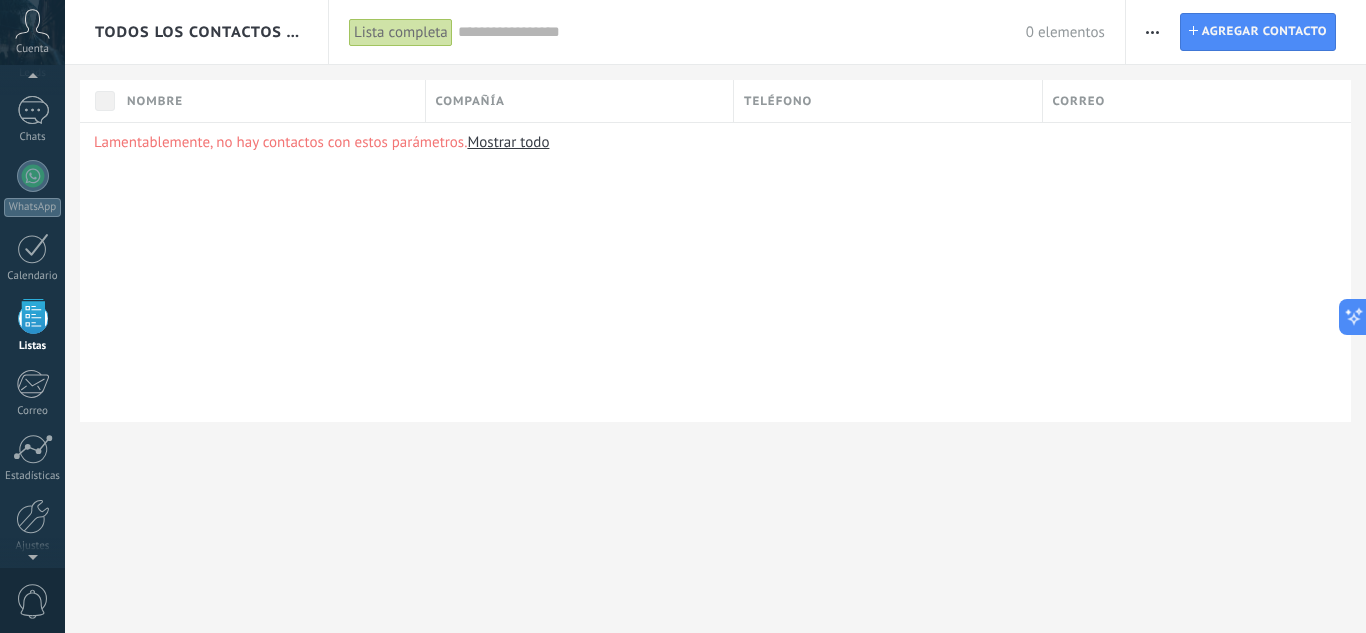 click on "Lamentablemente, no hay contactos con estos parámetros.  Mostrar todo" at bounding box center (715, 272) 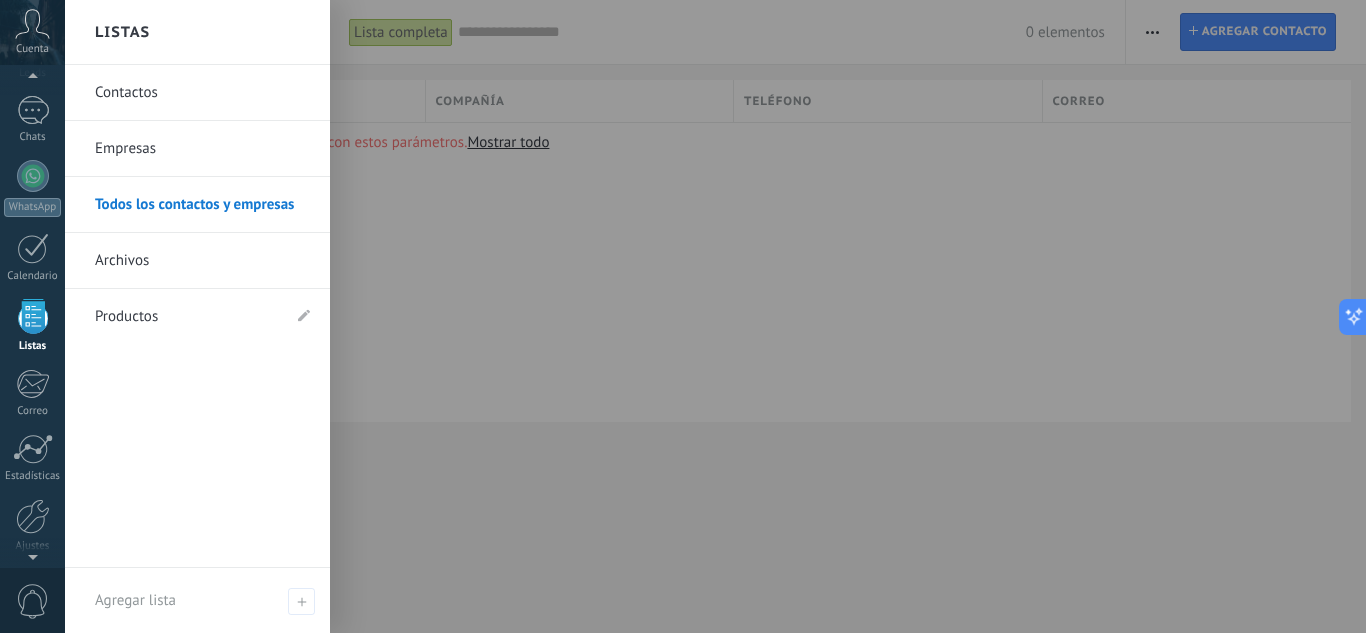 click on "Listas" at bounding box center [197, 32] 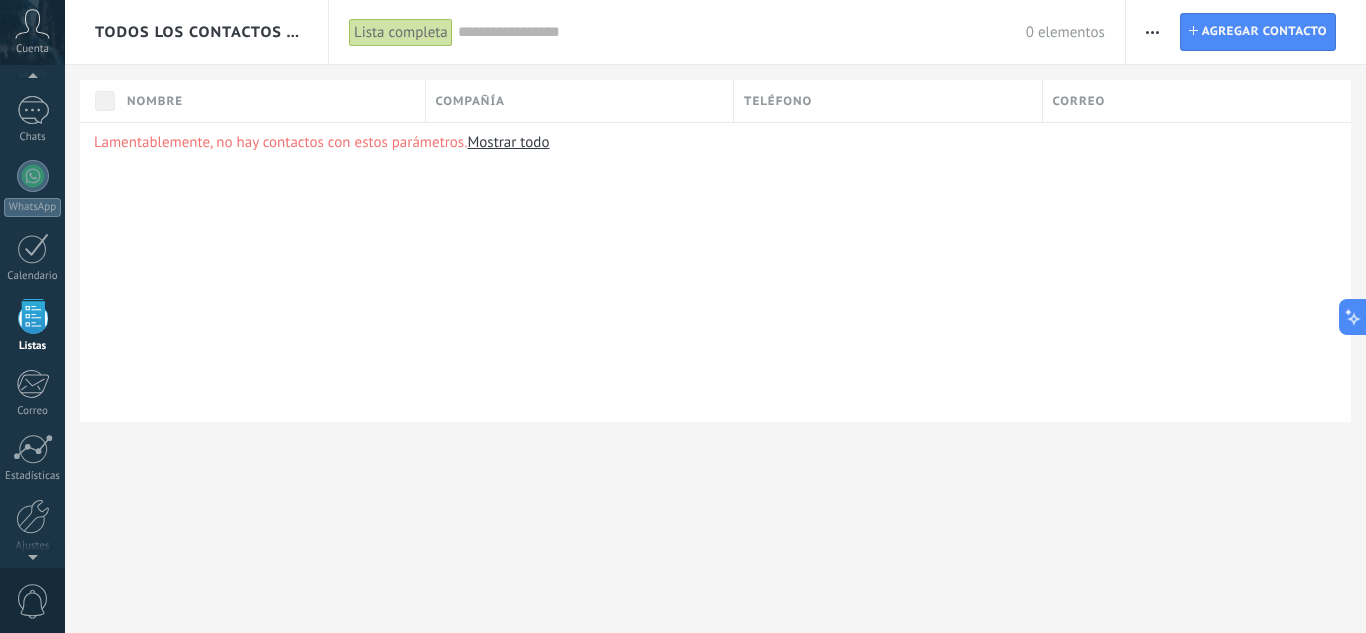 click on "Todos los contactos y empresas" at bounding box center (197, 32) 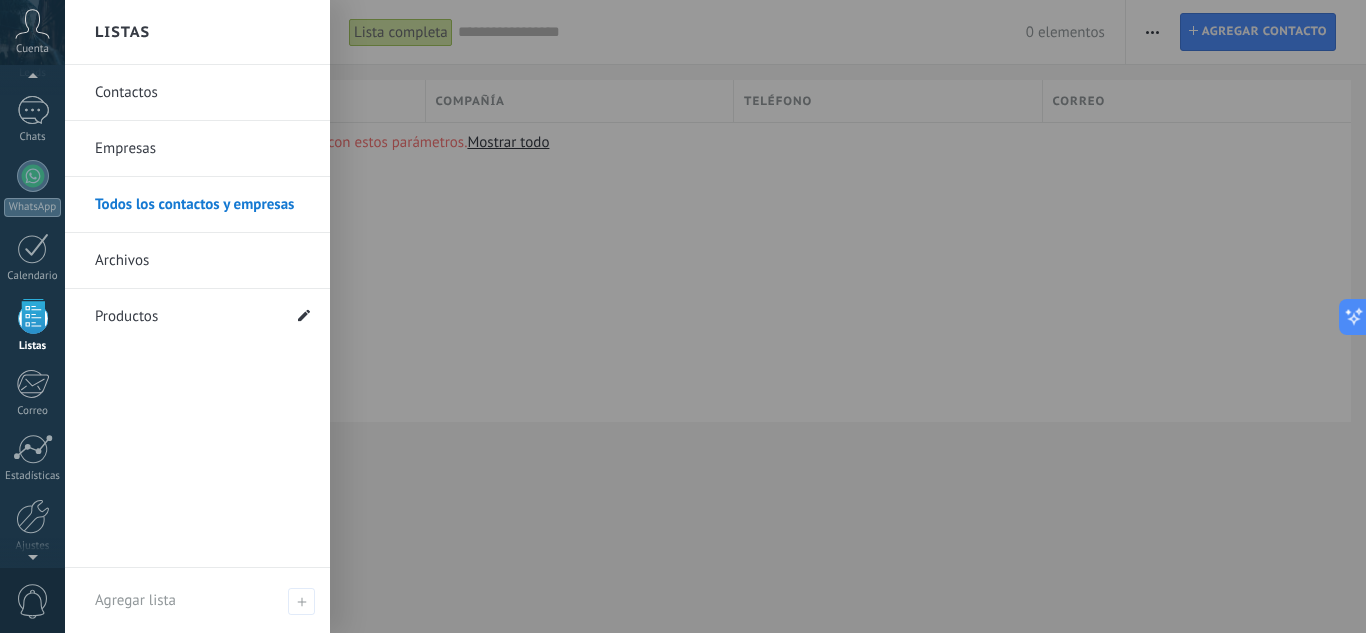 click 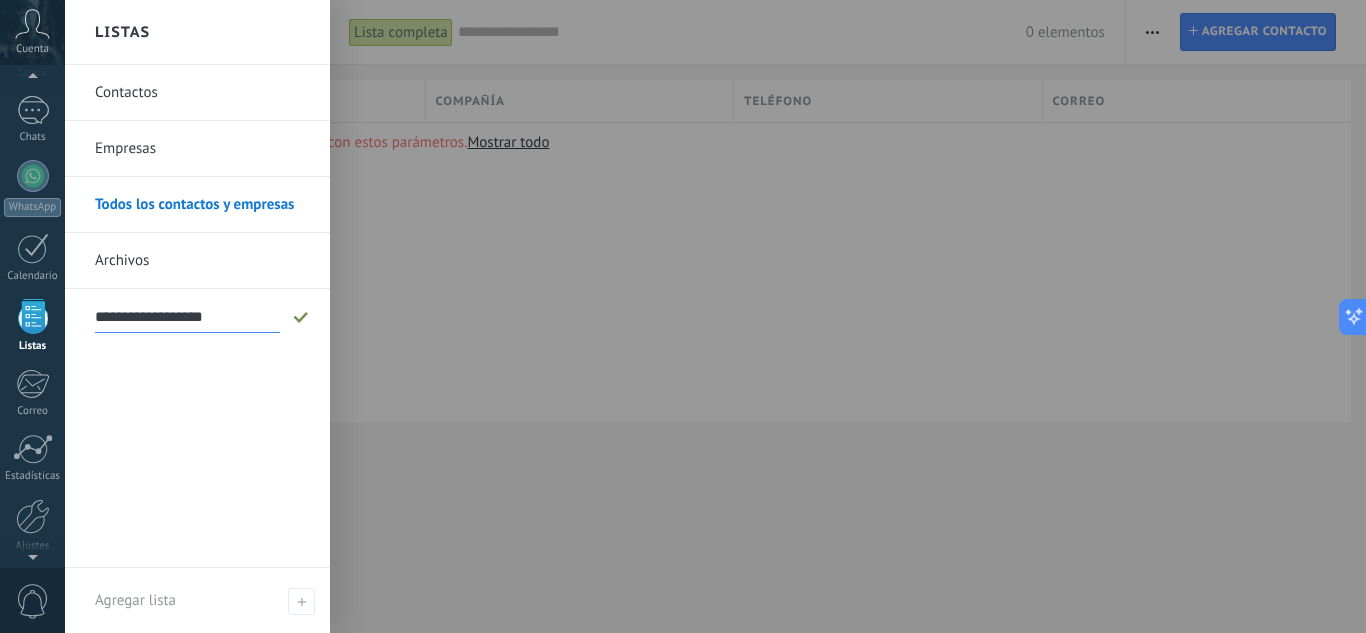 type on "**********" 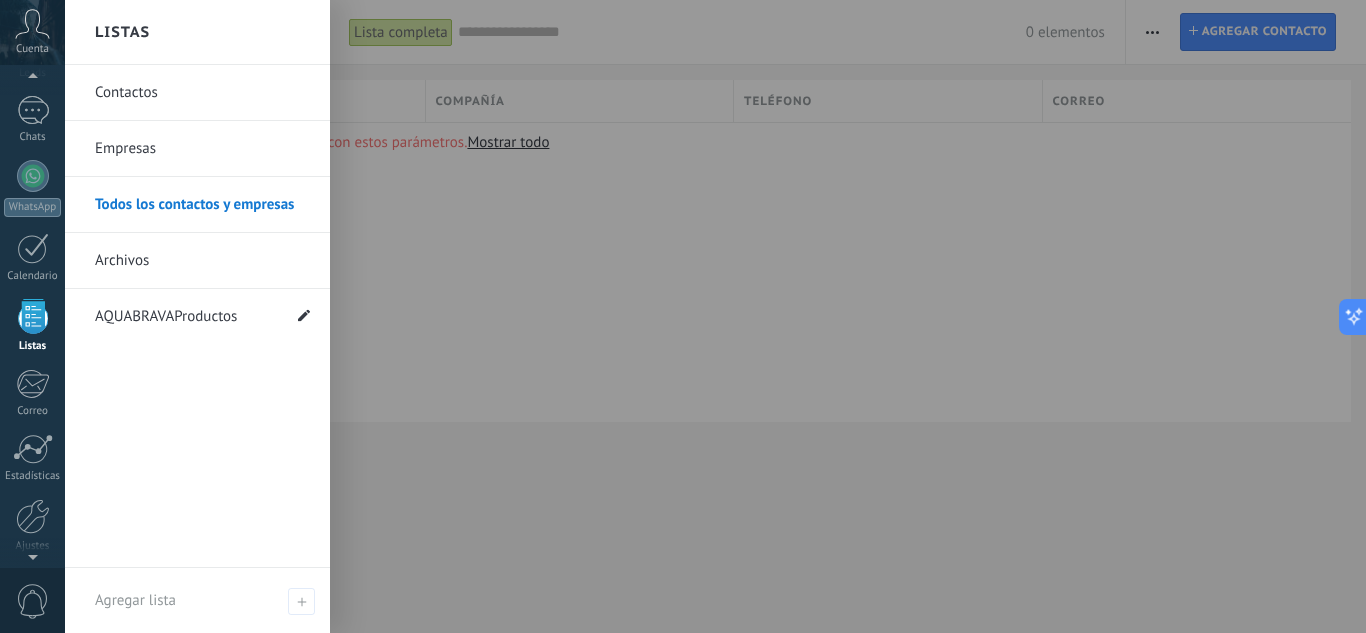 click at bounding box center (304, 316) 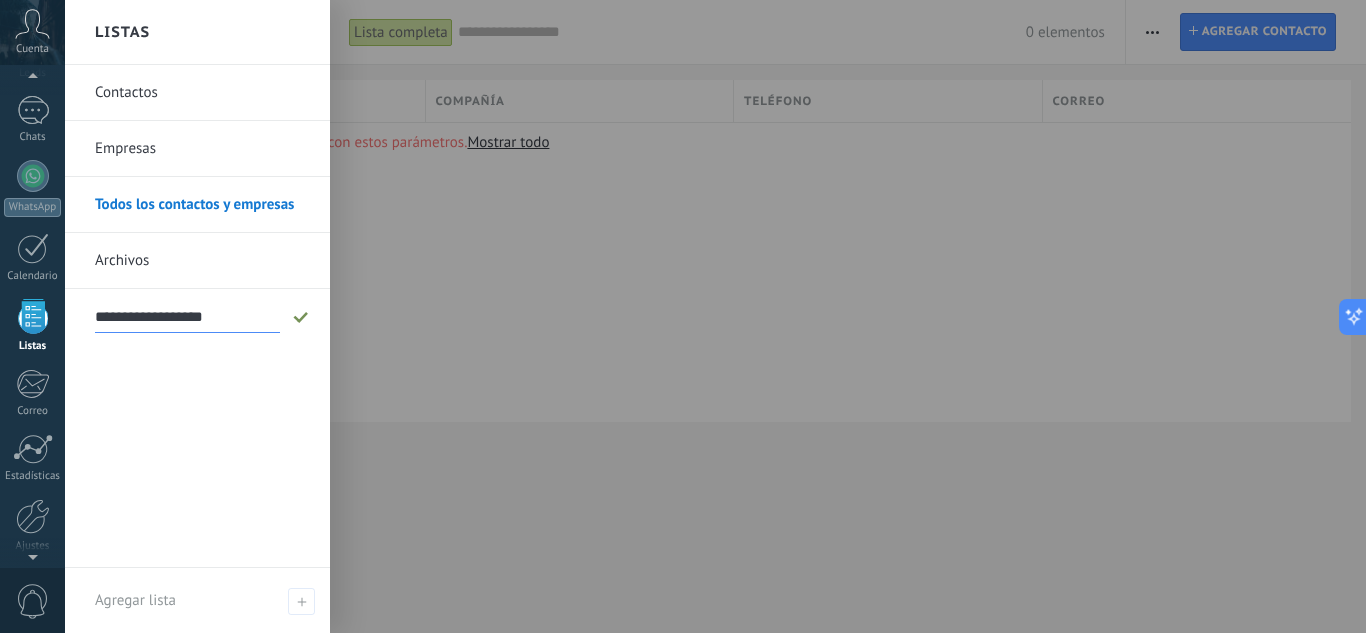 click on "**********" at bounding box center [187, 317] 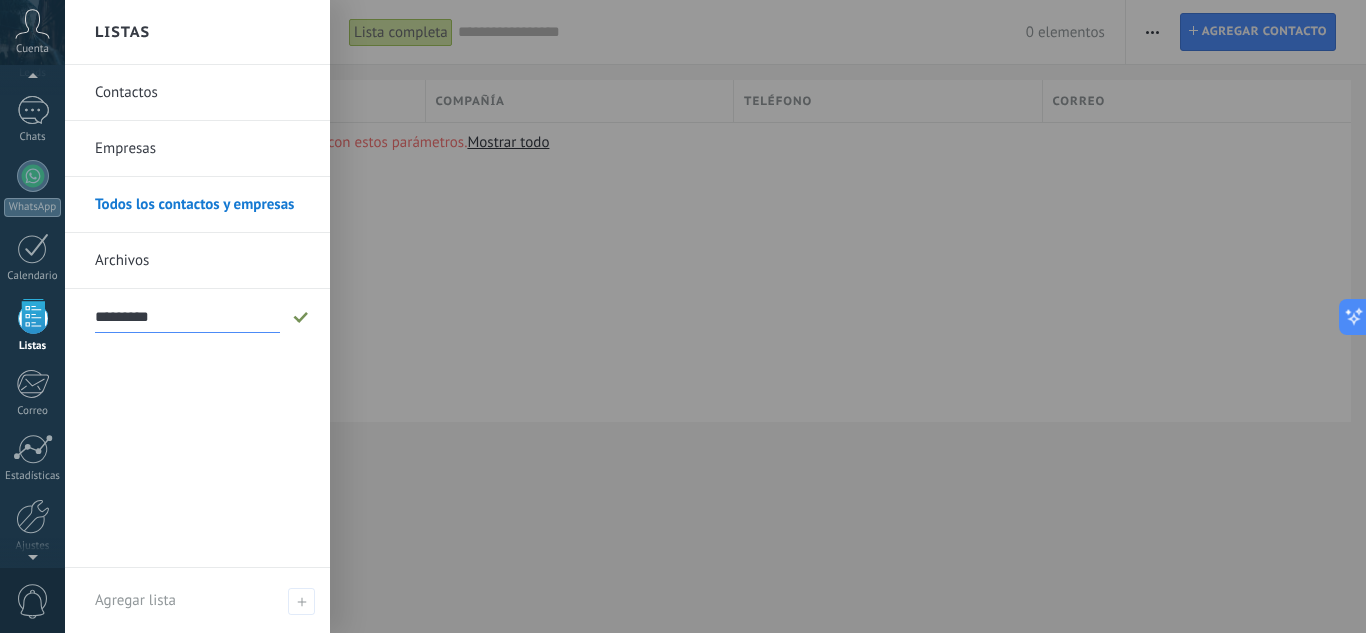 type on "*********" 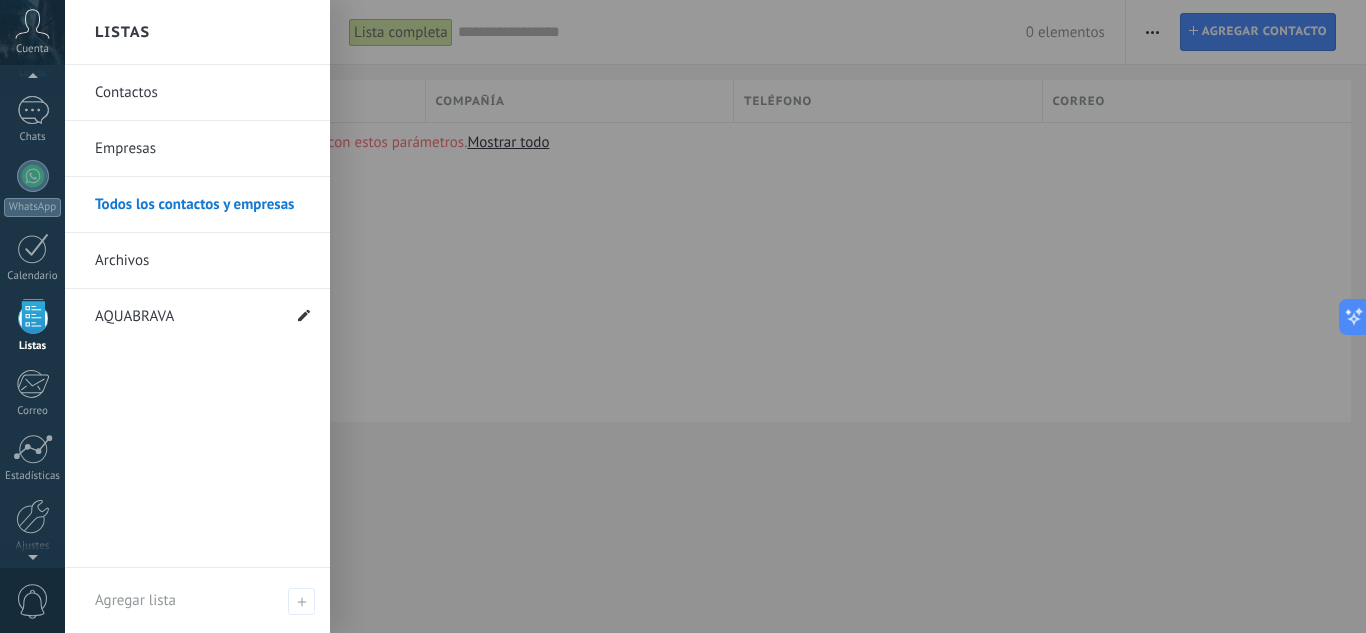 click 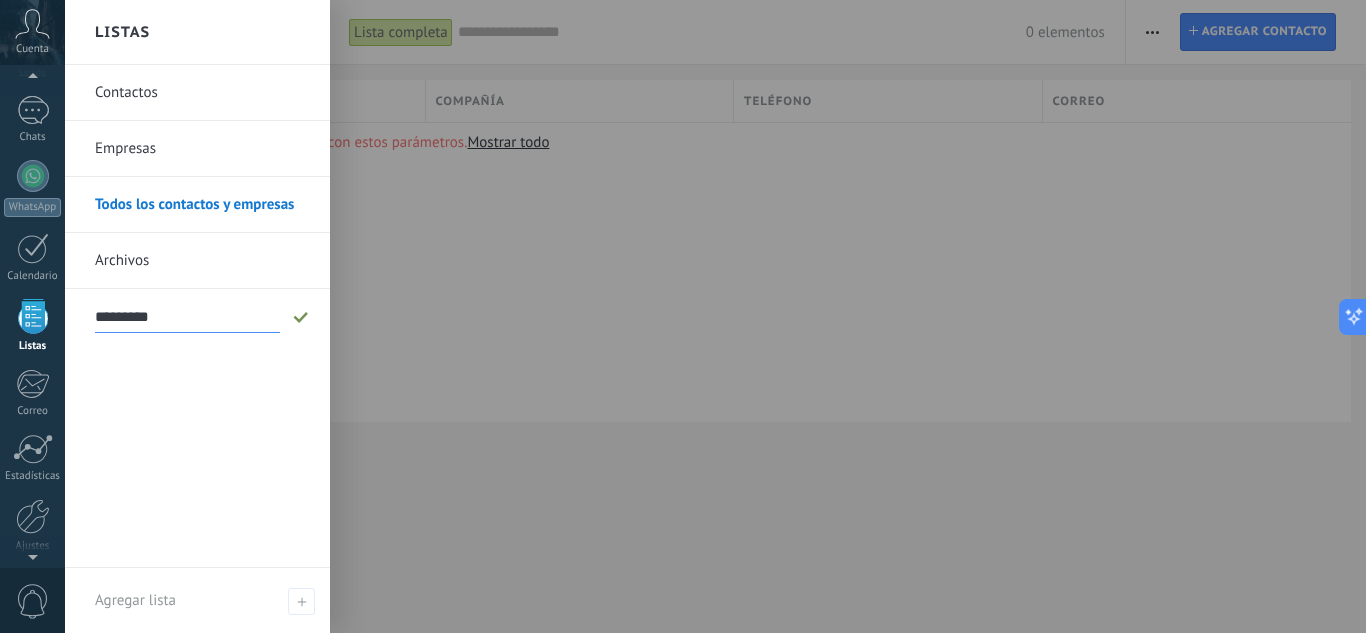 drag, startPoint x: 300, startPoint y: 316, endPoint x: 216, endPoint y: 385, distance: 108.706024 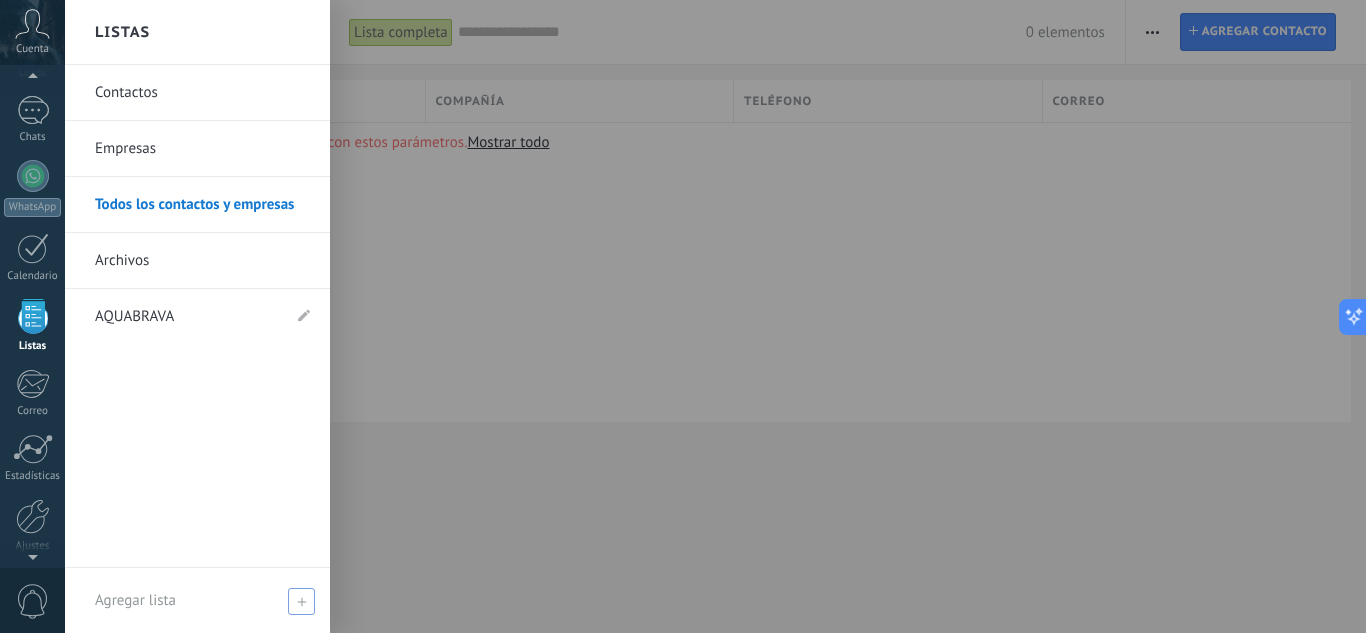 click at bounding box center (301, 601) 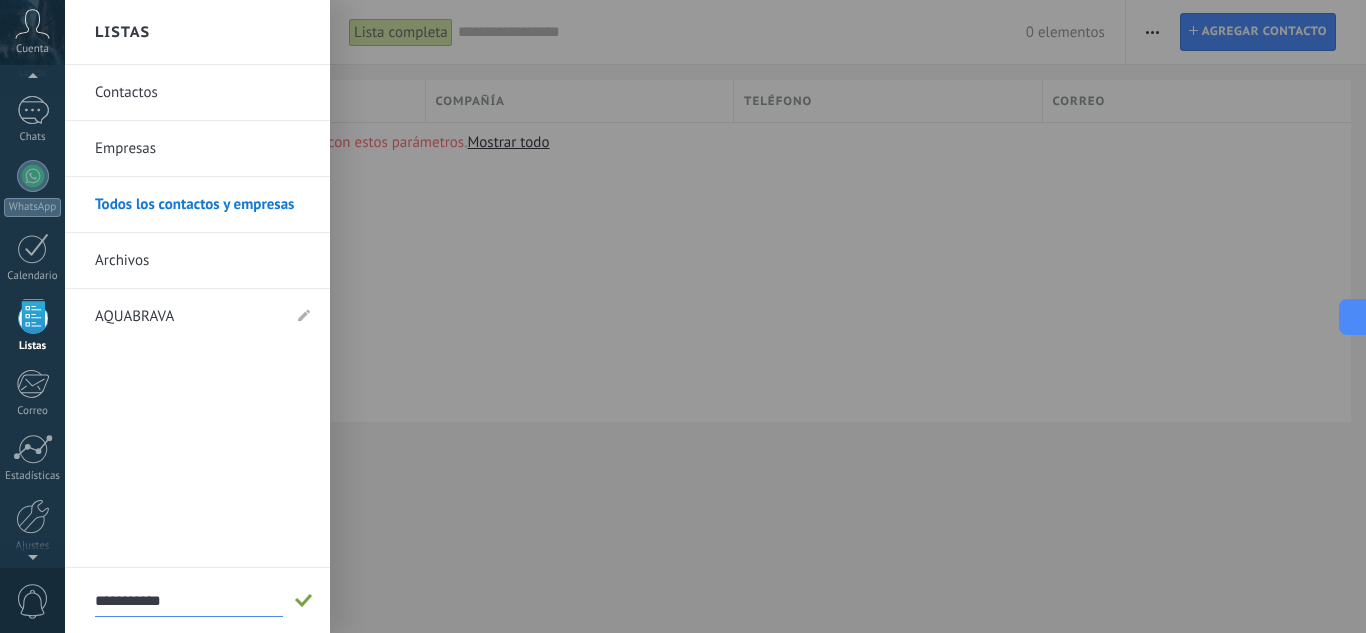 type on "**********" 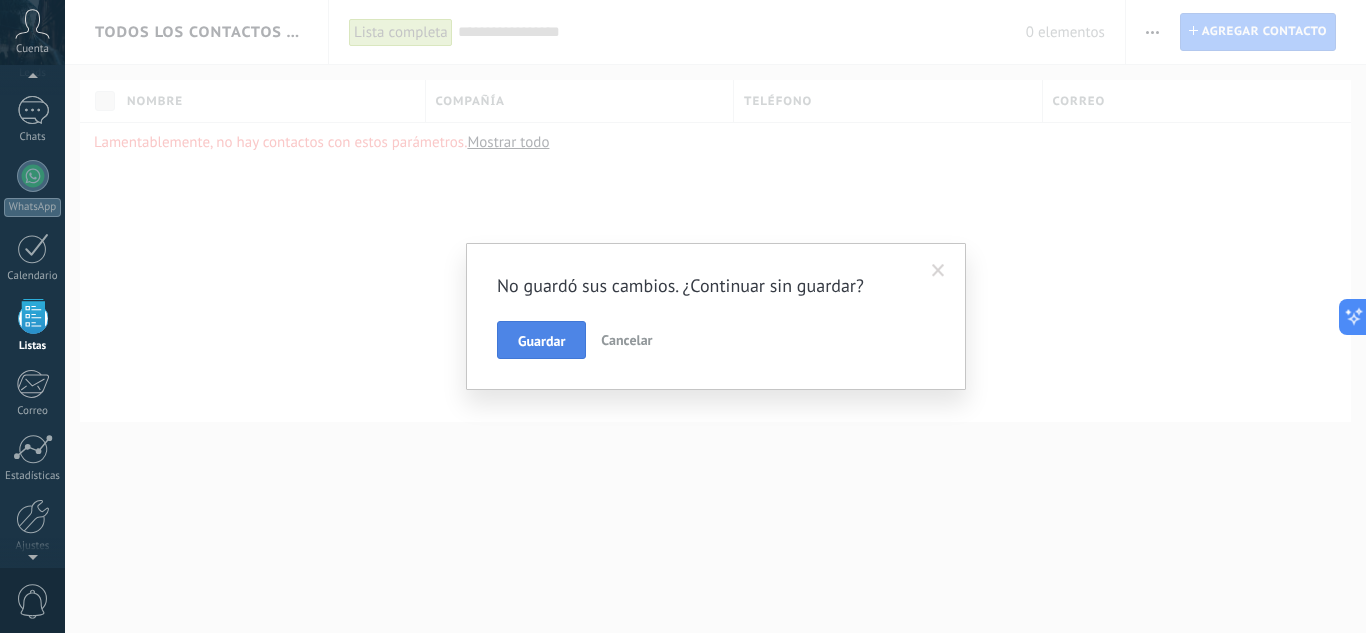 click on "Guardar" at bounding box center [541, 340] 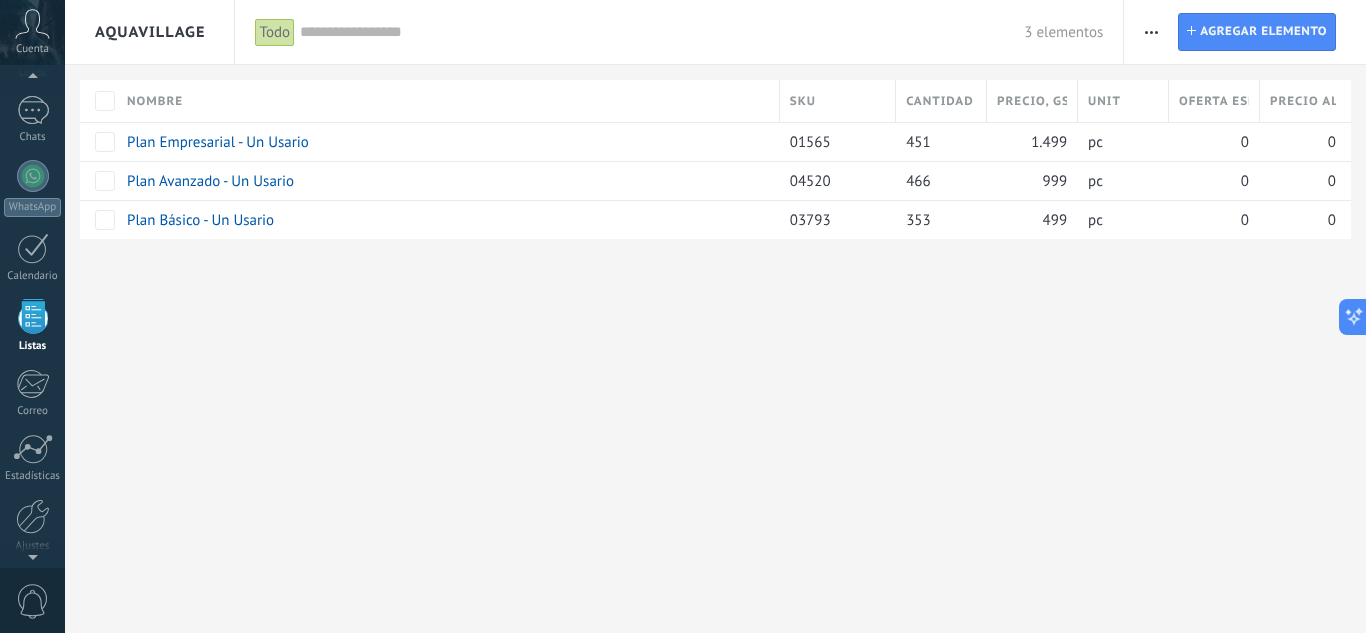 click at bounding box center (33, 316) 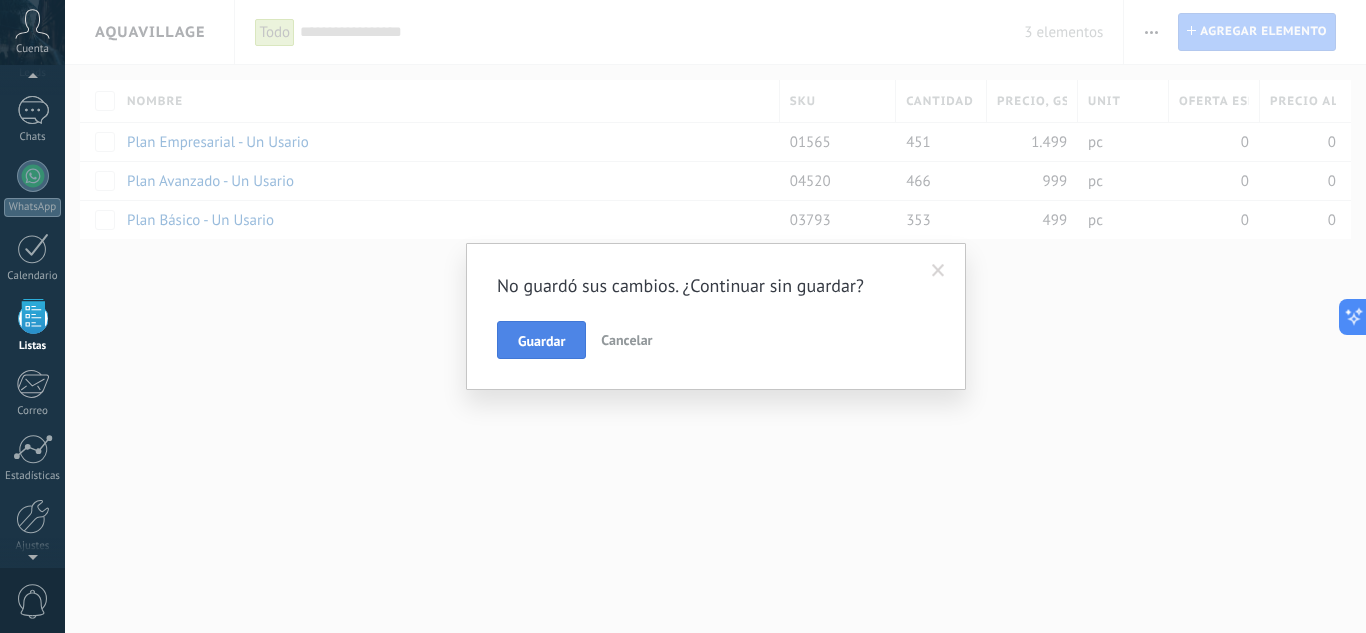 click on "Guardar" at bounding box center (541, 341) 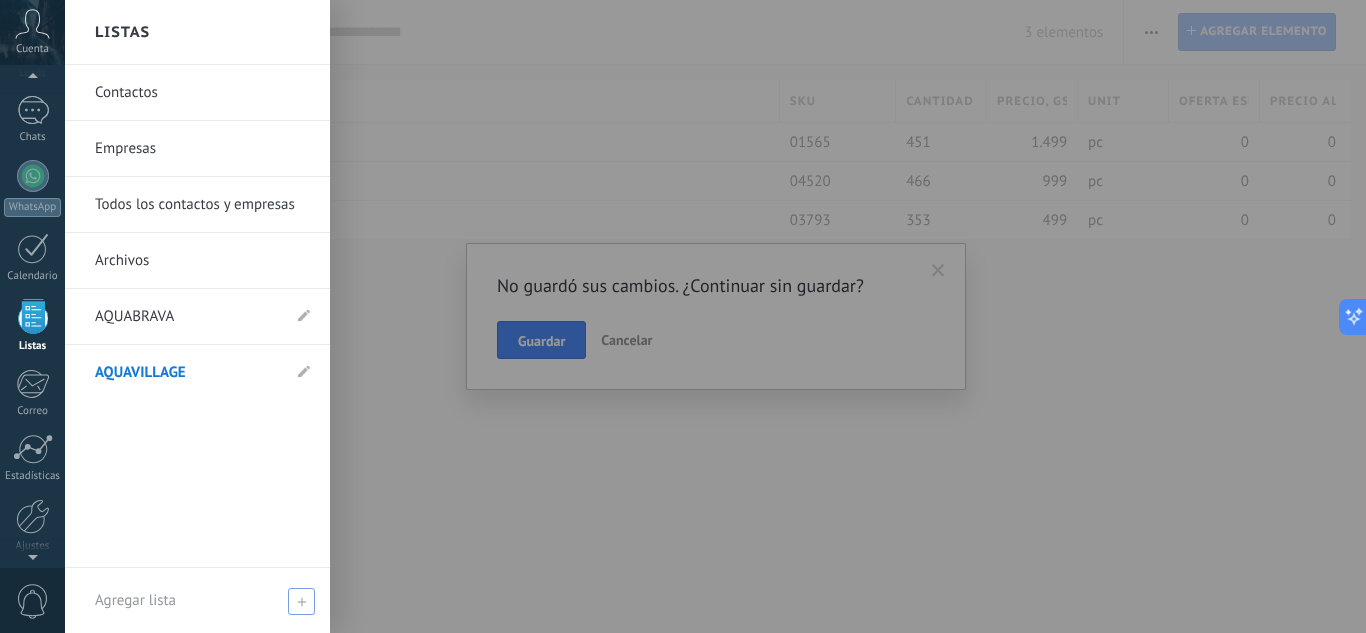 click 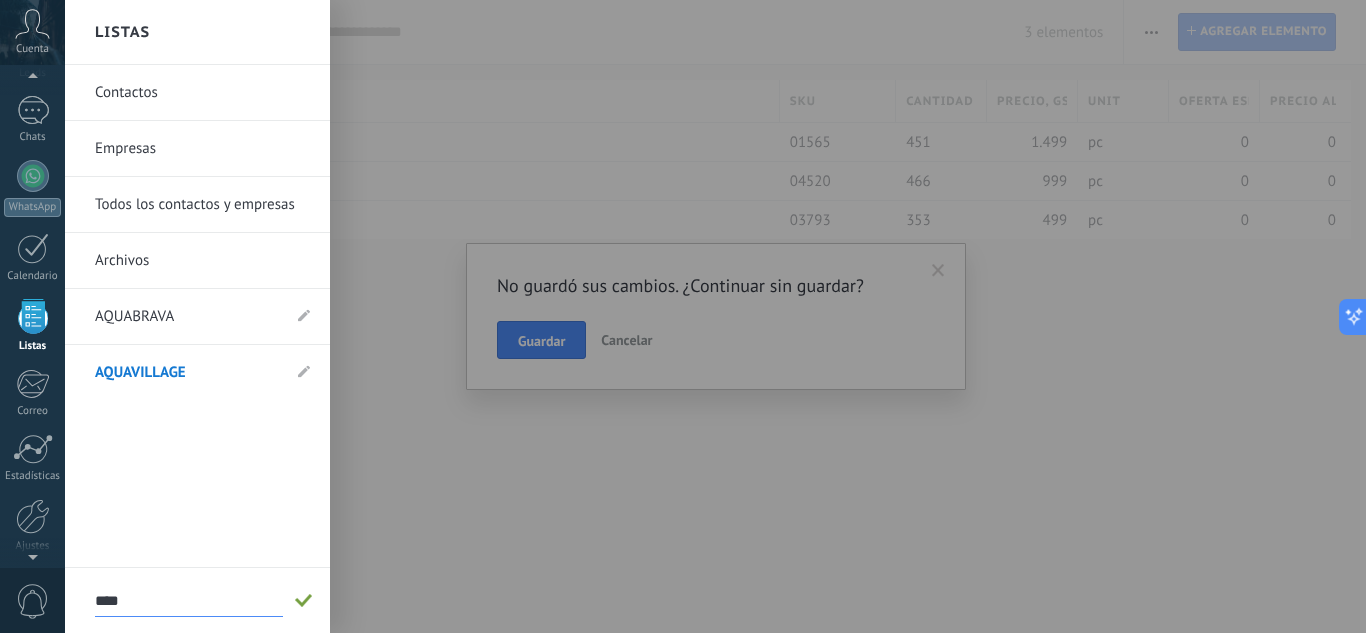 type on "****" 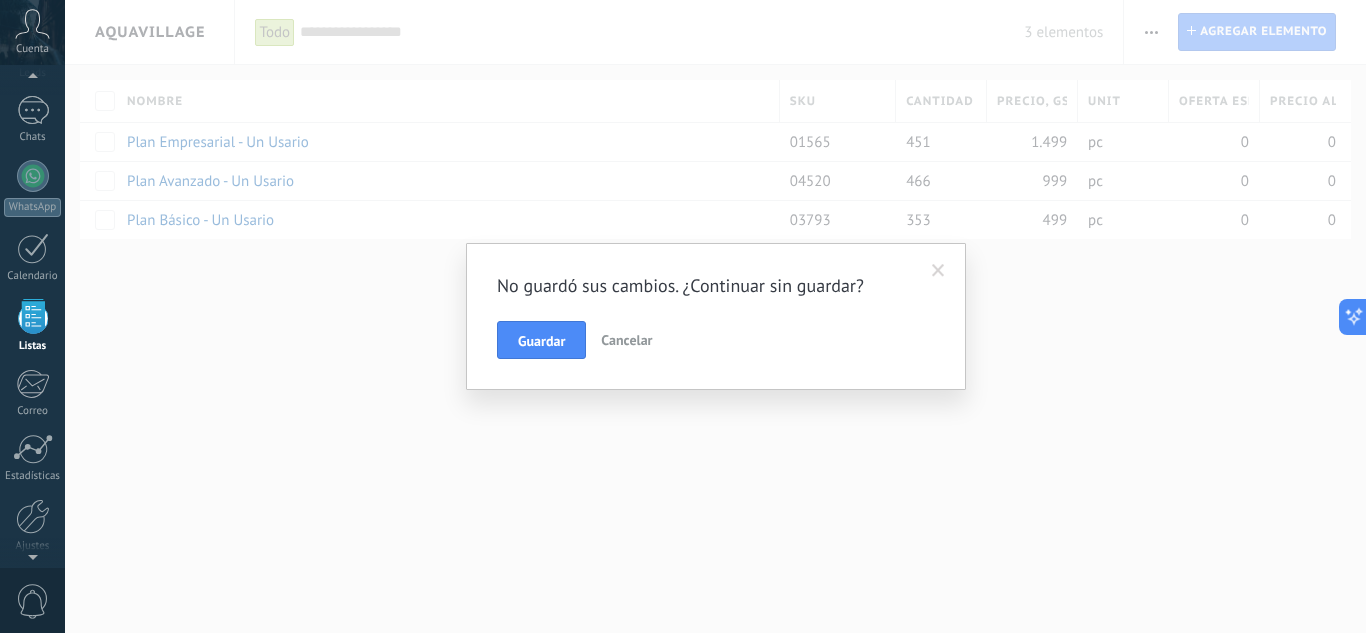 click on "Guardar" at bounding box center (541, 340) 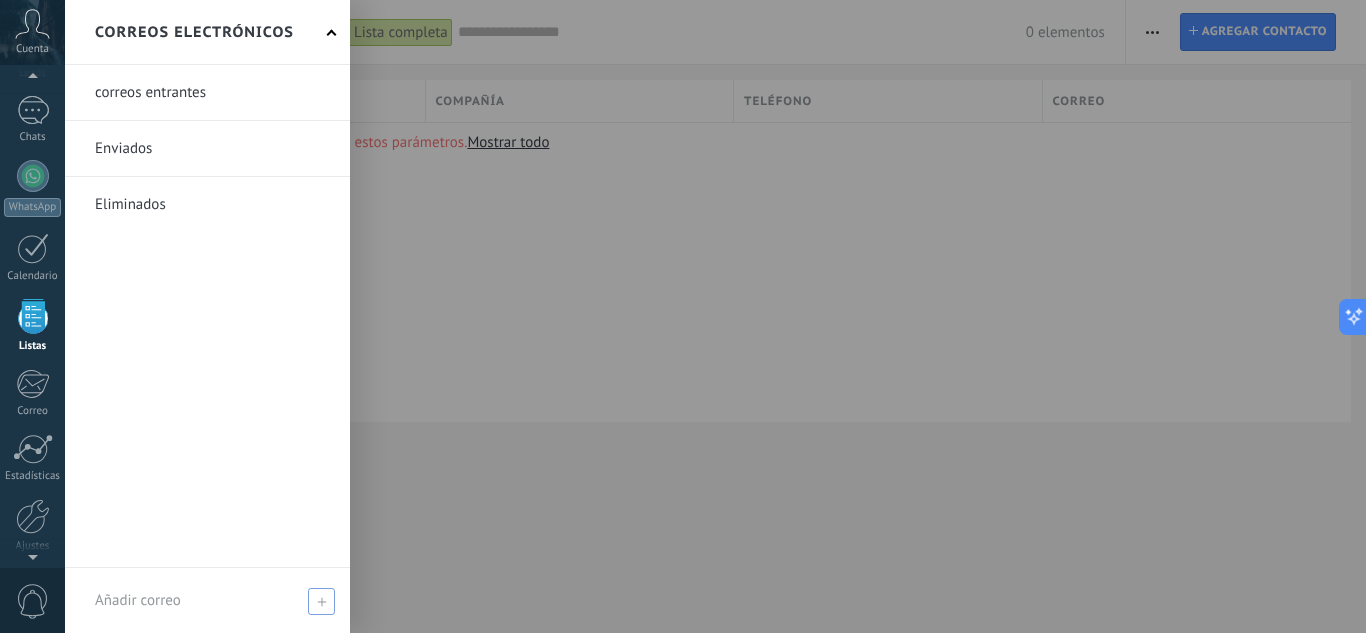 click at bounding box center (321, 601) 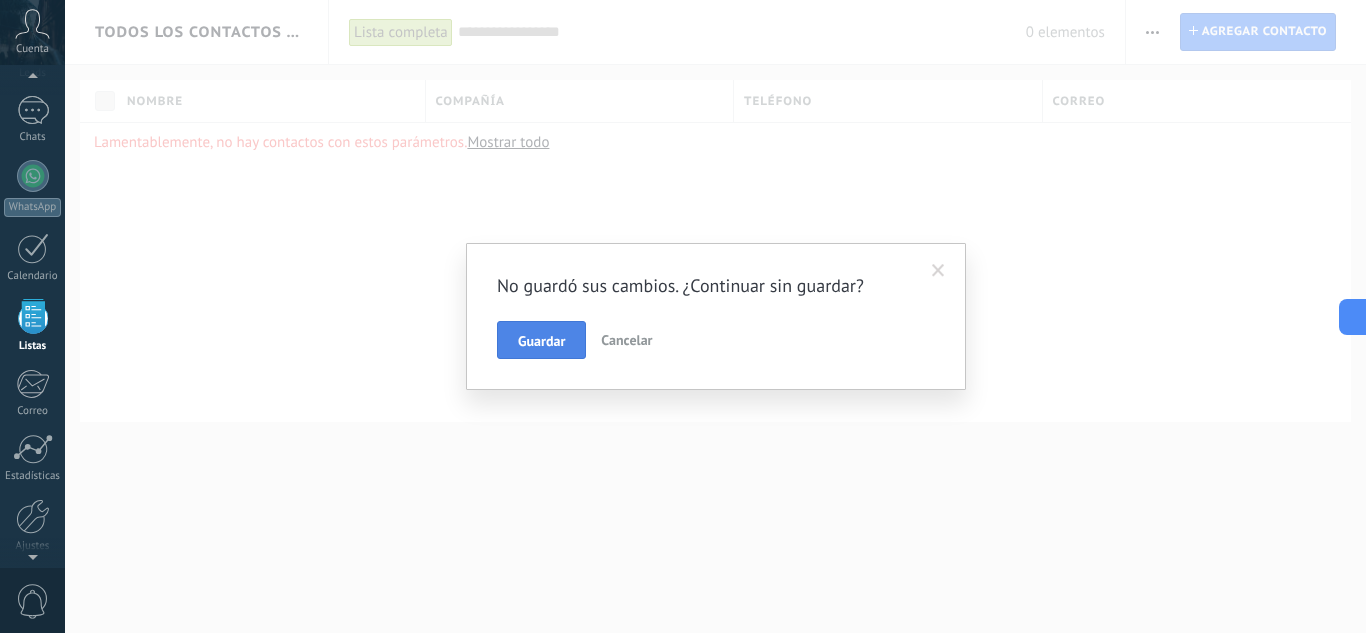 click on "Guardar" at bounding box center (541, 341) 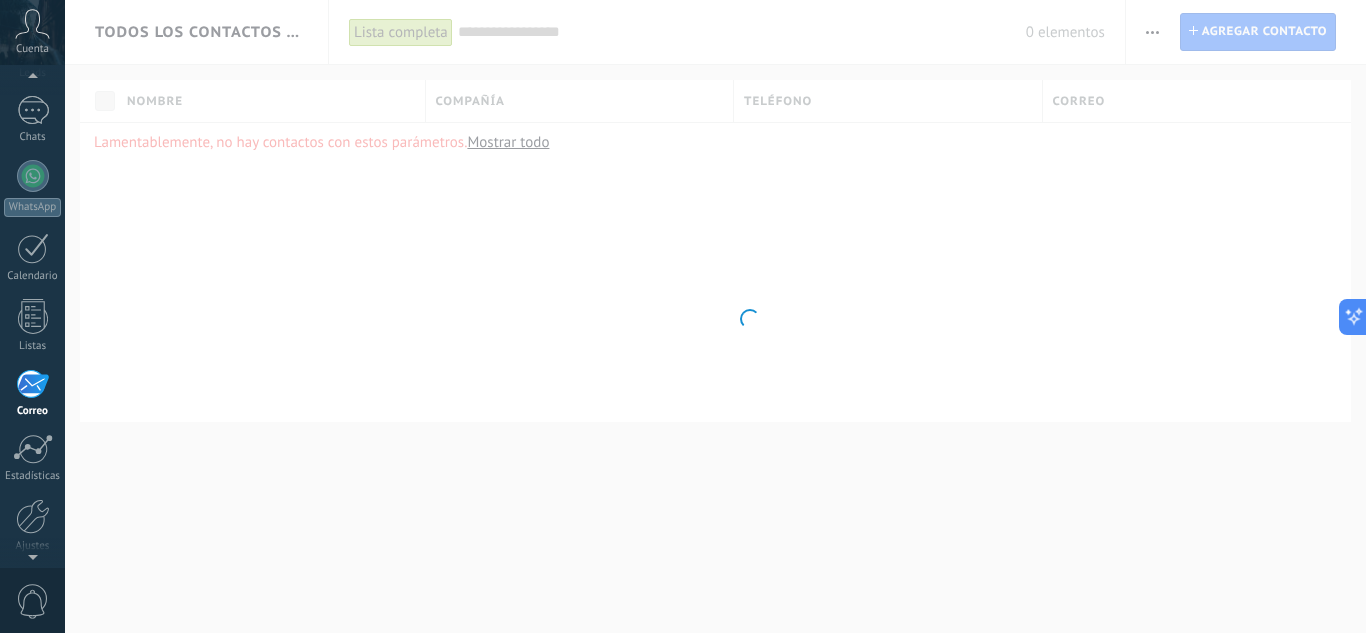 scroll, scrollTop: 194, scrollLeft: 0, axis: vertical 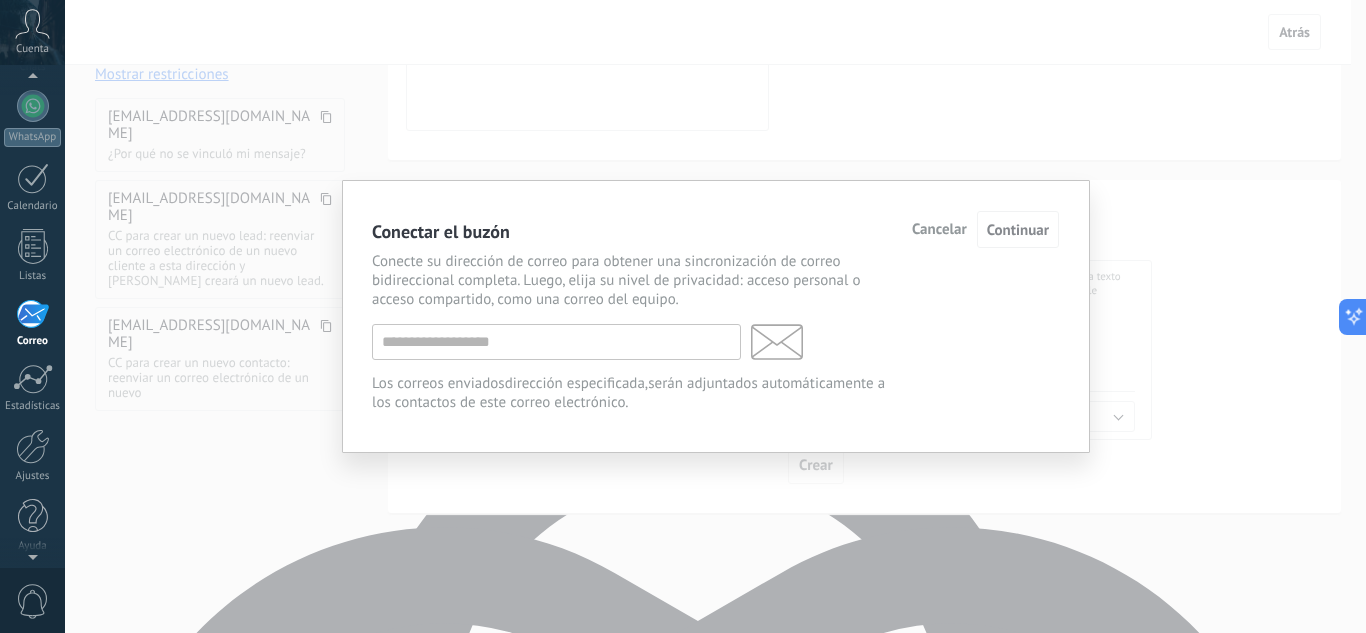 click on "Cancelar" at bounding box center (939, 230) 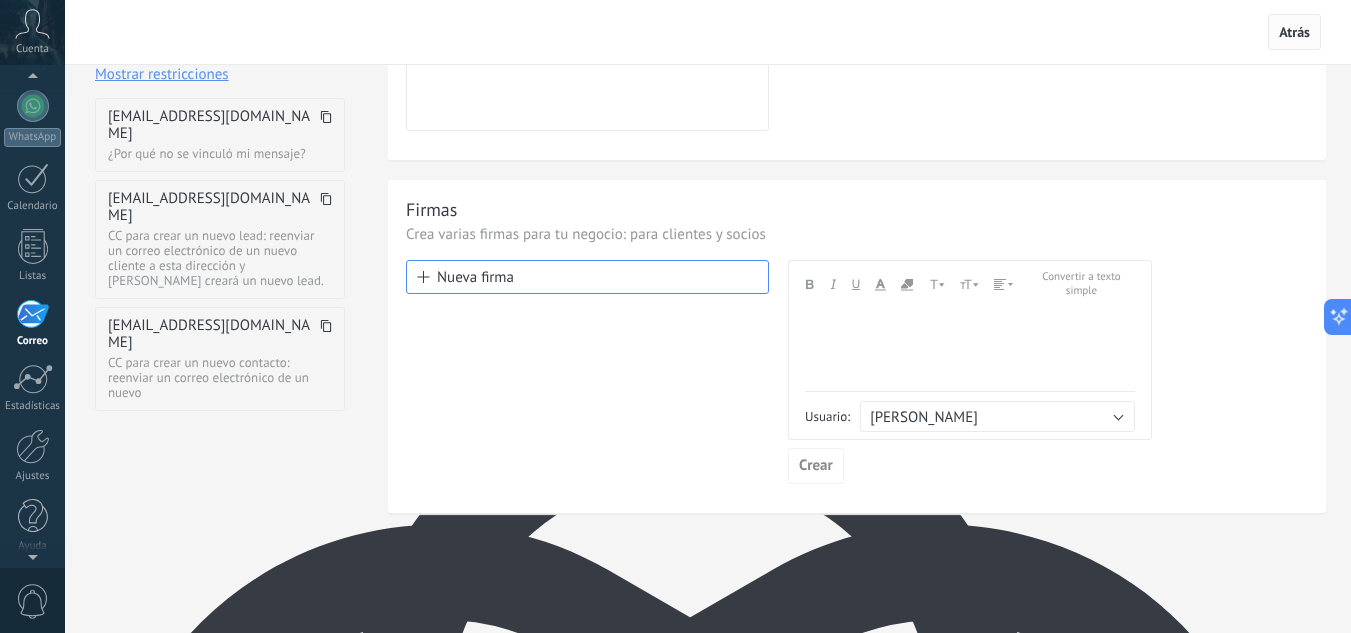 click on "Atrás" at bounding box center [1294, 32] 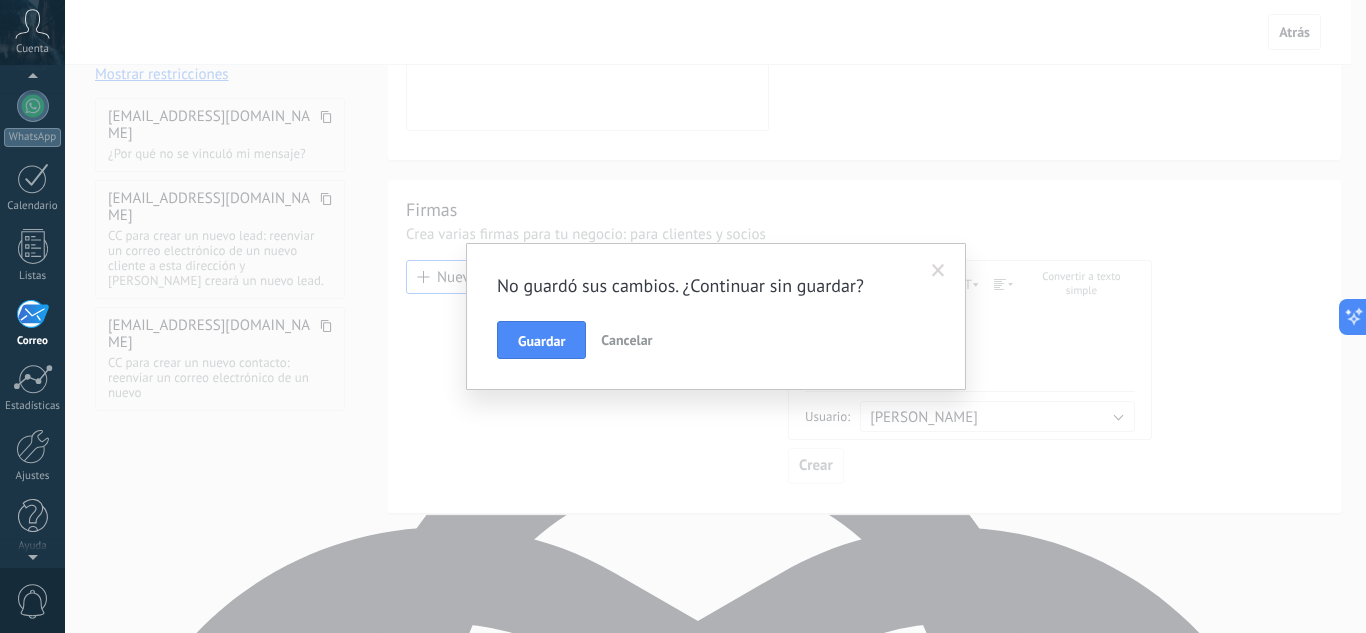 click on "Cancelar" at bounding box center [626, 340] 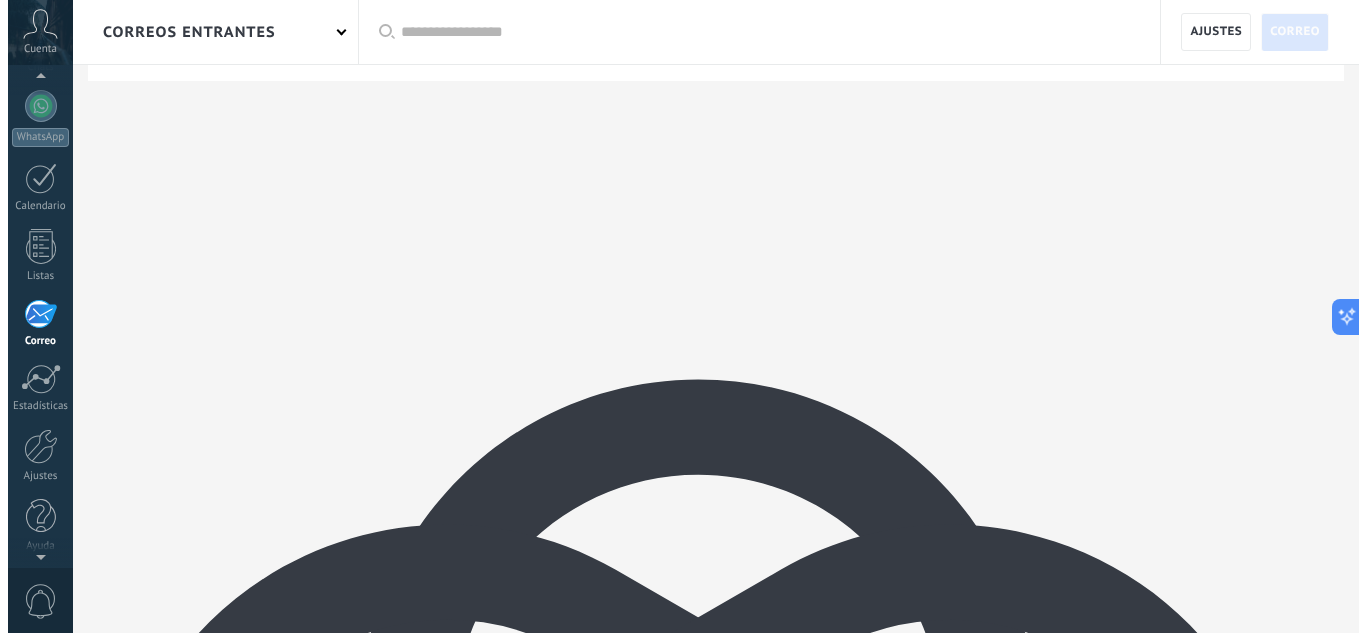 scroll, scrollTop: 0, scrollLeft: 0, axis: both 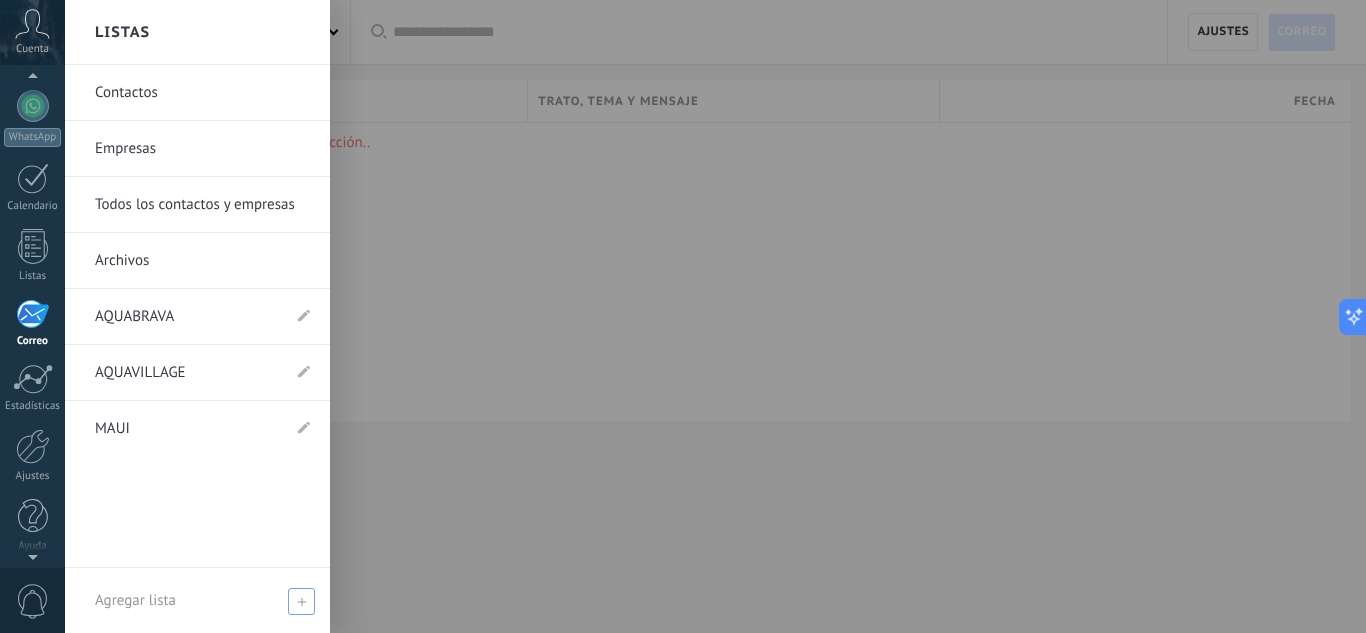 click 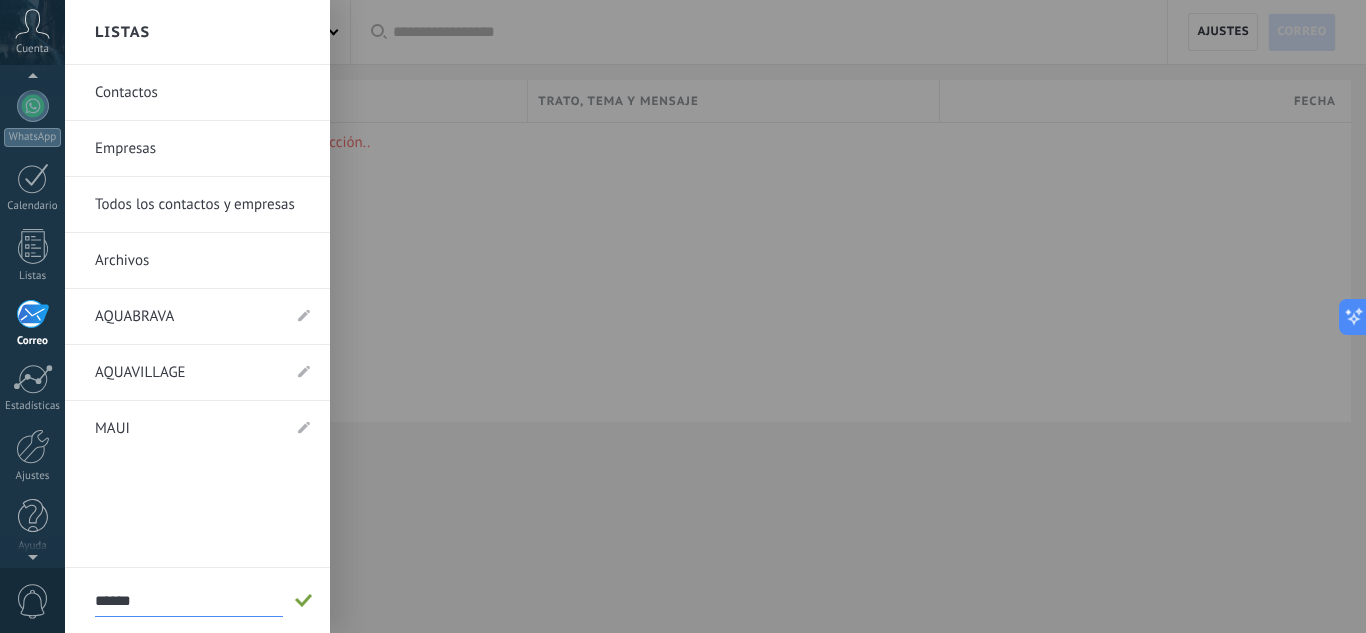 type on "******" 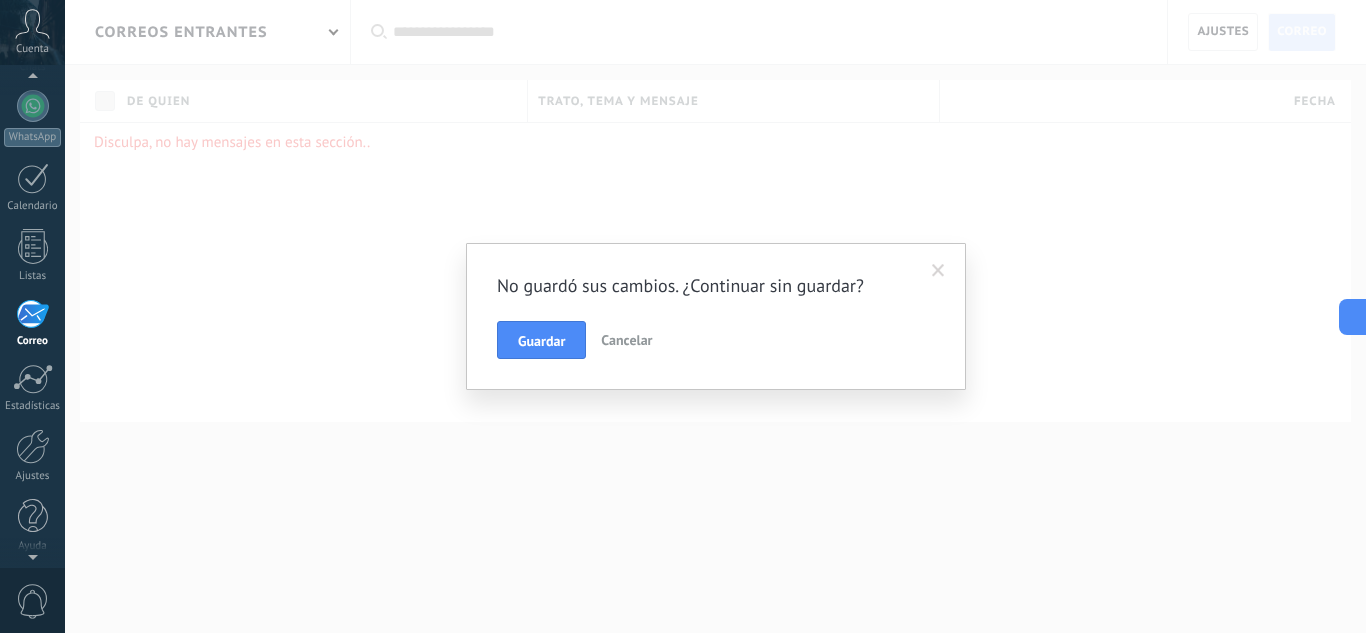 click on "Guardar" at bounding box center (541, 341) 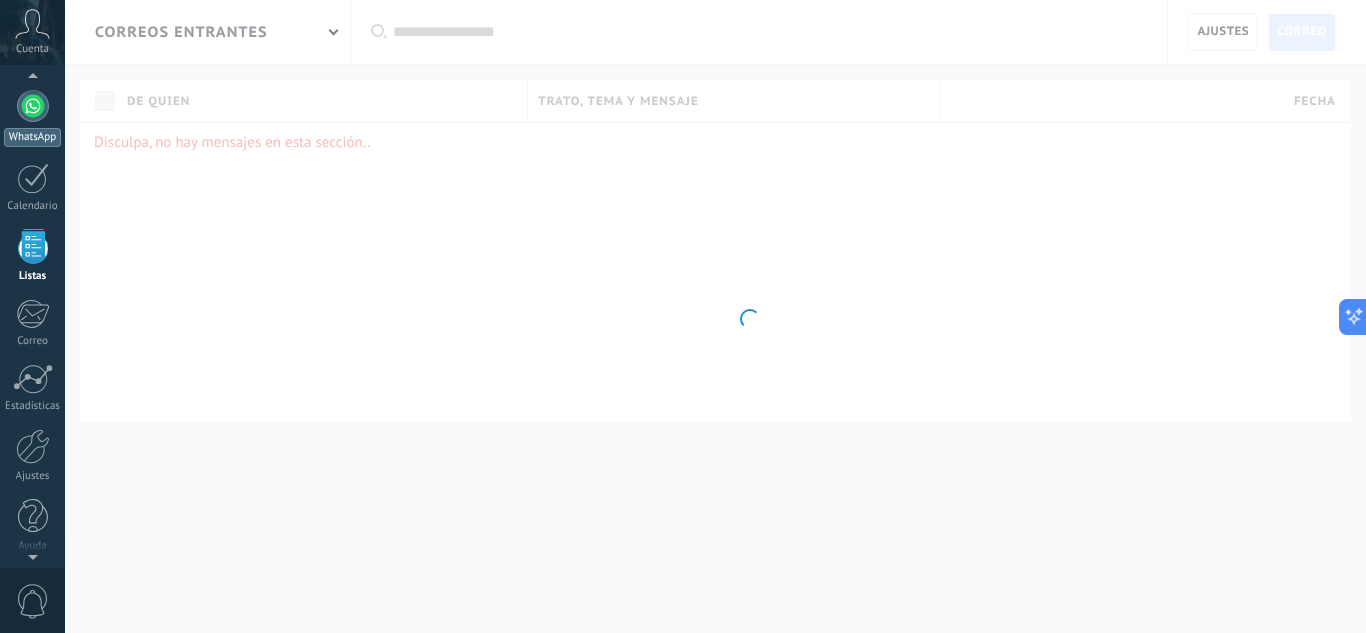 scroll, scrollTop: 124, scrollLeft: 0, axis: vertical 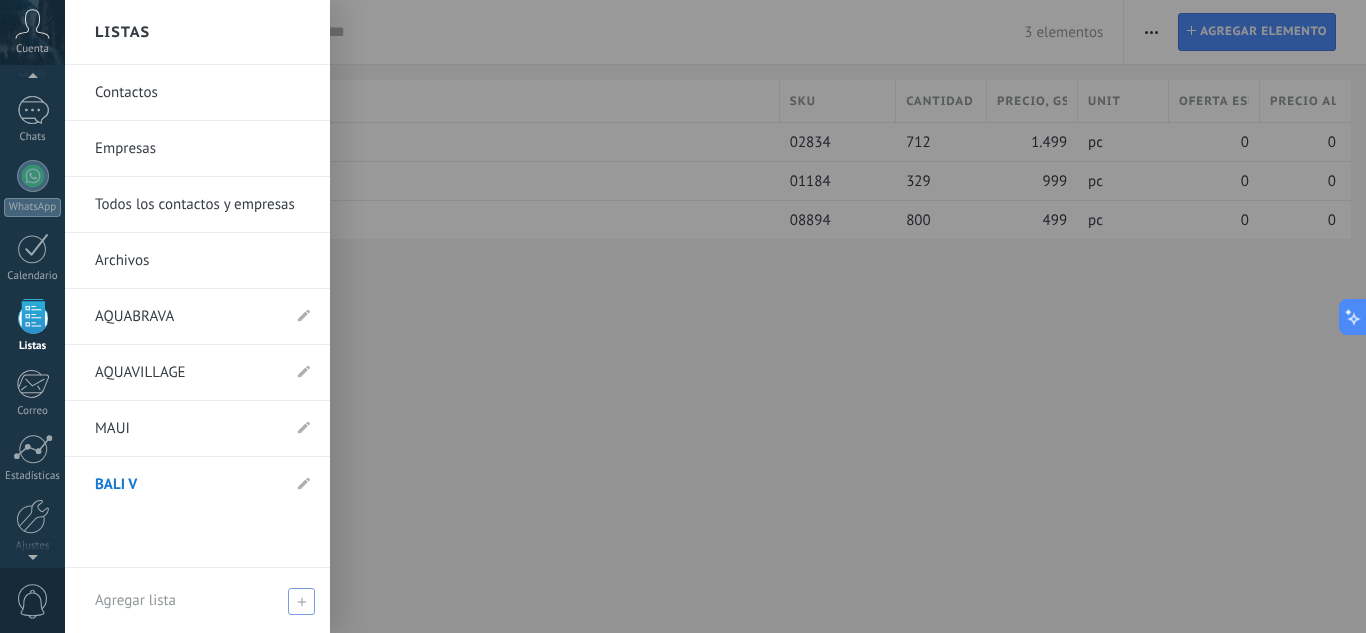 click 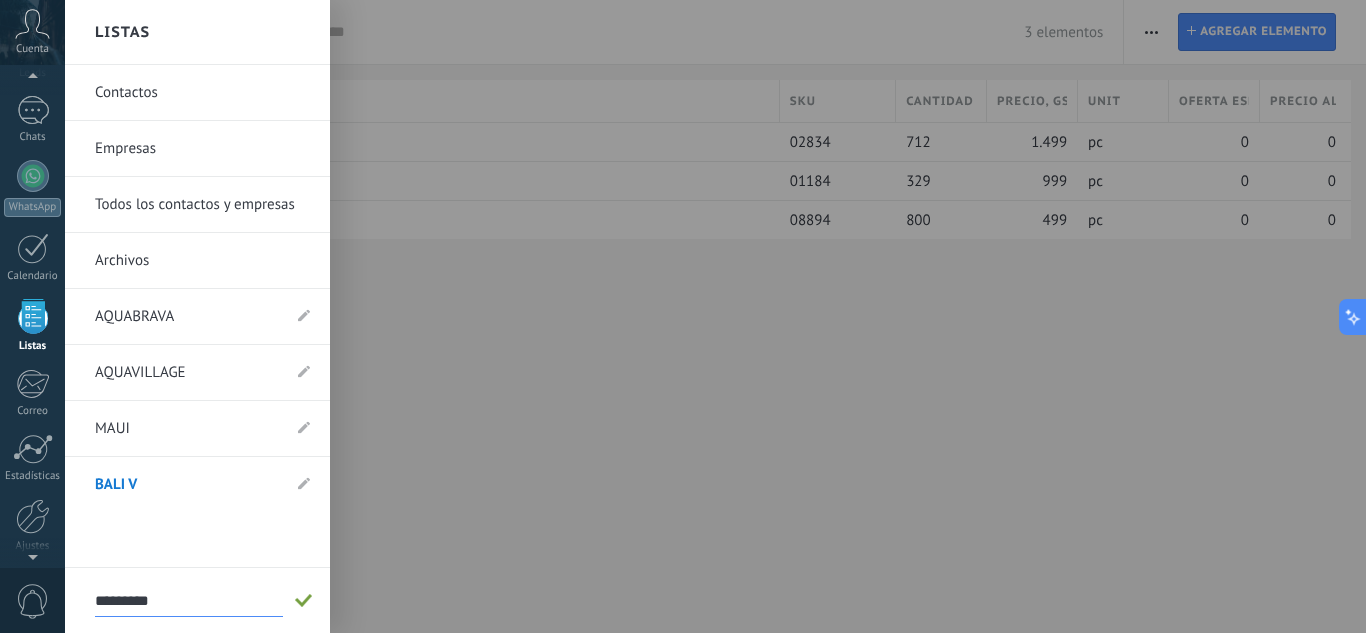 type on "*********" 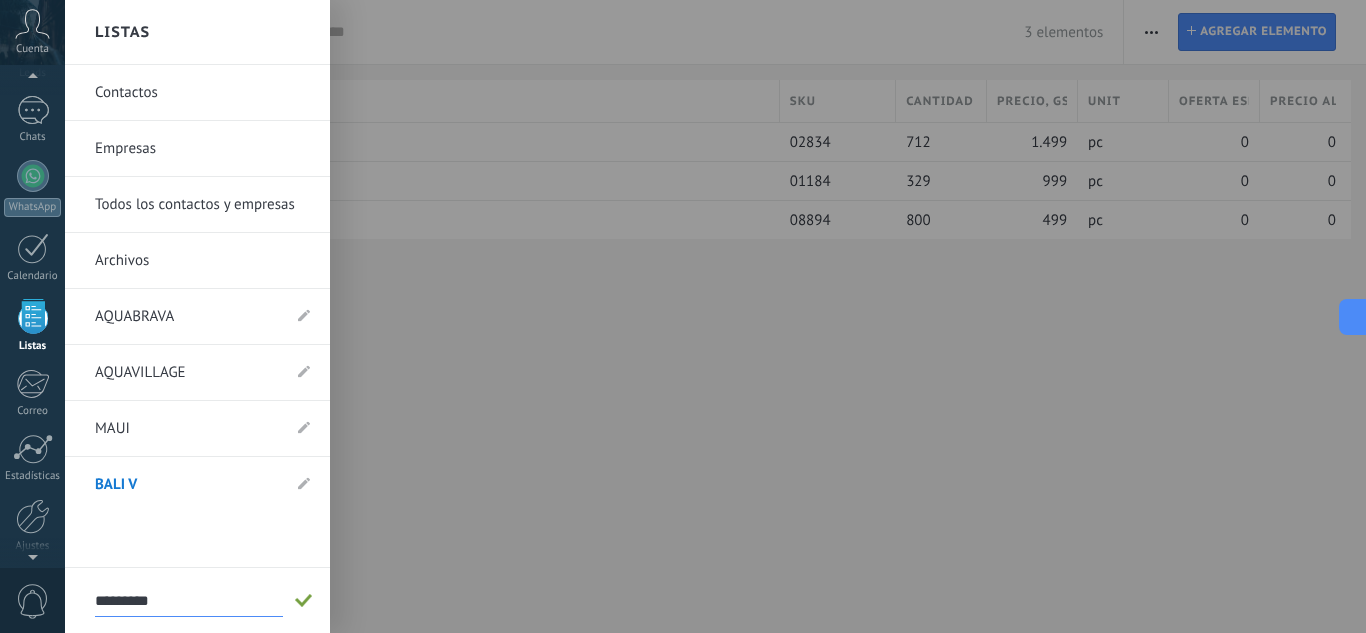 click at bounding box center [304, 601] 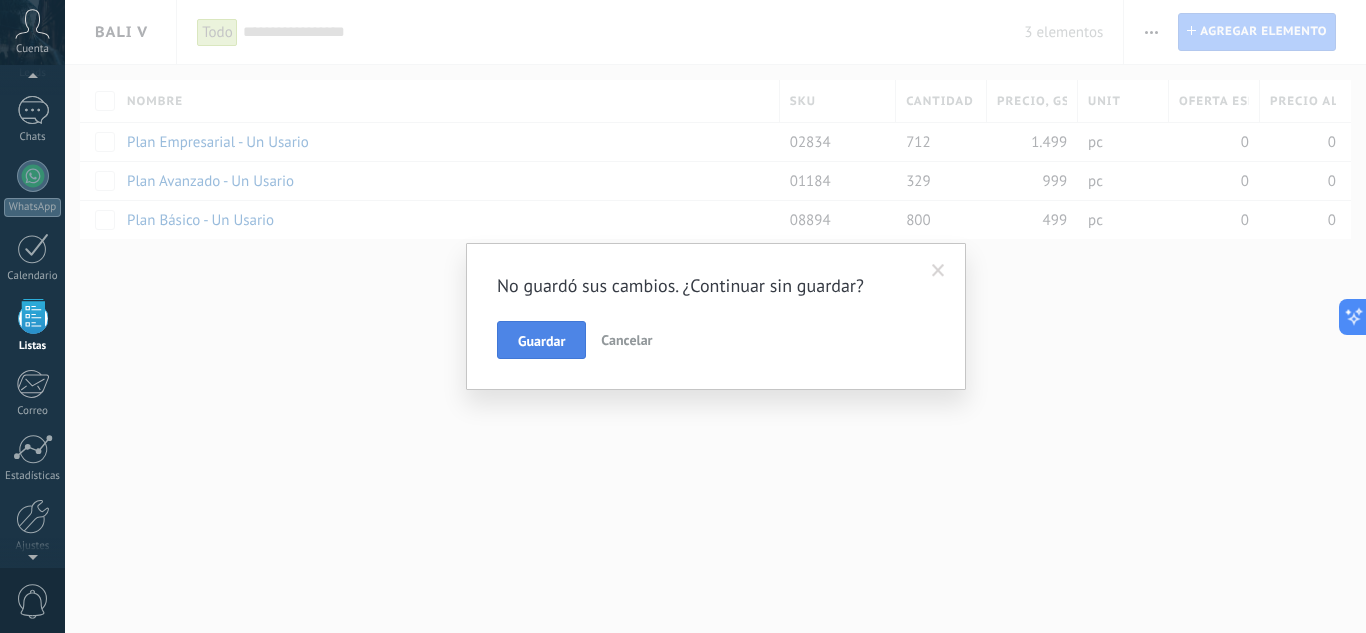 click on "Guardar" at bounding box center (541, 340) 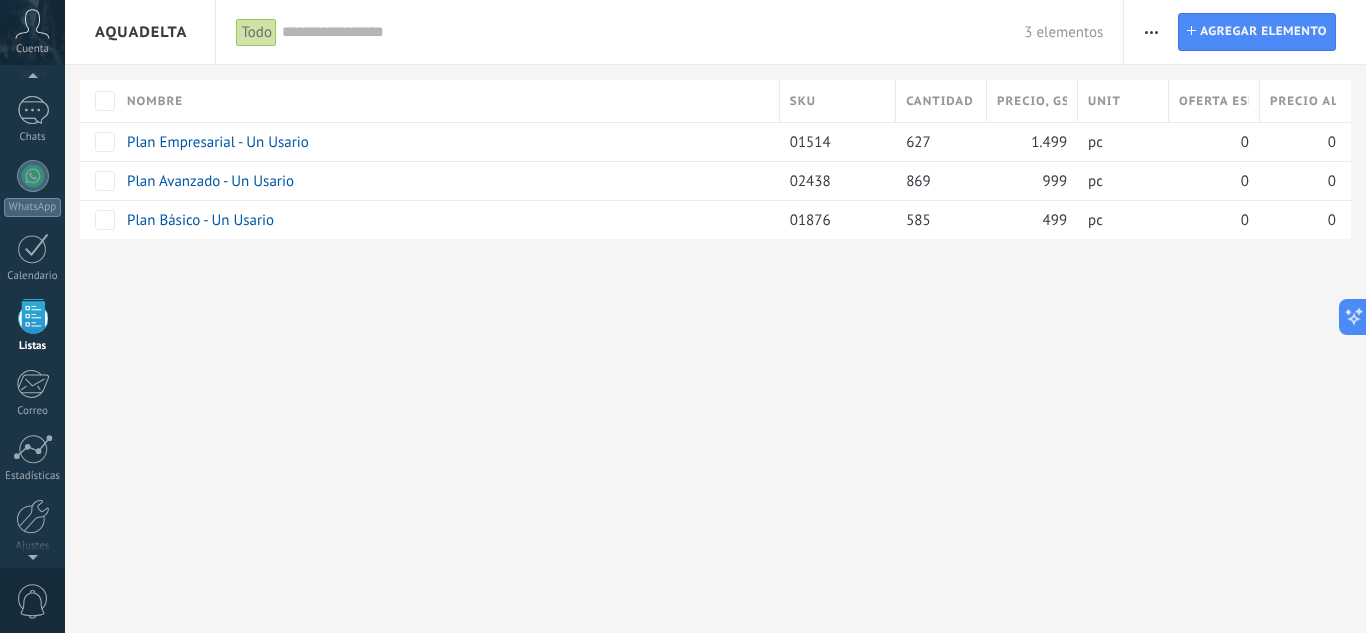 click at bounding box center (653, 32) 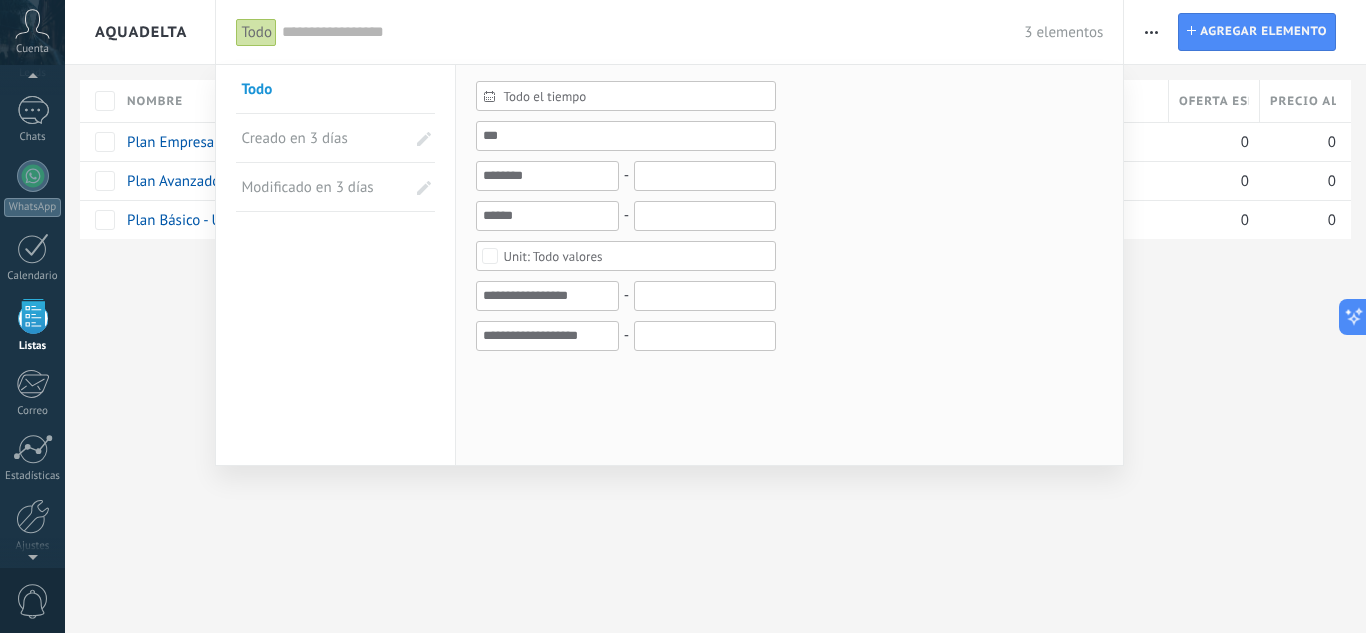 click at bounding box center [653, 32] 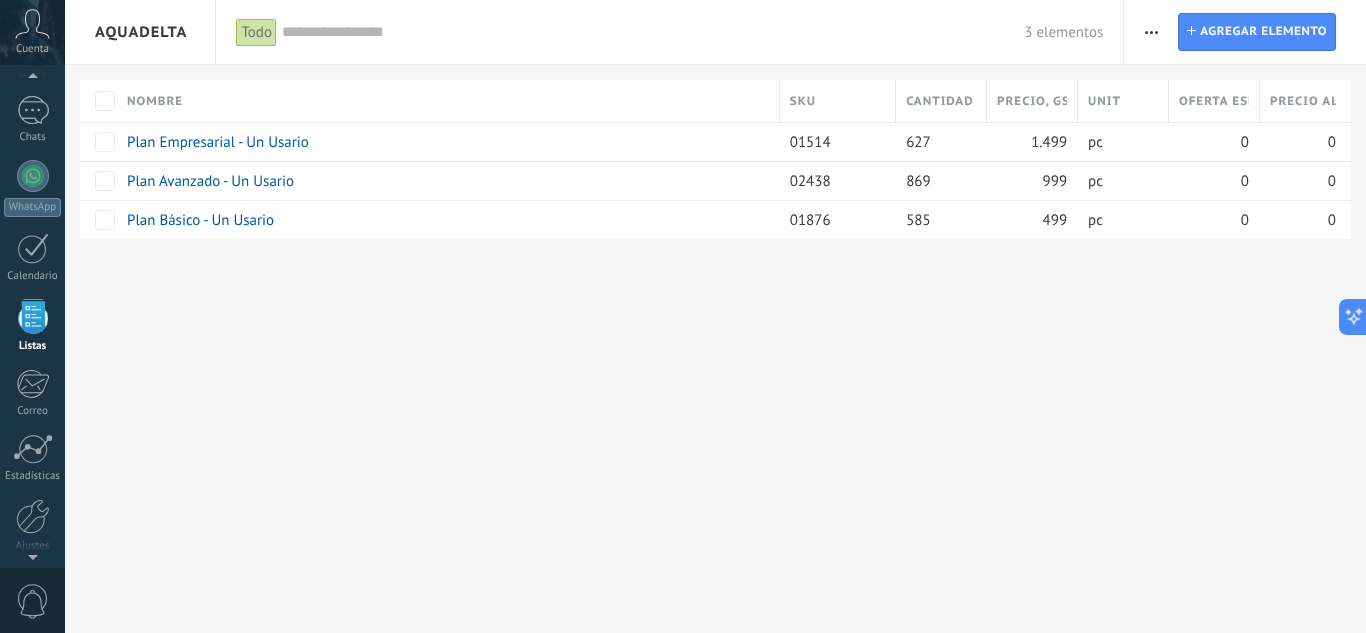 click 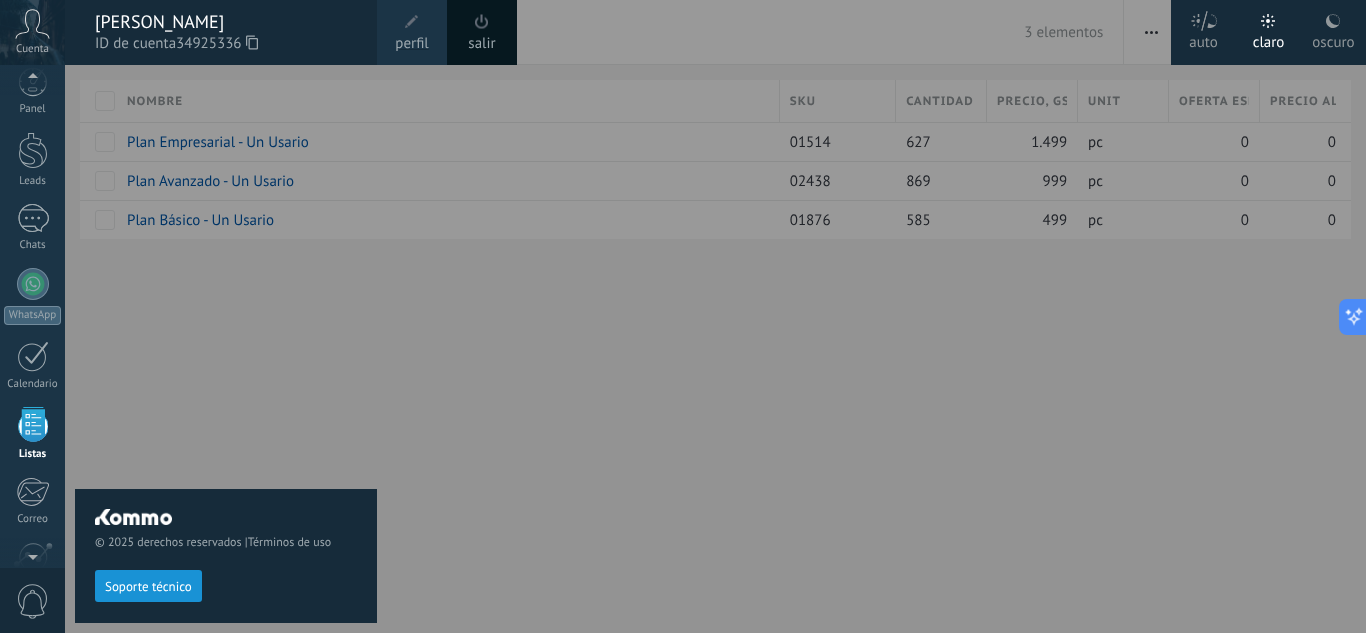 scroll, scrollTop: 1, scrollLeft: 0, axis: vertical 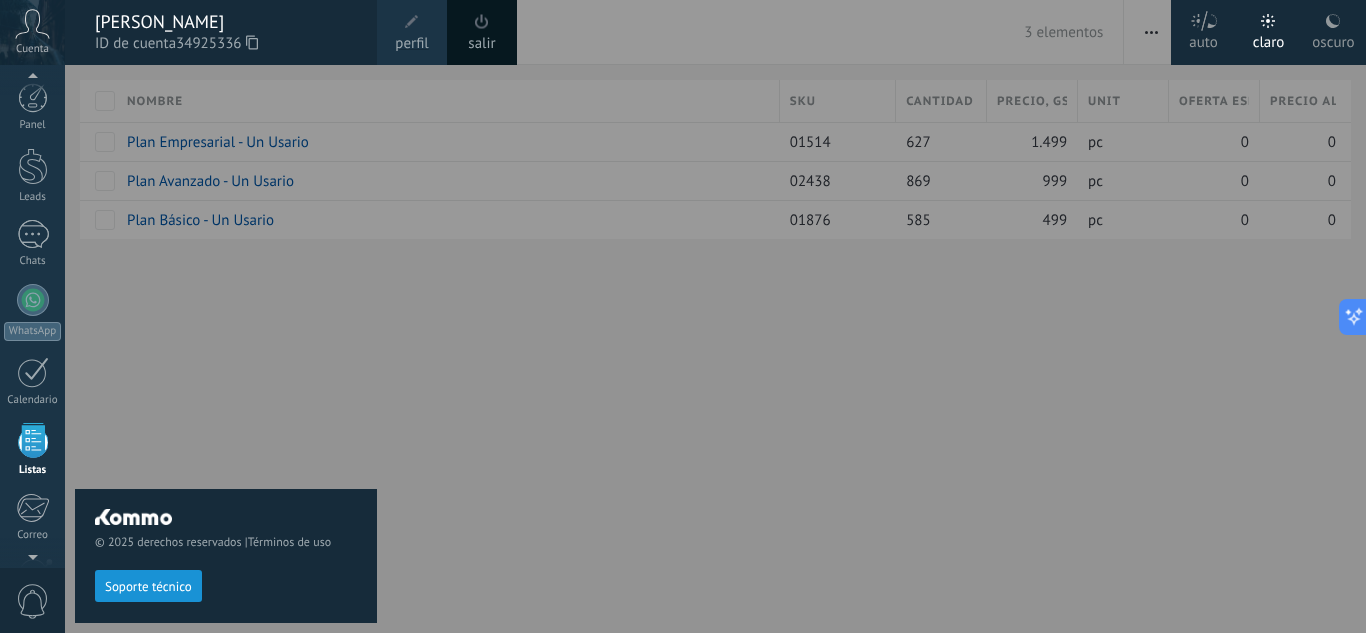 click on "©  2025  derechos reservados |  Términos de uso
Soporte técnico
auto claro oscuro
Cuenta
[PERSON_NAME]
ID de cuenta
34925336
perfil
salir
0" at bounding box center [32, 316] 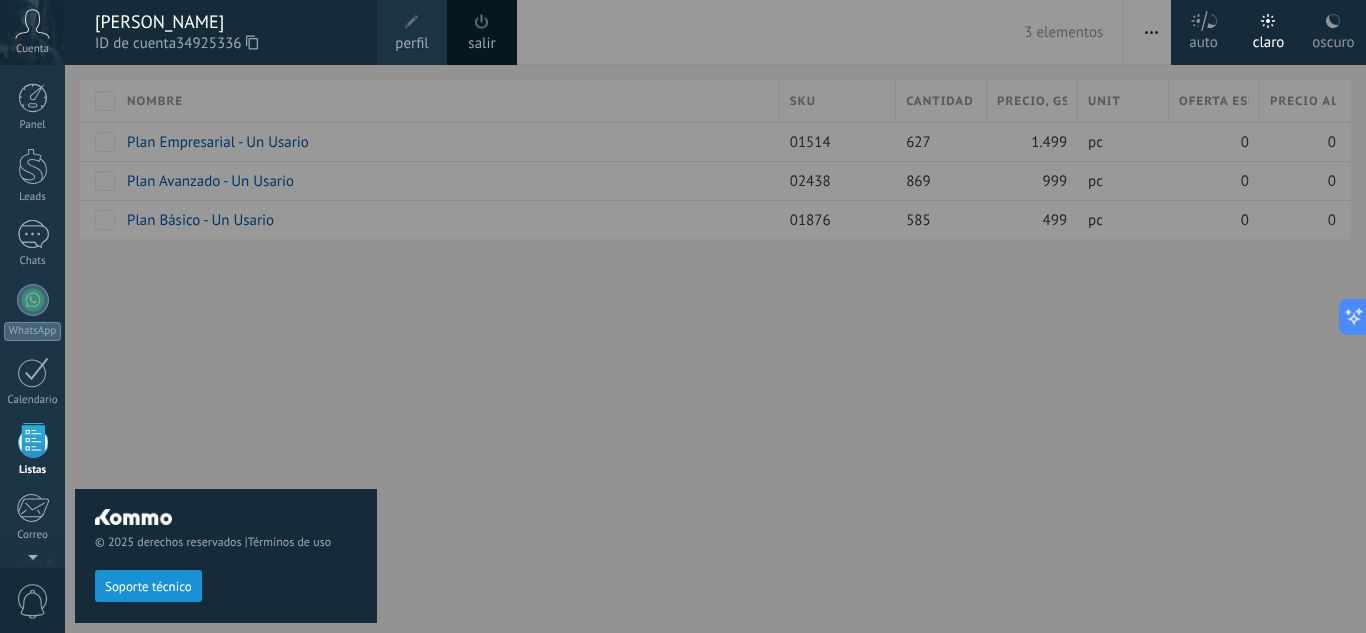 click on "©  2025  derechos reservados |  Términos de uso
Soporte técnico" at bounding box center (226, 349) 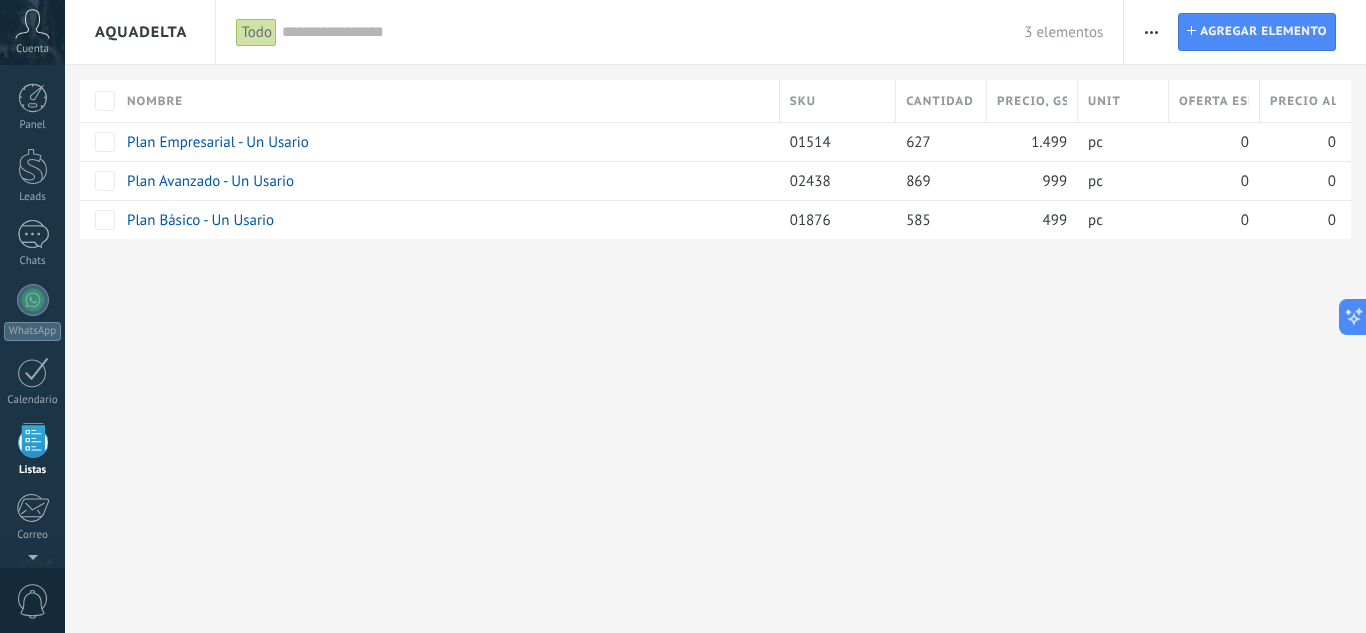 drag, startPoint x: 551, startPoint y: 318, endPoint x: 560, endPoint y: 307, distance: 14.21267 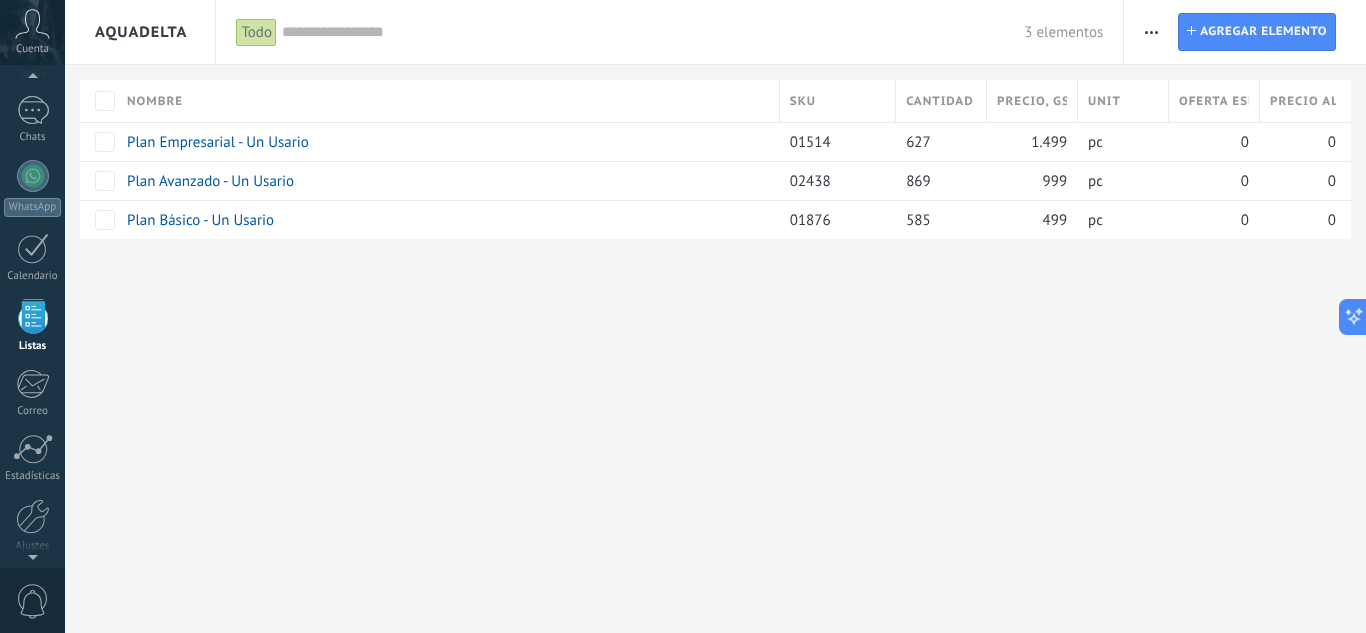 scroll, scrollTop: 0, scrollLeft: 0, axis: both 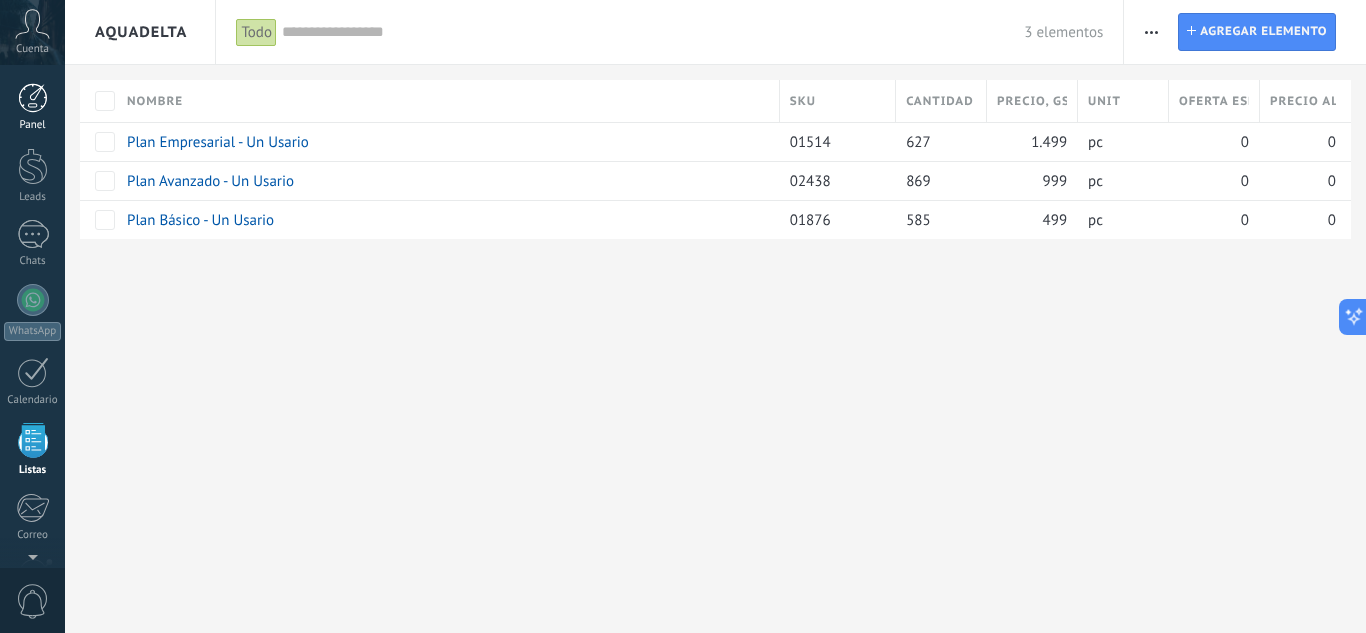 click at bounding box center (33, 98) 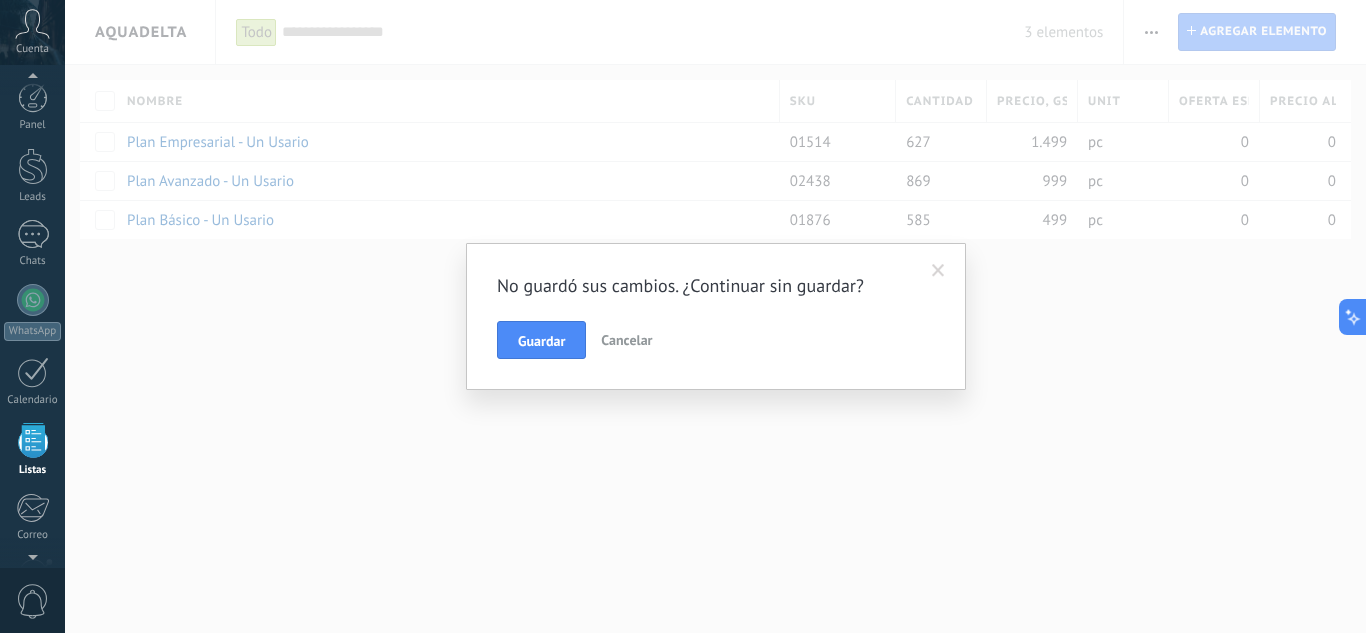 scroll, scrollTop: 124, scrollLeft: 0, axis: vertical 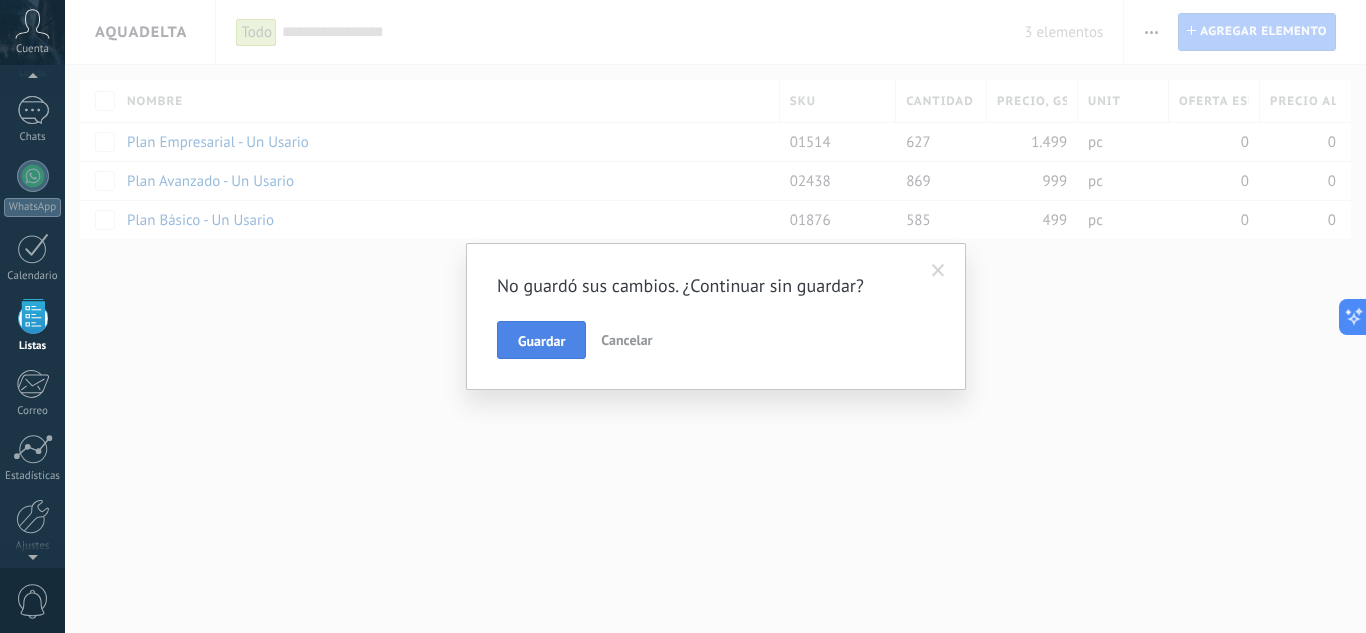 click on "Guardar" at bounding box center (541, 340) 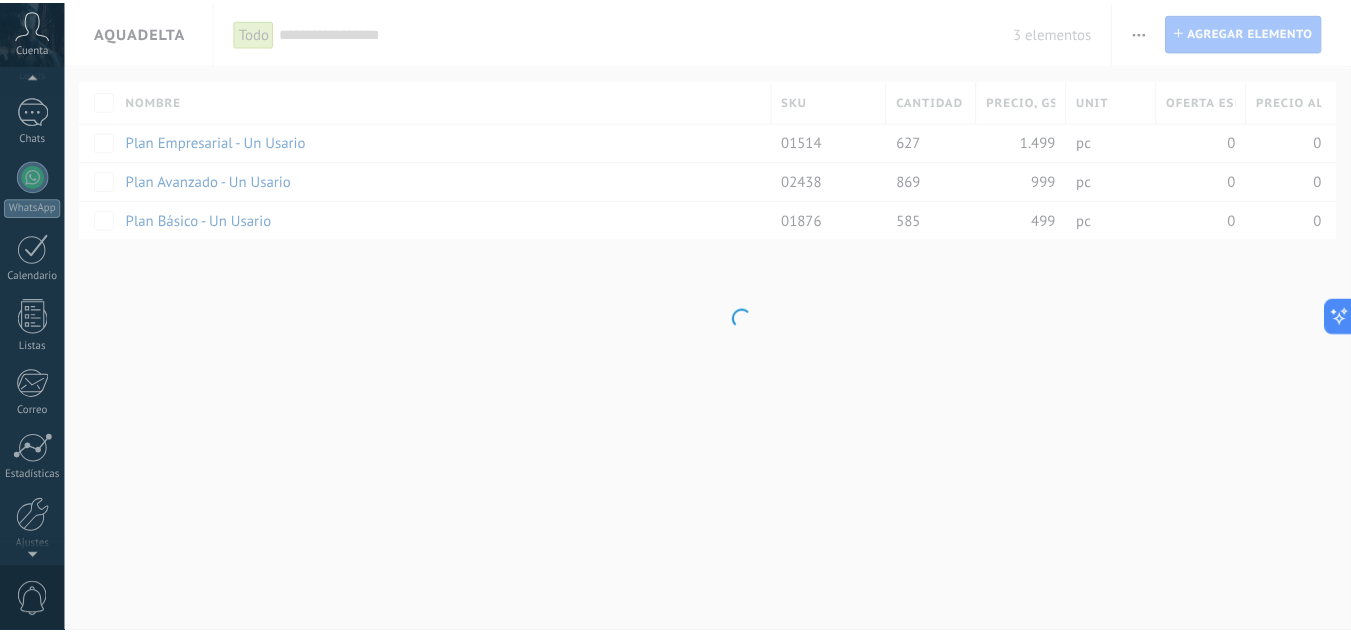 scroll, scrollTop: 0, scrollLeft: 0, axis: both 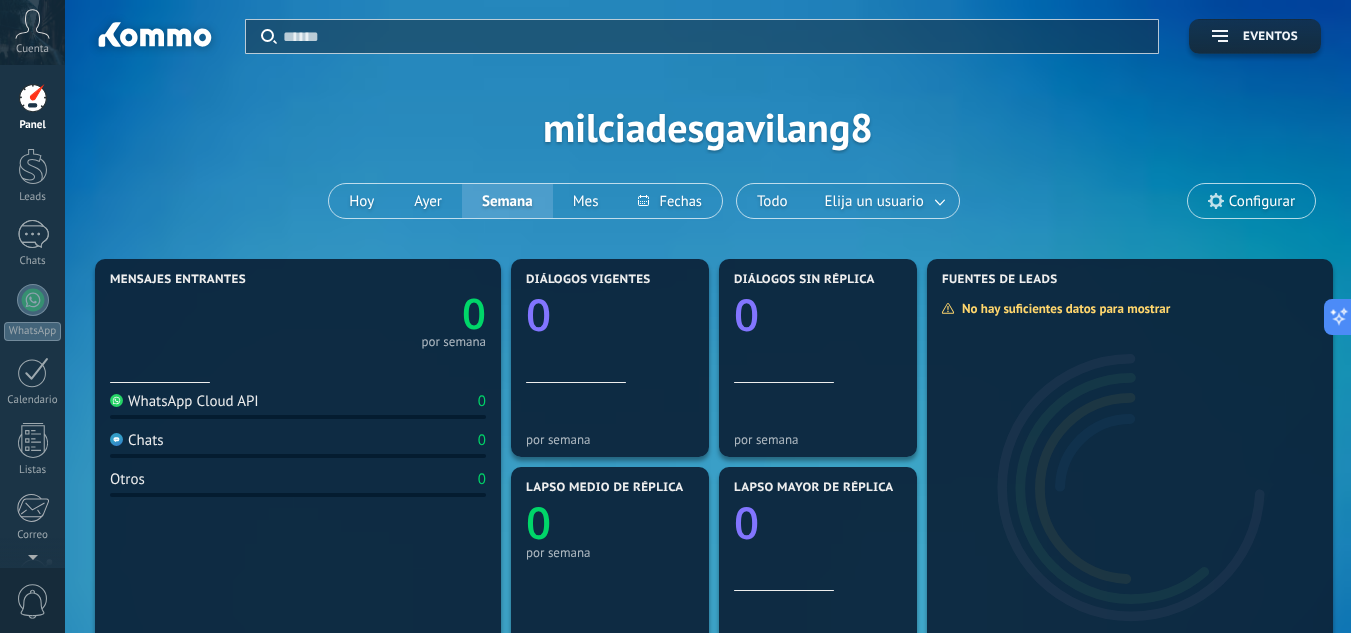 click on "Configurar" at bounding box center (1251, 201) 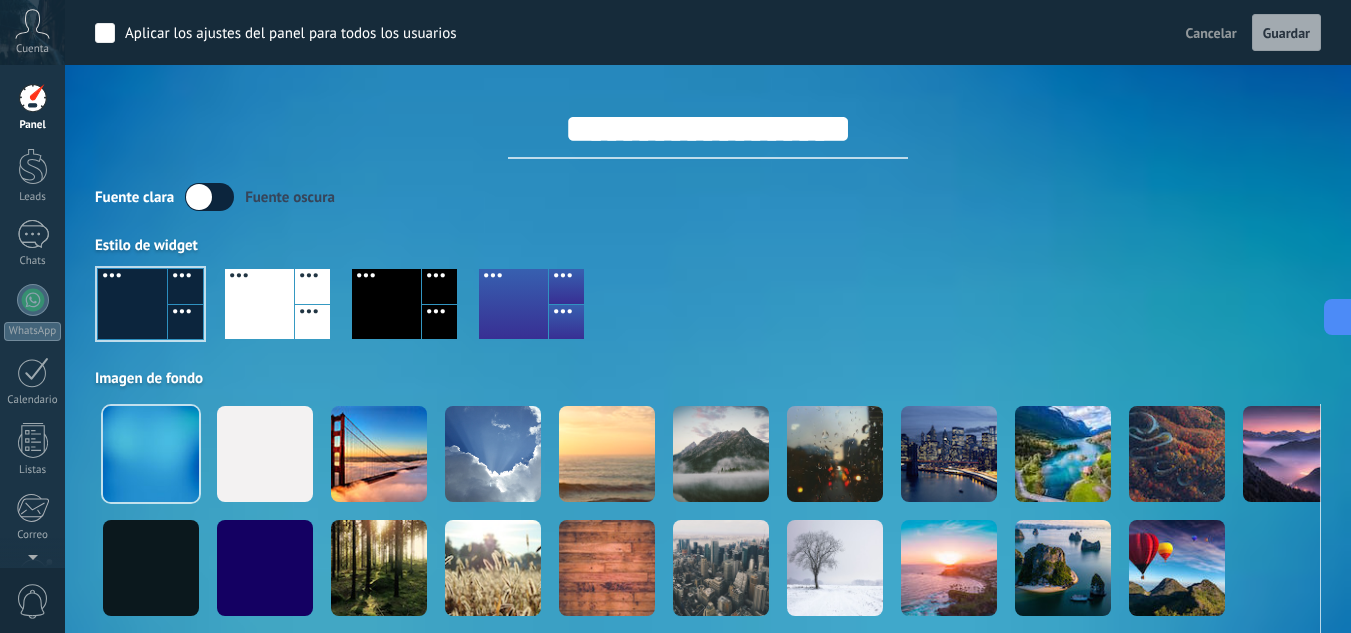 click at bounding box center [259, 304] 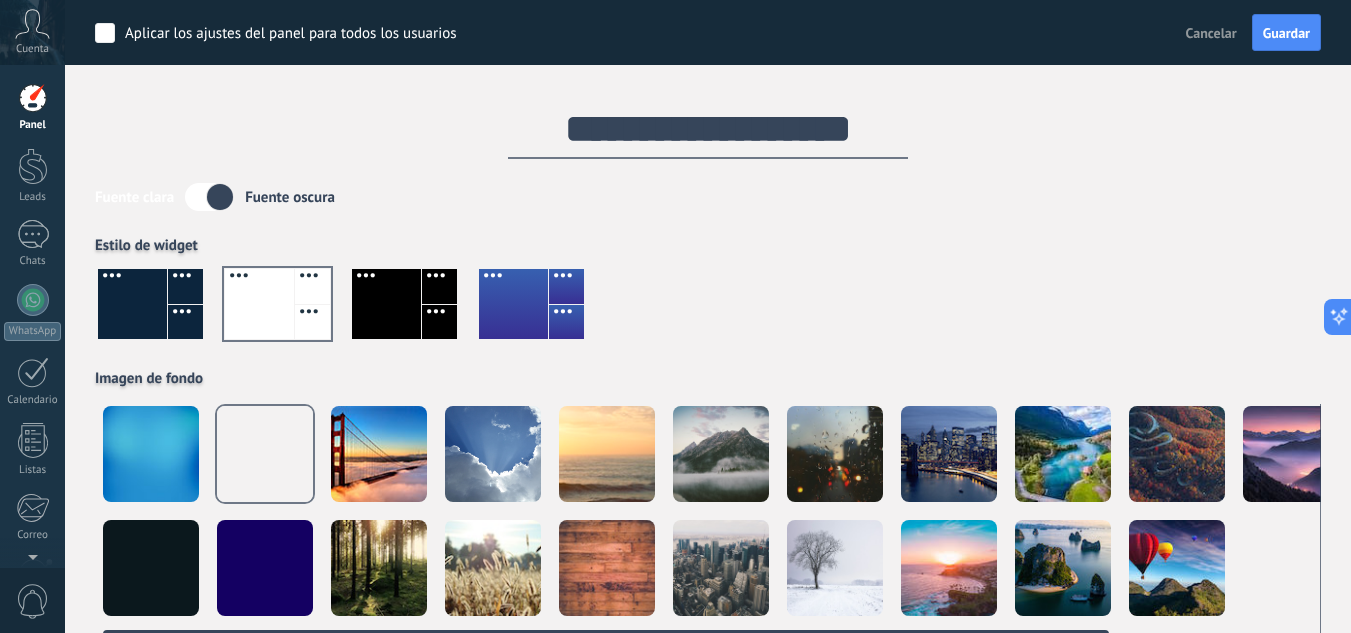 click at bounding box center (265, 454) 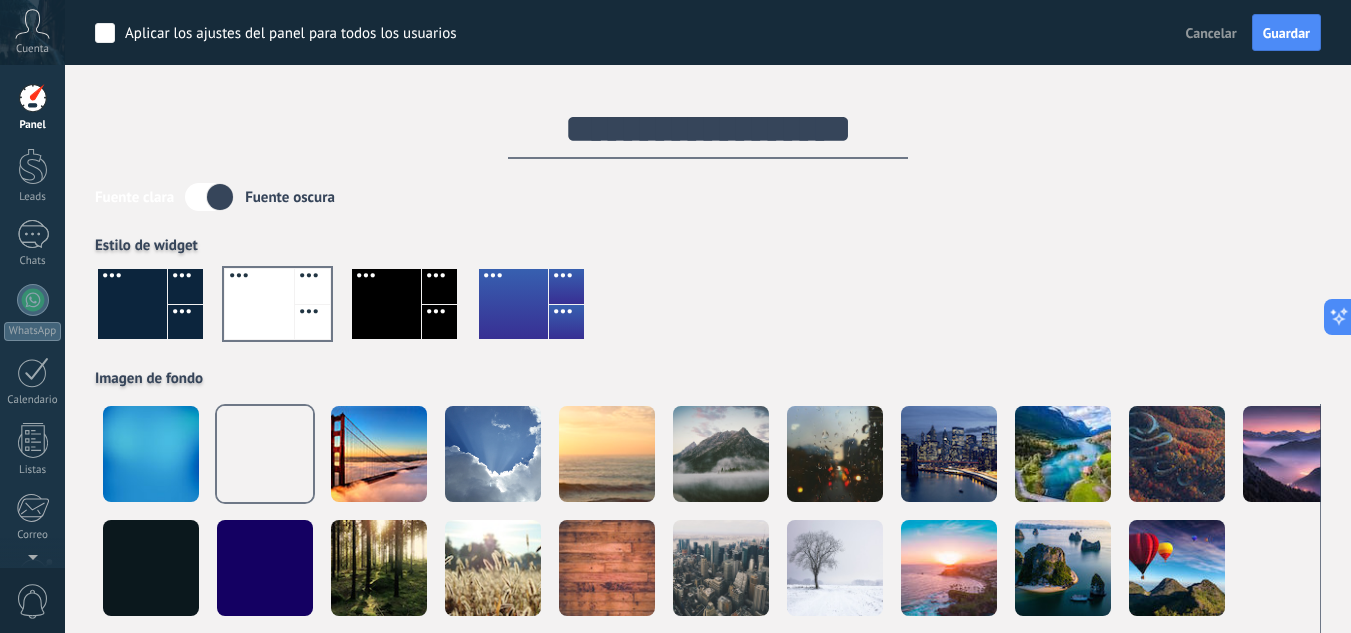 click at bounding box center (209, 197) 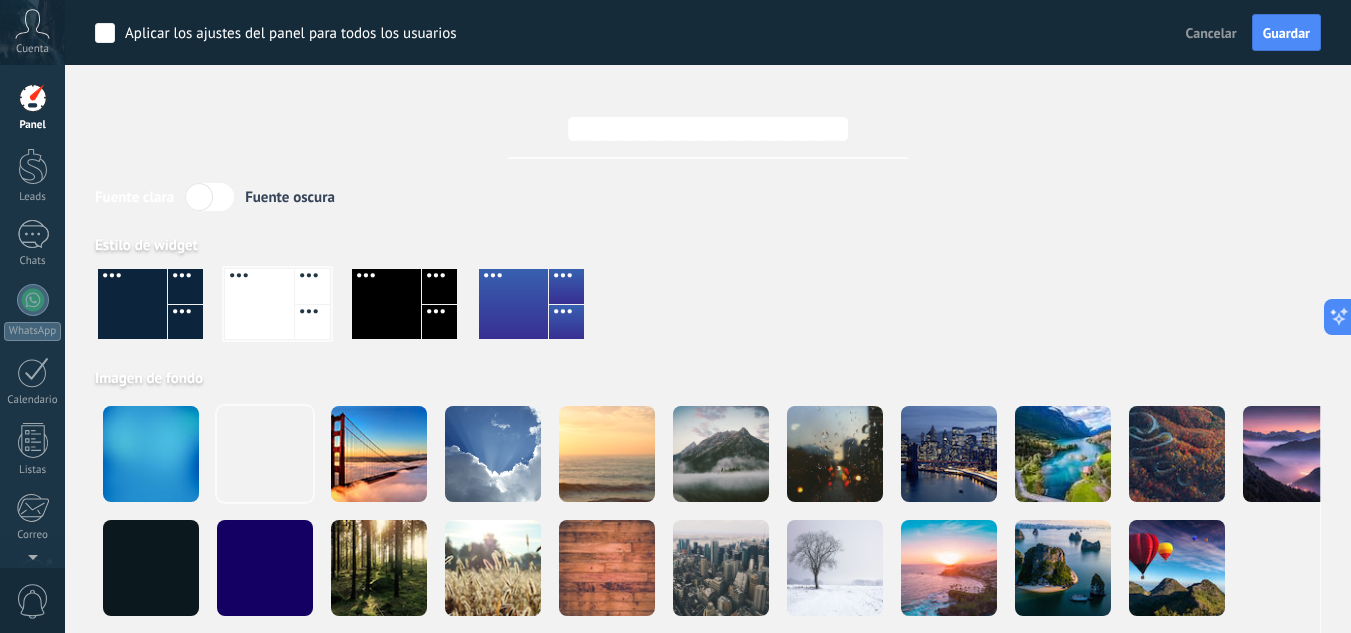 click at bounding box center [209, 197] 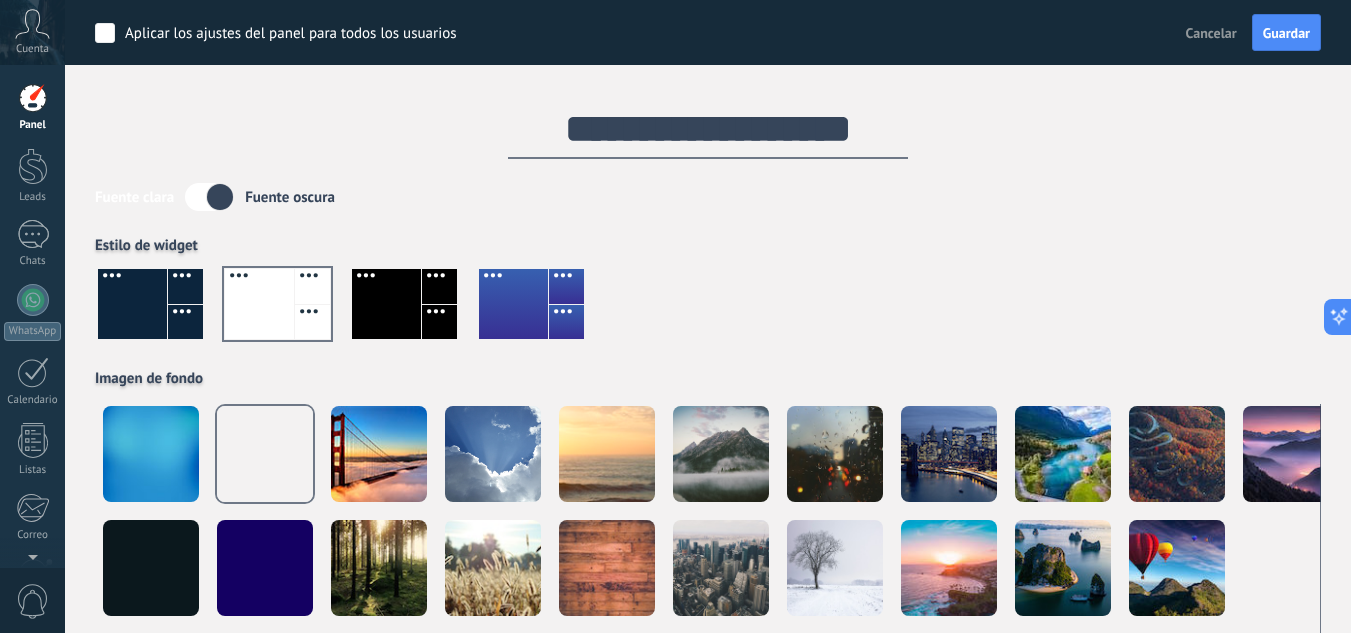click at bounding box center (513, 304) 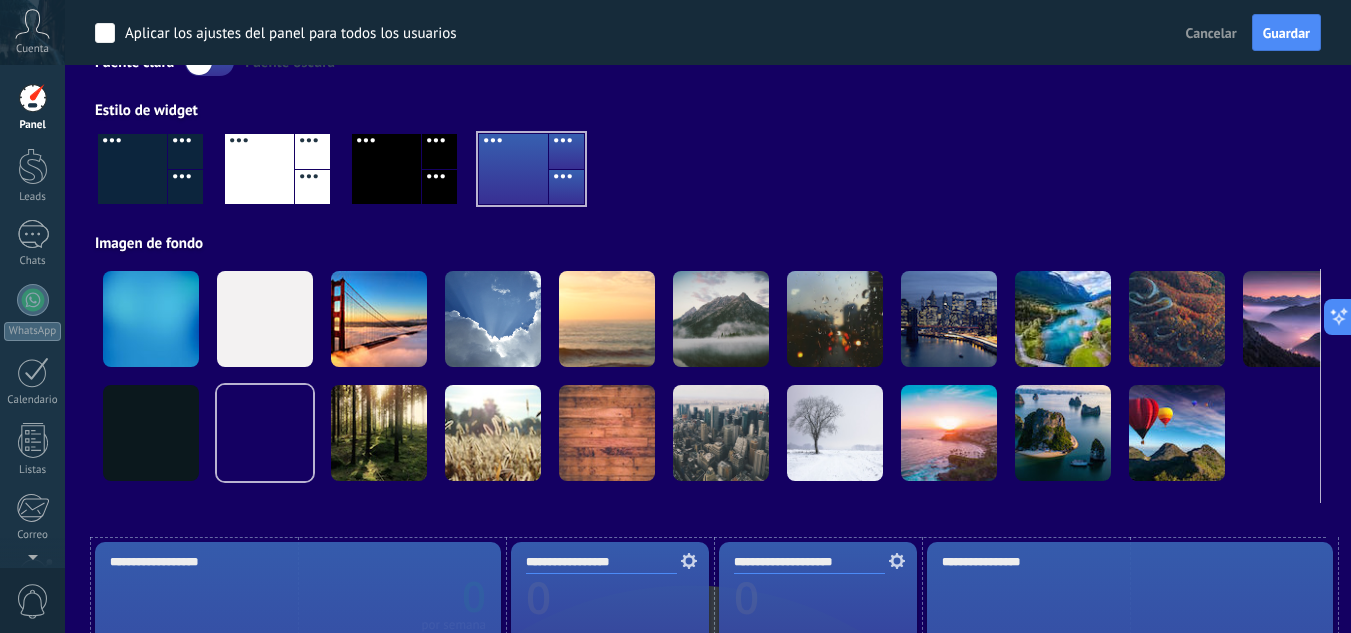 scroll, scrollTop: 100, scrollLeft: 0, axis: vertical 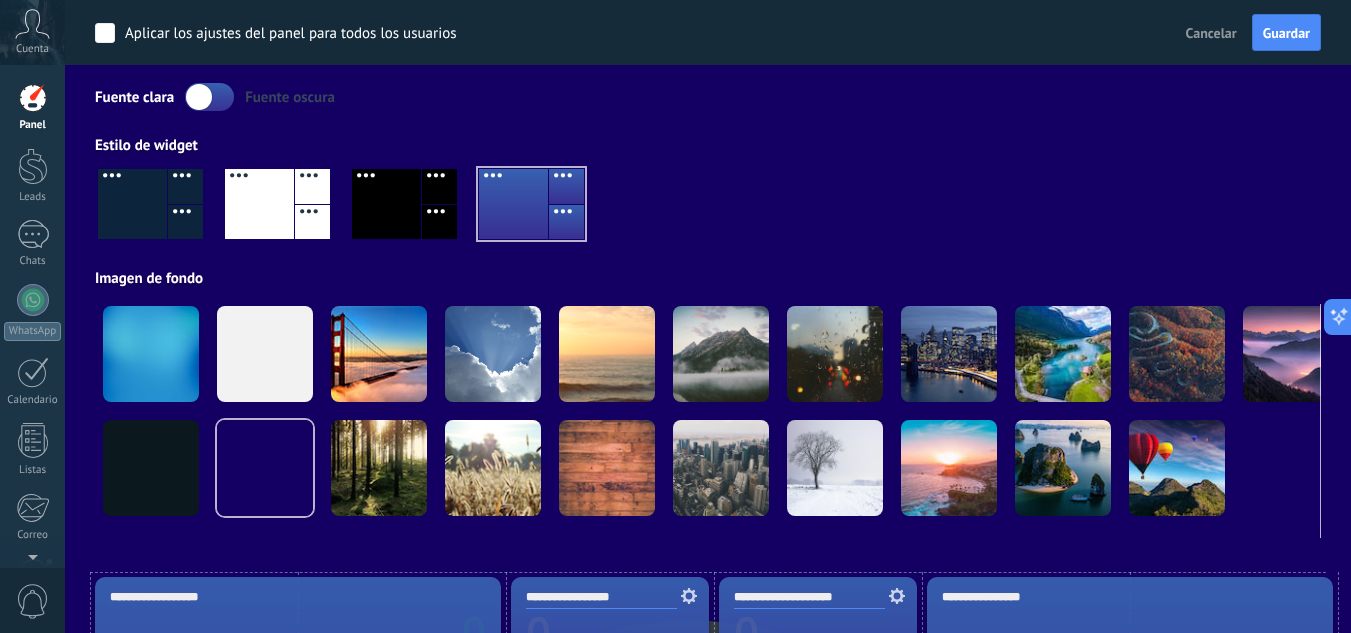 click at bounding box center (386, 204) 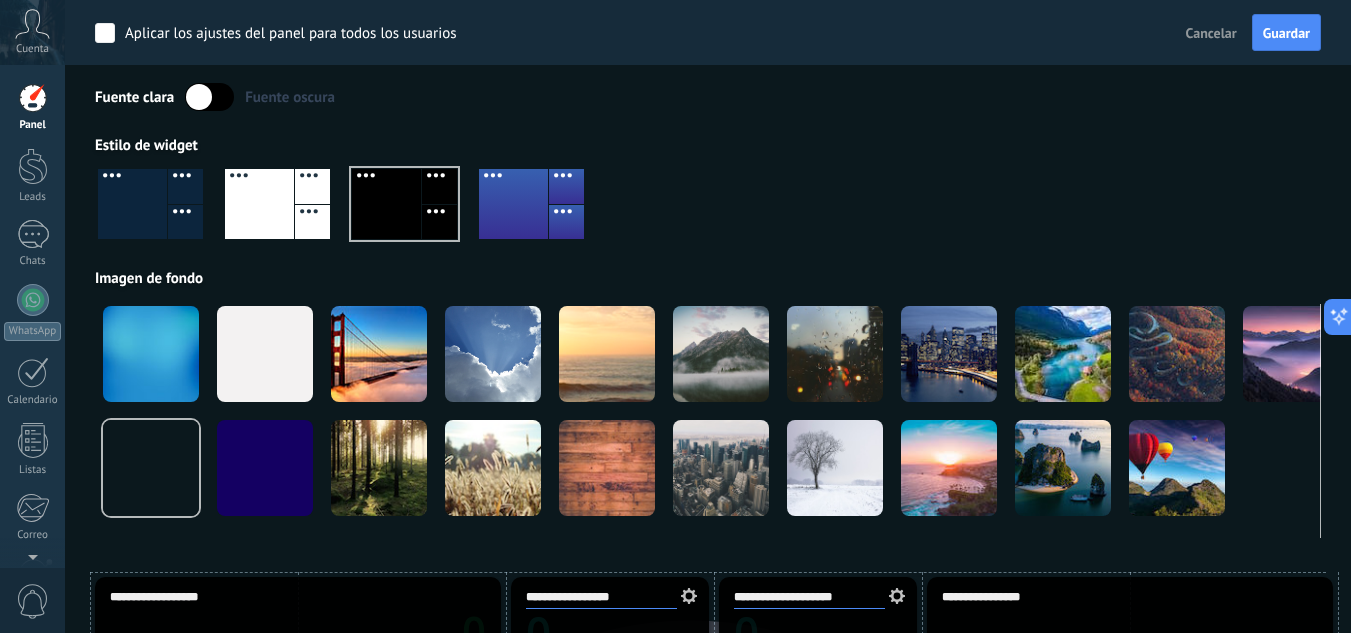 click at bounding box center (259, 204) 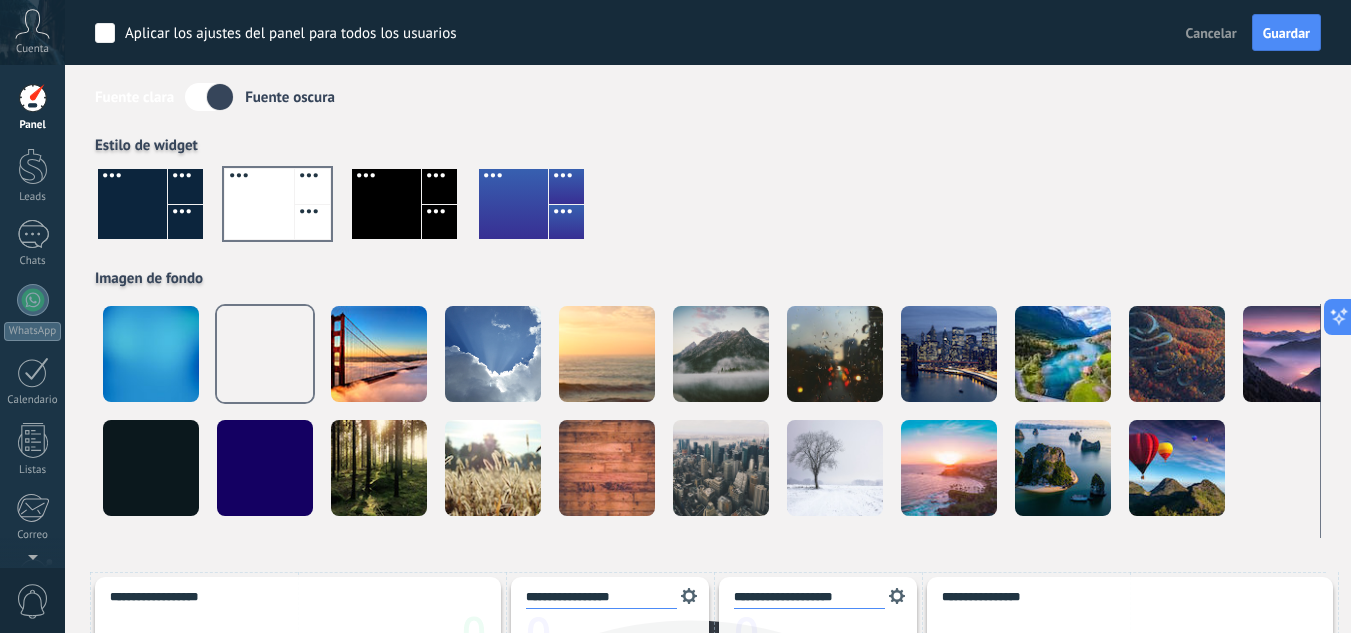 click at bounding box center (132, 204) 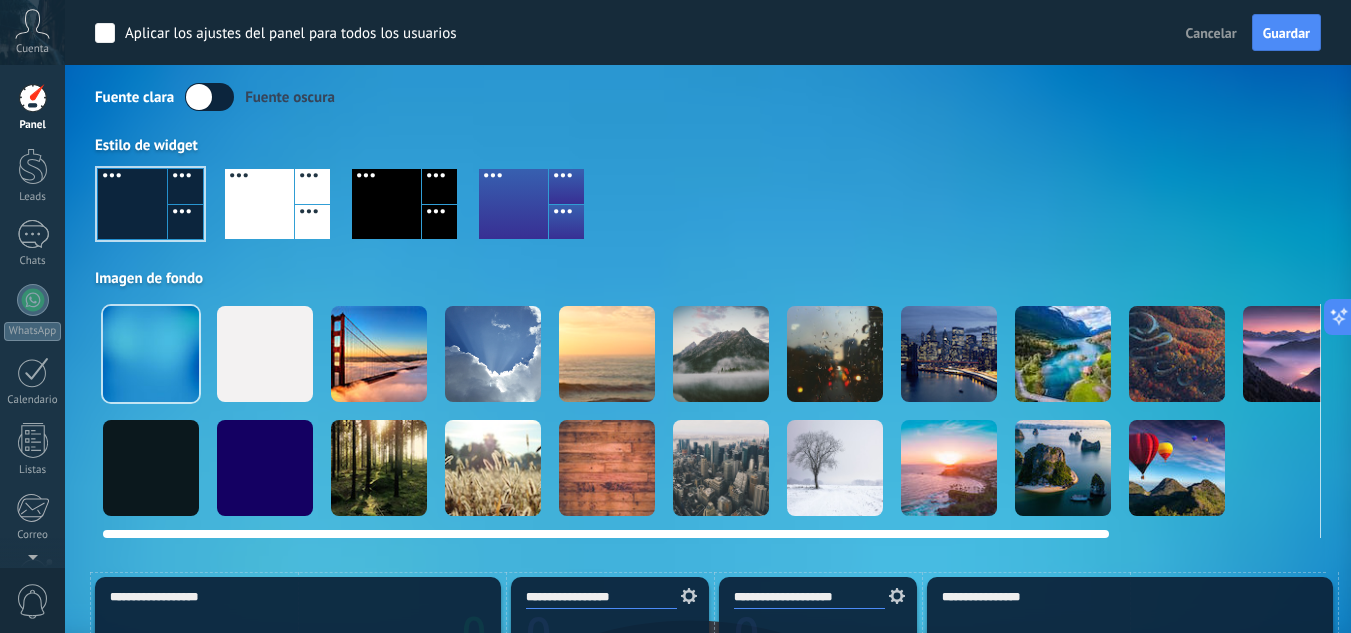 click at bounding box center (265, 354) 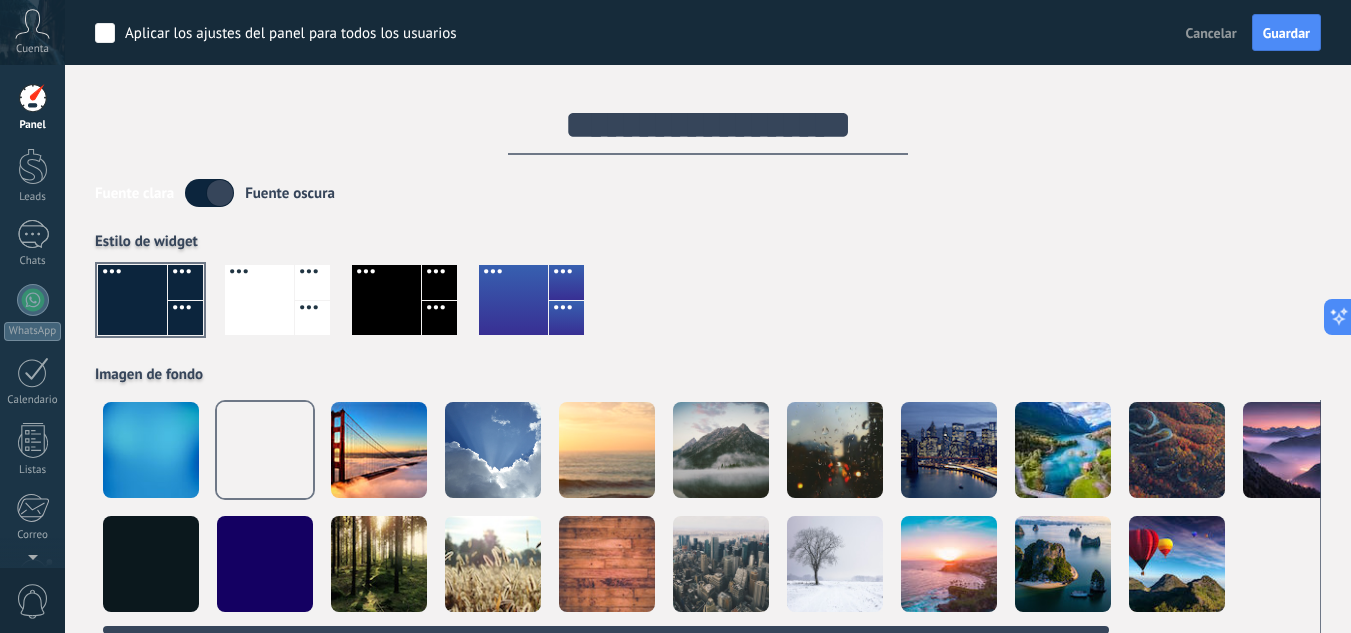 scroll, scrollTop: 0, scrollLeft: 0, axis: both 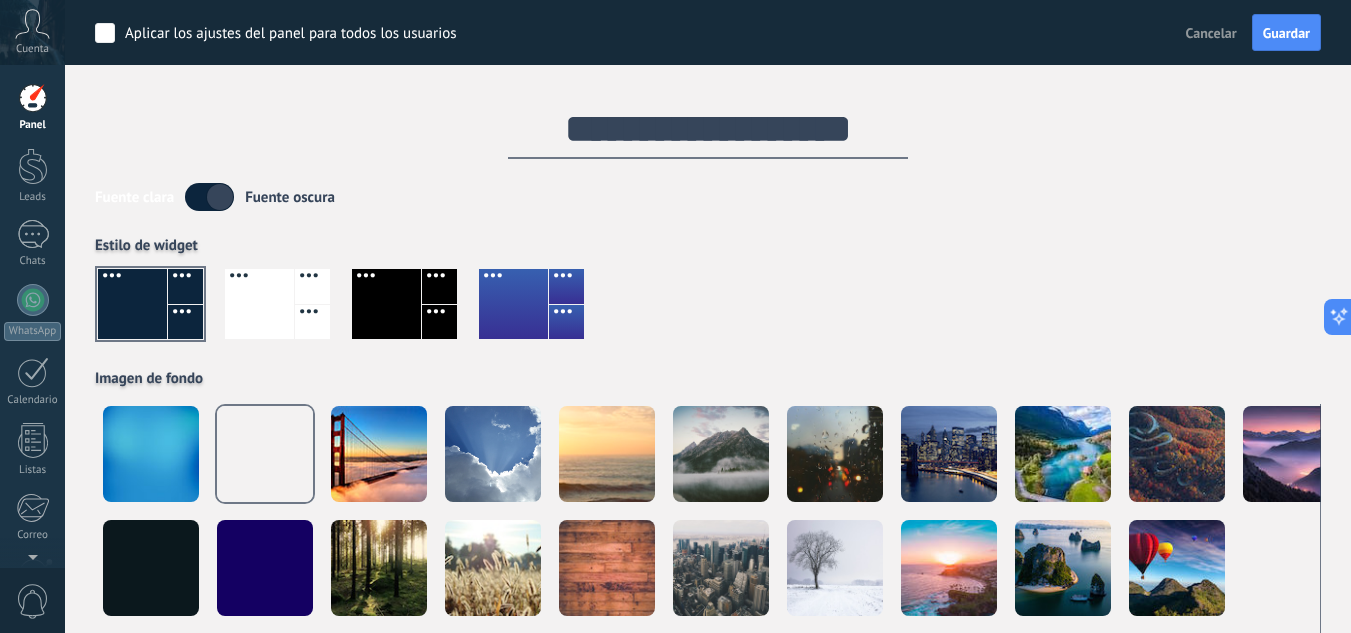 click at bounding box center [209, 197] 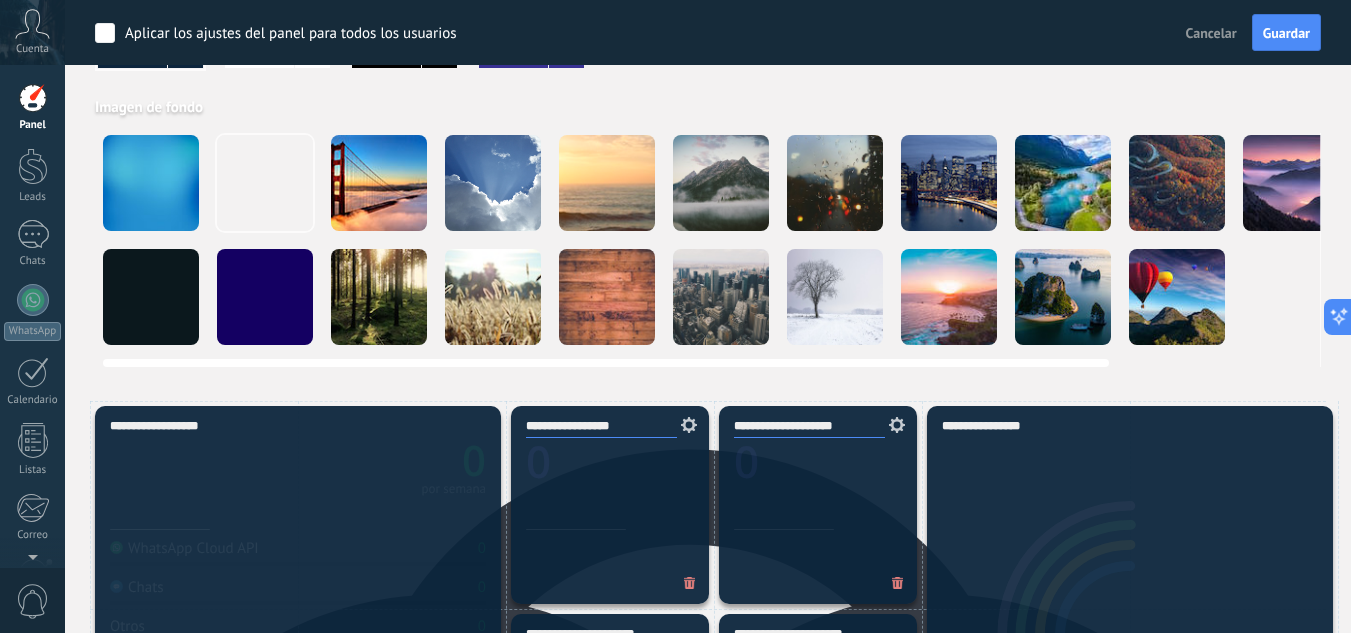 scroll, scrollTop: 0, scrollLeft: 0, axis: both 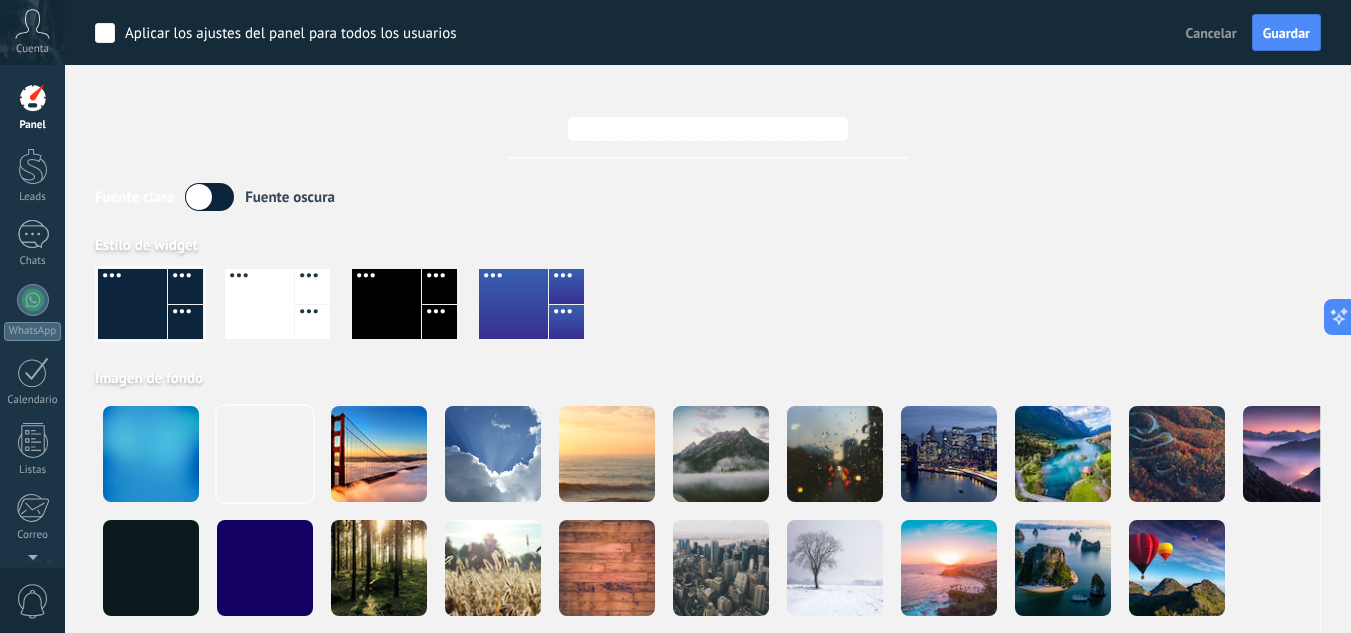click at bounding box center [150, 304] 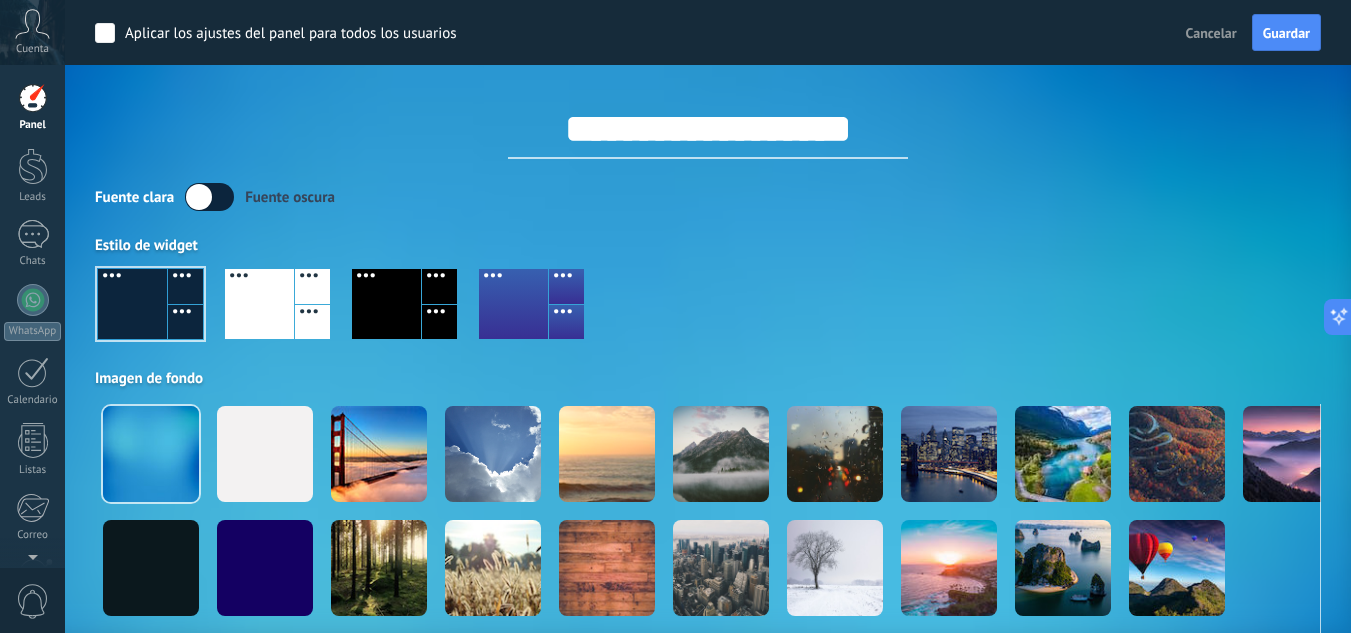 click at bounding box center [209, 197] 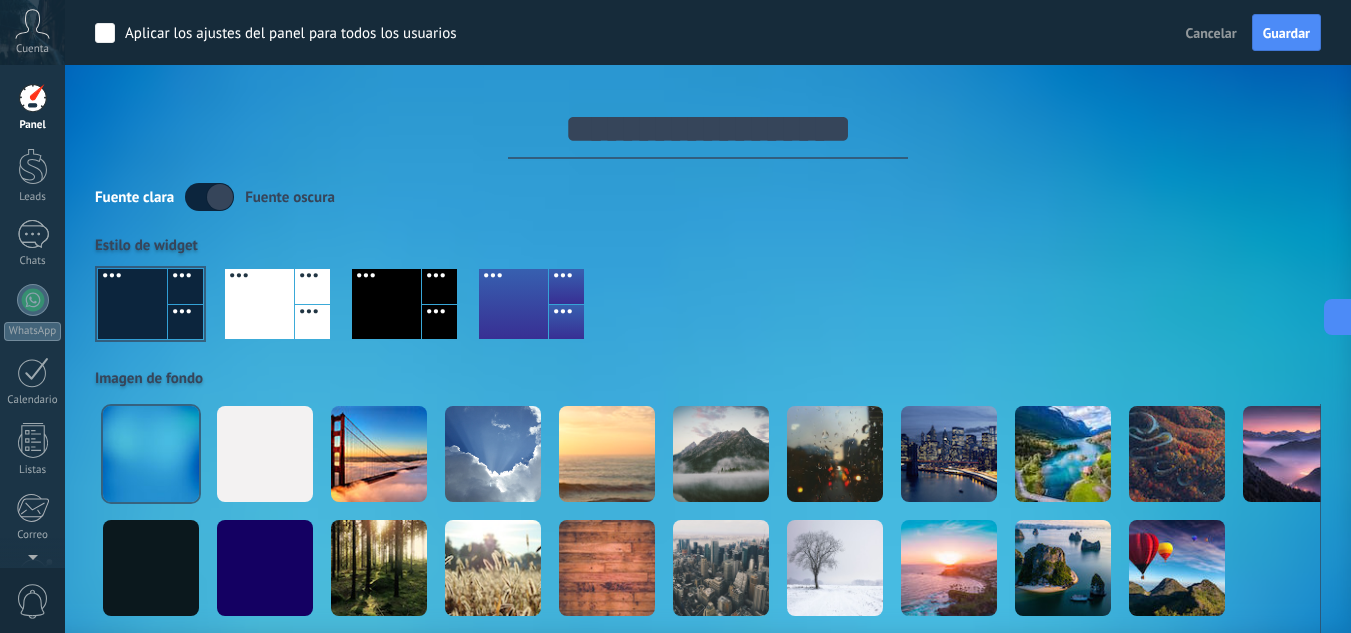 click at bounding box center [209, 197] 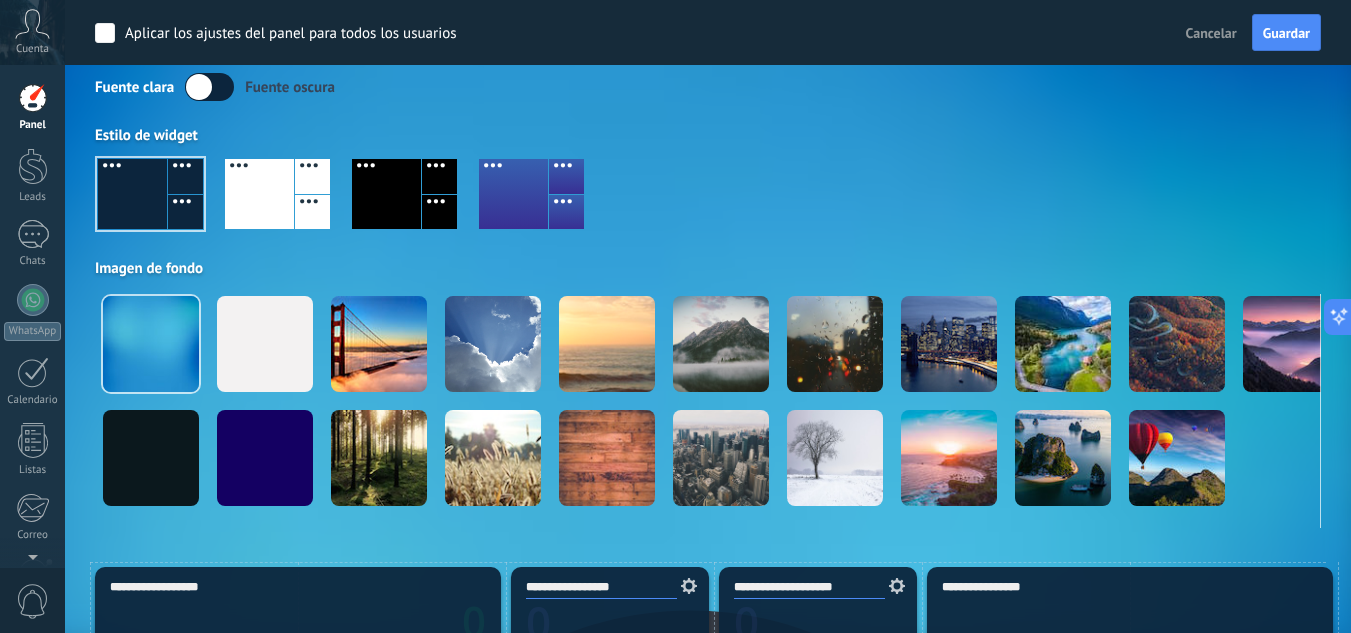 scroll, scrollTop: 0, scrollLeft: 0, axis: both 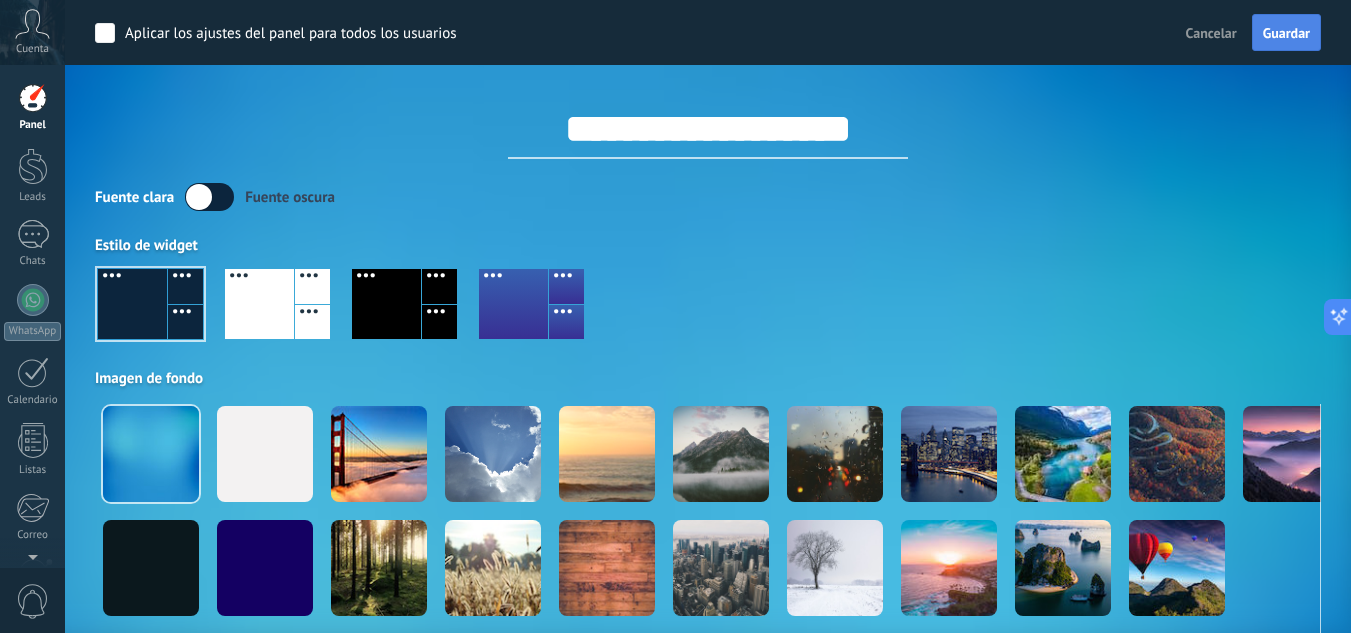 click on "Guardar" at bounding box center (1286, 33) 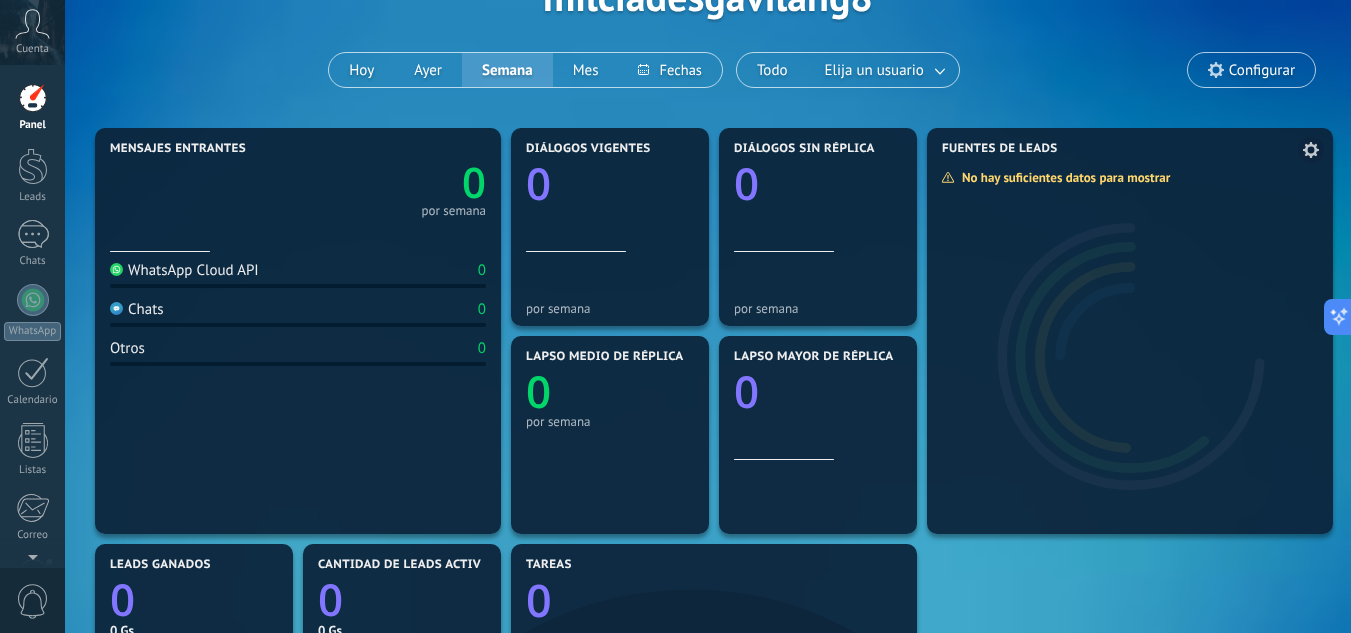 scroll, scrollTop: 0, scrollLeft: 0, axis: both 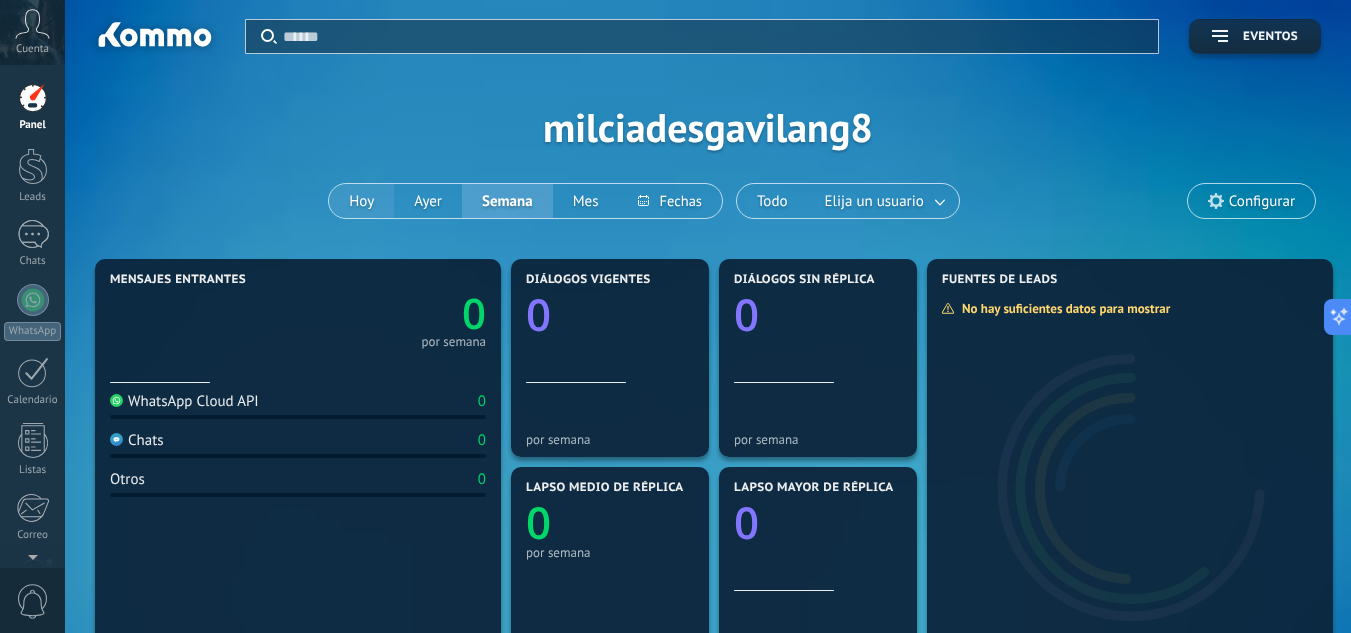 click on "Hoy" at bounding box center (361, 201) 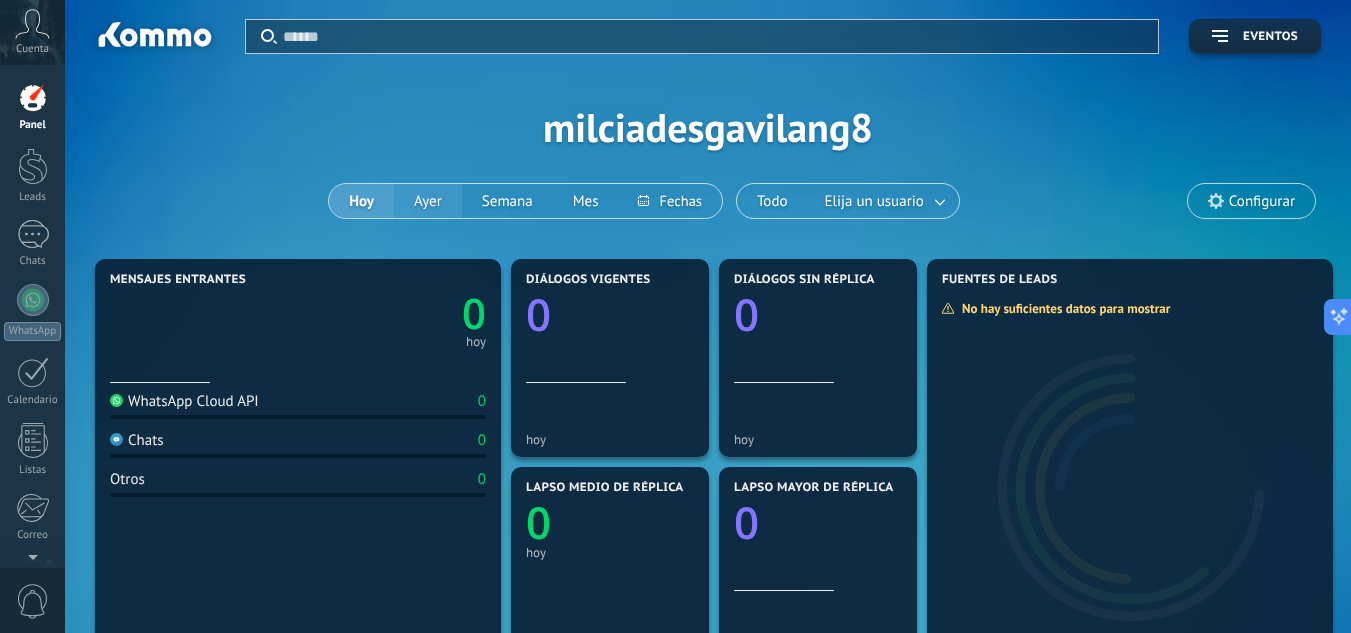 click on "Ayer" at bounding box center (428, 201) 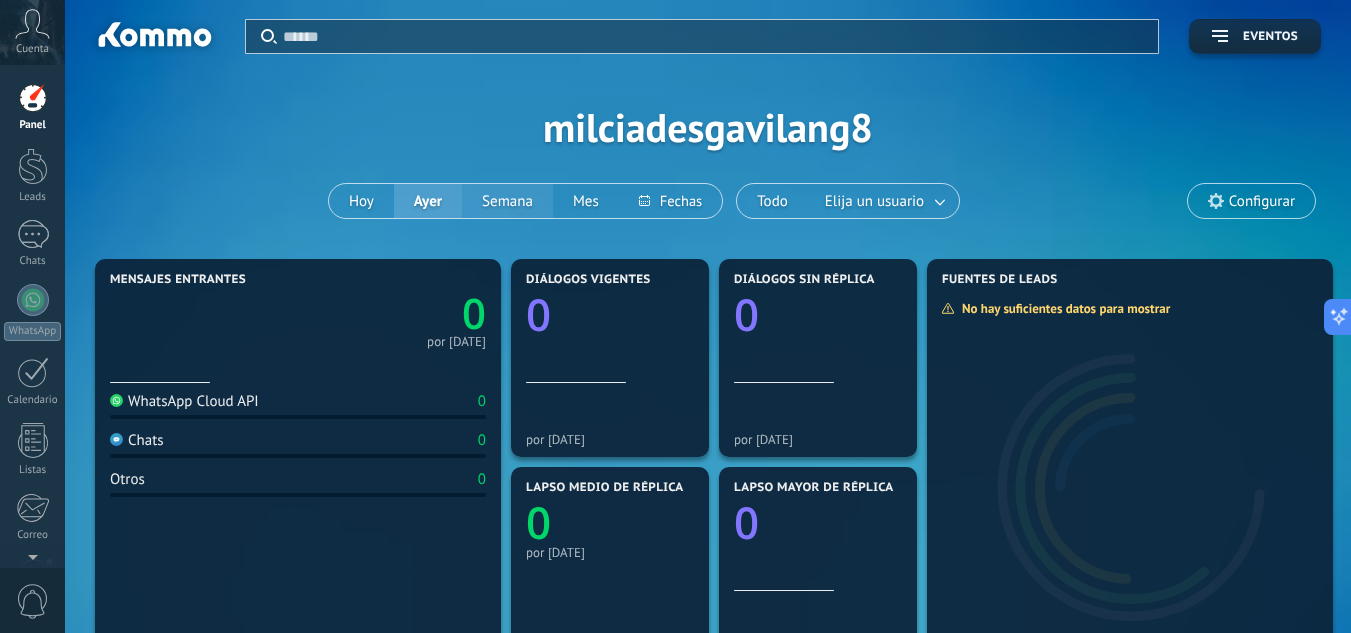 click on "Semana" at bounding box center [507, 201] 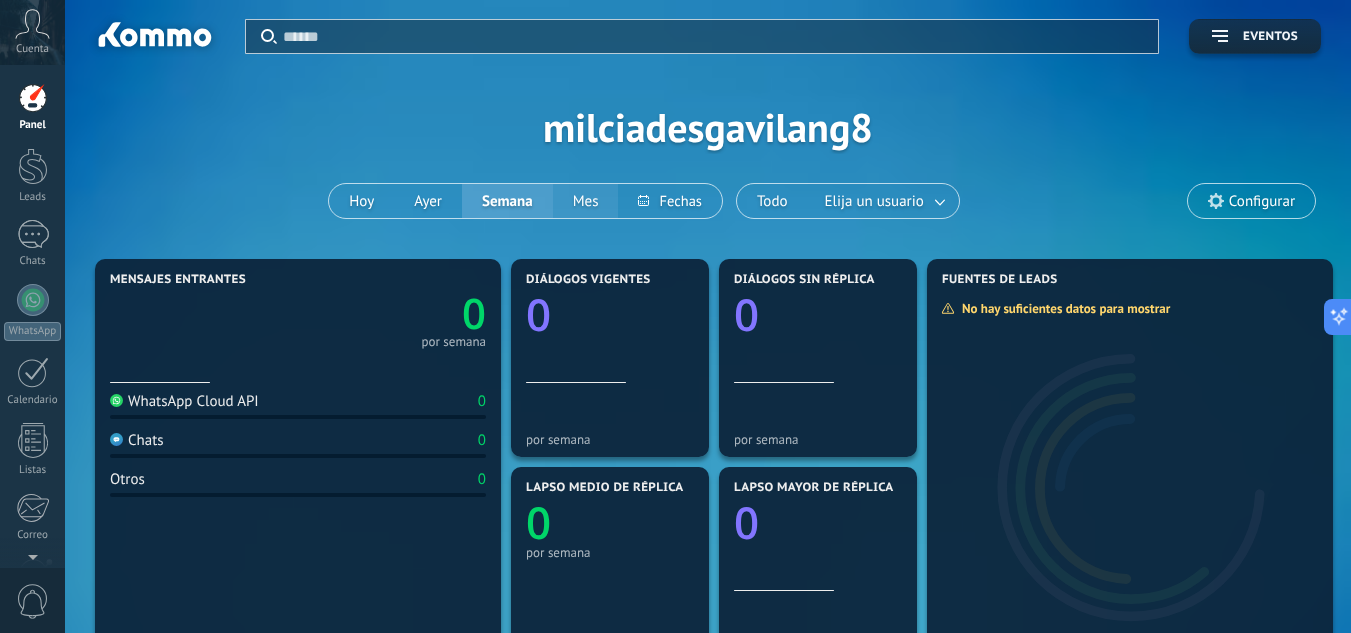 click on "Mes" at bounding box center (586, 201) 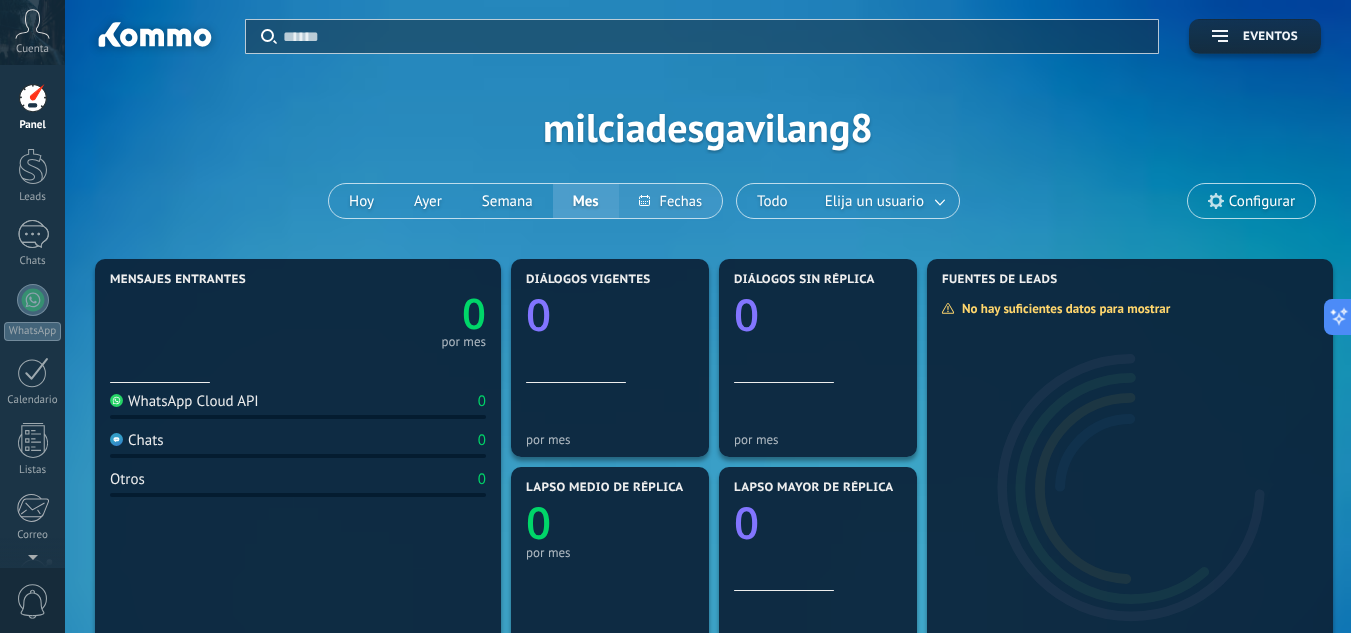 click at bounding box center [670, 201] 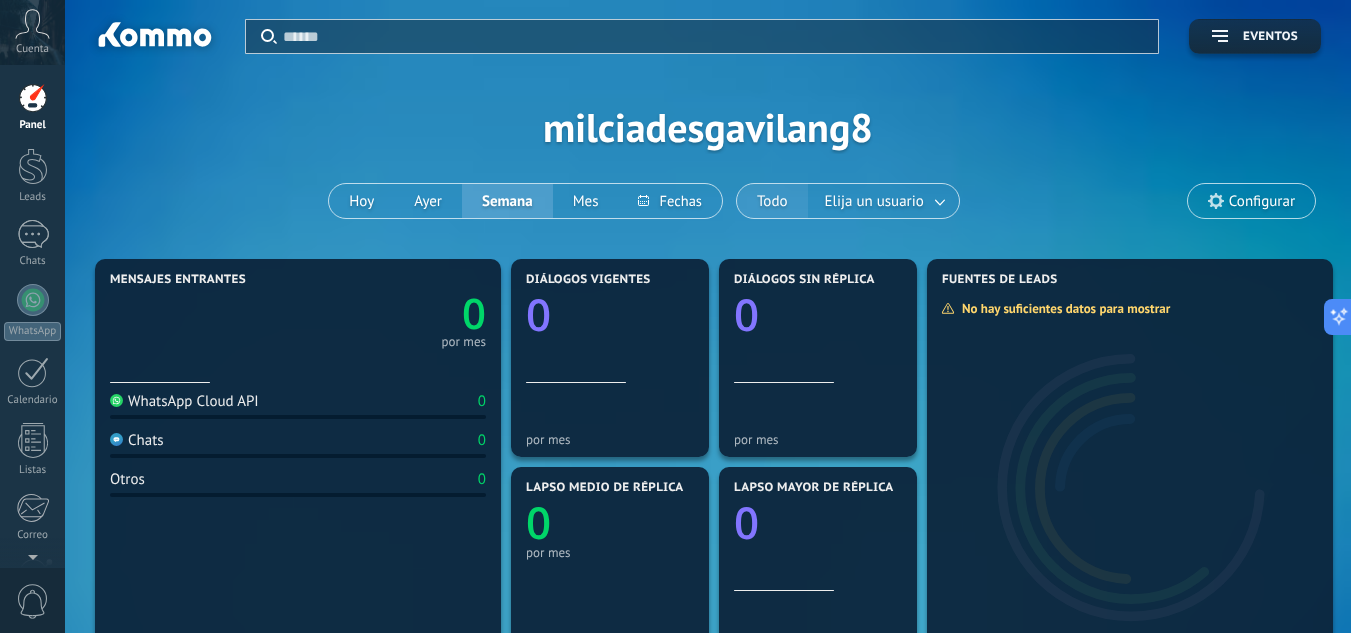 click on "Todo Elija un usuario" at bounding box center [848, 201] 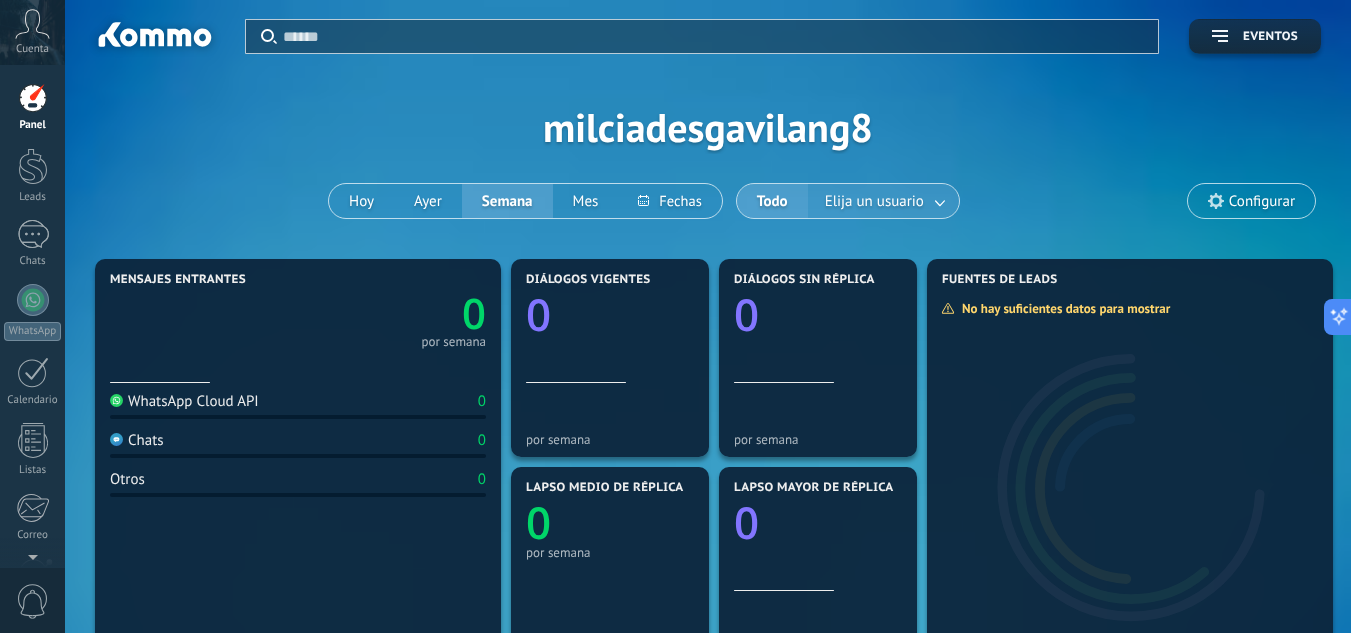 click at bounding box center (941, 201) 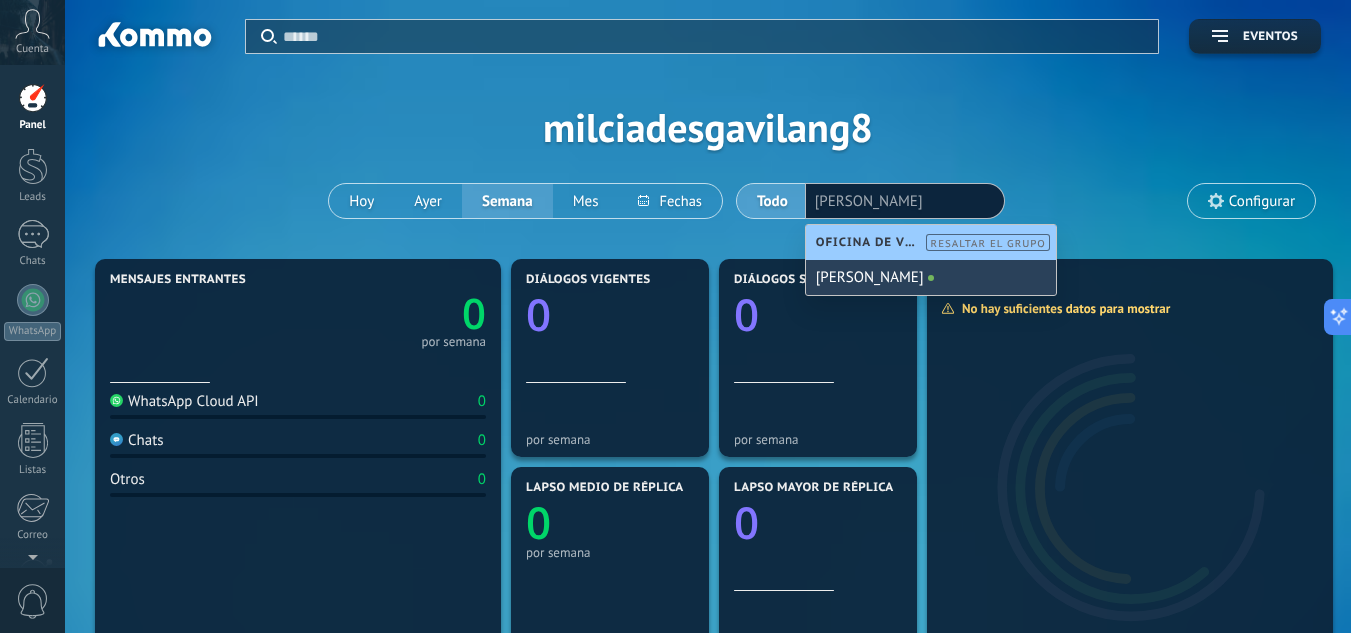 click on "[PERSON_NAME]" at bounding box center [931, 277] 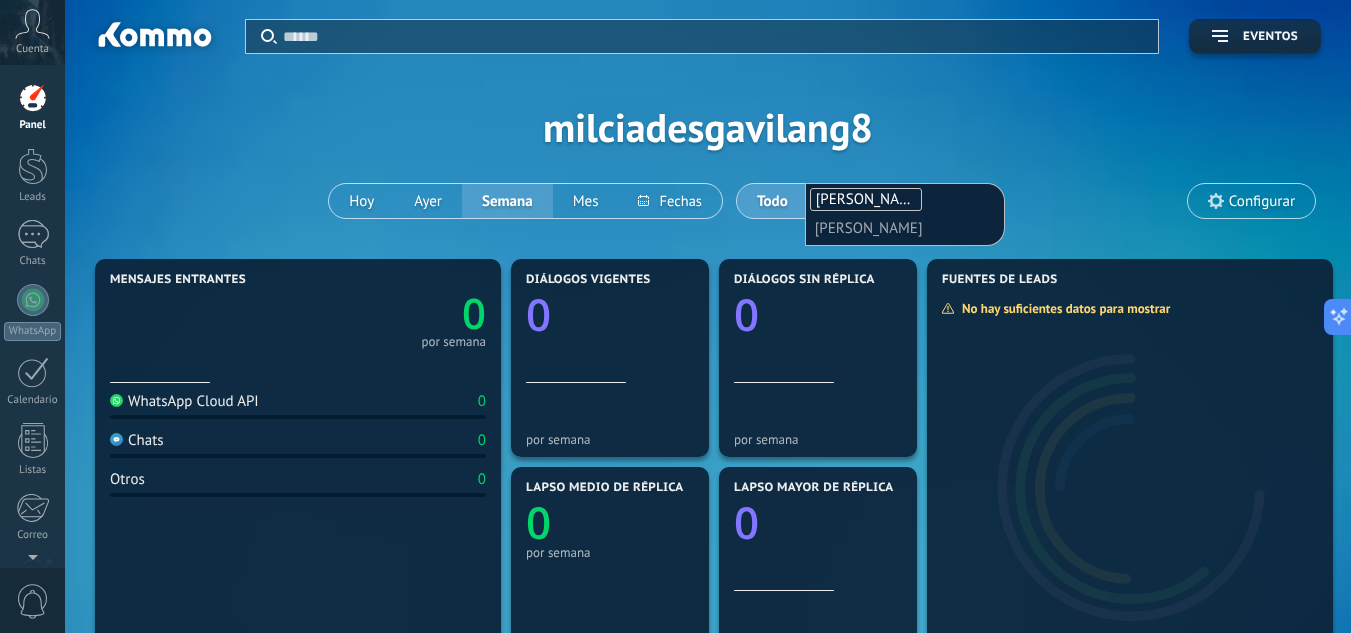 click on "Aplicar Eventos milciadesgavilang8 [DATE] [DATE] Semana Mes Todo Elija un usuario [PERSON_NAME] [PERSON_NAME] Configurar" at bounding box center [708, 127] 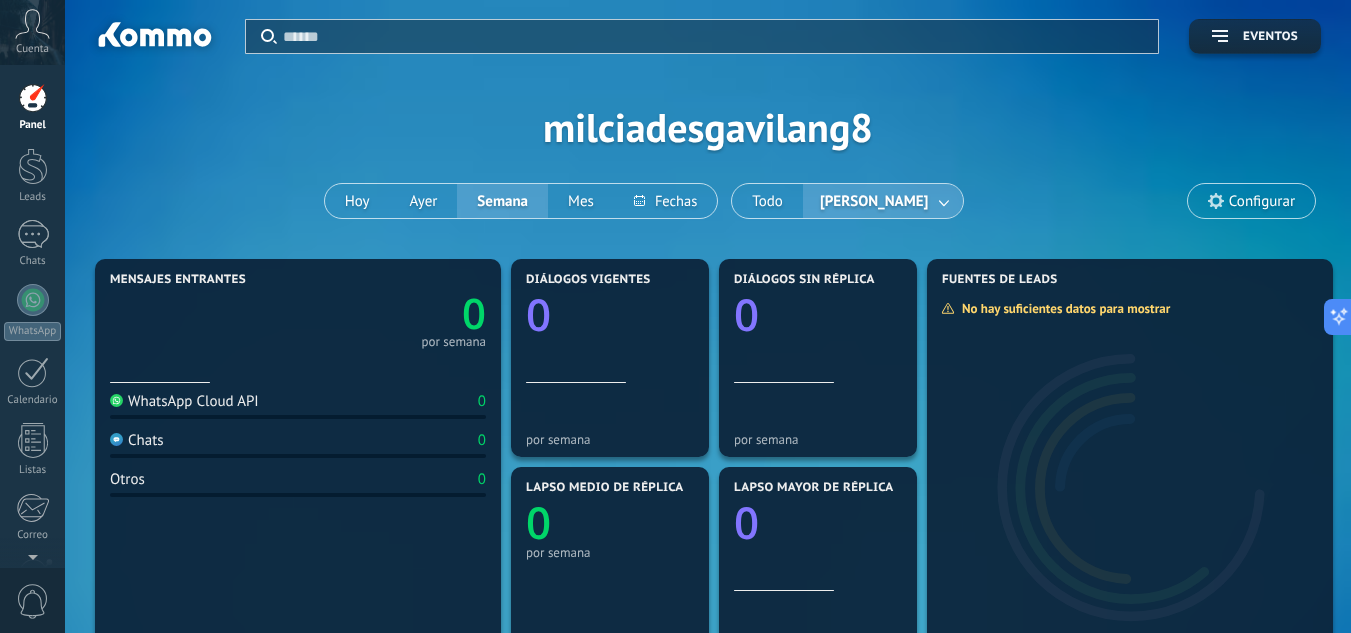 click at bounding box center [945, 201] 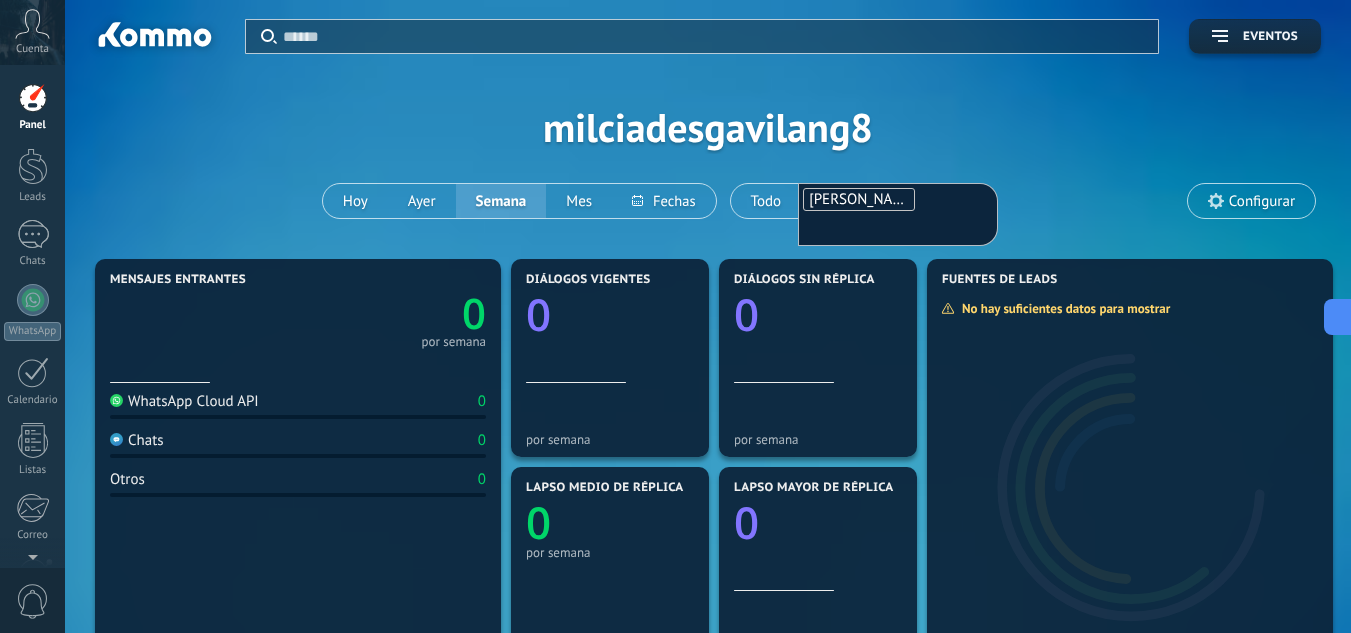 click on "Aplicar Eventos milciadesgavilang8 [DATE] [DATE] Semana Mes Todo [PERSON_NAME] [PERSON_NAME] Configurar" at bounding box center [708, 127] 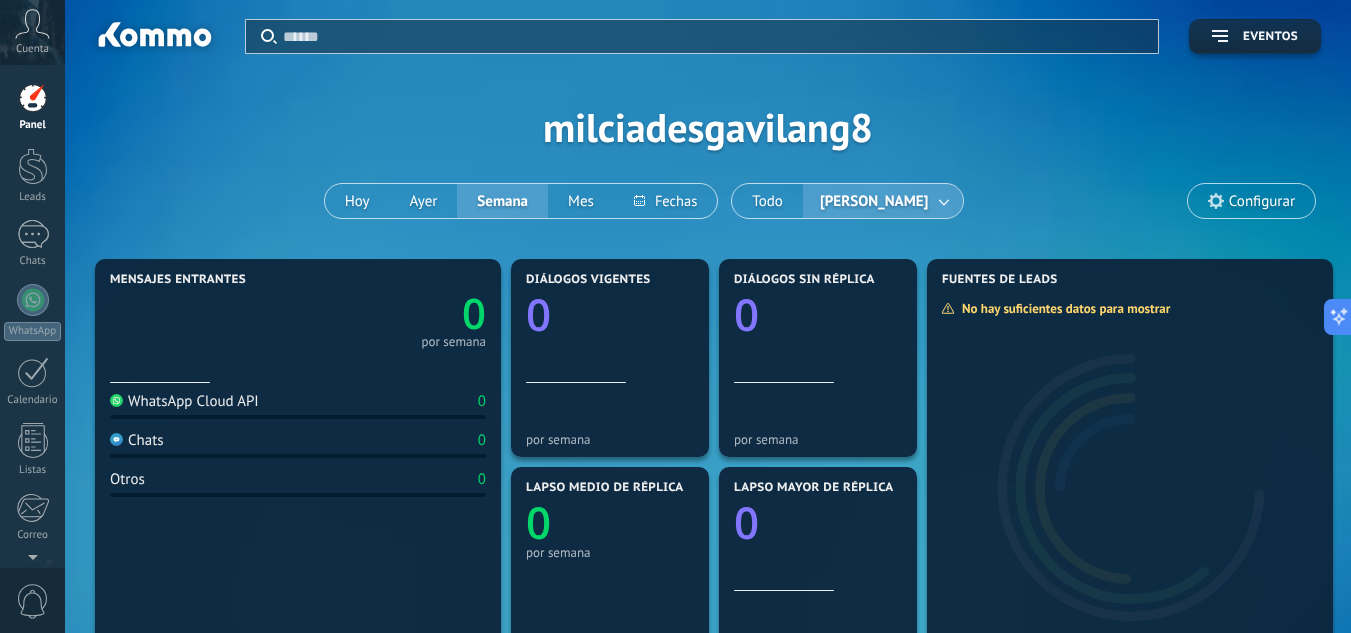 click on "[PERSON_NAME]" at bounding box center [874, 201] 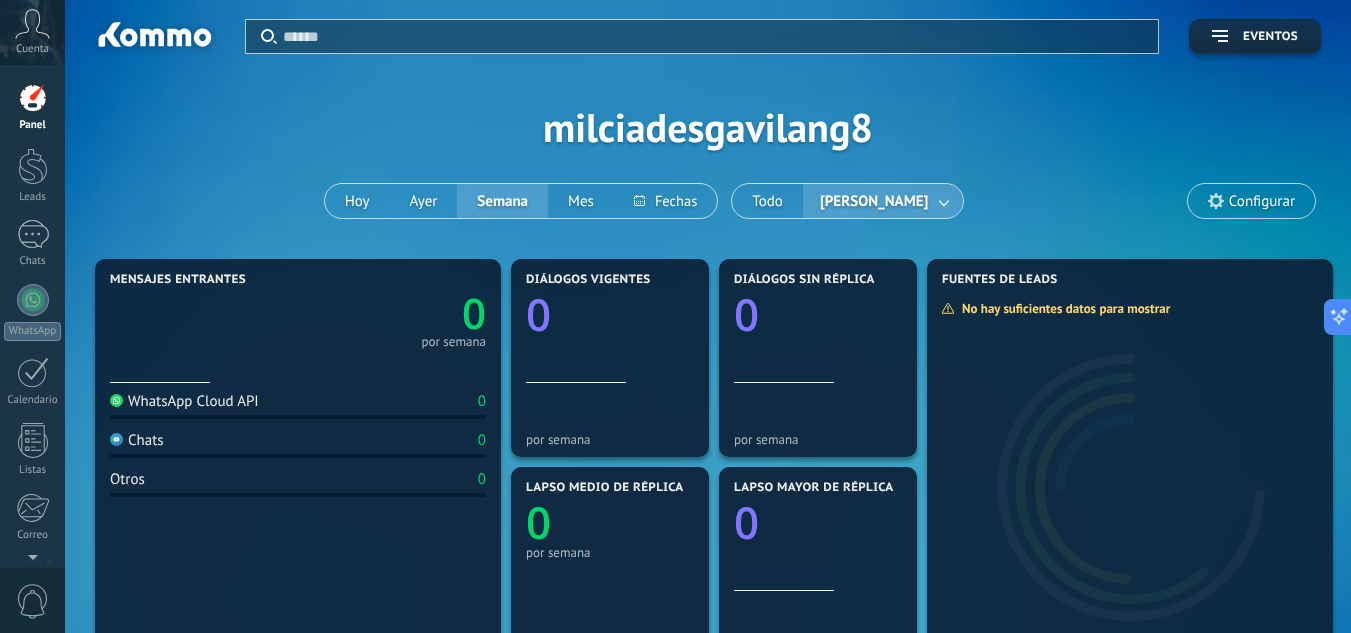 click at bounding box center [945, 201] 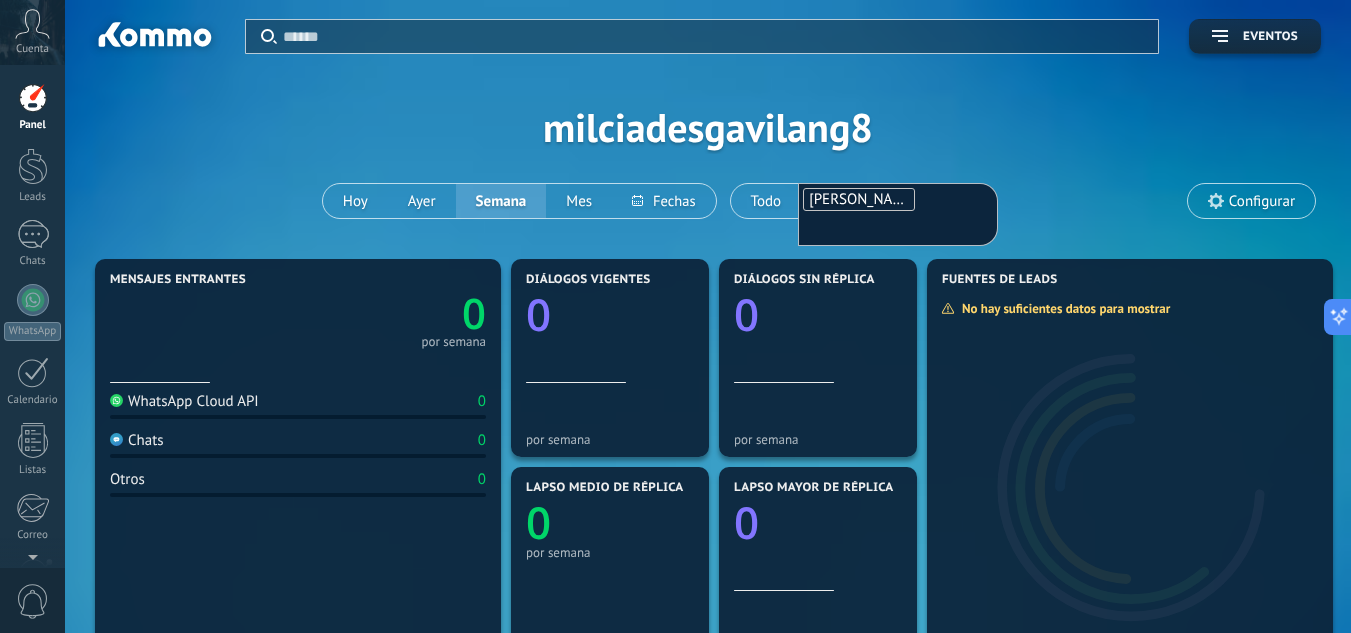 click on "Aplicar Eventos milciadesgavilang8 [DATE] [DATE] Semana Mes Todo [PERSON_NAME] [PERSON_NAME] Configurar" at bounding box center (708, 127) 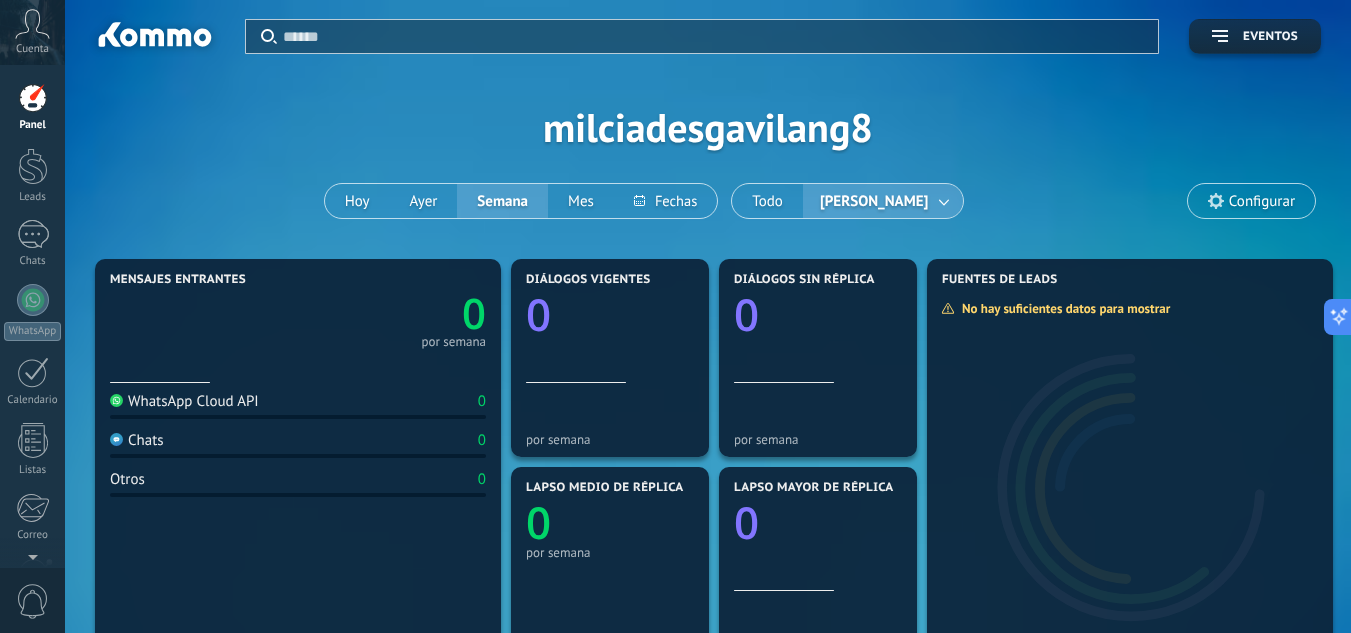 click on "Configurar" at bounding box center (1262, 201) 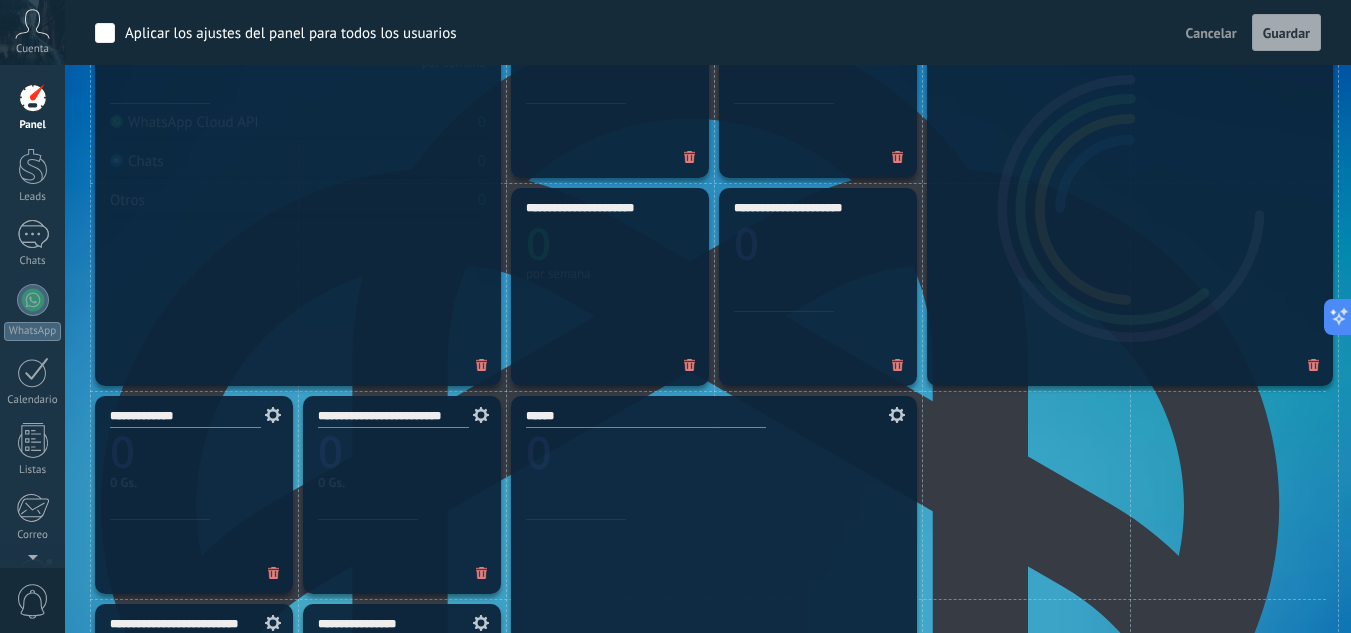 scroll, scrollTop: 800, scrollLeft: 0, axis: vertical 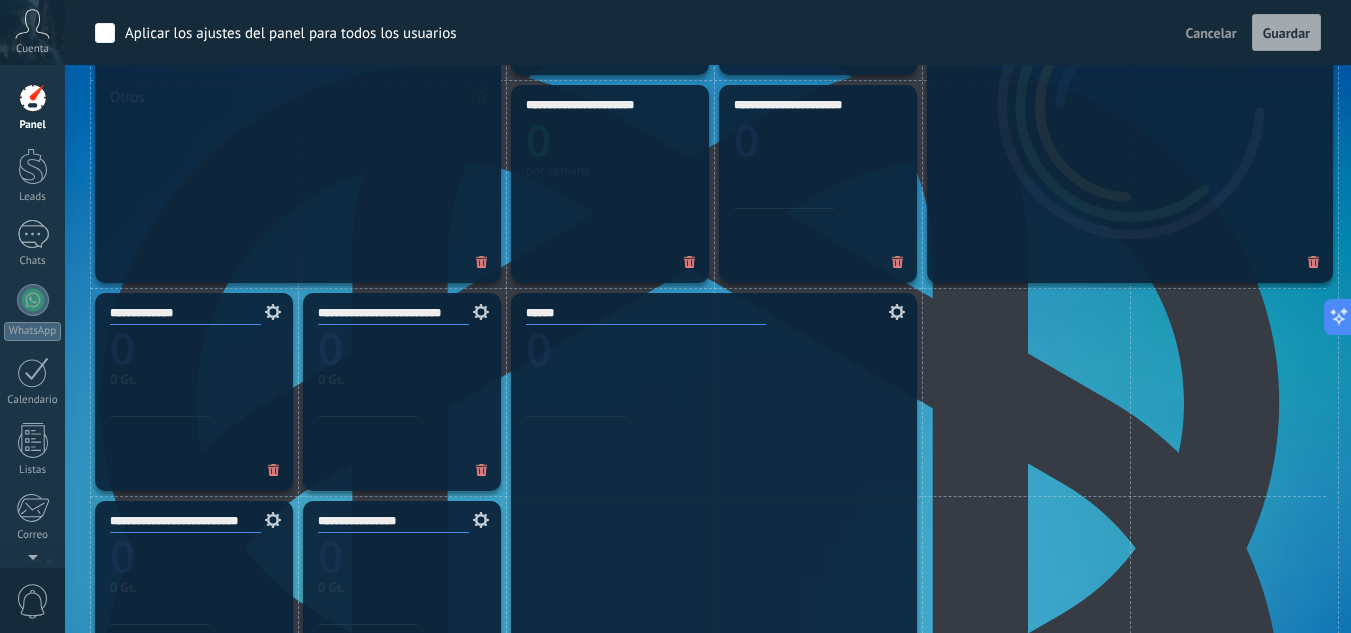 click on "**********" at bounding box center [185, 314] 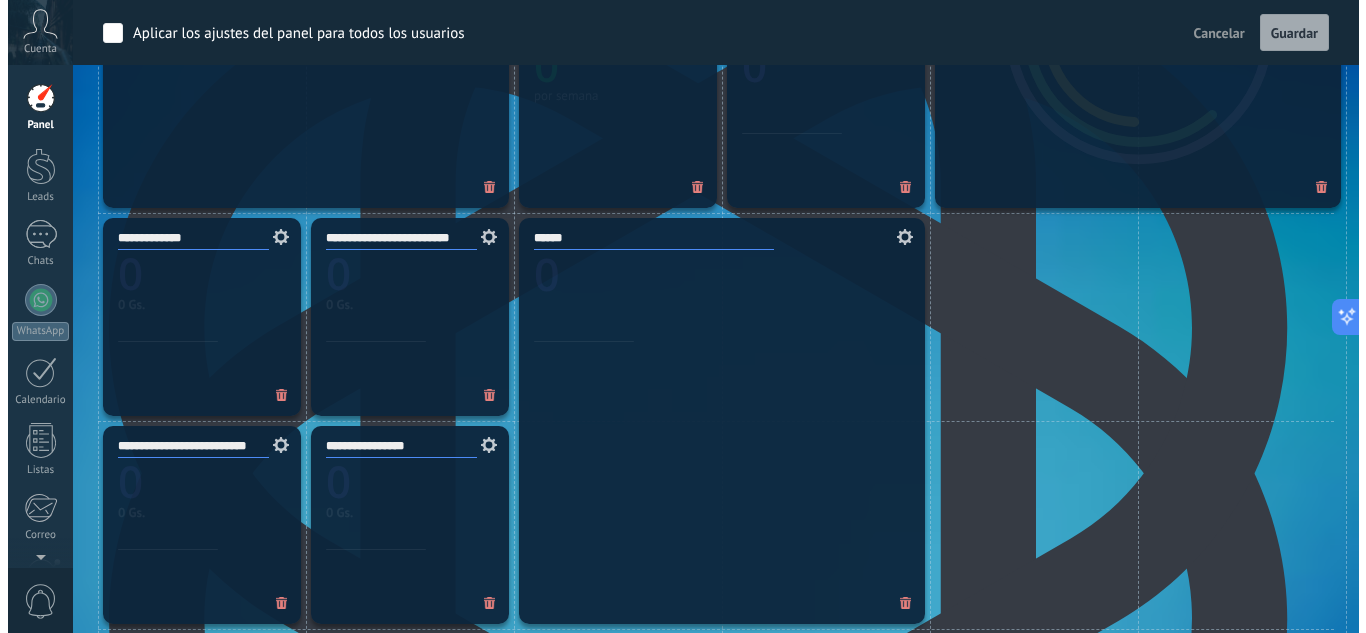 scroll, scrollTop: 1000, scrollLeft: 0, axis: vertical 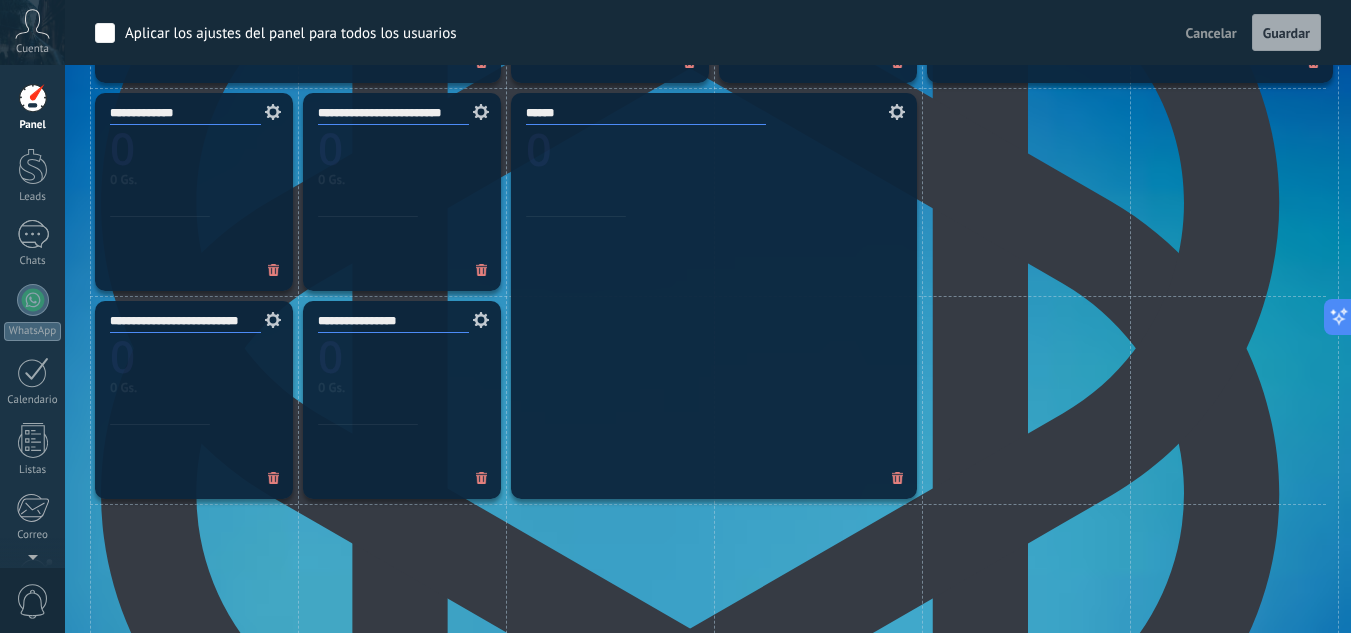 click 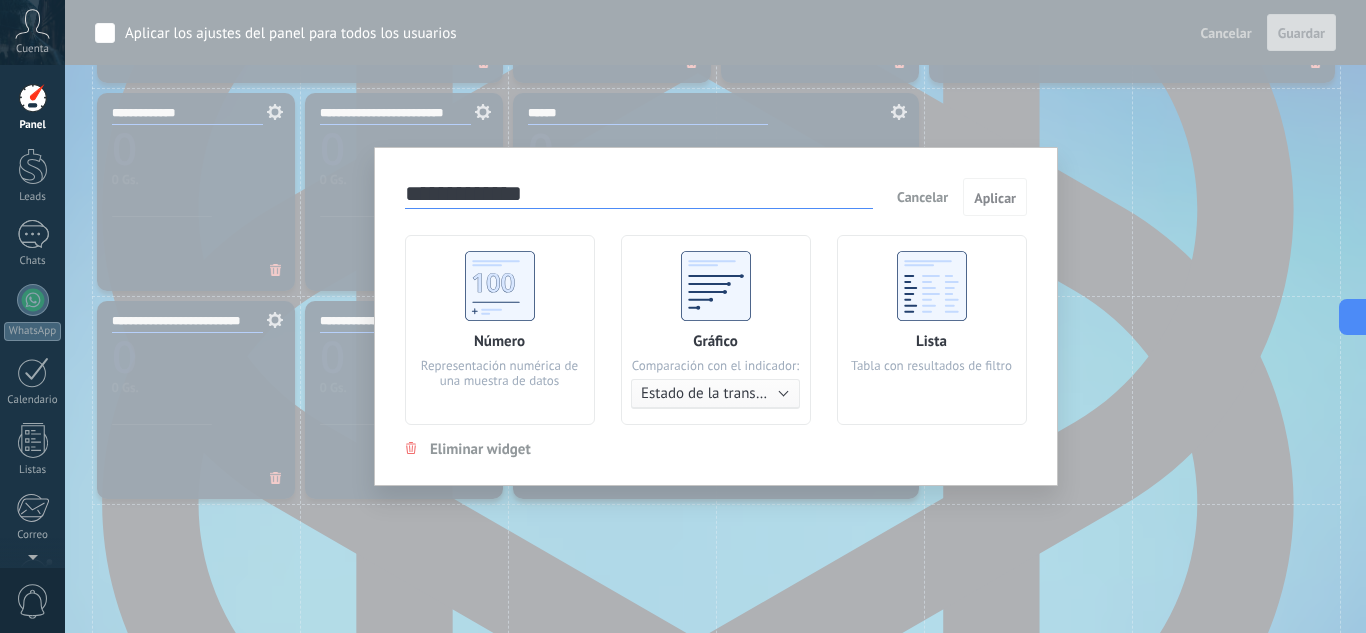 click on "**********" at bounding box center [715, 316] 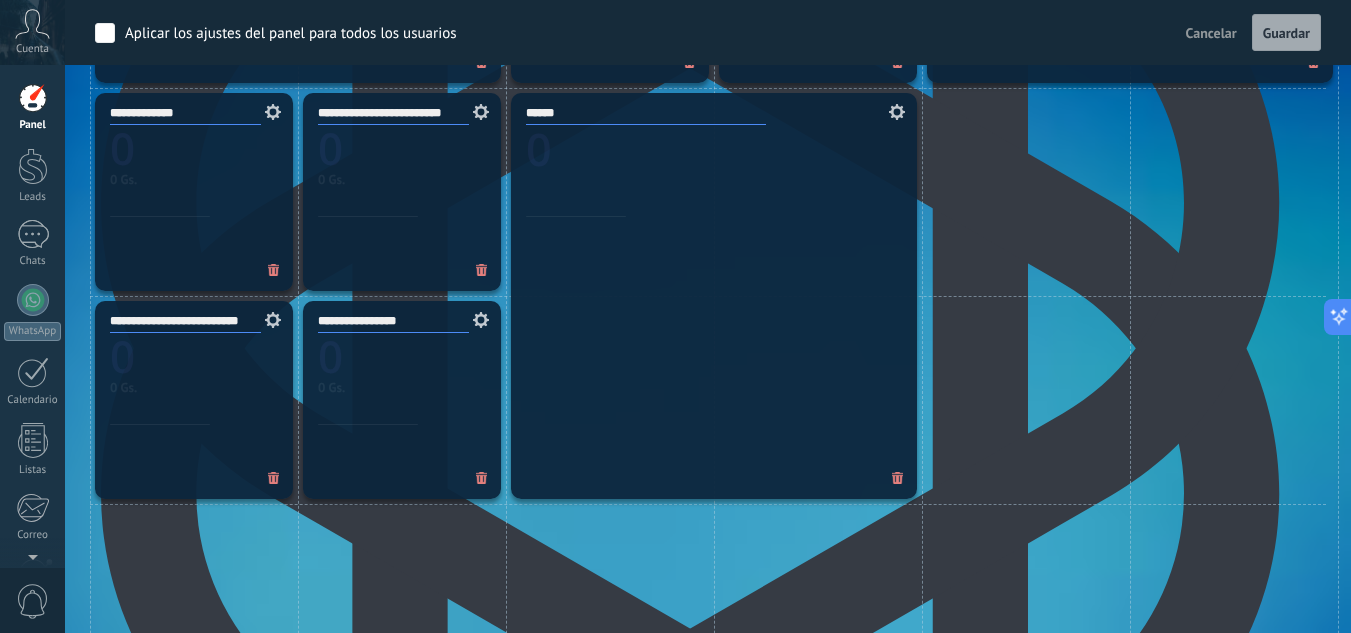 click 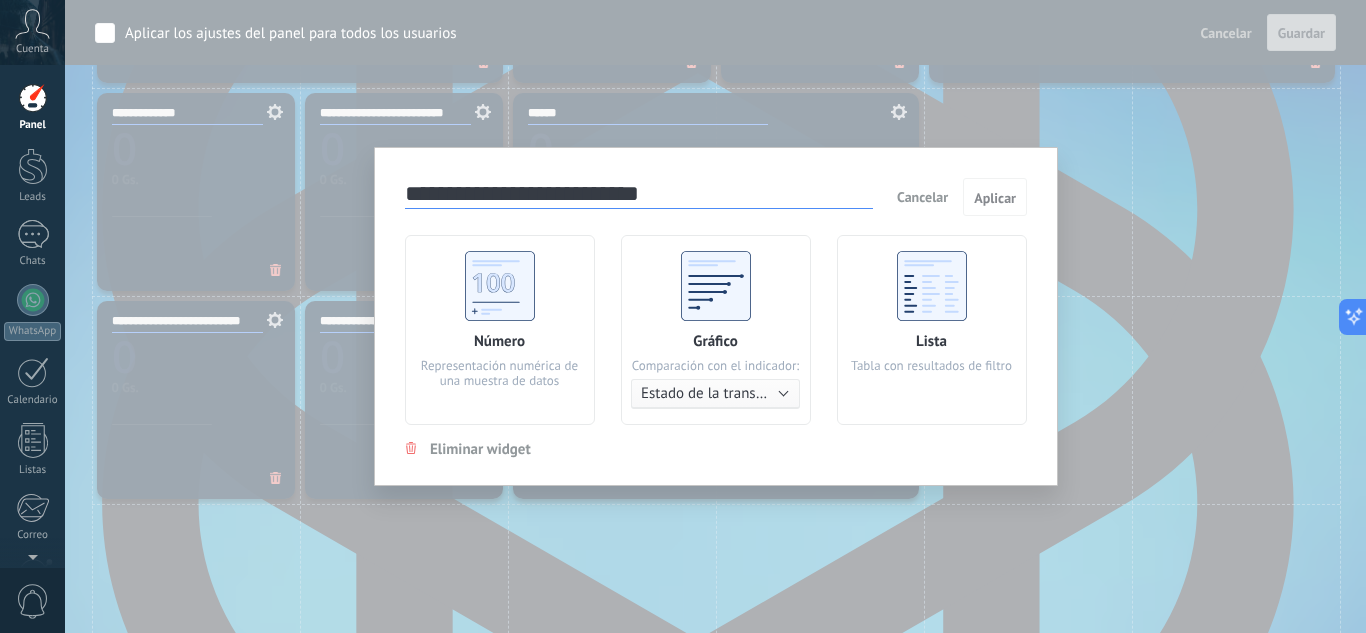 click on "**********" at bounding box center (715, 316) 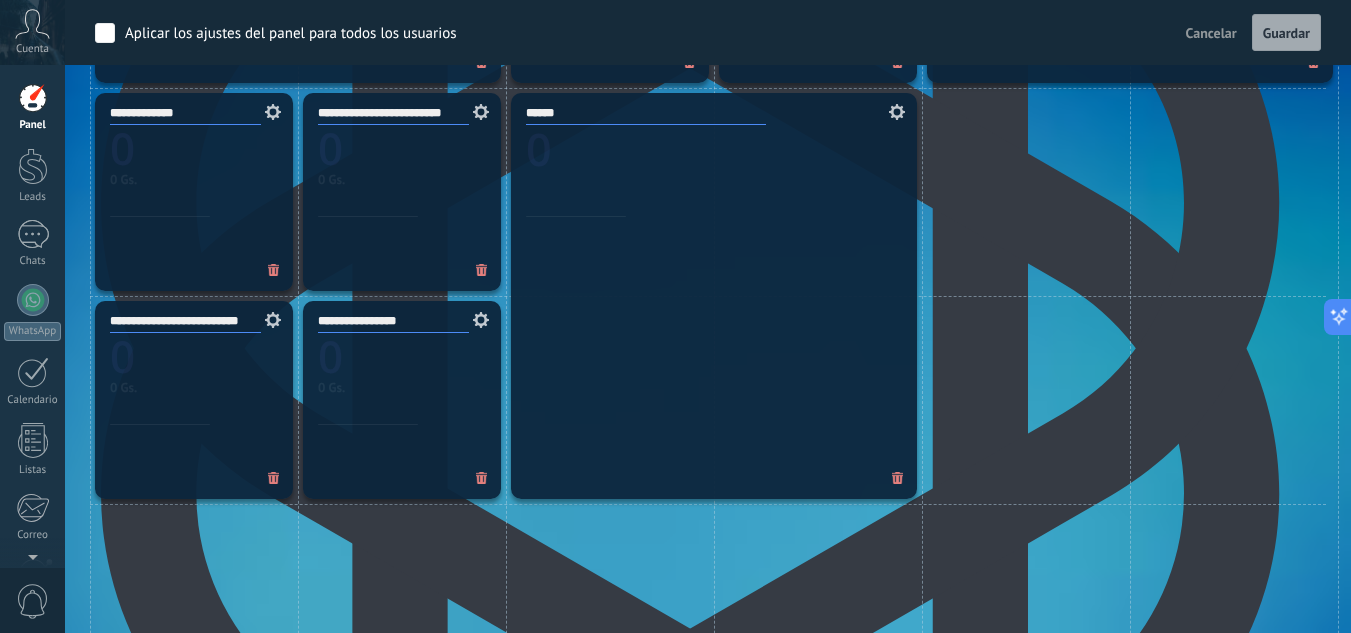 click 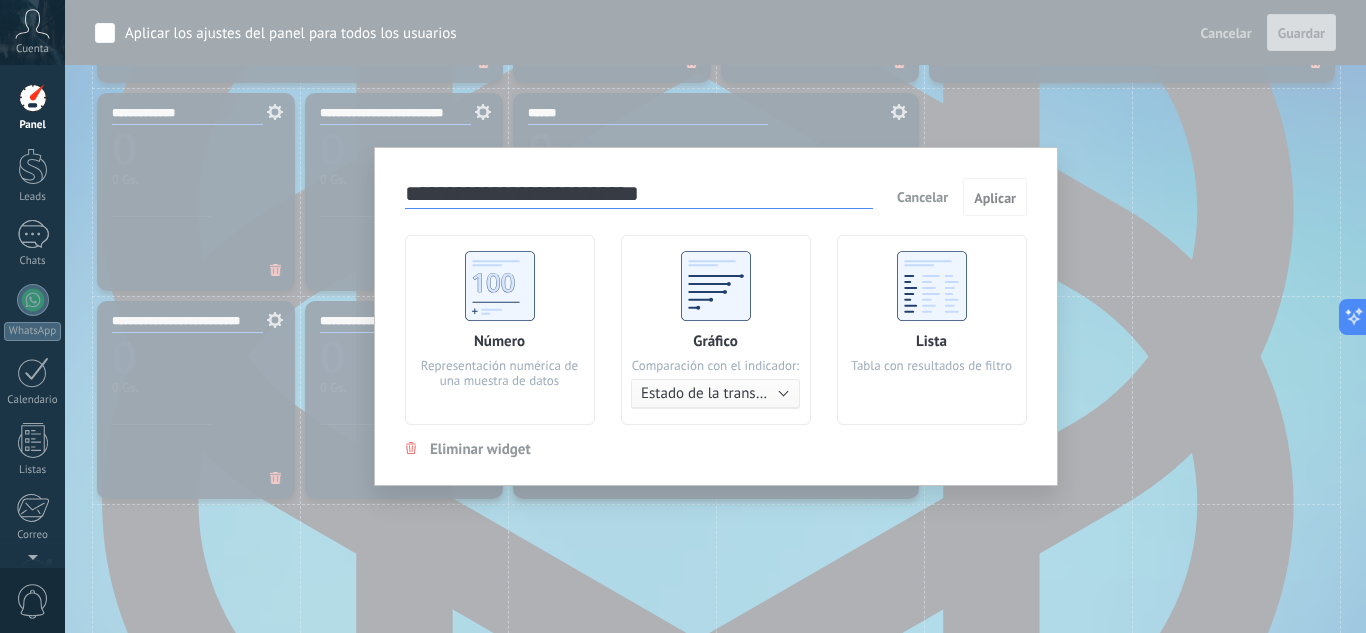 click 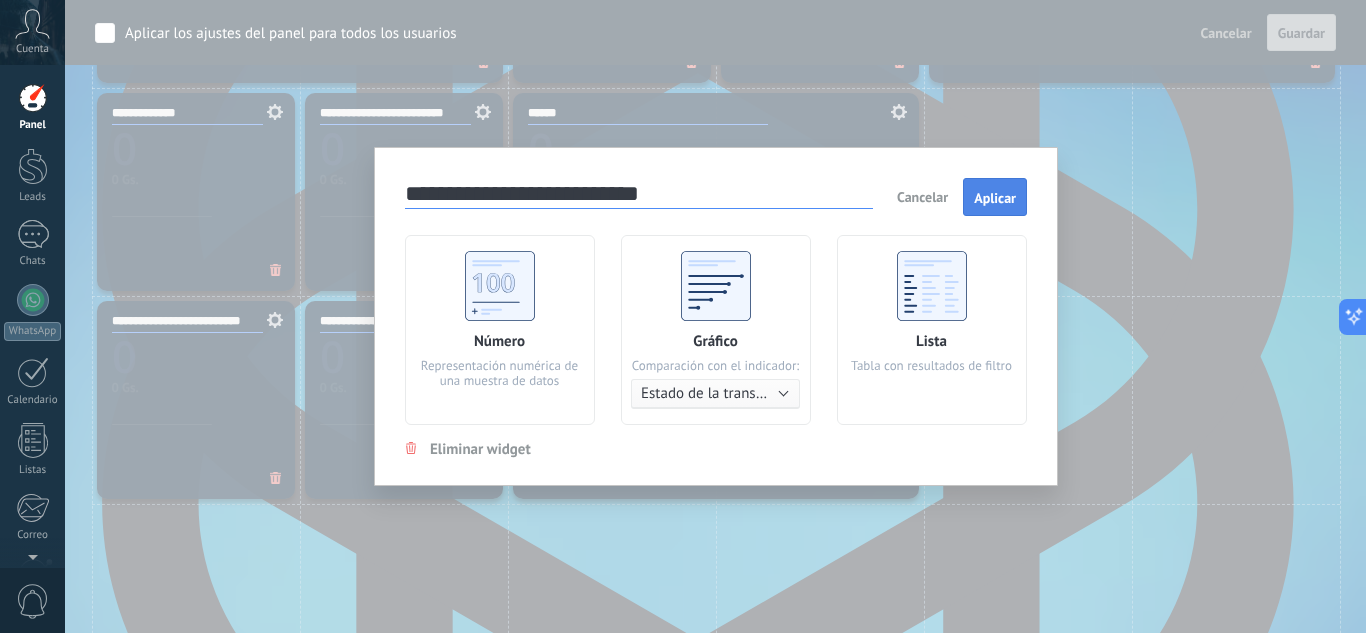 click on "Aplicar" at bounding box center (995, 197) 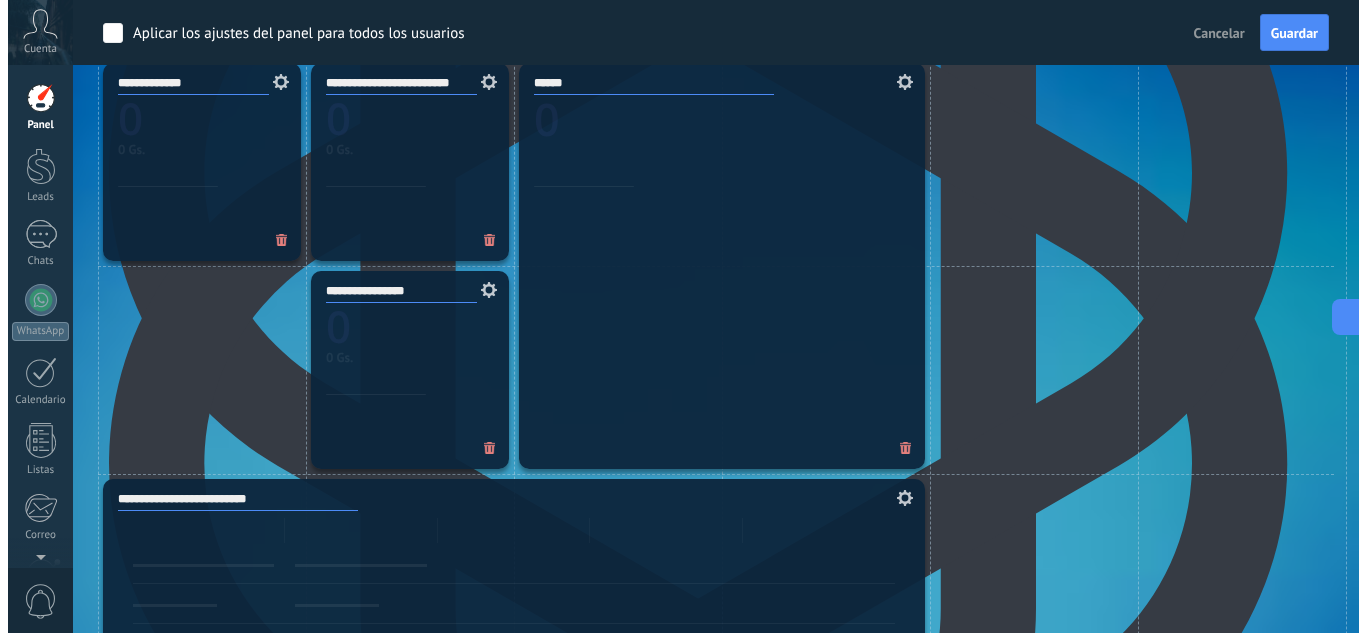scroll, scrollTop: 996, scrollLeft: 0, axis: vertical 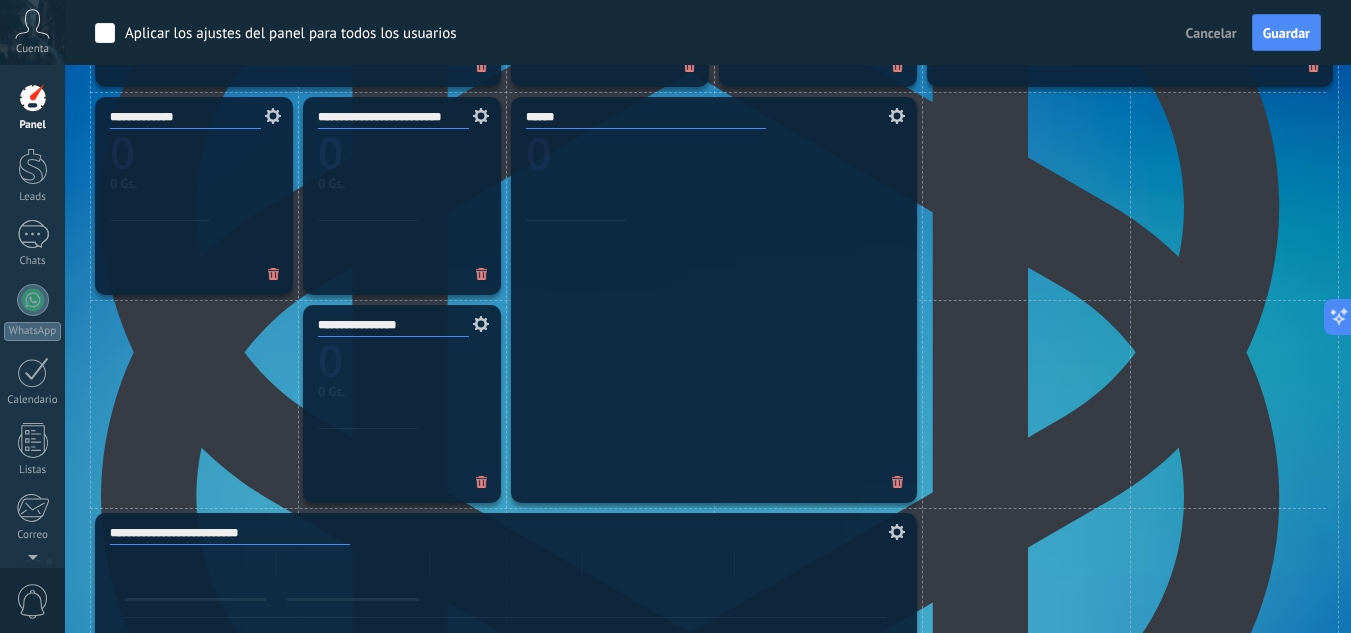 click 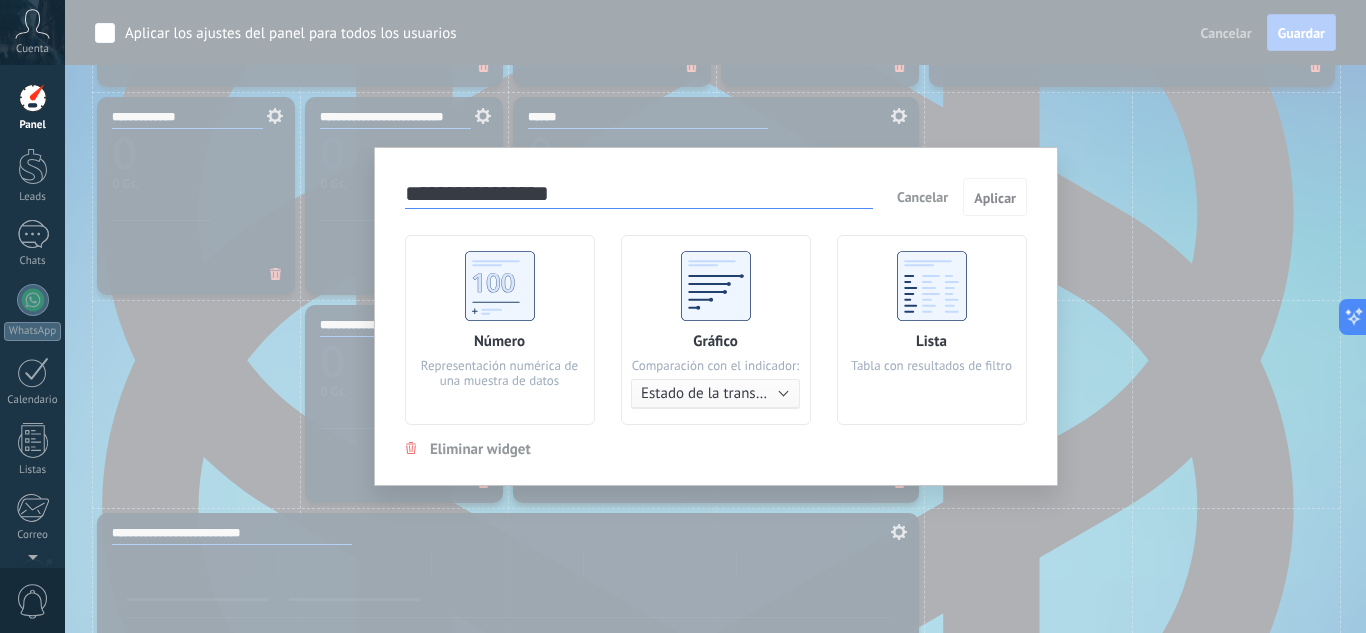 click 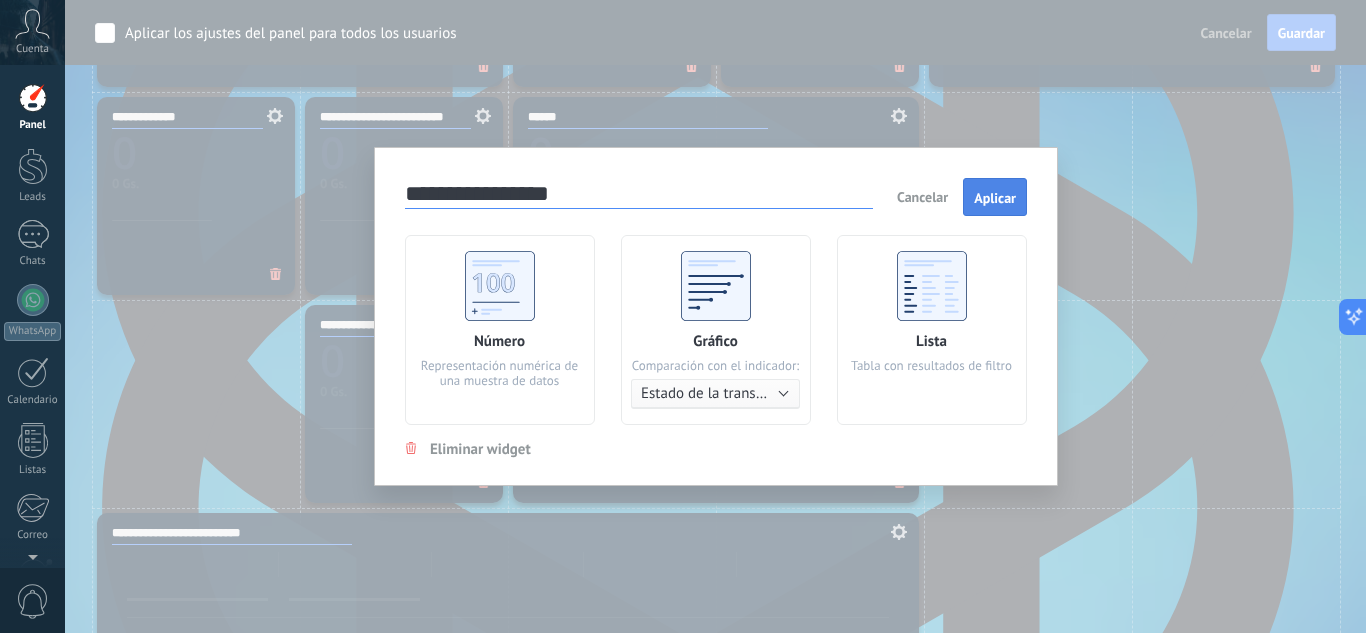 click on "Aplicar" at bounding box center [995, 197] 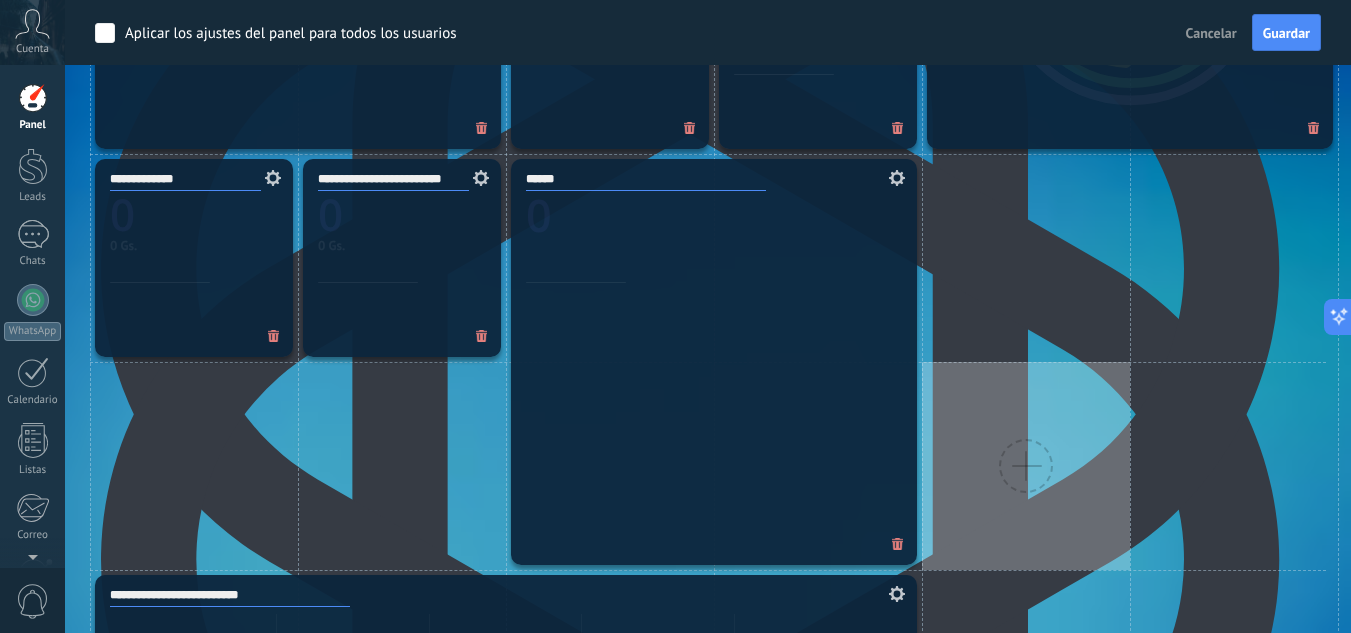 scroll, scrollTop: 912, scrollLeft: 0, axis: vertical 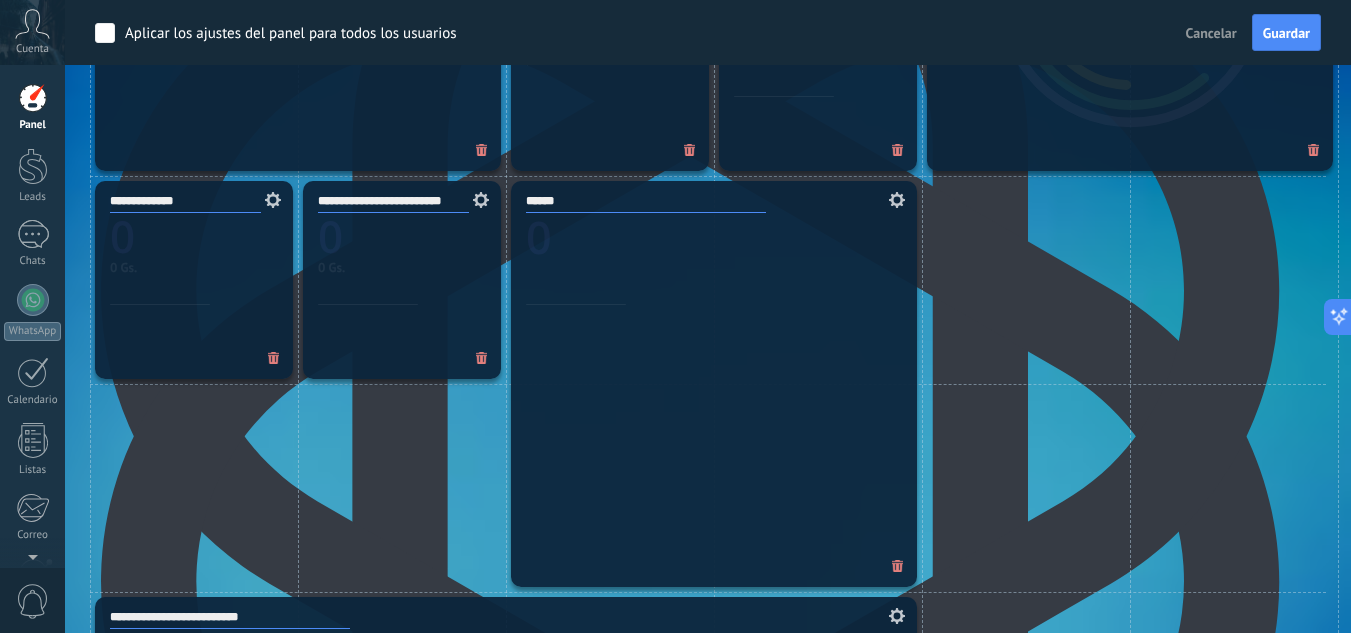 click 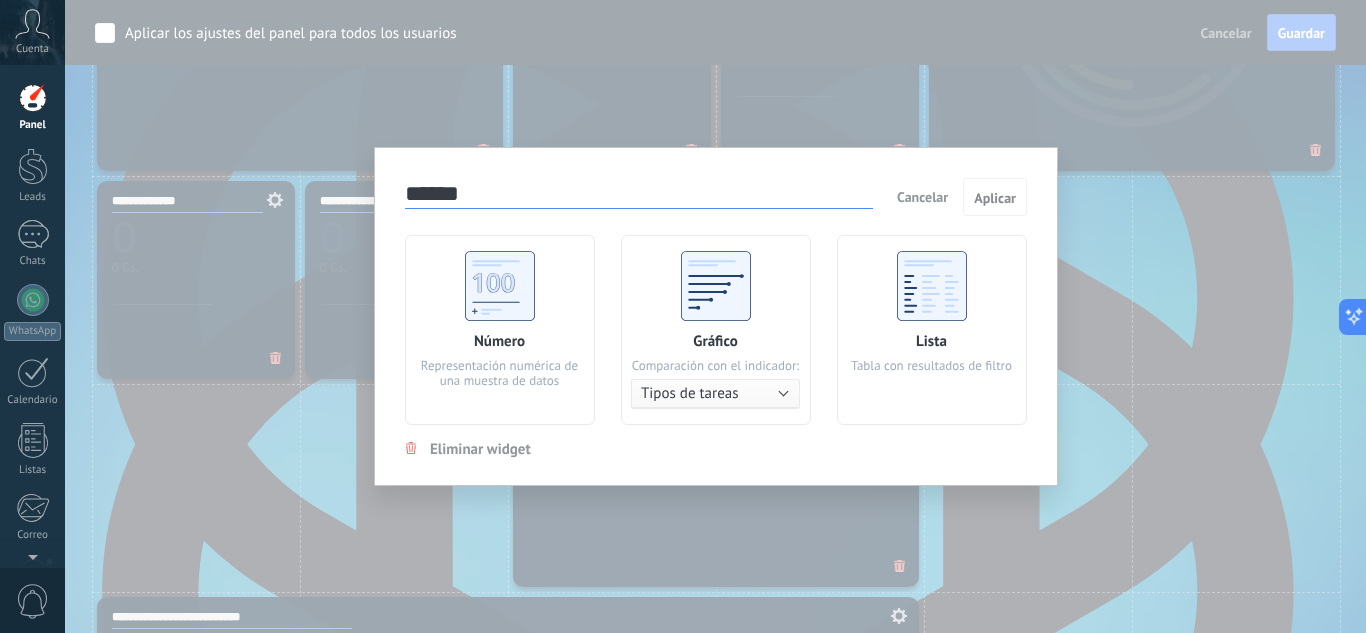 click 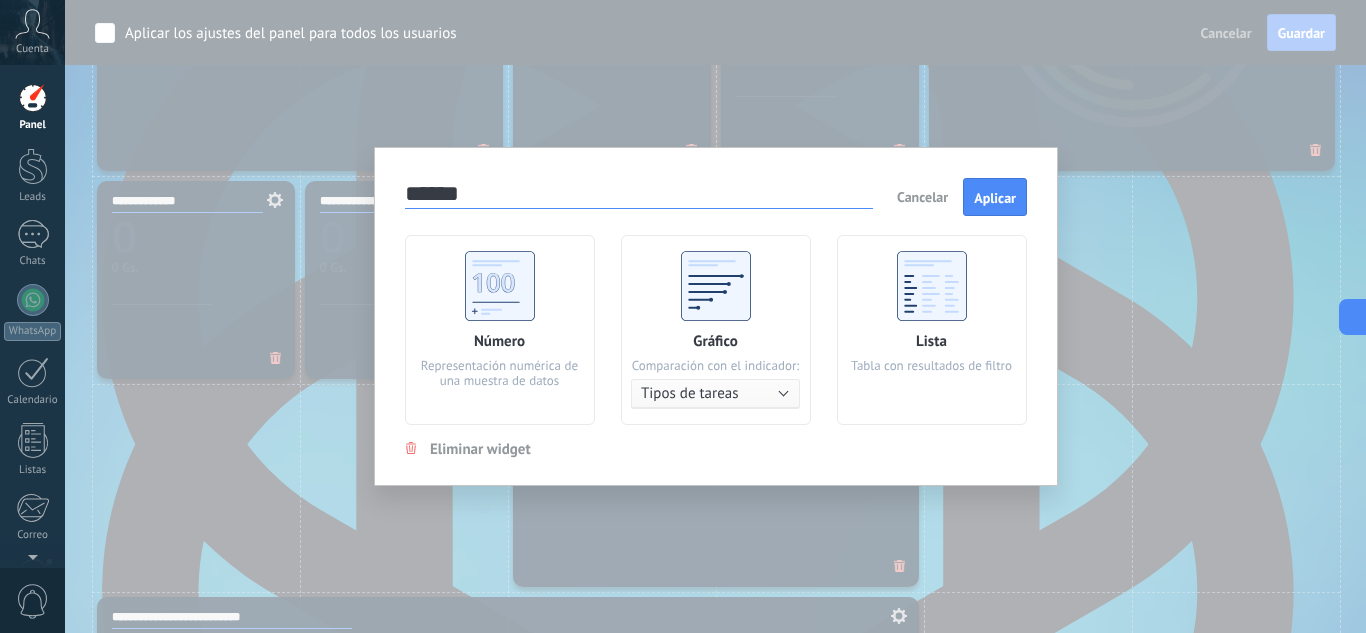 click on "Aplicar" at bounding box center [995, 197] 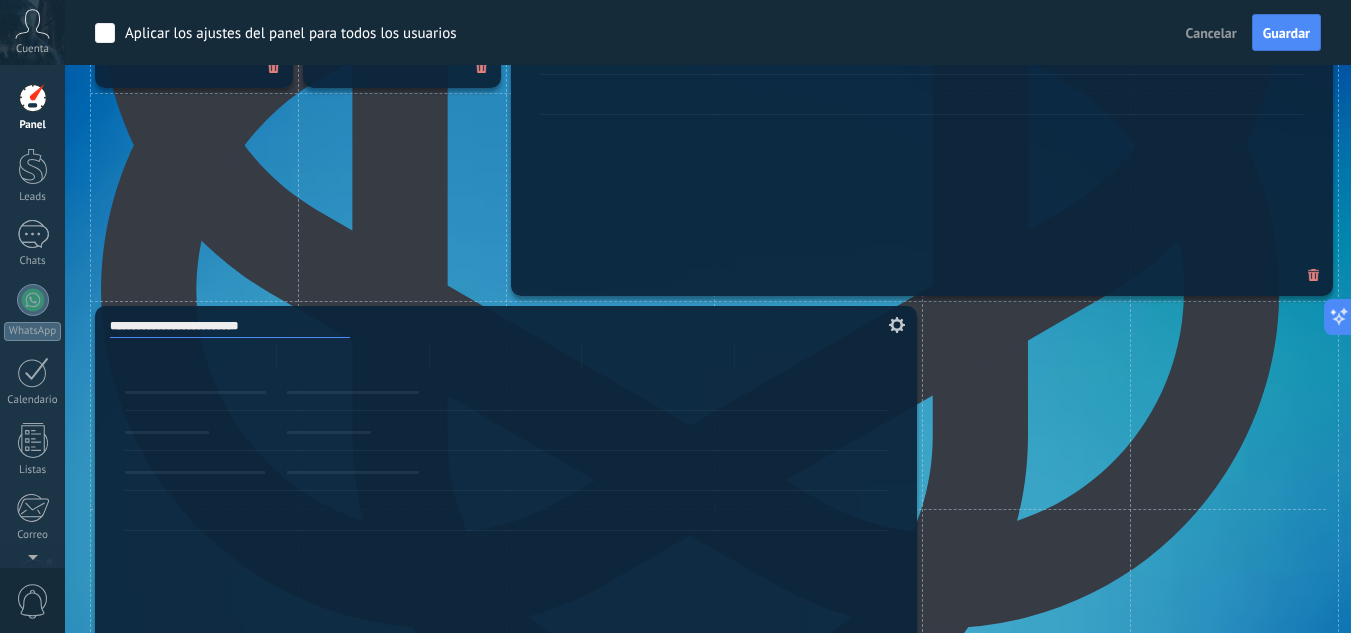 scroll, scrollTop: 1212, scrollLeft: 0, axis: vertical 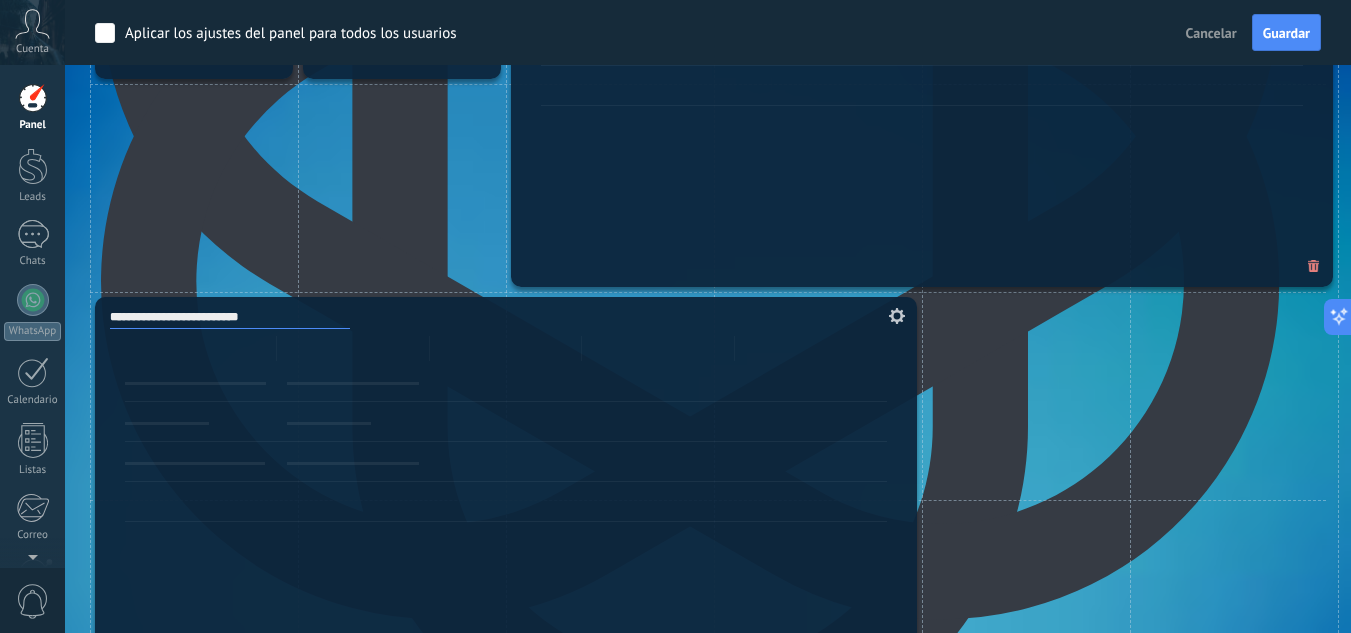 click 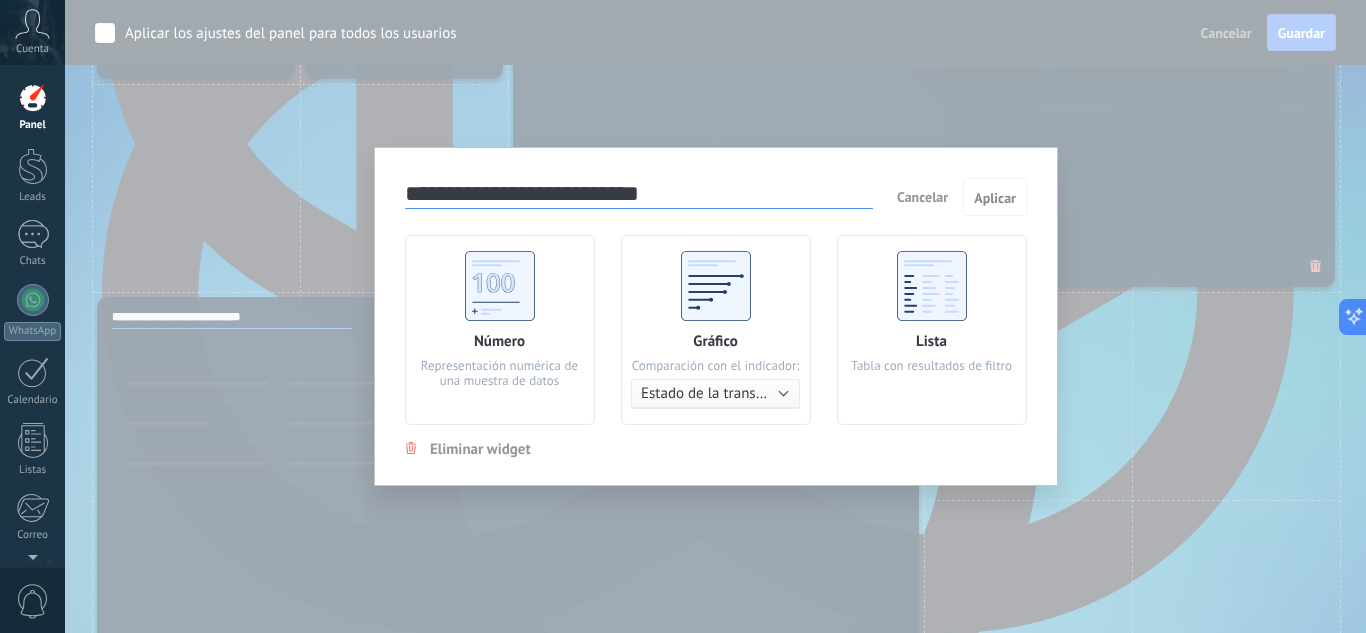 click 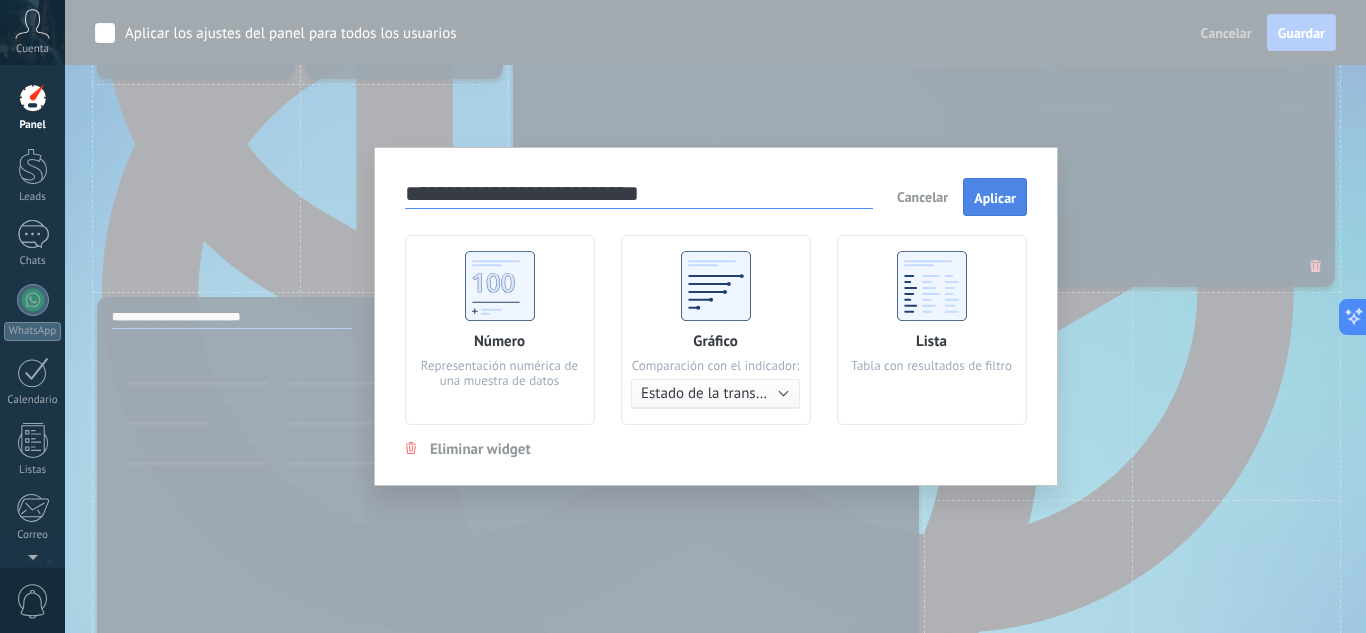 click on "Aplicar" at bounding box center [995, 197] 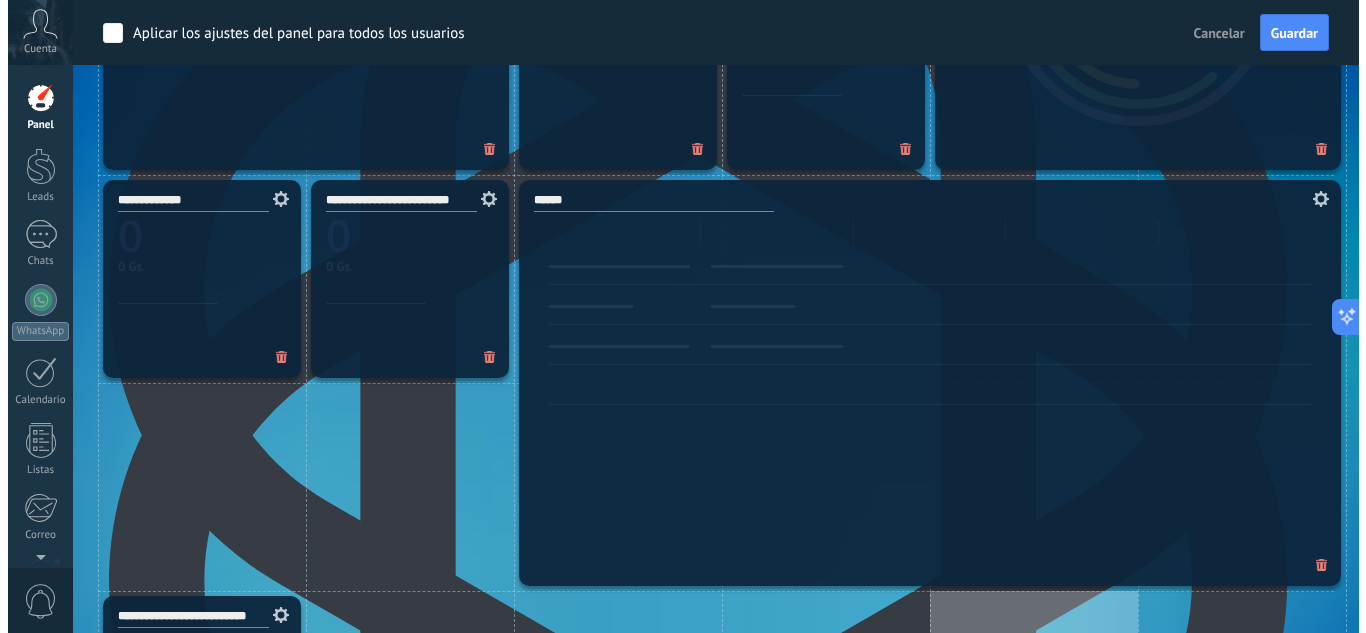 scroll, scrollTop: 912, scrollLeft: 0, axis: vertical 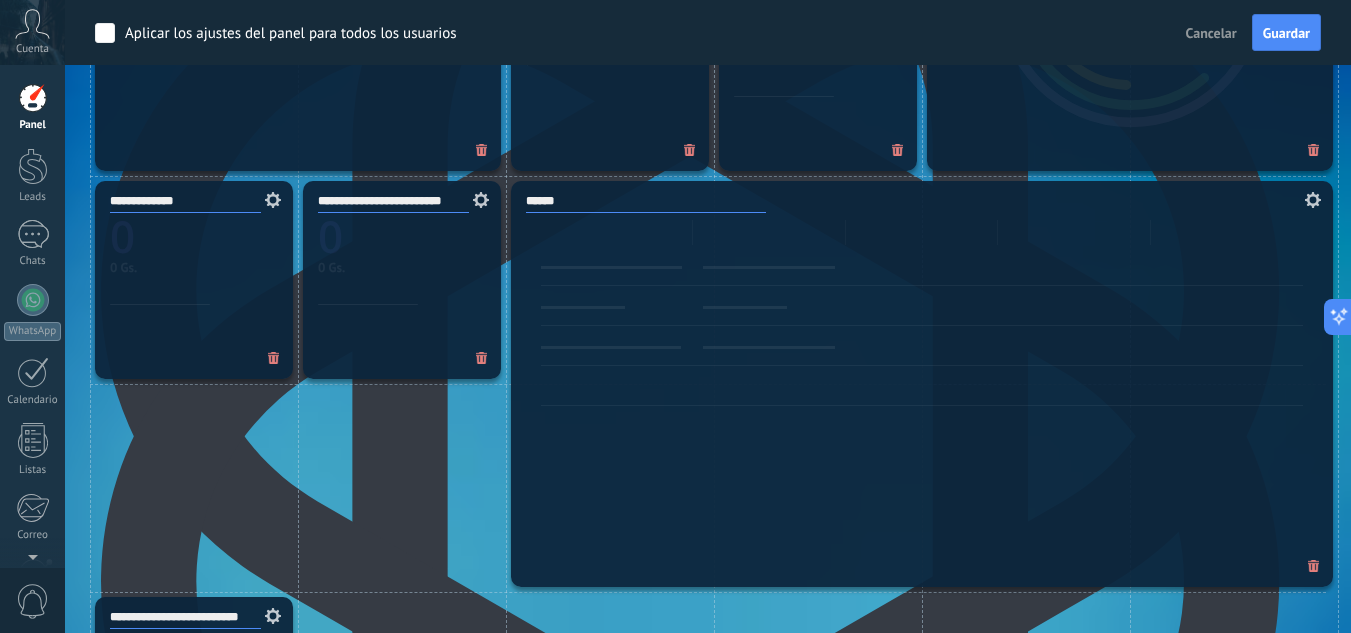 click 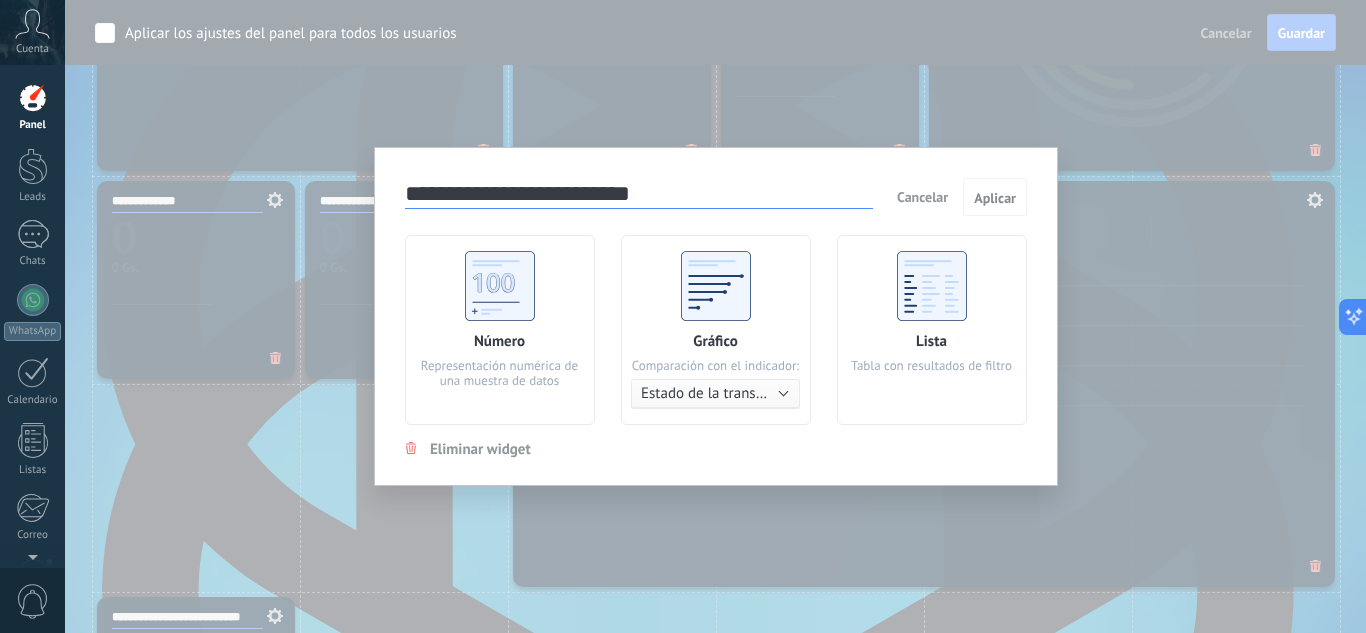 click 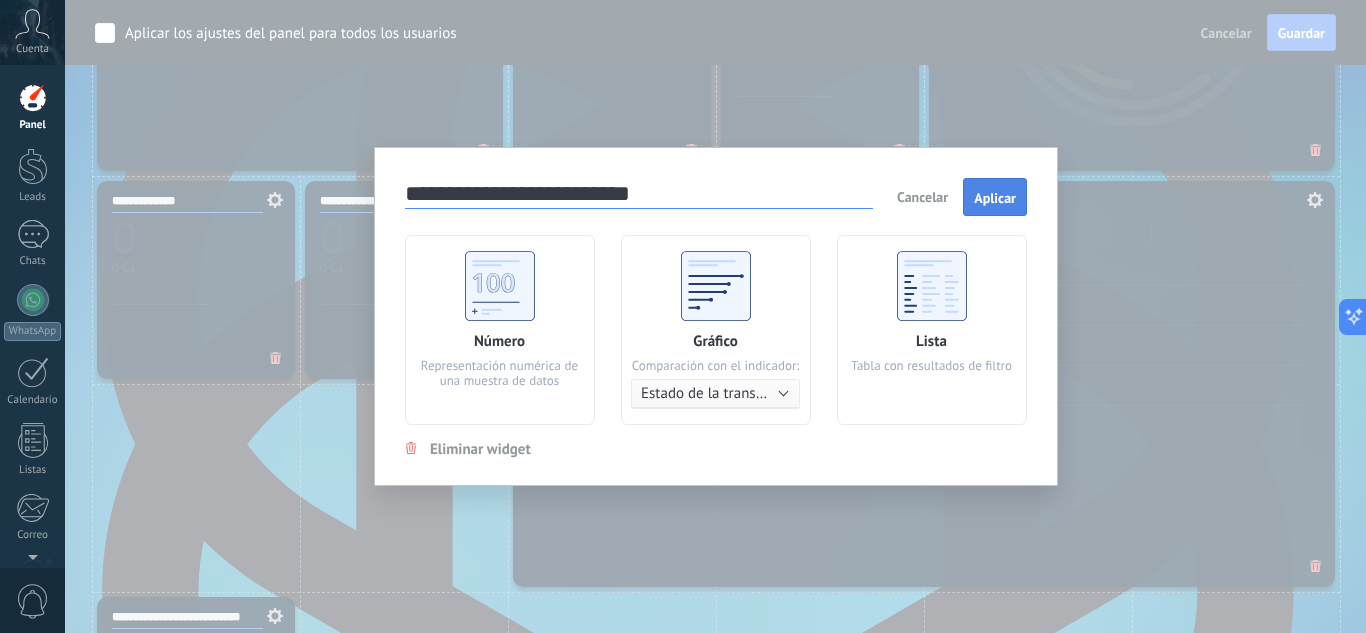 click on "Aplicar" at bounding box center [995, 197] 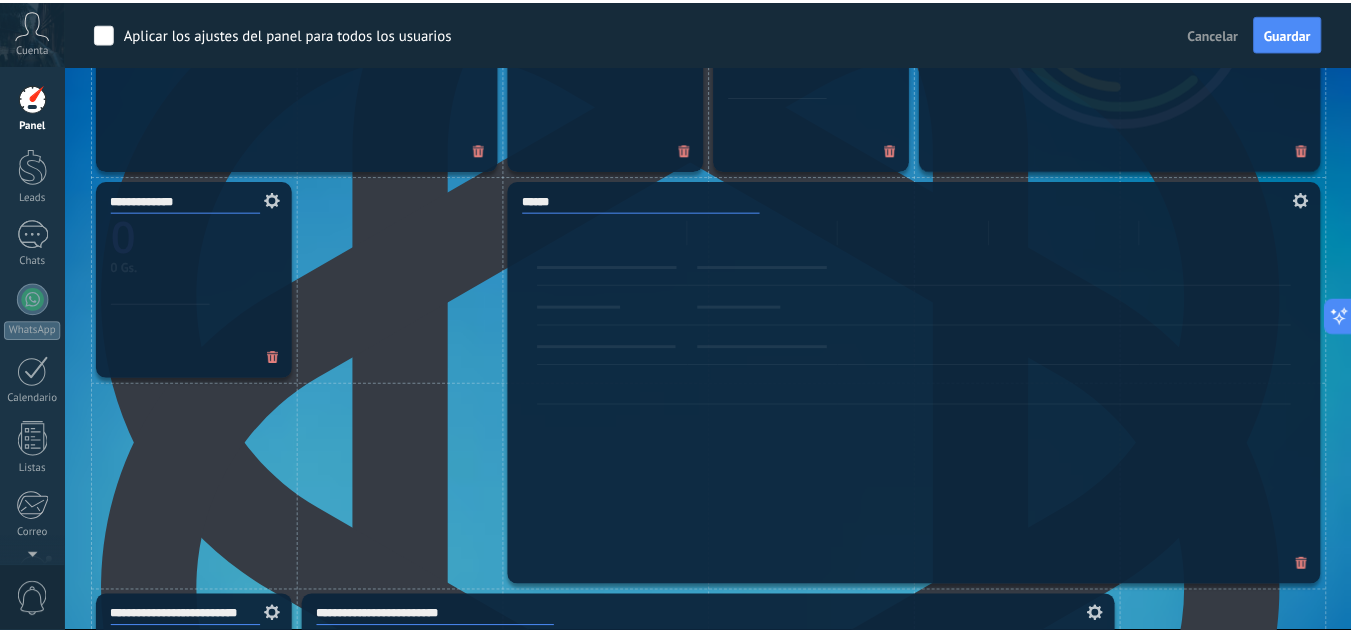 scroll, scrollTop: 1396, scrollLeft: 0, axis: vertical 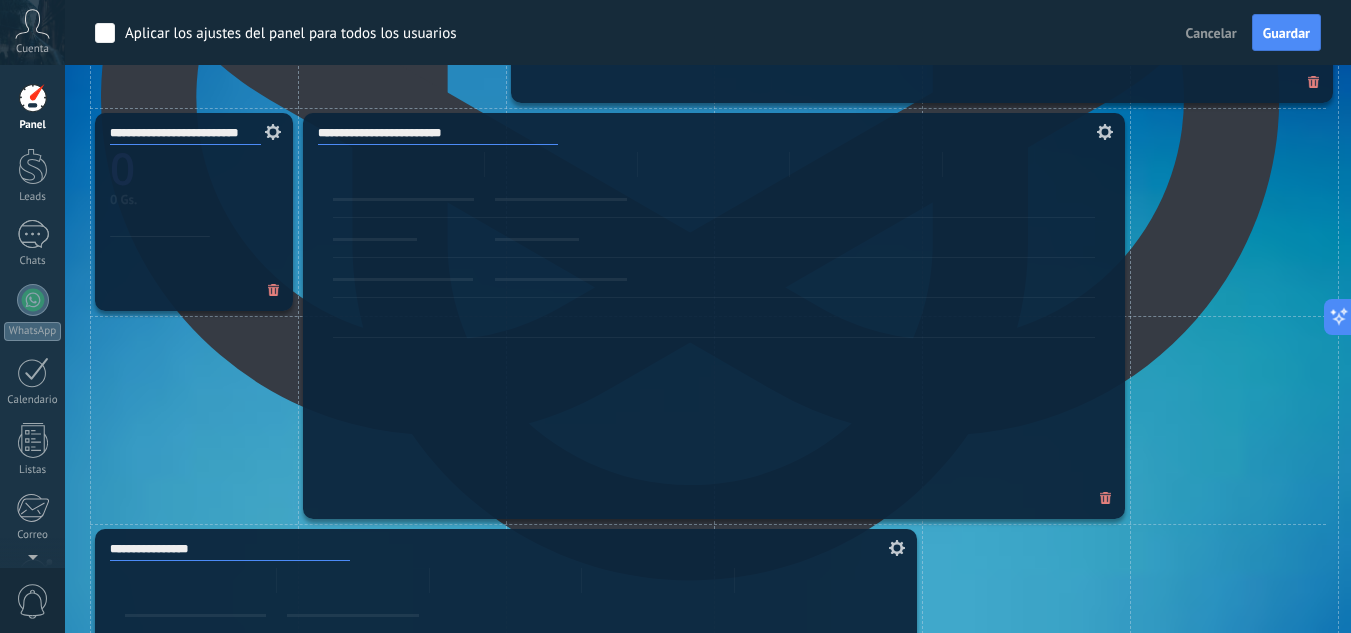 click 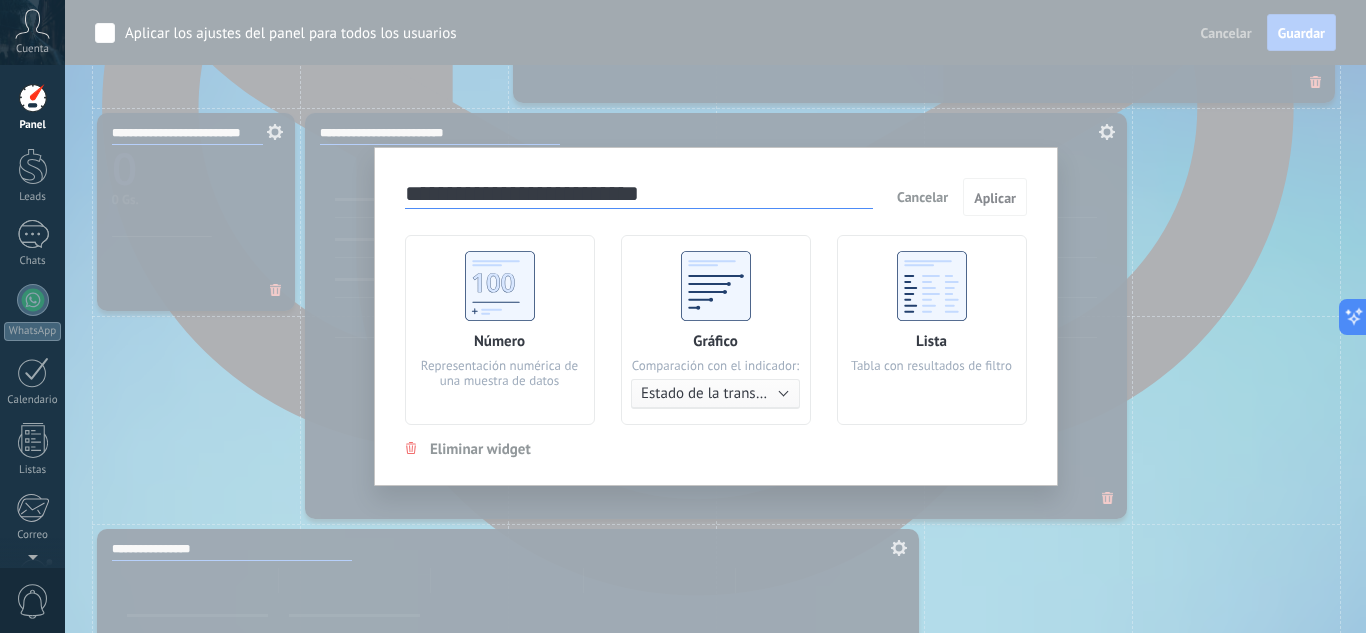 click on "**********" at bounding box center [715, 316] 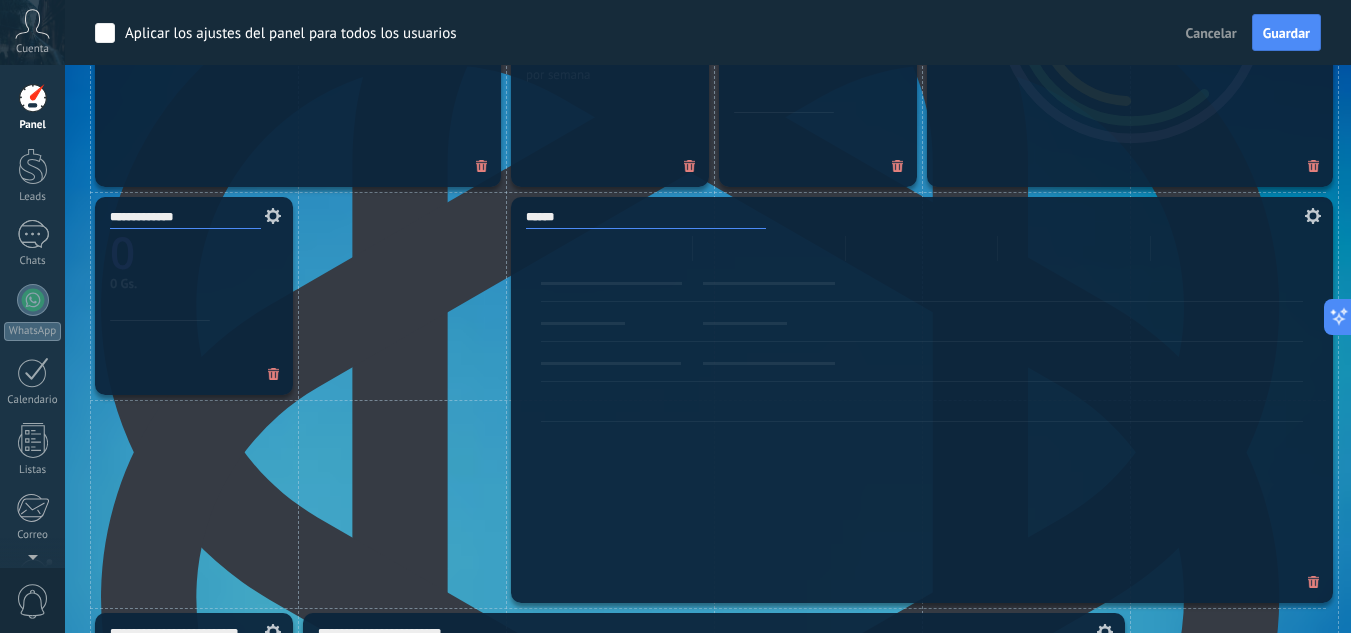 scroll, scrollTop: 1096, scrollLeft: 0, axis: vertical 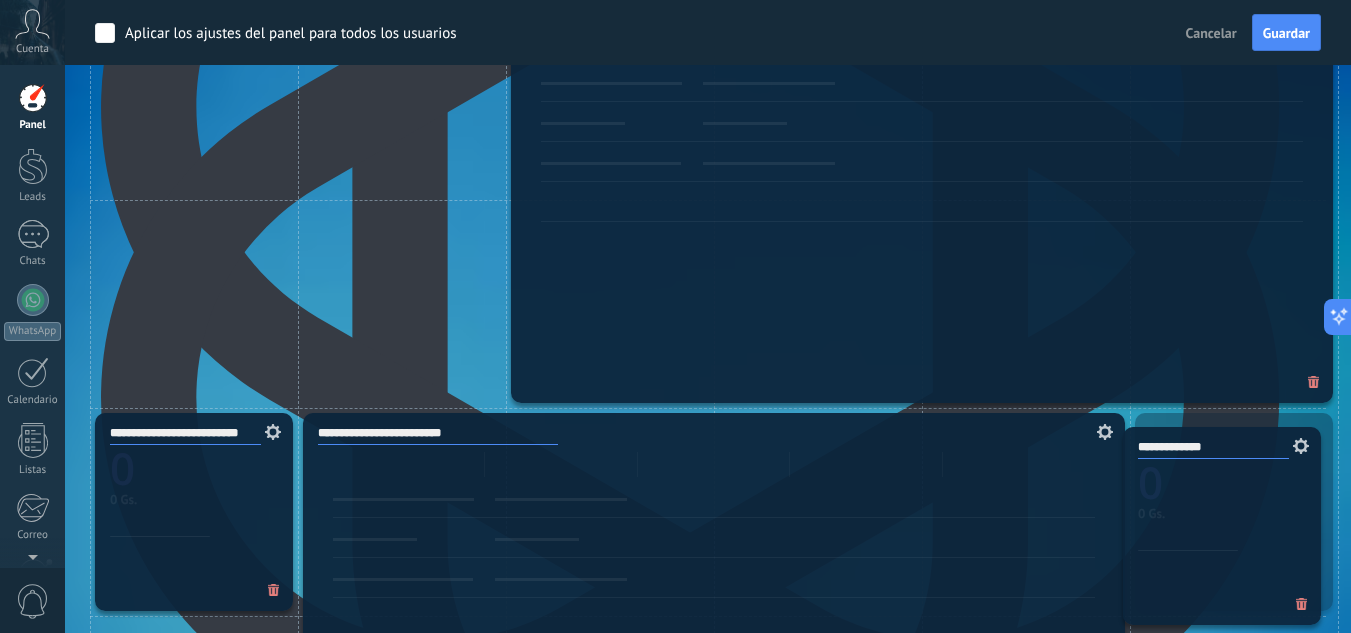 drag, startPoint x: 193, startPoint y: 122, endPoint x: 1227, endPoint y: 552, distance: 1119.8464 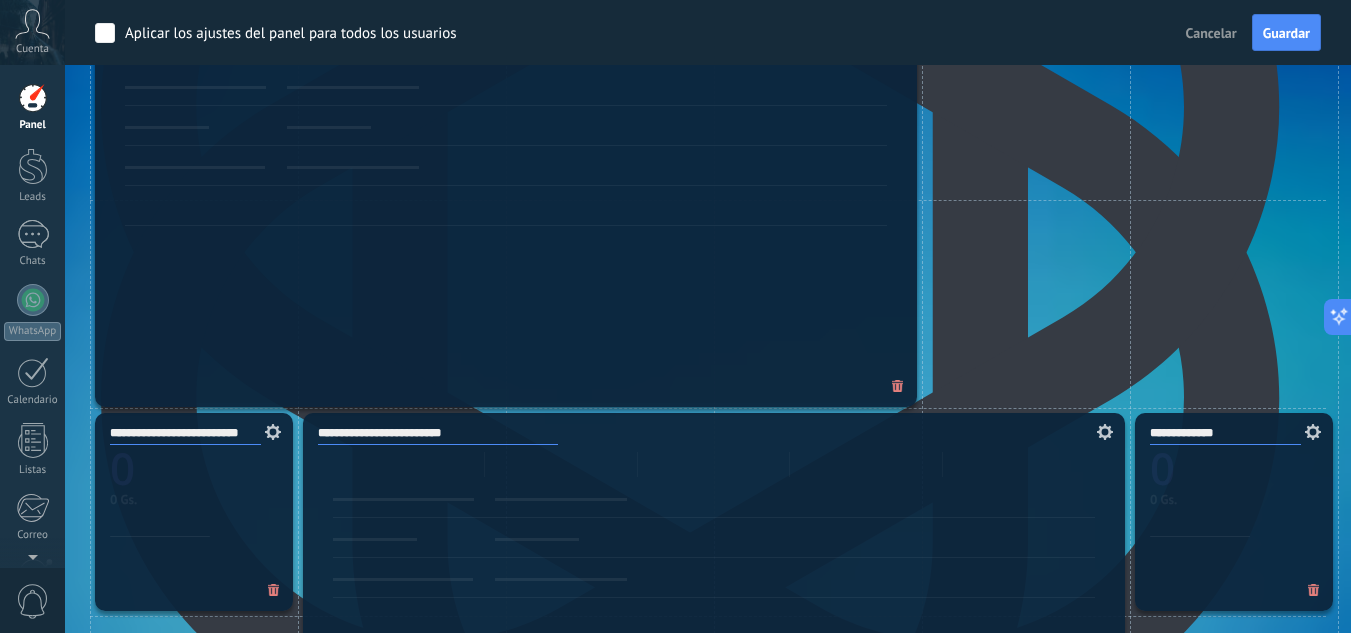 drag, startPoint x: 894, startPoint y: 218, endPoint x: 473, endPoint y: 222, distance: 421.019 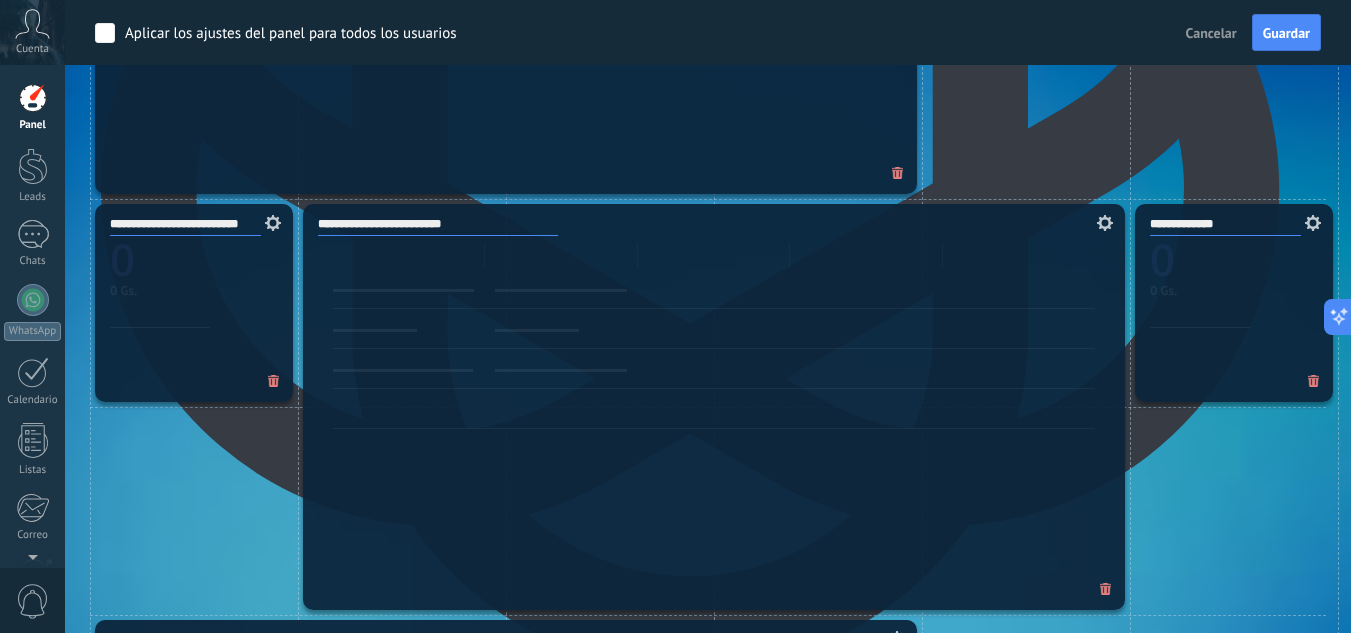 scroll, scrollTop: 1396, scrollLeft: 0, axis: vertical 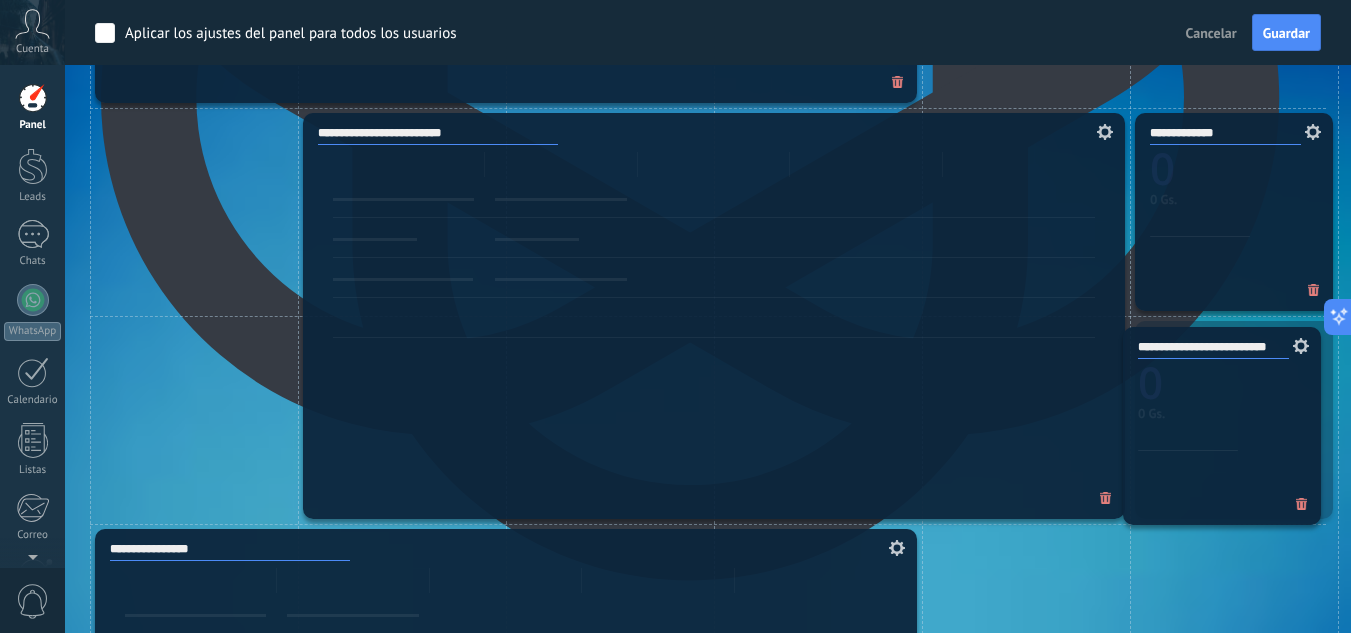 drag, startPoint x: 163, startPoint y: 195, endPoint x: 1347, endPoint y: 409, distance: 1203.1841 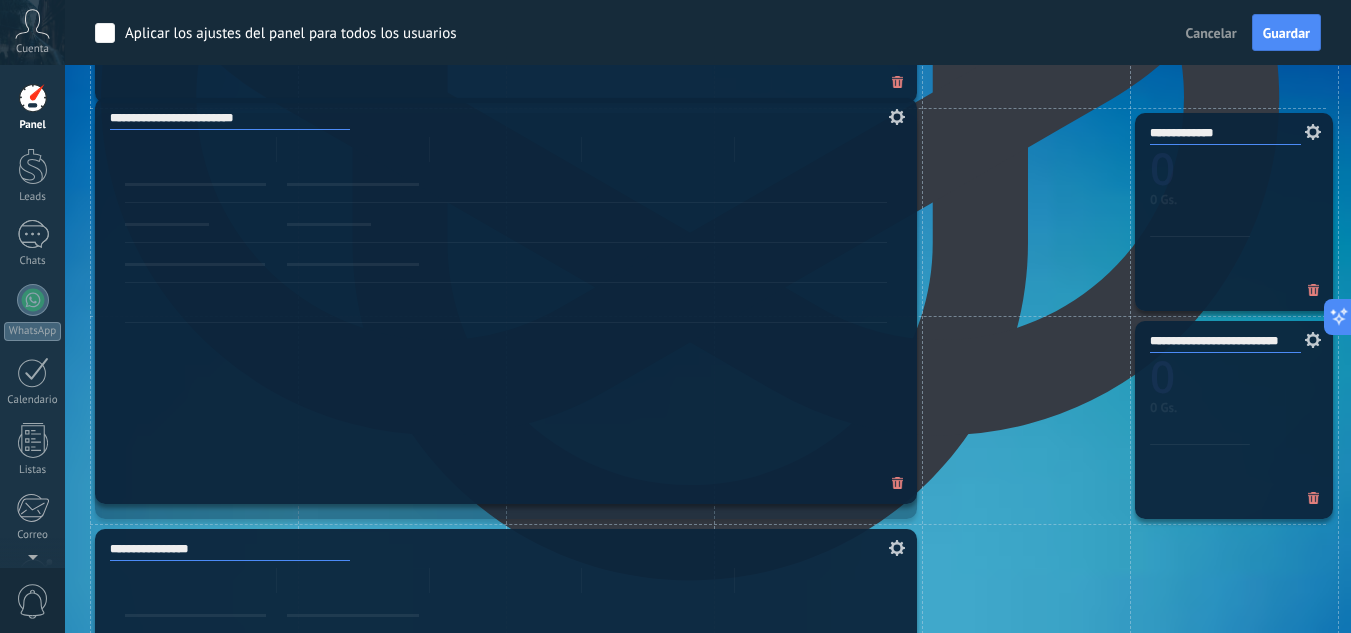 drag, startPoint x: 993, startPoint y: 296, endPoint x: 705, endPoint y: 281, distance: 288.39035 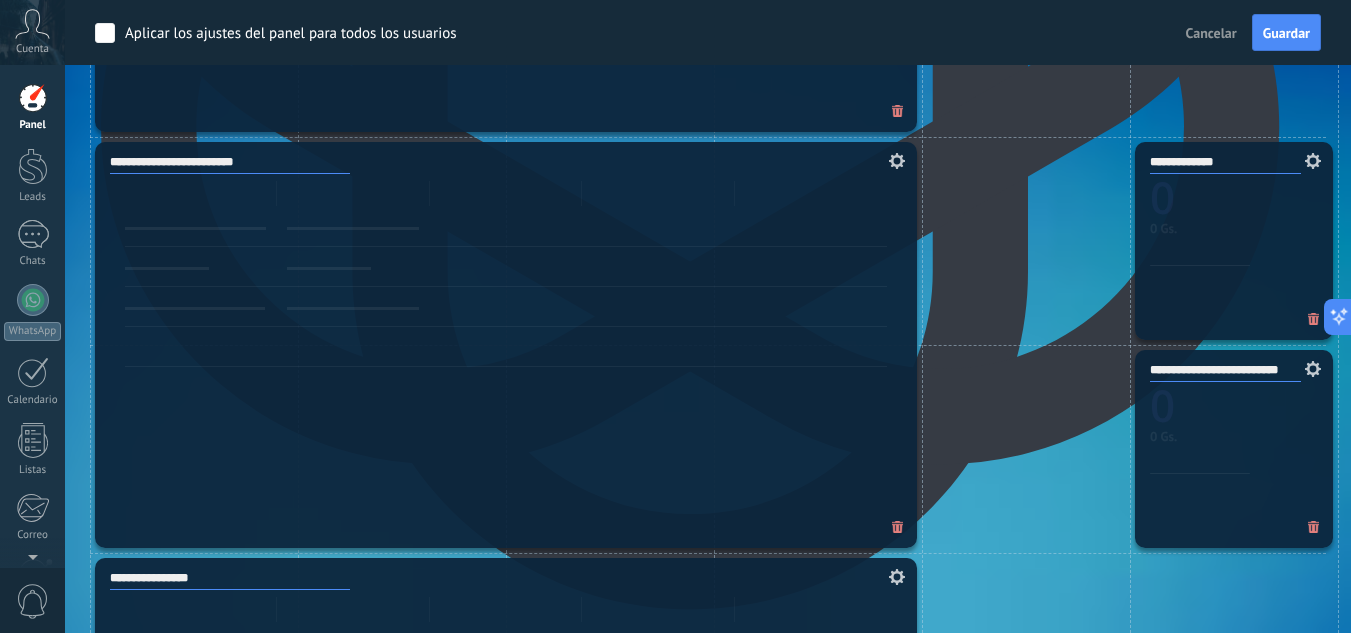 scroll, scrollTop: 1396, scrollLeft: 0, axis: vertical 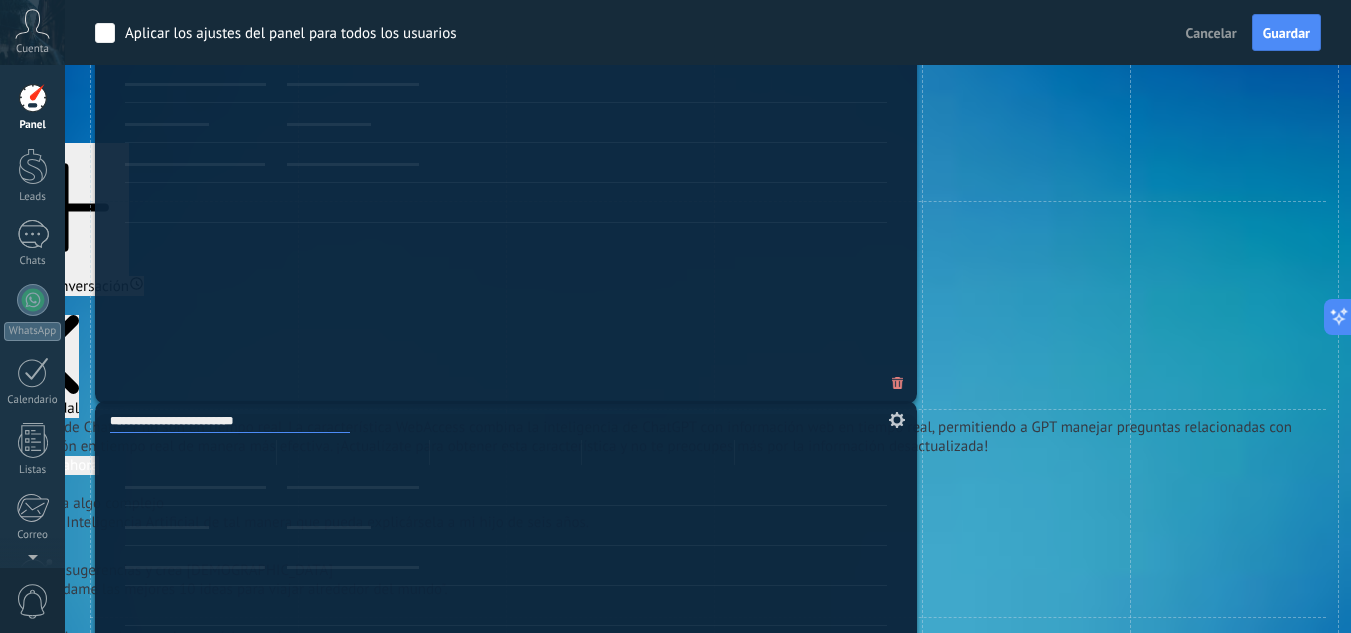 drag, startPoint x: 481, startPoint y: 236, endPoint x: 466, endPoint y: 524, distance: 288.39035 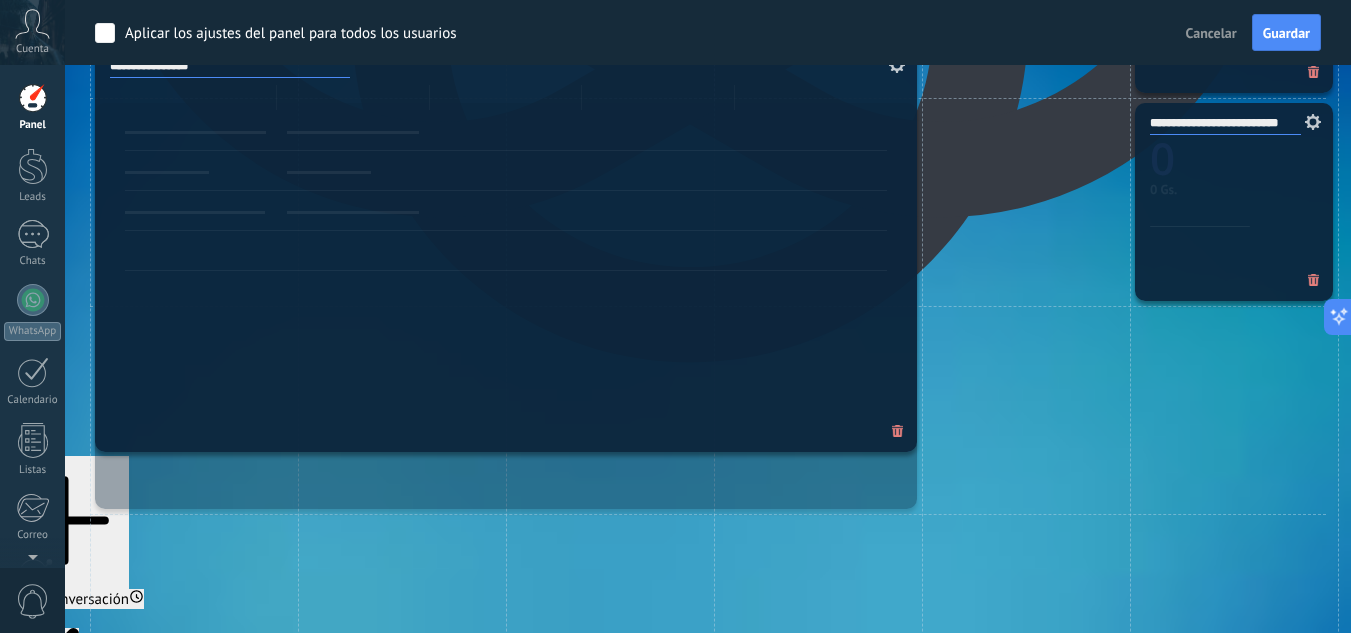 scroll, scrollTop: 1768, scrollLeft: 0, axis: vertical 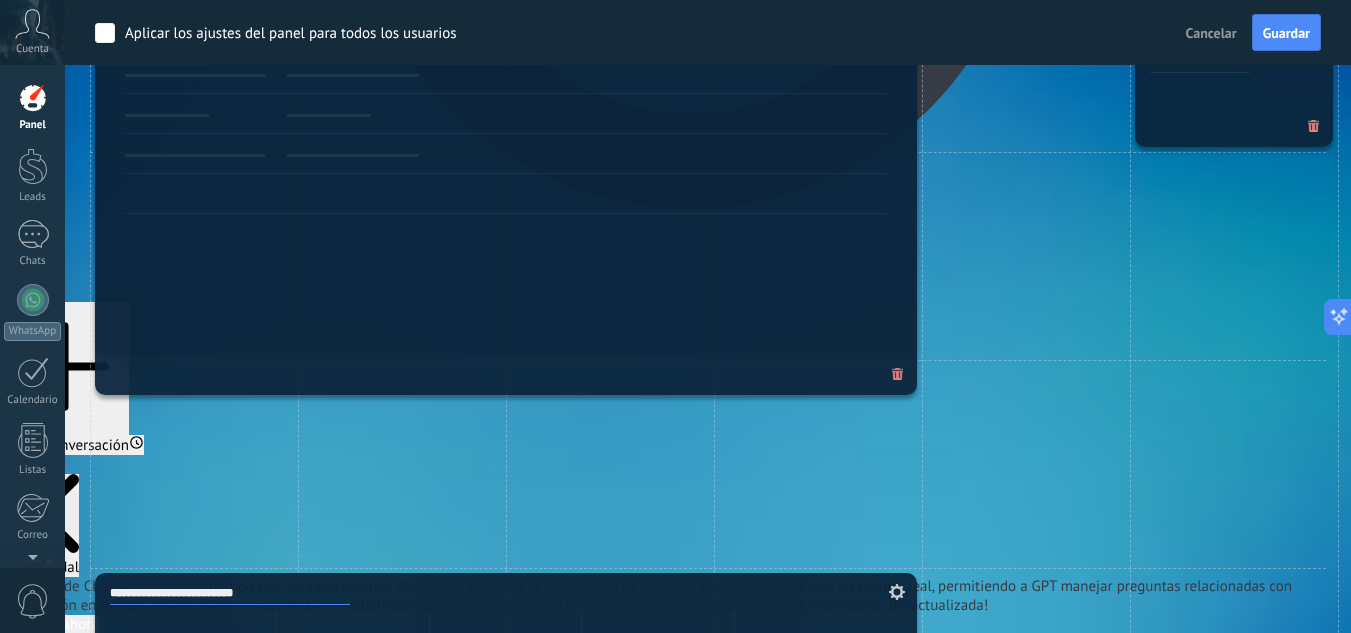 drag, startPoint x: 435, startPoint y: 295, endPoint x: 288, endPoint y: 287, distance: 147.21753 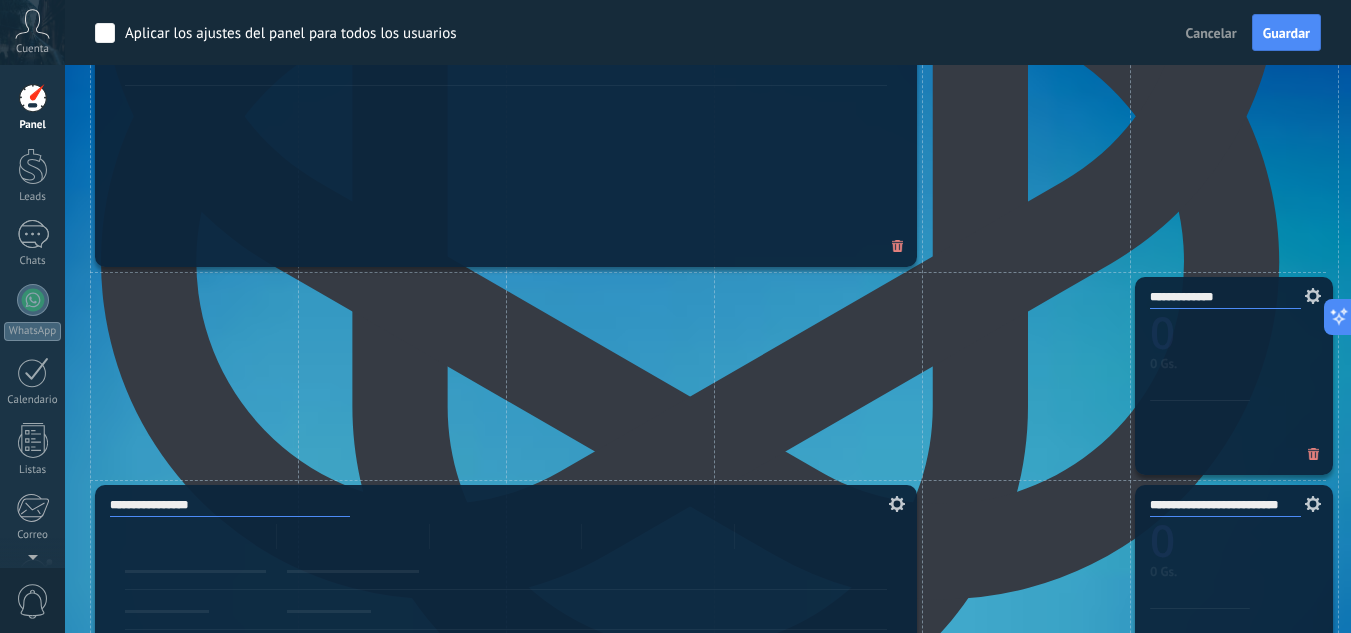scroll, scrollTop: 1268, scrollLeft: 0, axis: vertical 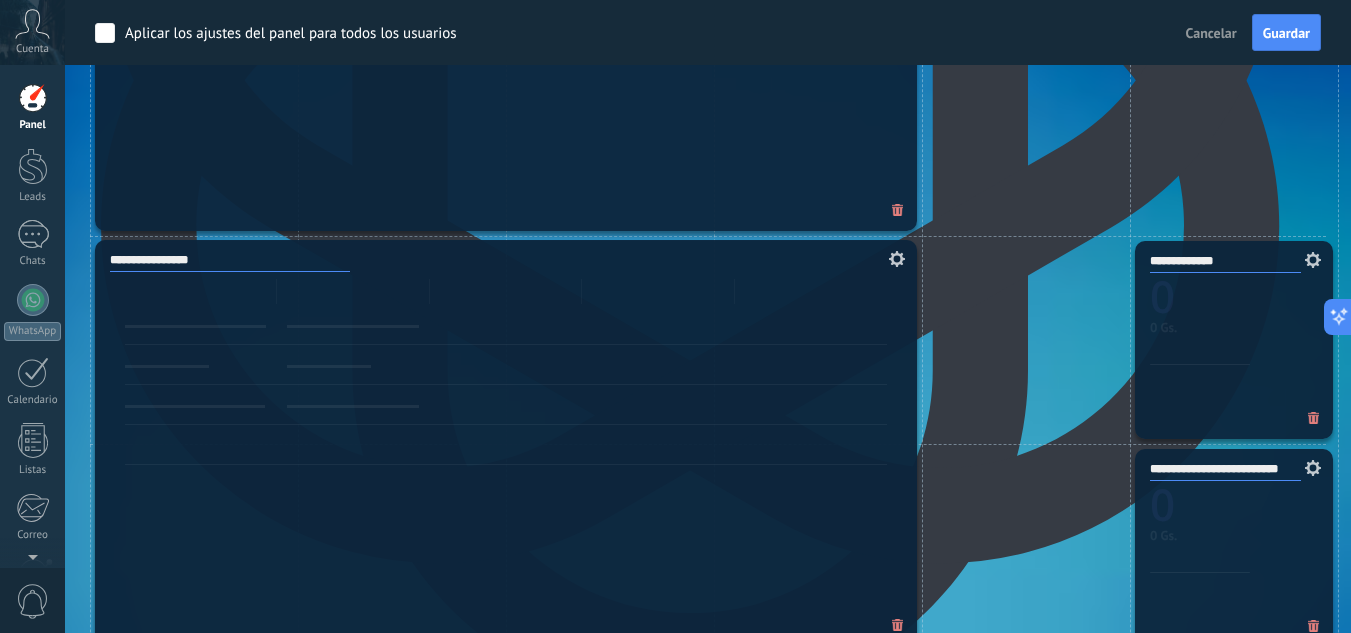 drag, startPoint x: 599, startPoint y: 547, endPoint x: 538, endPoint y: 338, distance: 217.72 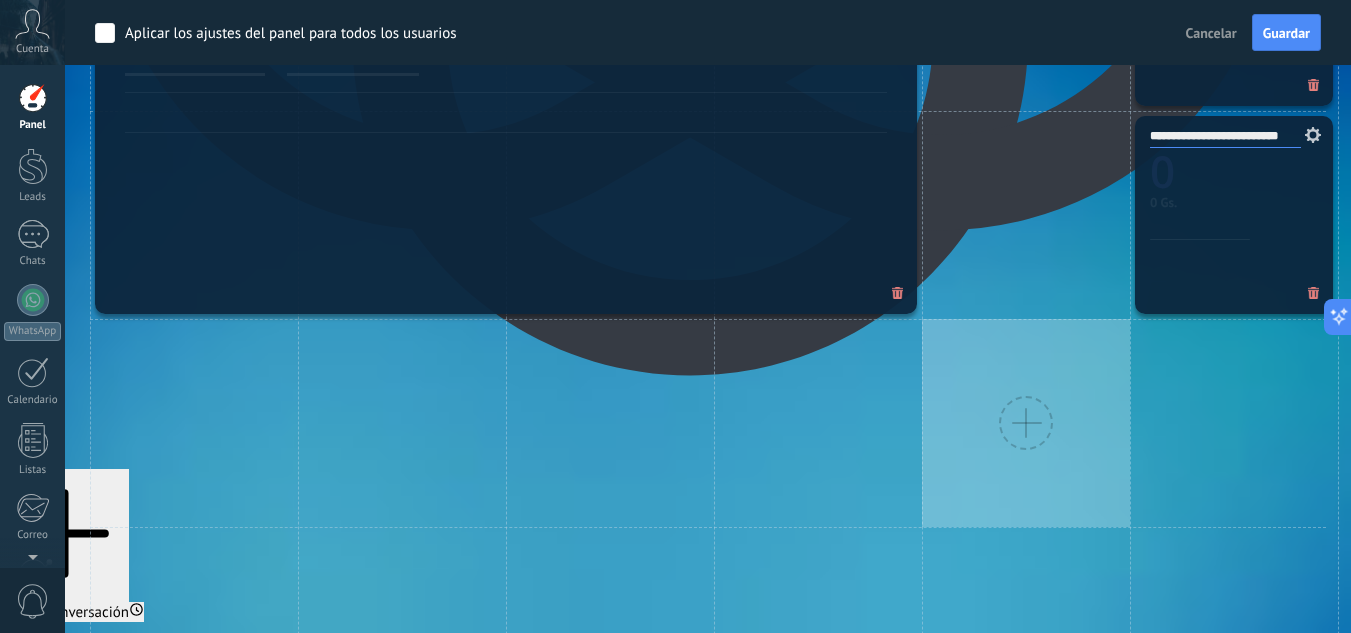 scroll, scrollTop: 1768, scrollLeft: 0, axis: vertical 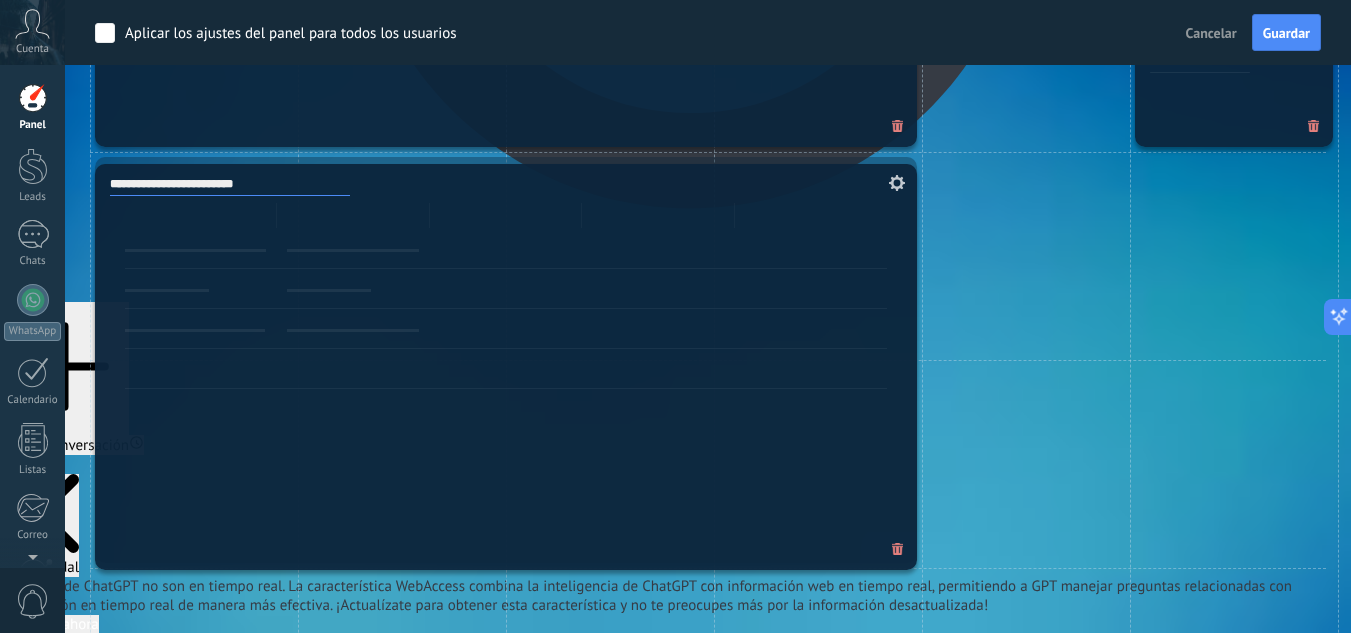 drag, startPoint x: 607, startPoint y: 603, endPoint x: 554, endPoint y: 194, distance: 412.41968 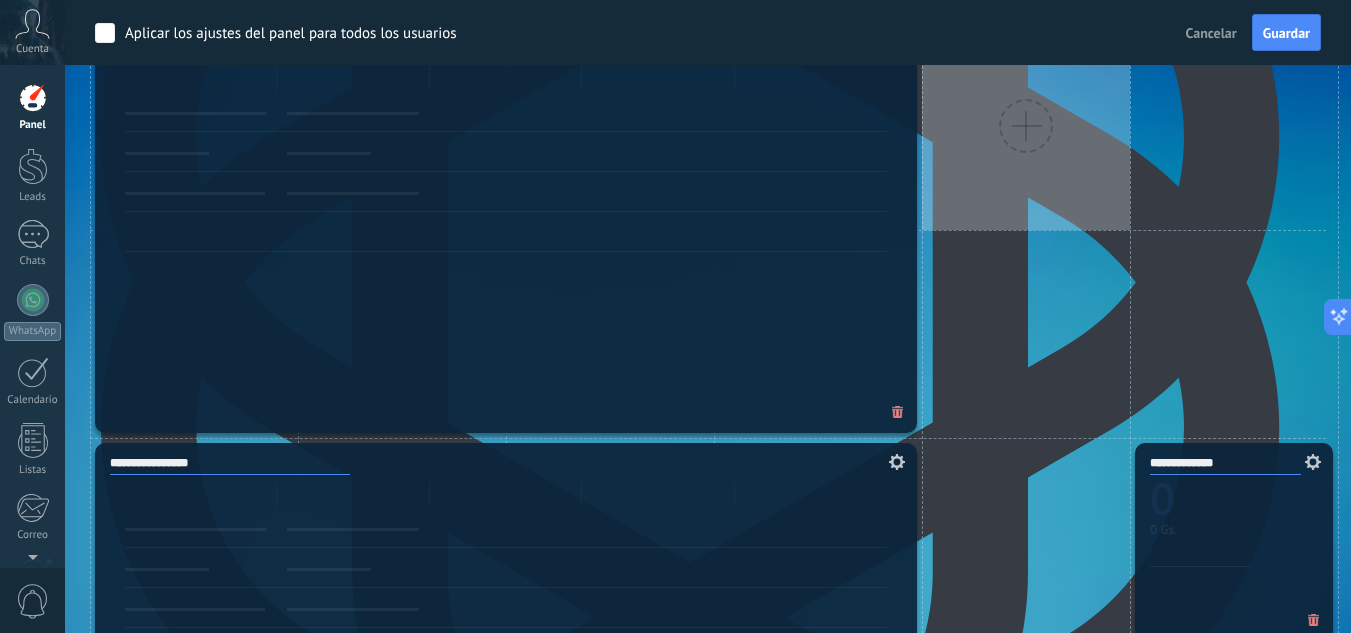 scroll, scrollTop: 1068, scrollLeft: 0, axis: vertical 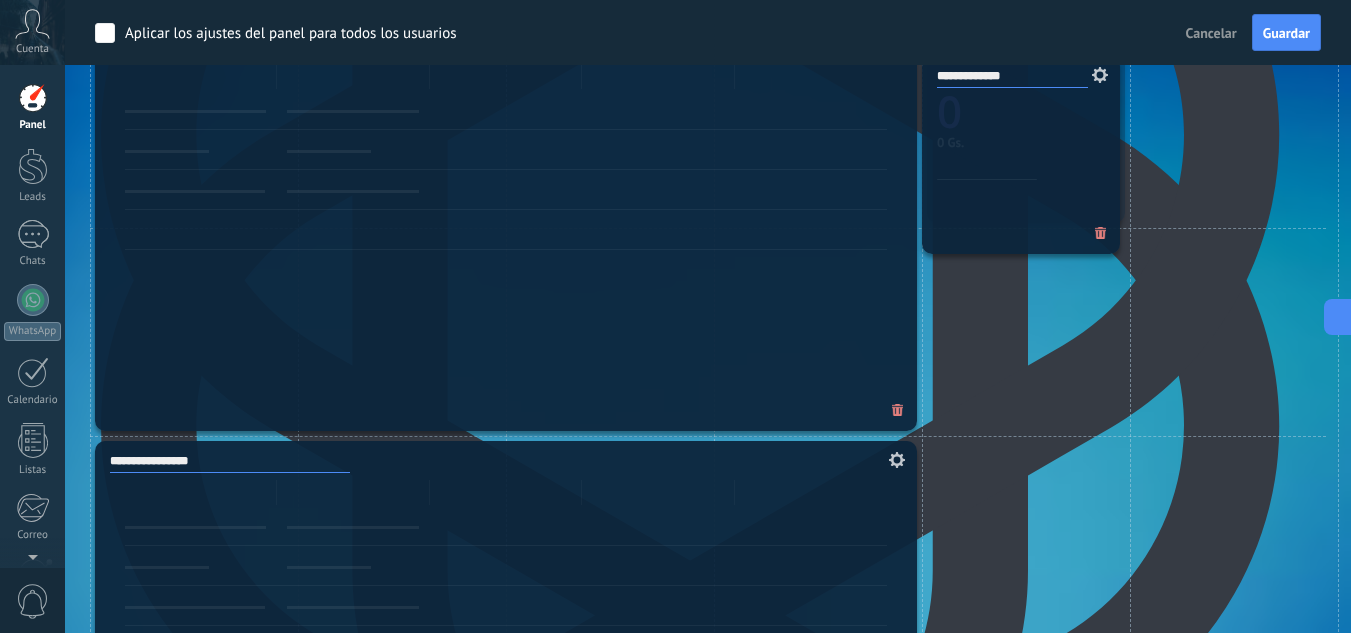 drag, startPoint x: 1209, startPoint y: 553, endPoint x: 996, endPoint y: 168, distance: 439.9932 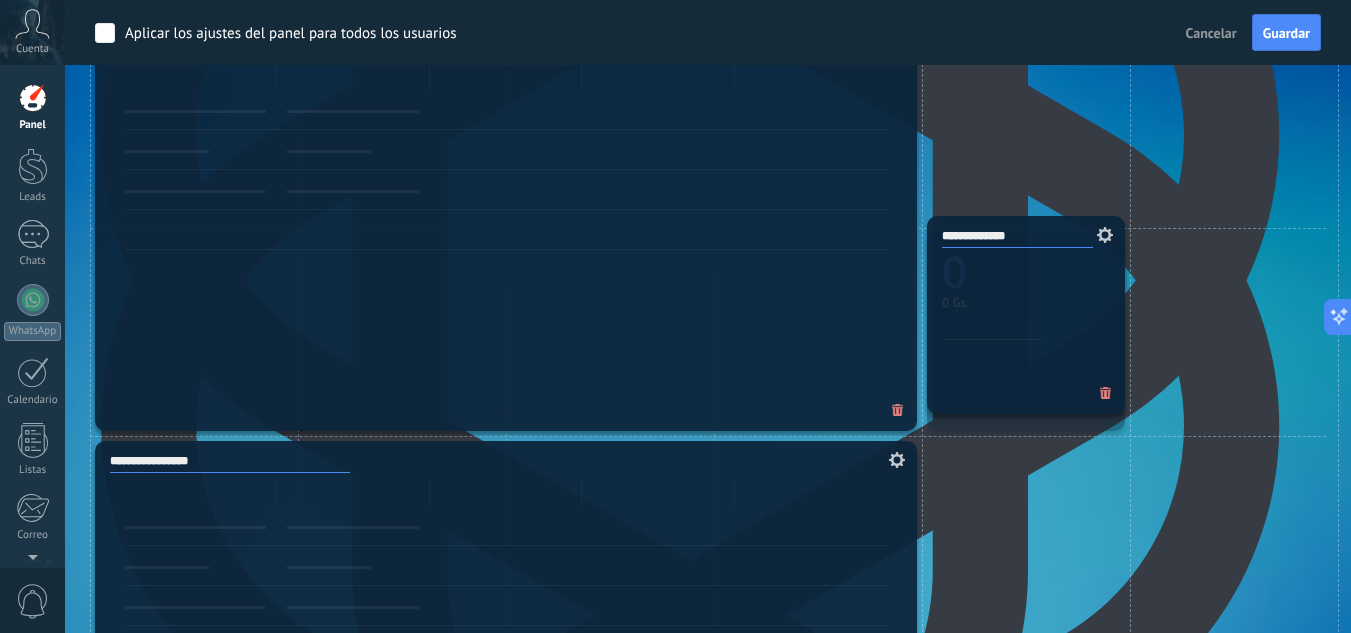 drag, startPoint x: 1030, startPoint y: 126, endPoint x: 1030, endPoint y: 317, distance: 191 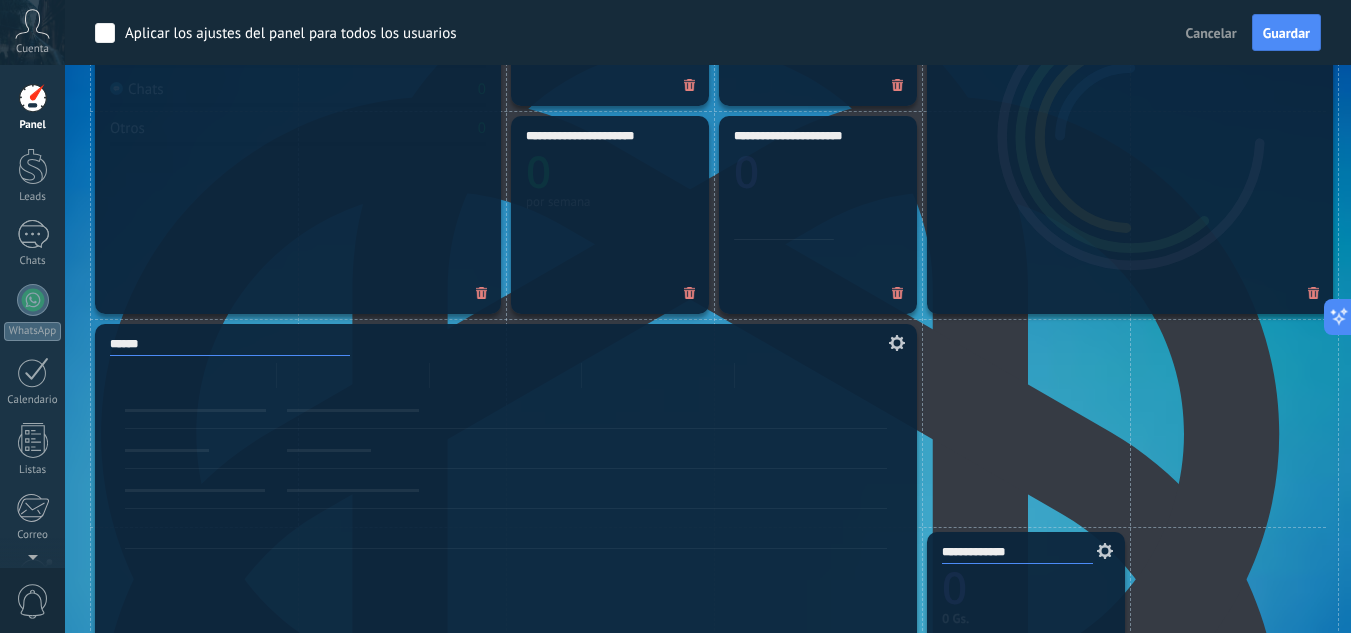scroll, scrollTop: 1168, scrollLeft: 0, axis: vertical 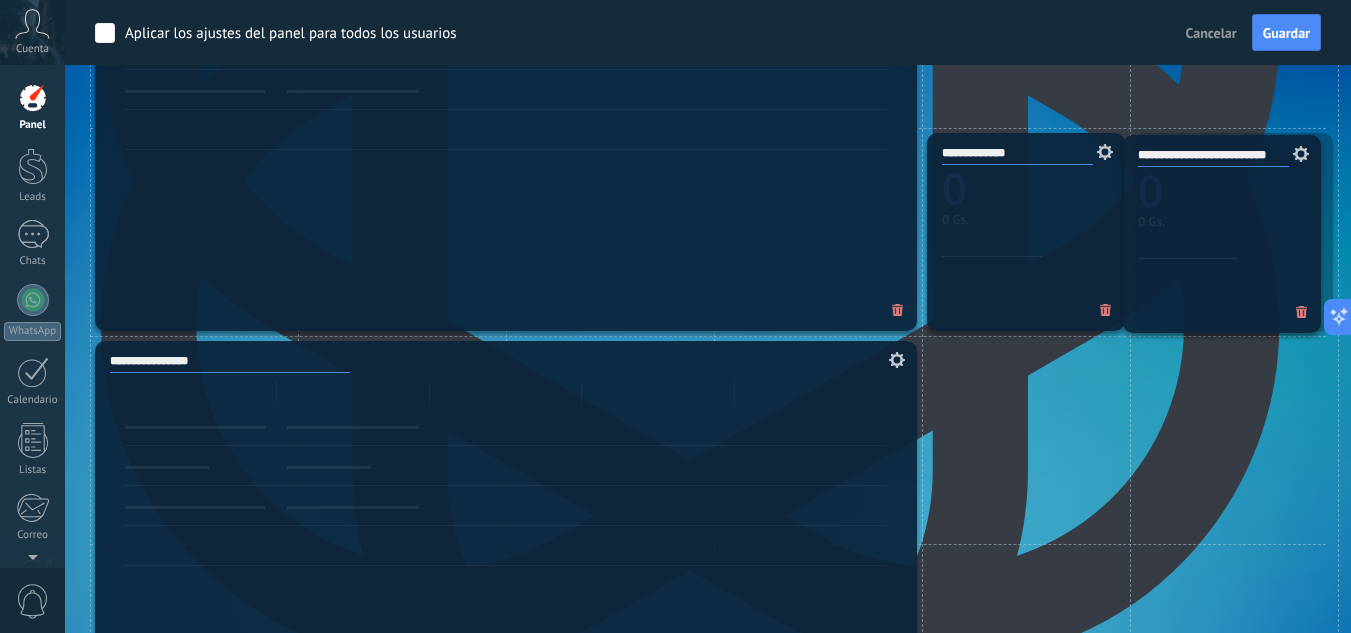 drag, startPoint x: 1209, startPoint y: 600, endPoint x: 1281, endPoint y: 187, distance: 419.22906 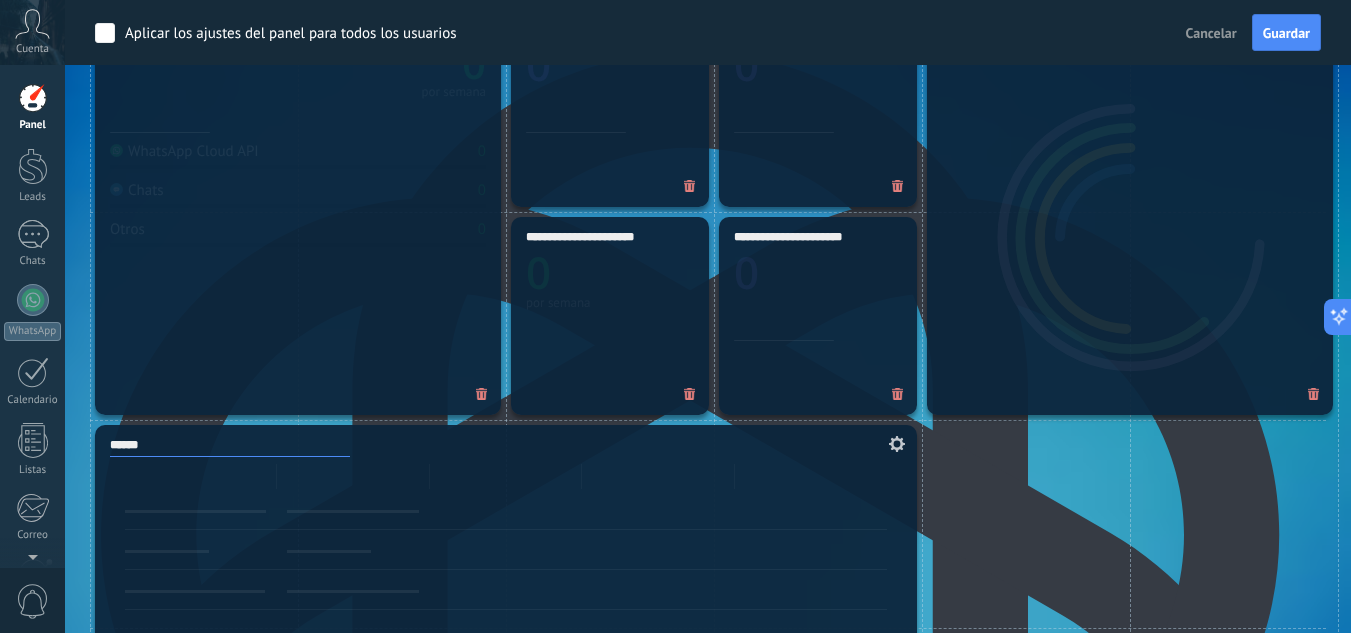 scroll, scrollTop: 368, scrollLeft: 0, axis: vertical 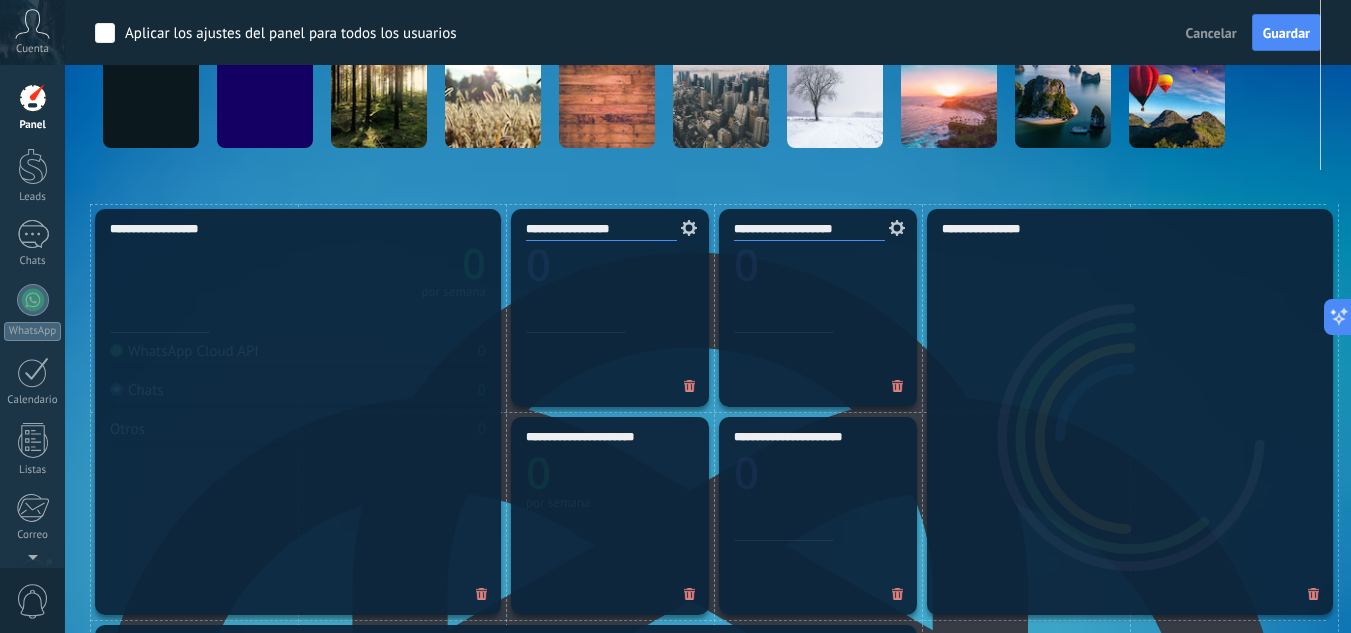 click on "**********" at bounding box center [1130, 412] 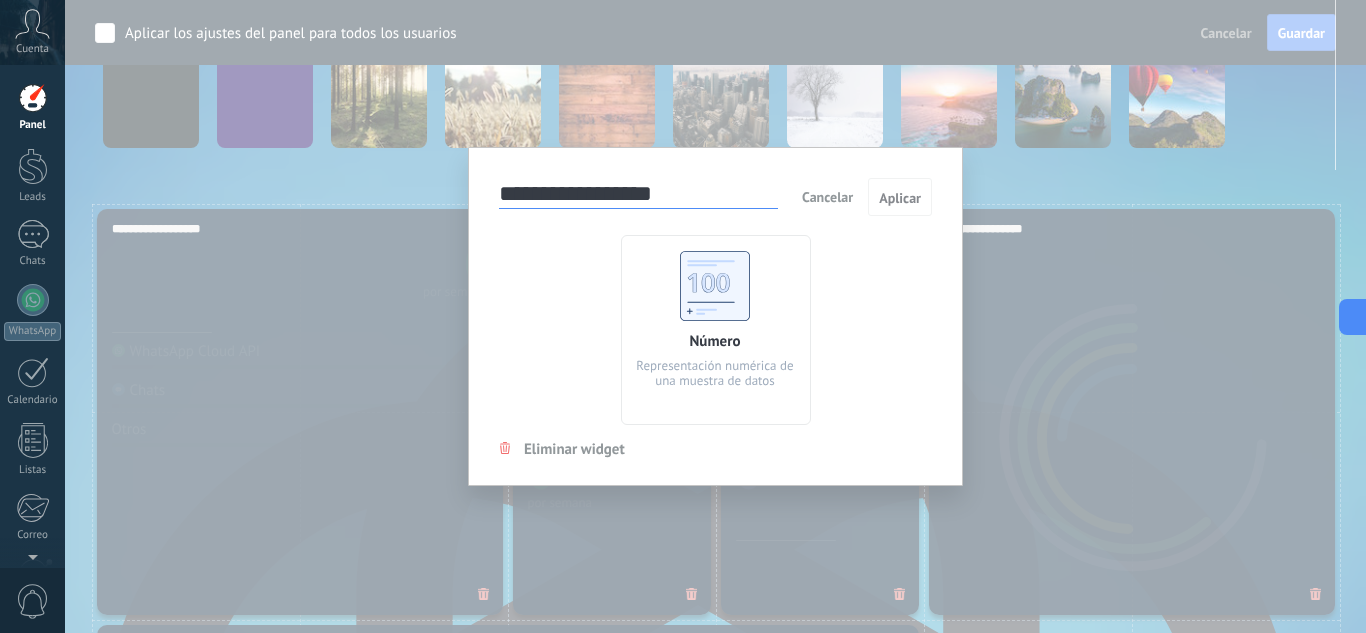 click on "**********" at bounding box center [715, 316] 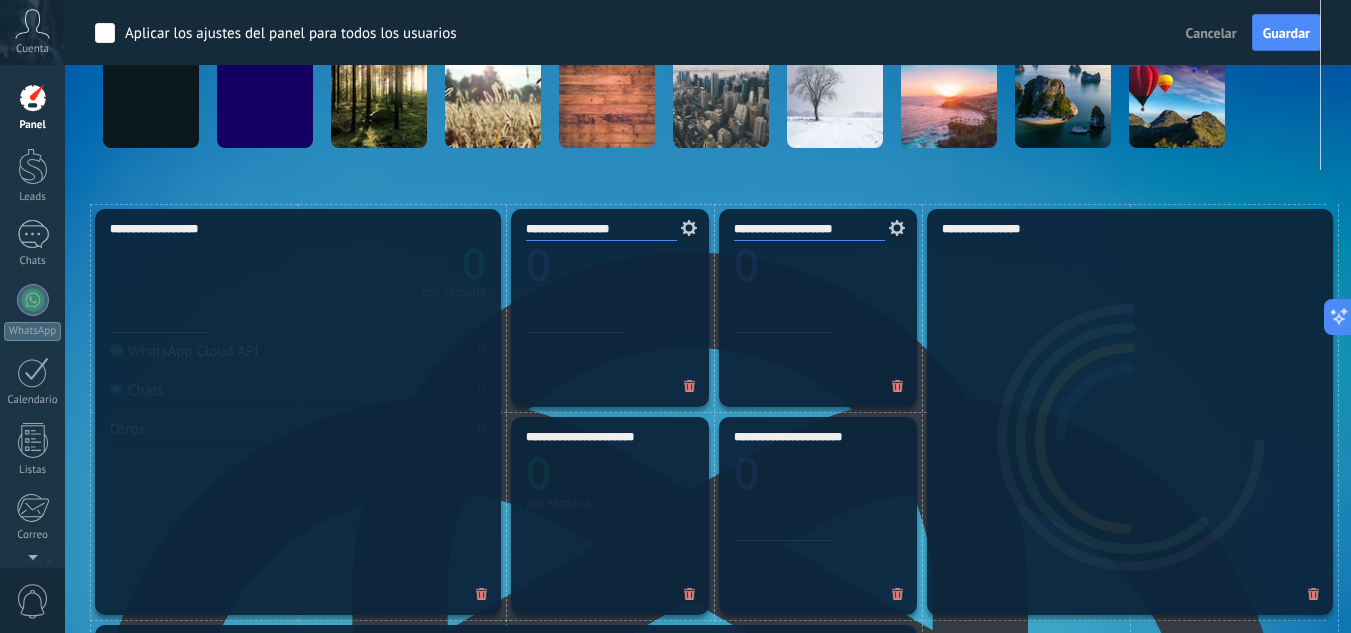 click 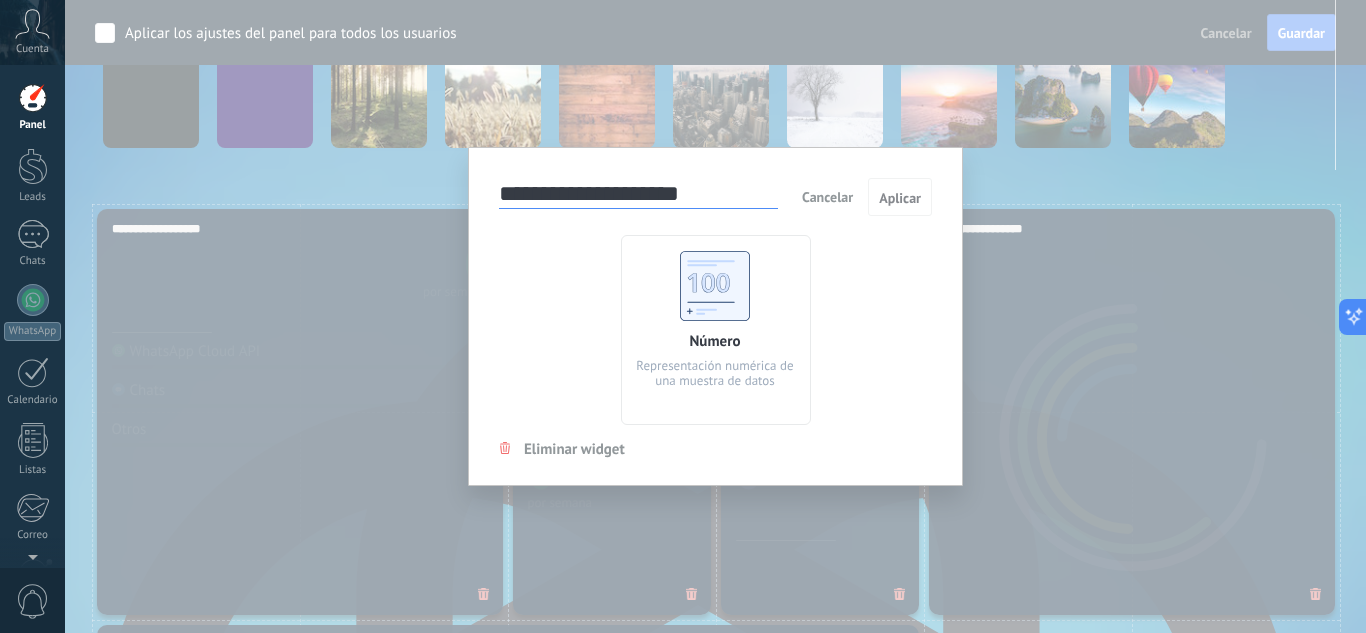 click on "**********" at bounding box center [715, 316] 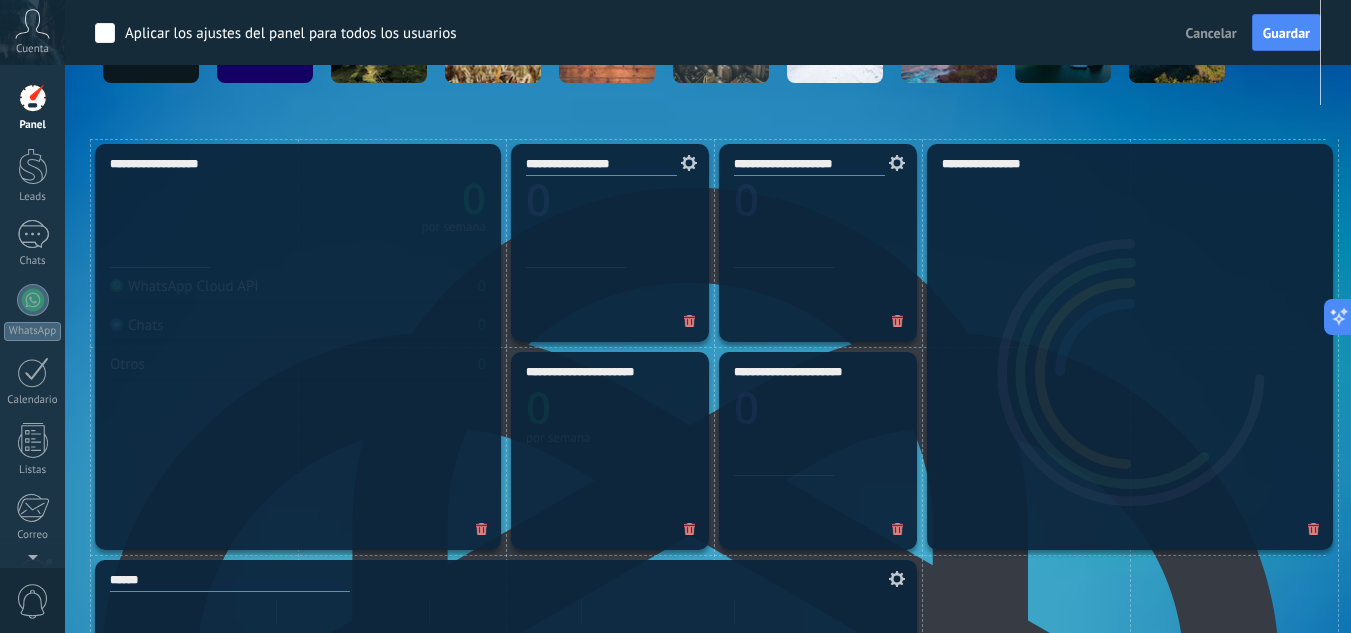 scroll, scrollTop: 568, scrollLeft: 0, axis: vertical 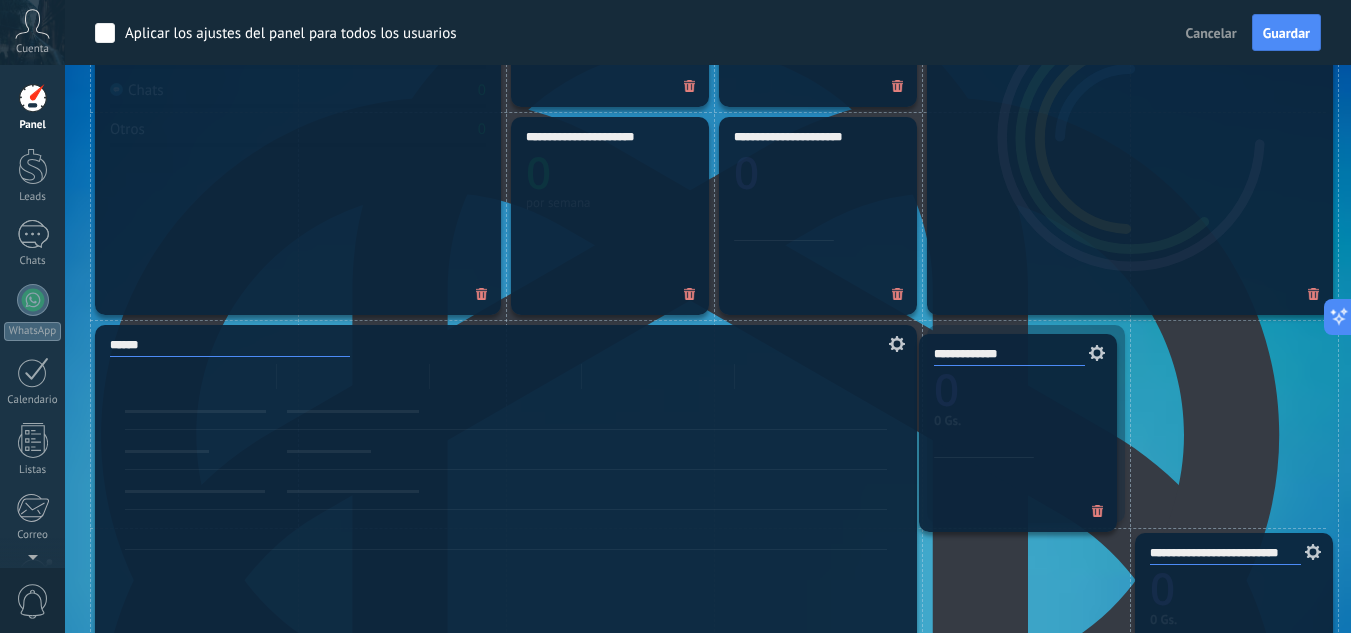 drag, startPoint x: 1004, startPoint y: 582, endPoint x: 996, endPoint y: 383, distance: 199.16074 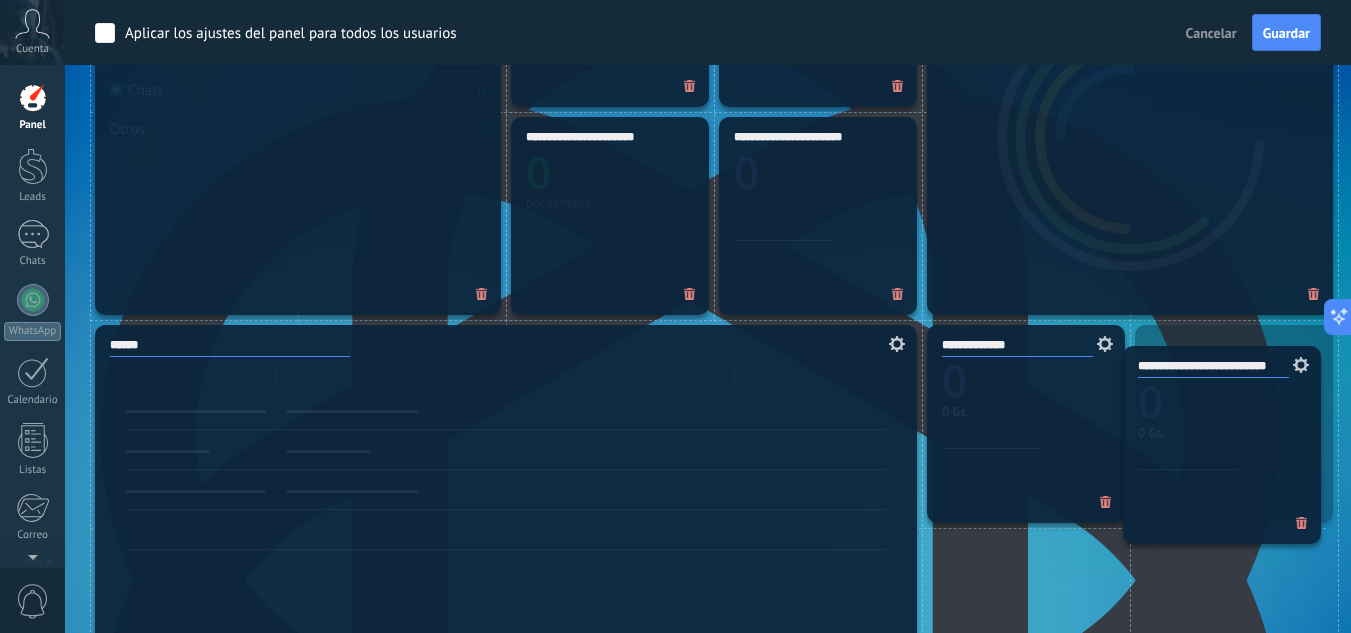 drag, startPoint x: 1204, startPoint y: 577, endPoint x: 1207, endPoint y: 390, distance: 187.02406 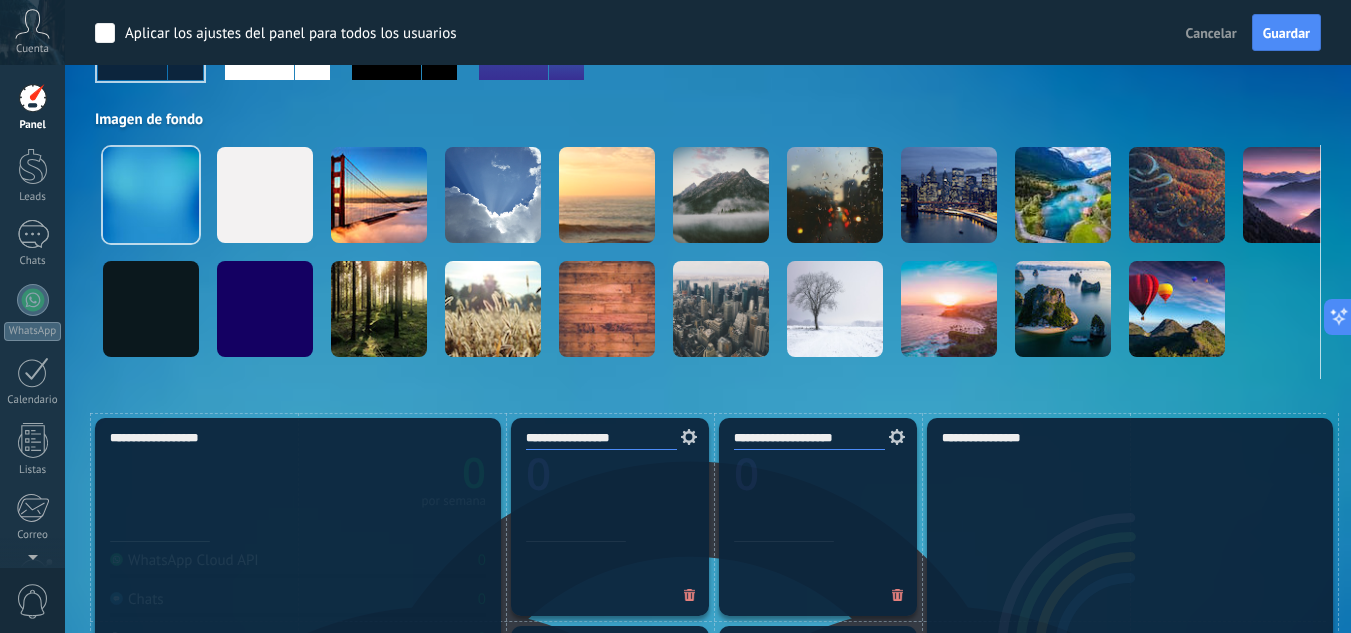 scroll, scrollTop: 0, scrollLeft: 0, axis: both 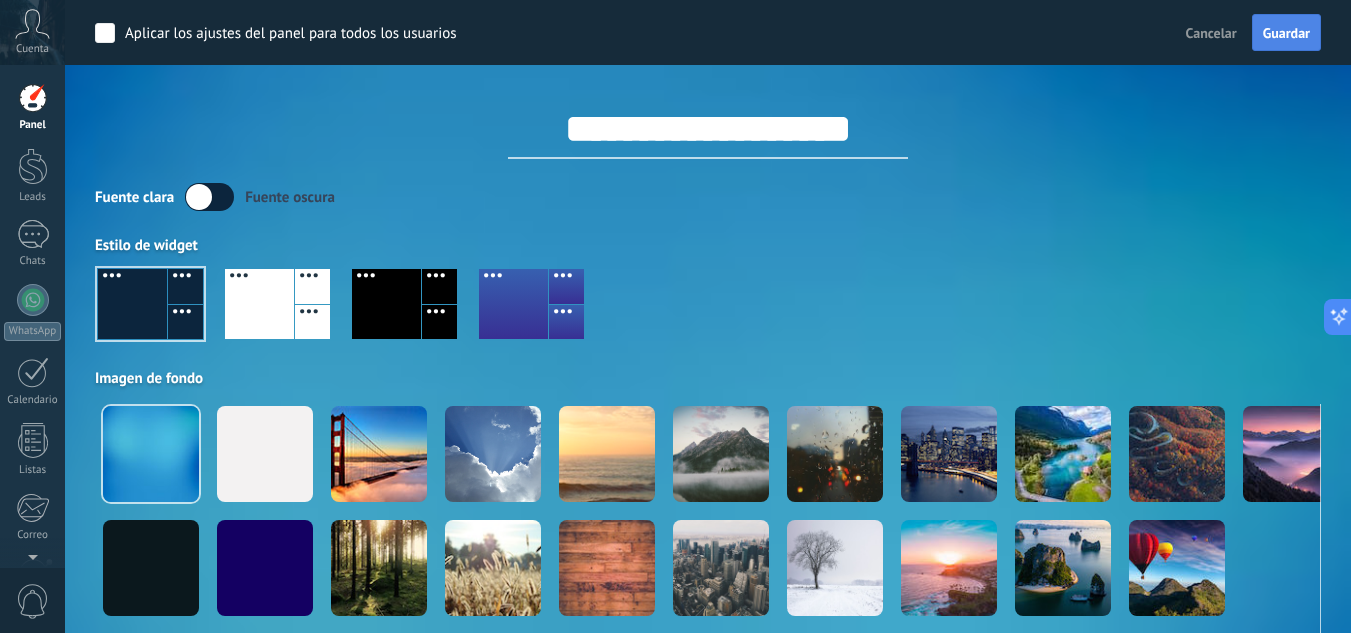 click on "Guardar" at bounding box center [1286, 33] 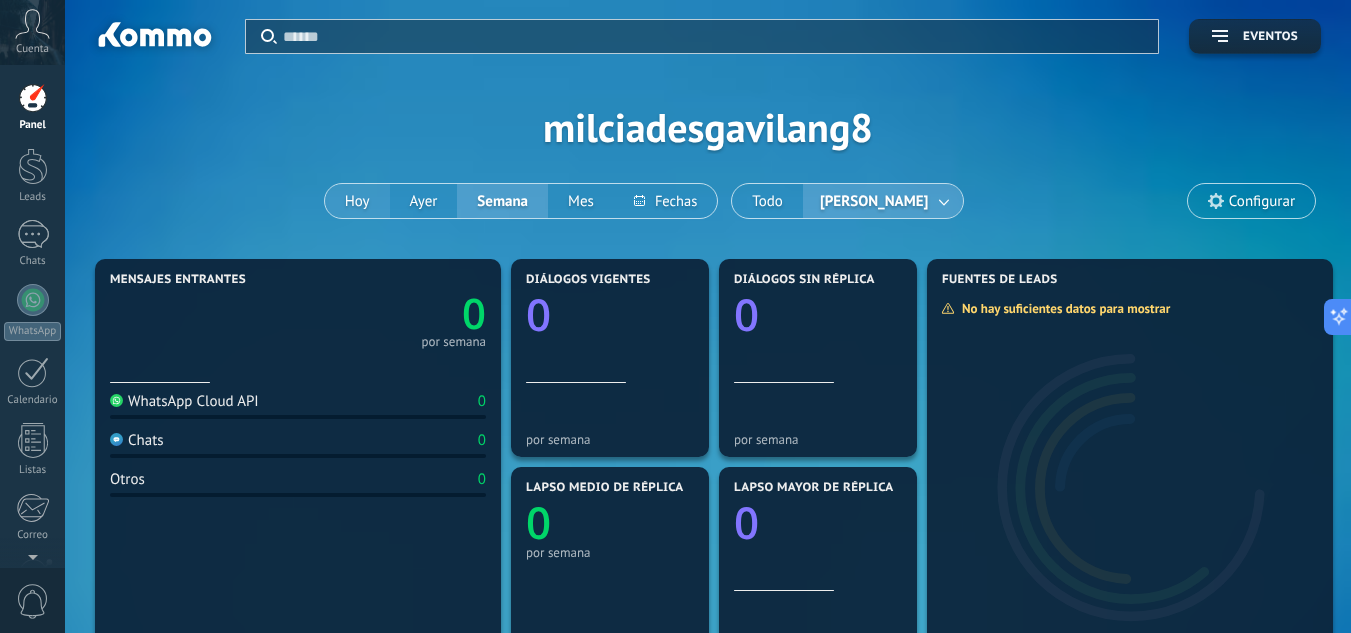 click on "Hoy" at bounding box center (357, 201) 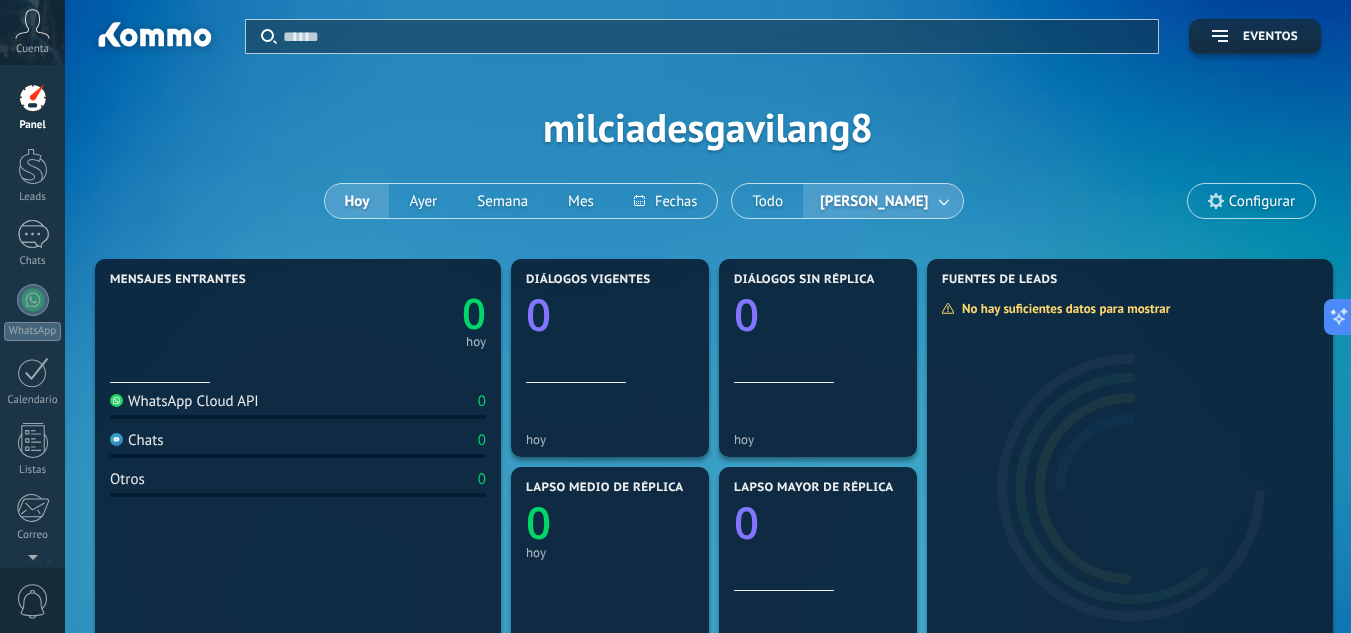 click on "Configurar" at bounding box center (1262, 201) 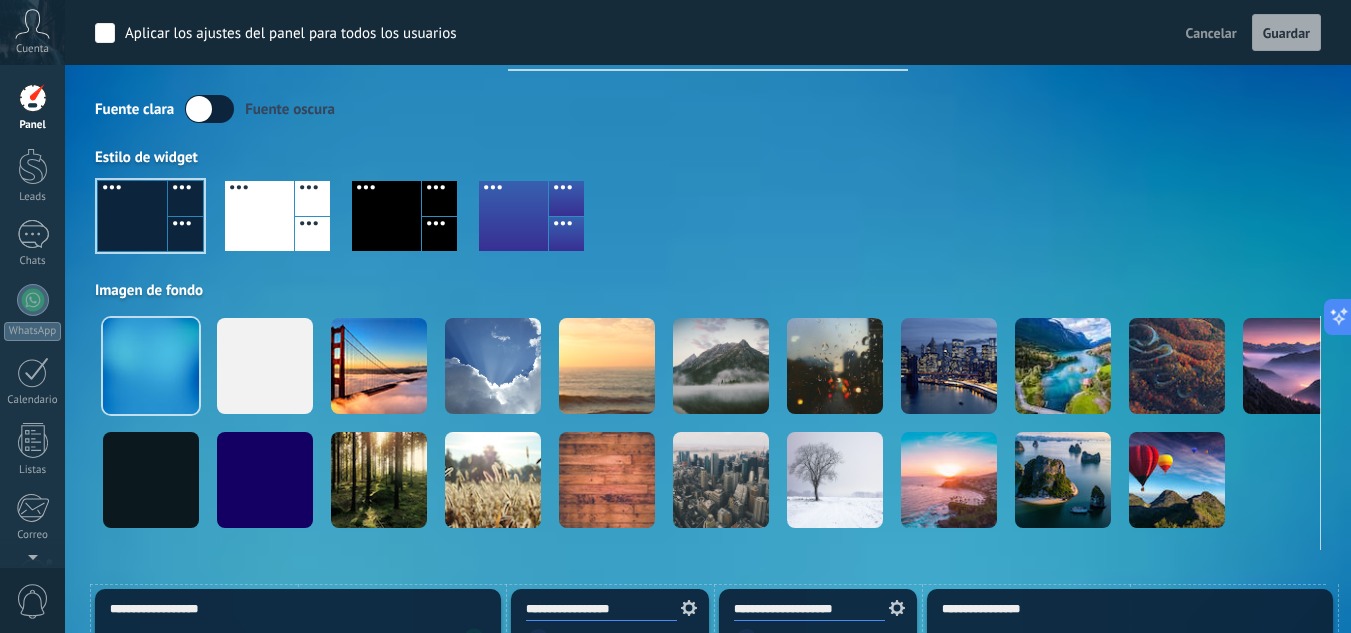 scroll, scrollTop: 0, scrollLeft: 0, axis: both 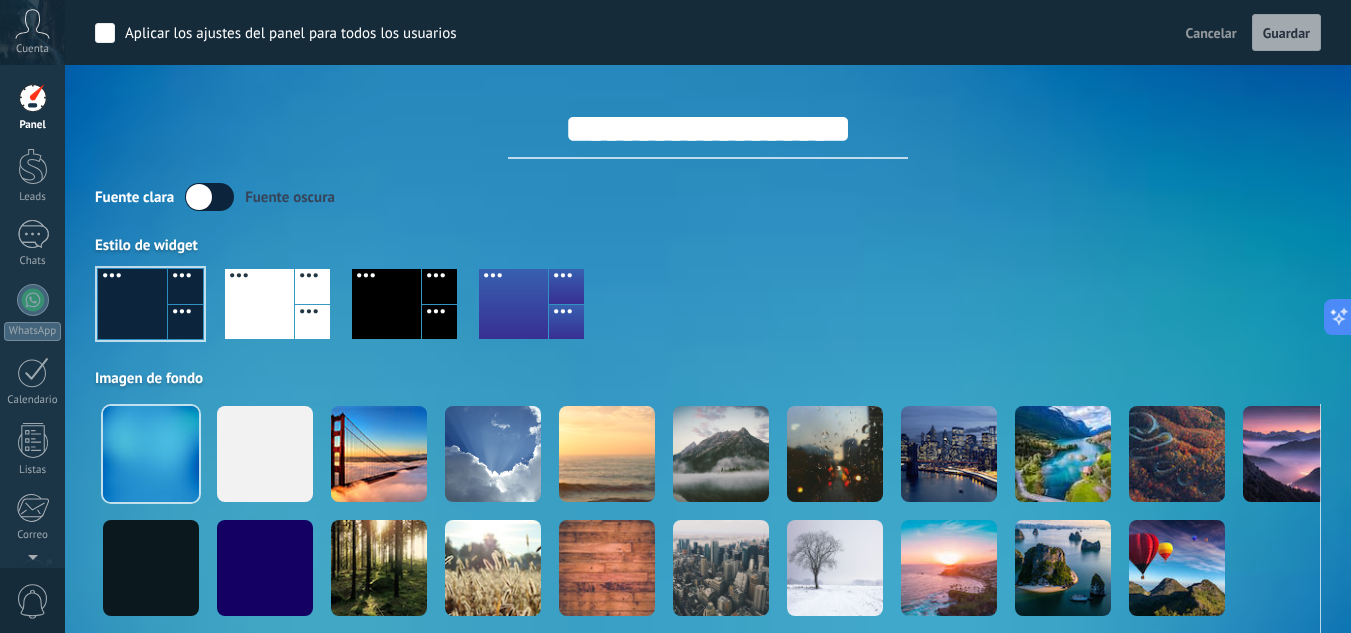 click on "**********" at bounding box center (708, 129) 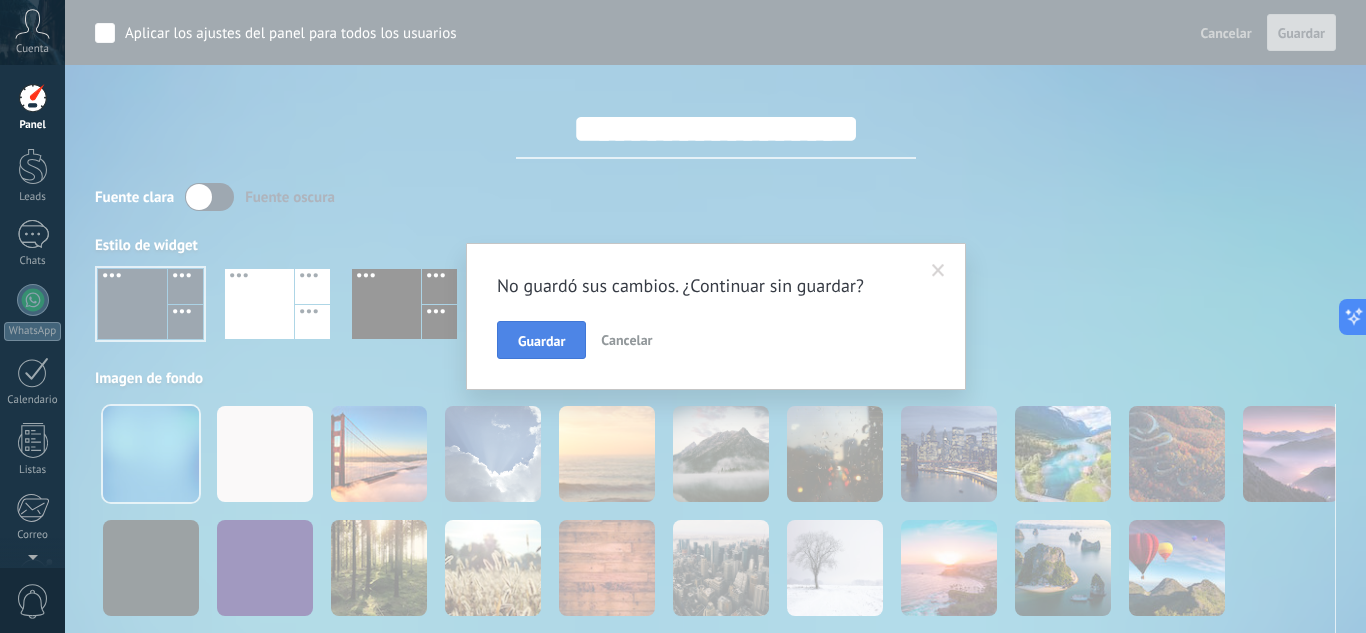 click on "Guardar" at bounding box center [541, 341] 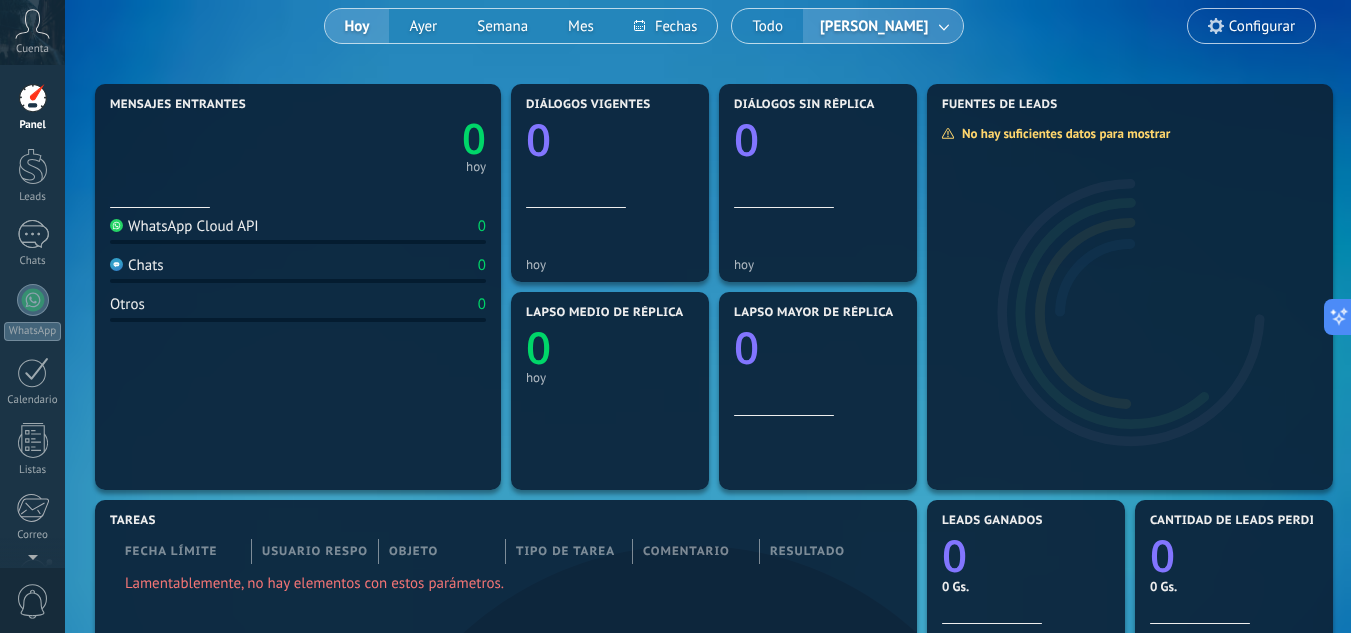 scroll, scrollTop: 0, scrollLeft: 0, axis: both 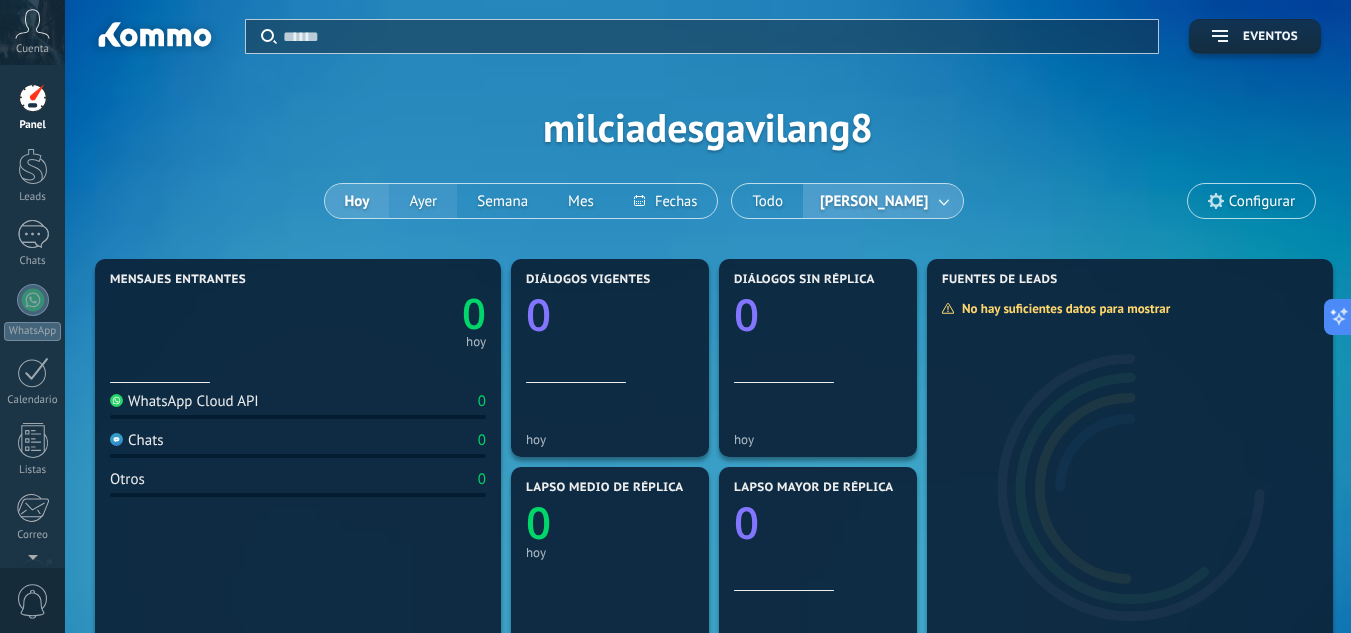 click on "Ayer" at bounding box center [423, 201] 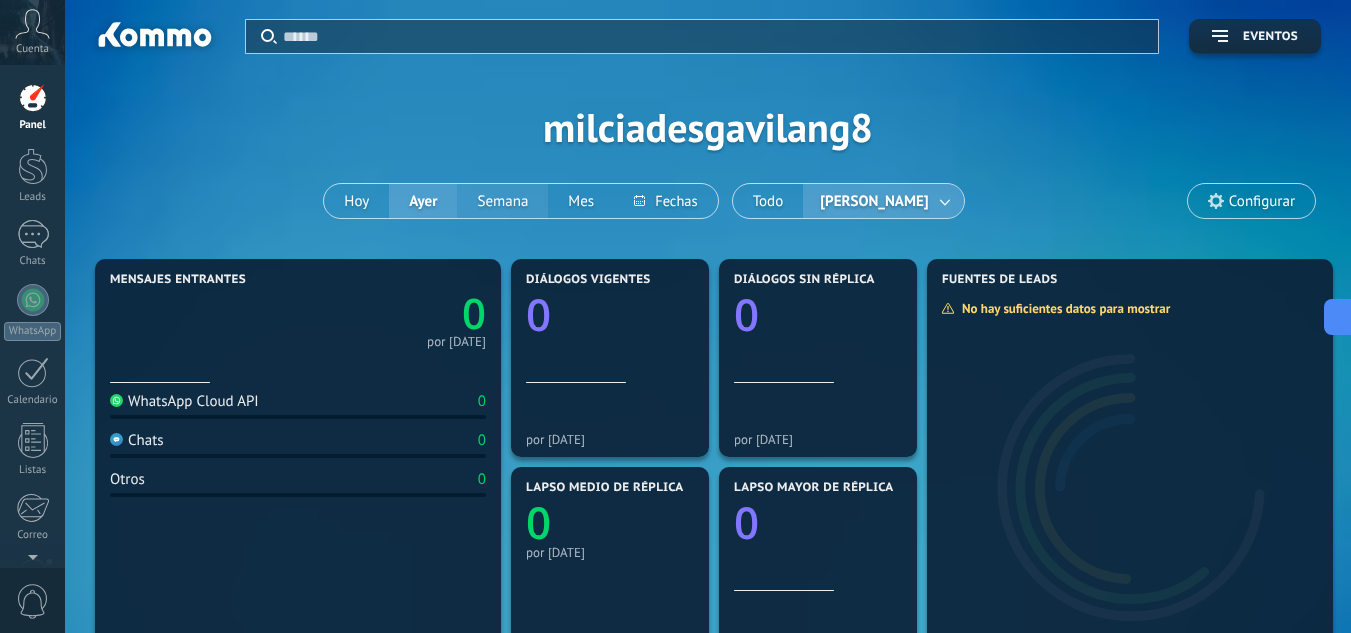 click on "Semana" at bounding box center (502, 201) 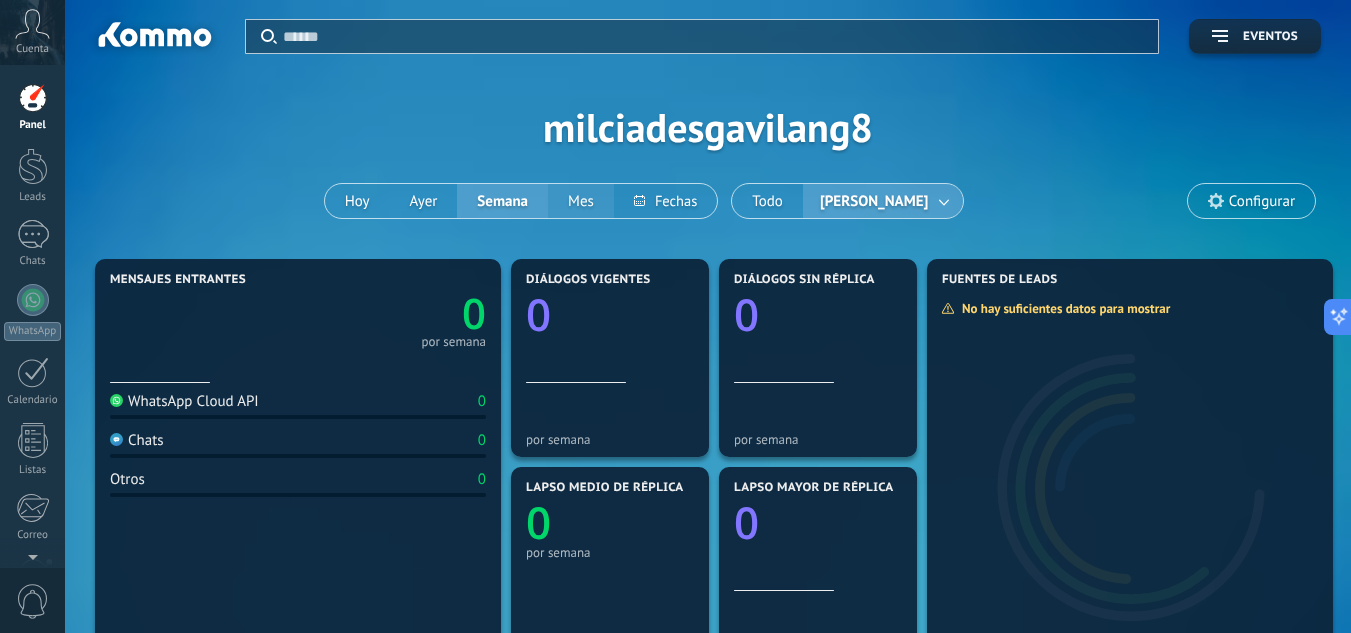 click on "Mes" at bounding box center (581, 201) 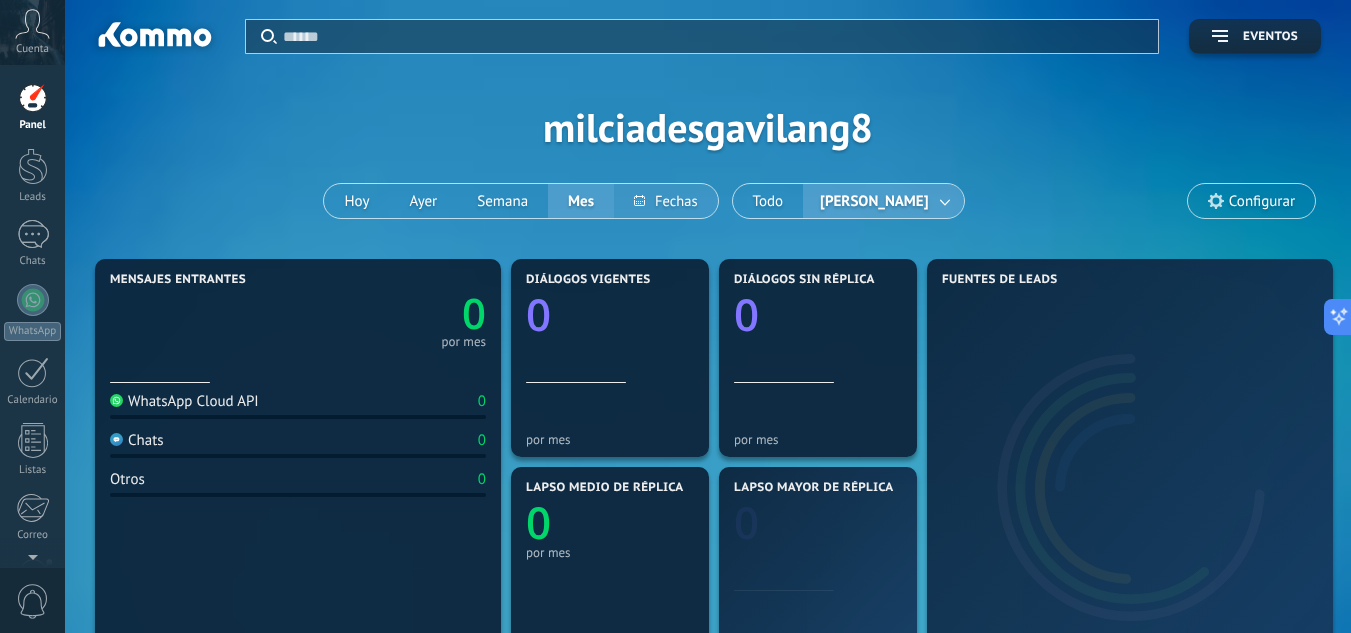 click at bounding box center (665, 201) 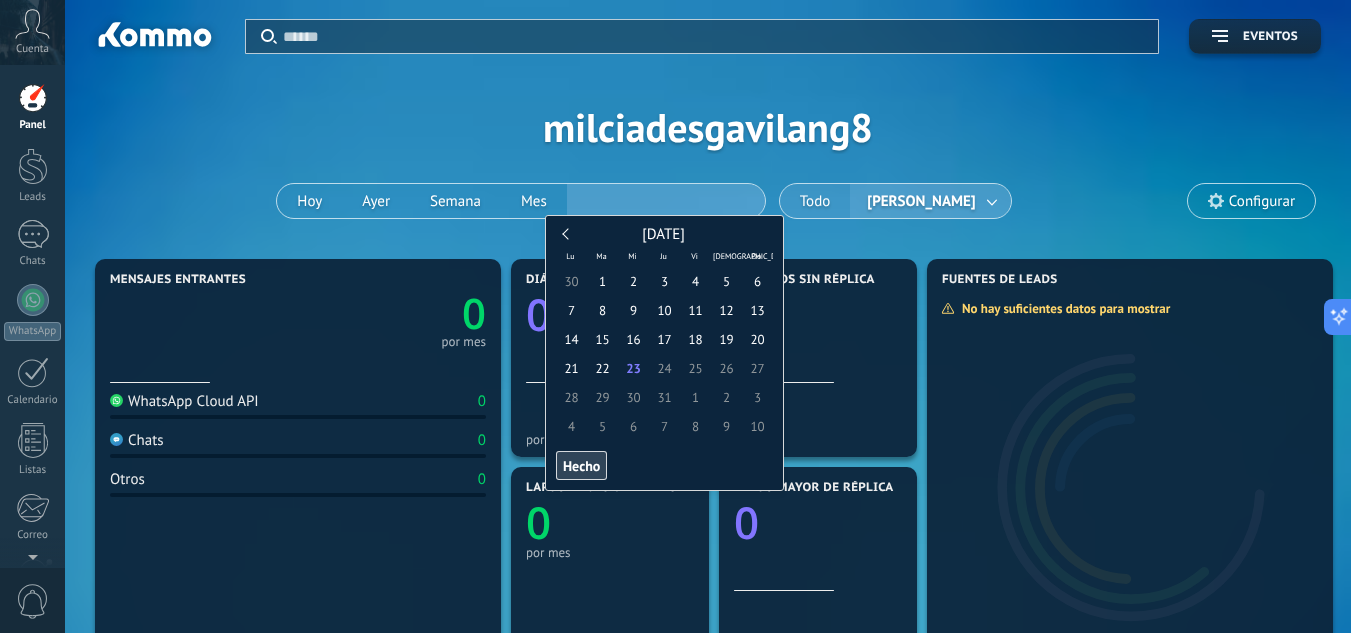 click on "Todo [PERSON_NAME]" at bounding box center [895, 201] 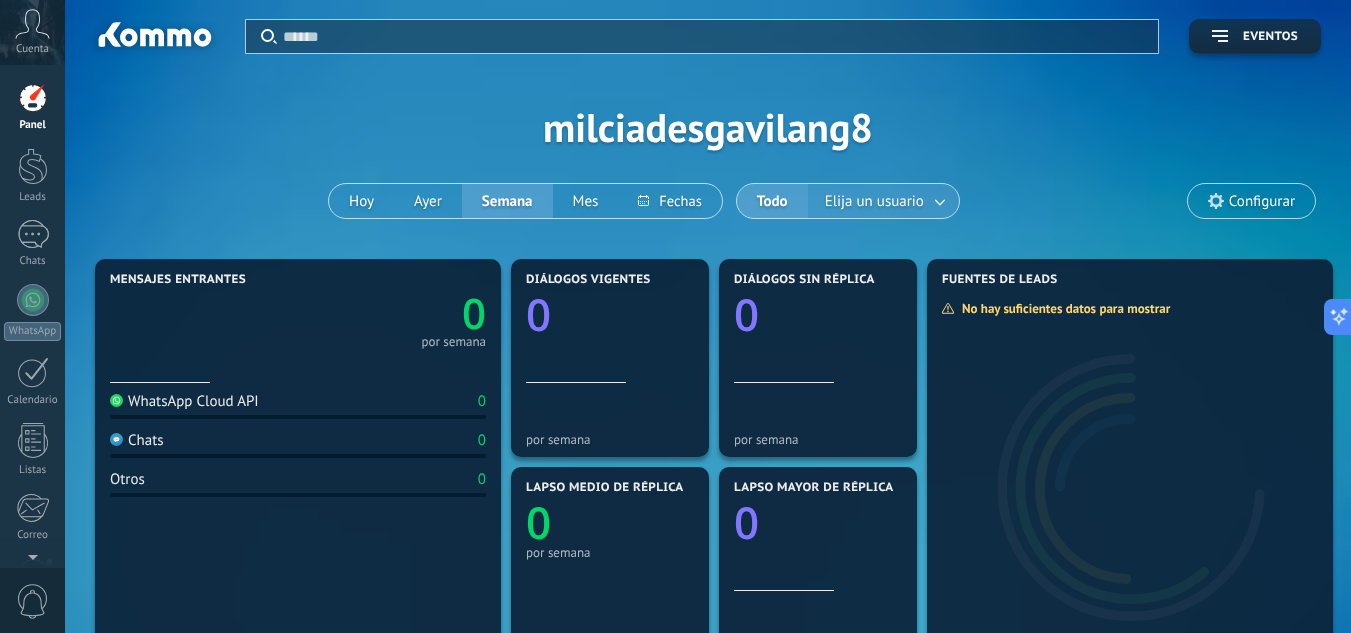 click on "Elija un usuario" at bounding box center (874, 201) 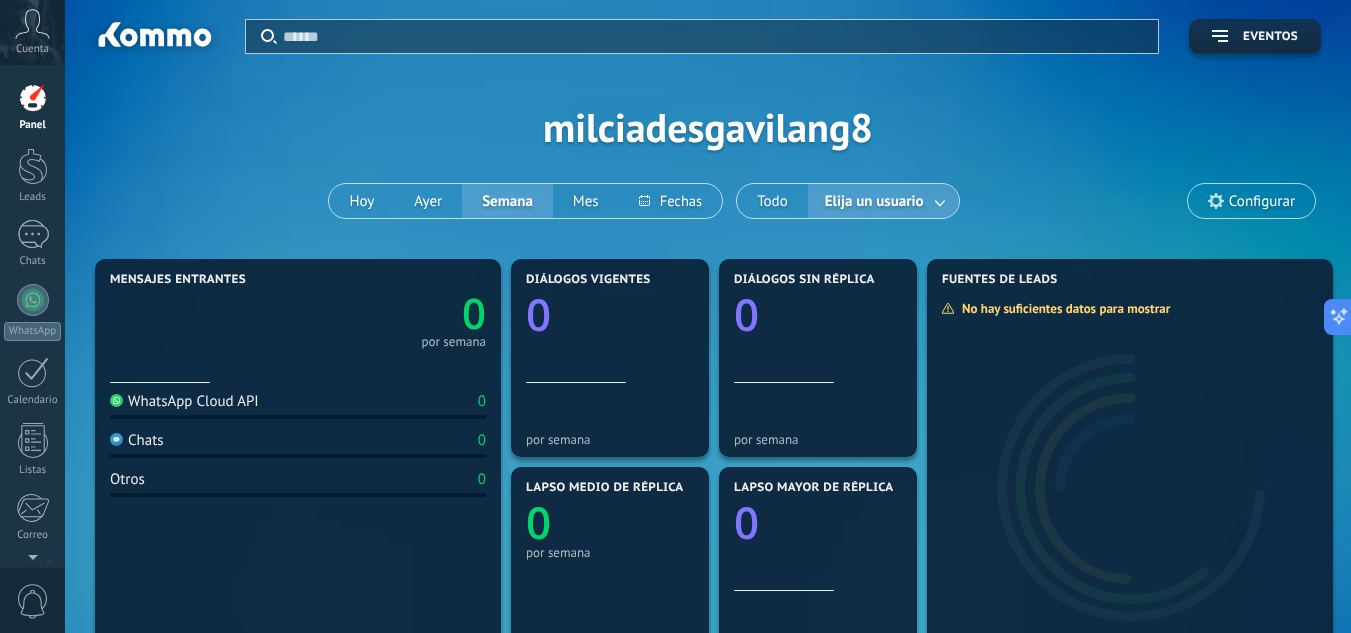 click at bounding box center (941, 201) 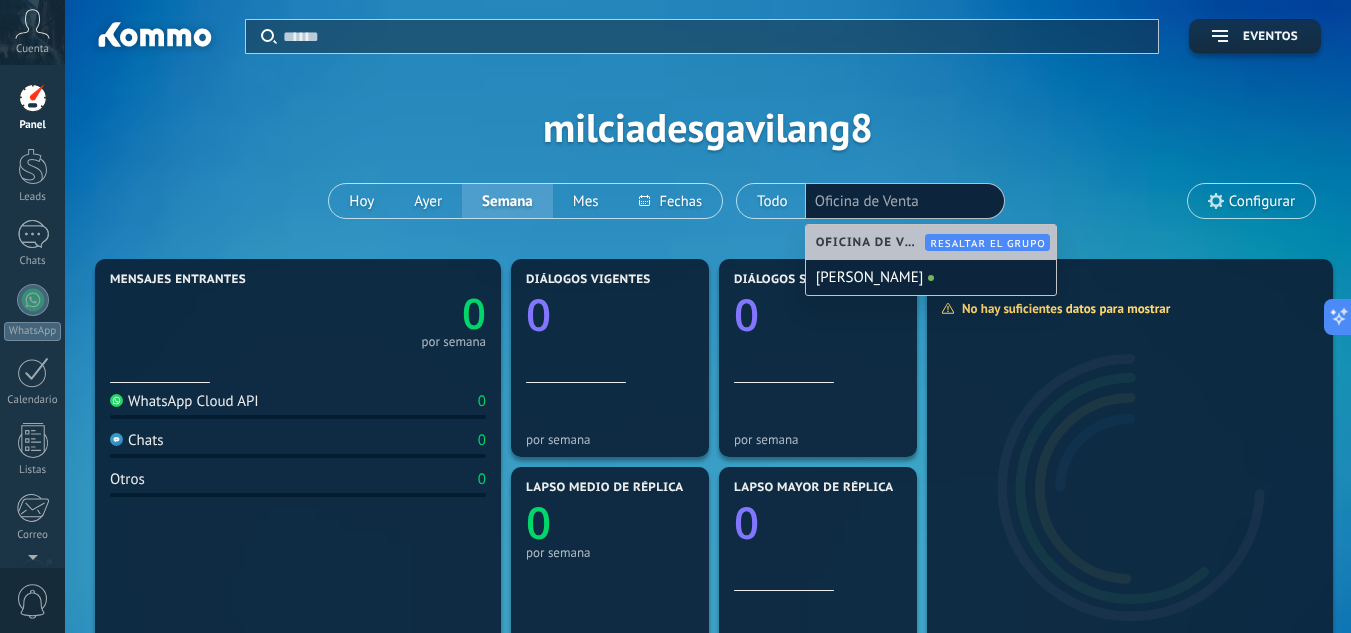 click on "Aplicar Eventos milciadesgavilang8 [DATE] [DATE] Semana Mes Todo Elija un usuario Oficina de Venta Configurar" at bounding box center [708, 127] 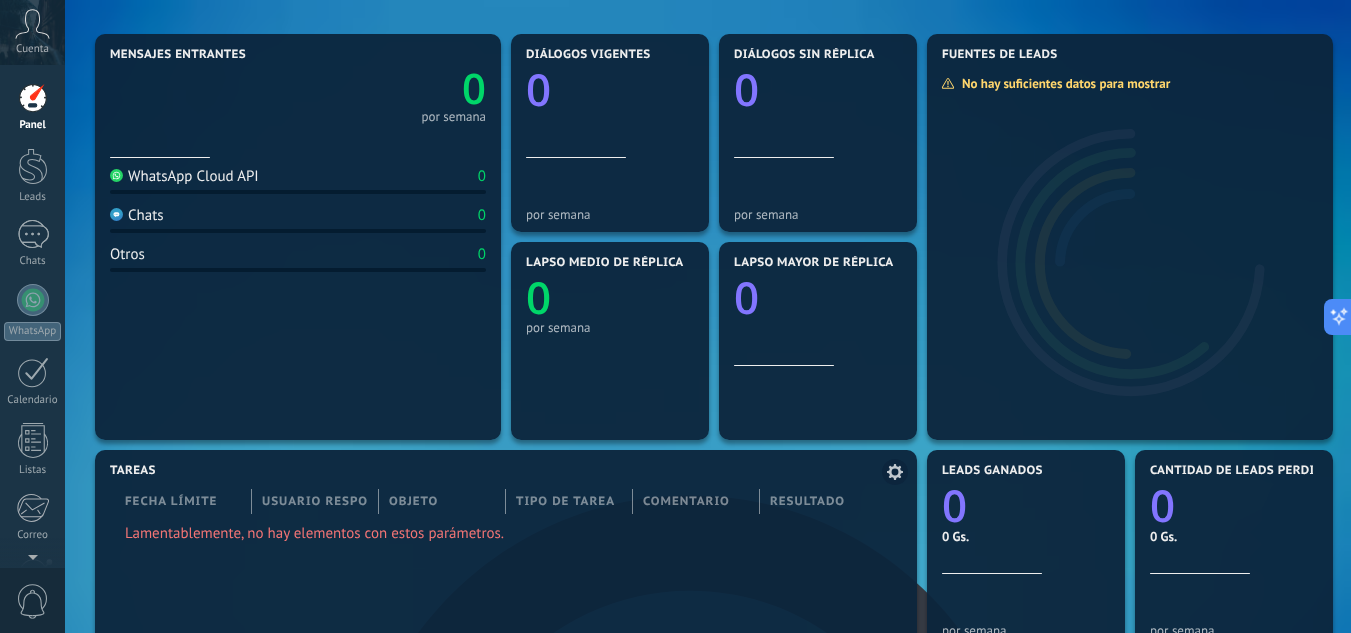 scroll, scrollTop: 0, scrollLeft: 0, axis: both 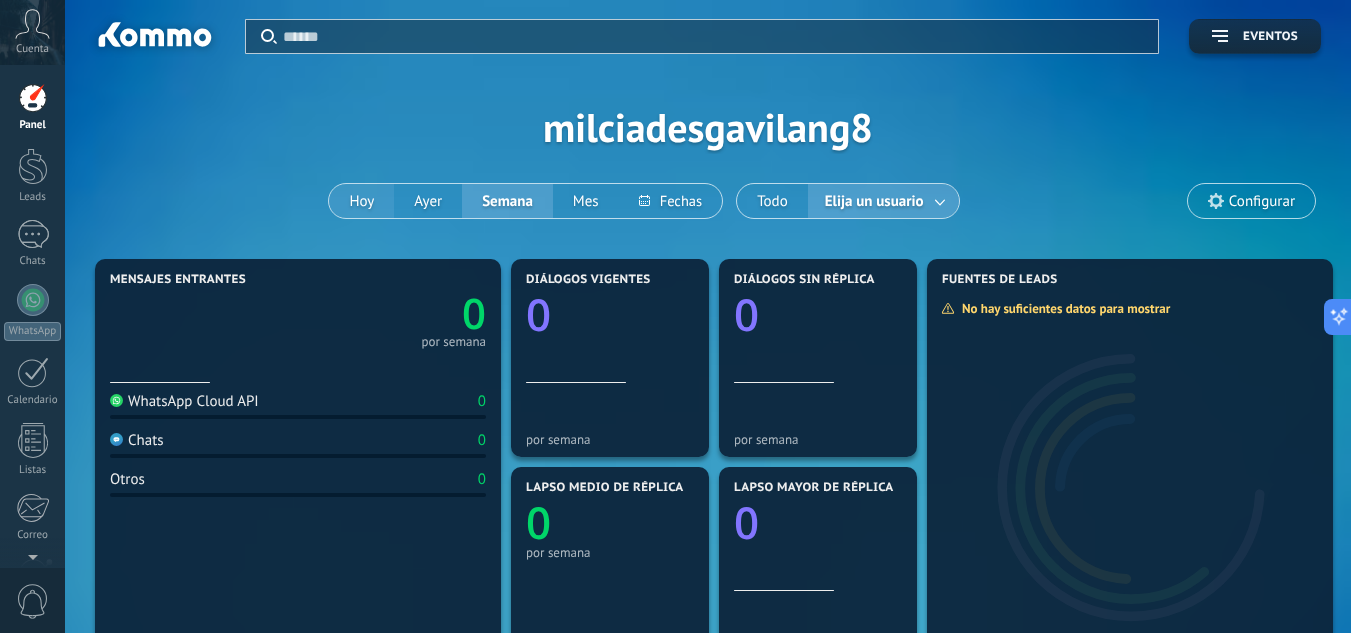 click on "Hoy" at bounding box center (361, 201) 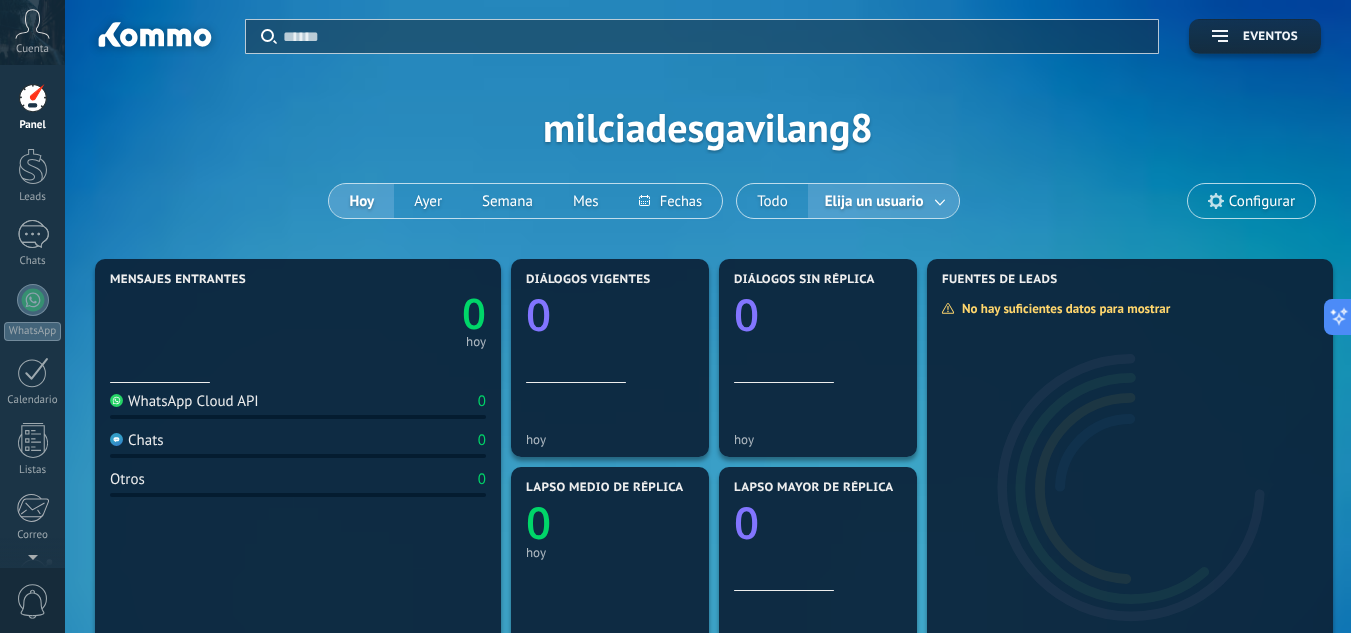 click at bounding box center (33, 98) 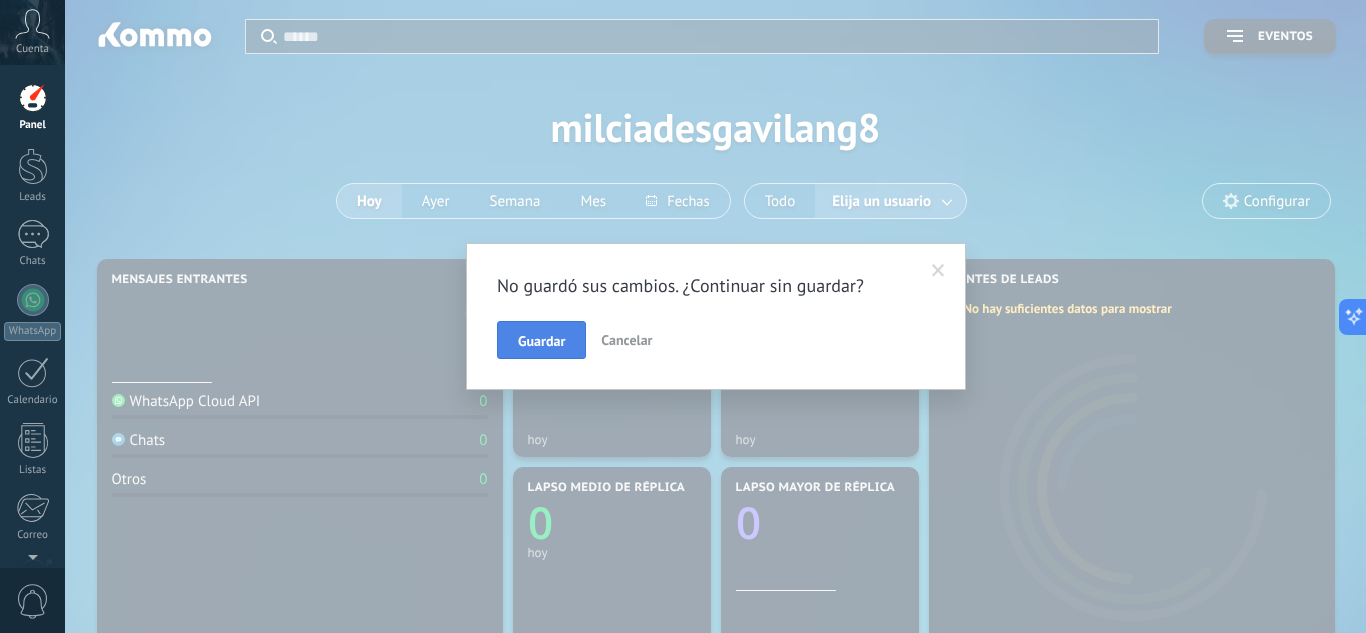 click on "Guardar" at bounding box center [541, 341] 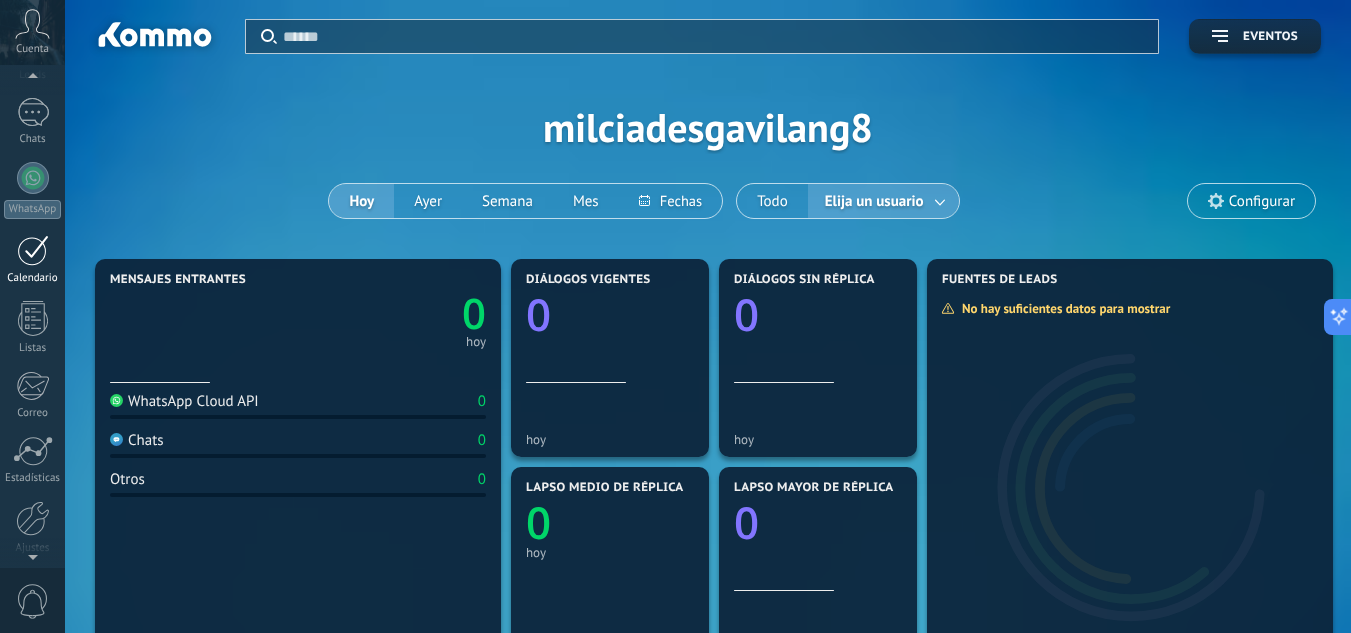 scroll, scrollTop: 0, scrollLeft: 0, axis: both 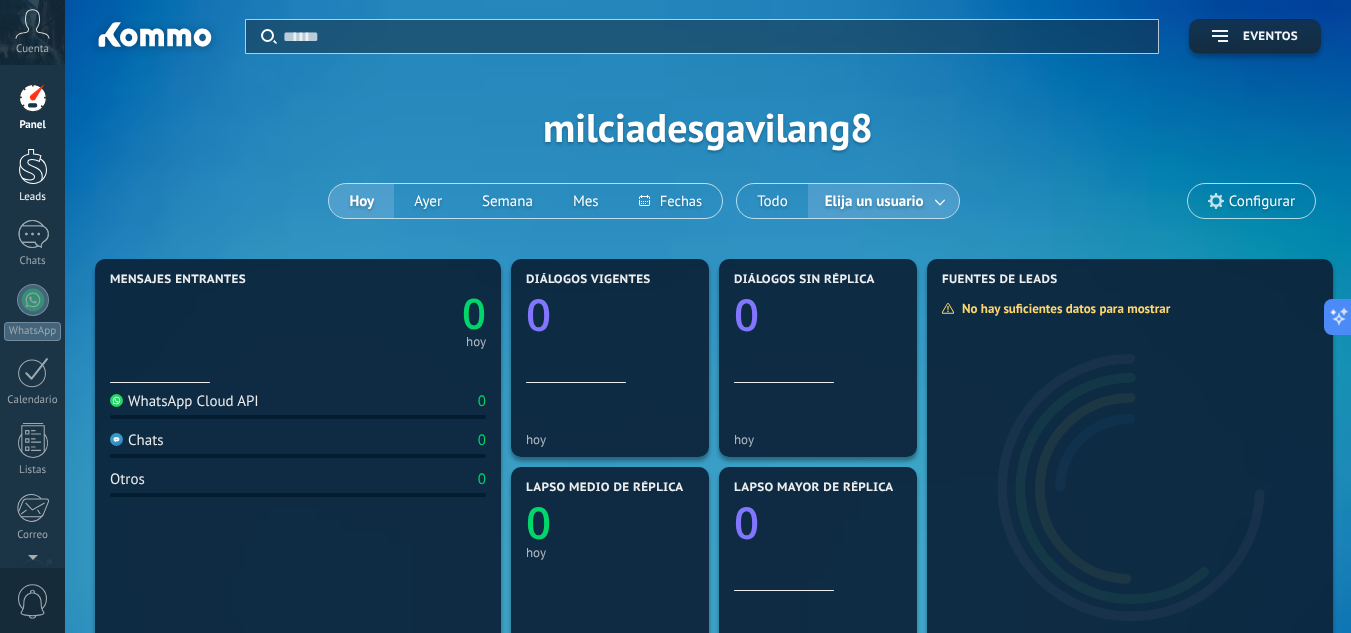 click at bounding box center [33, 166] 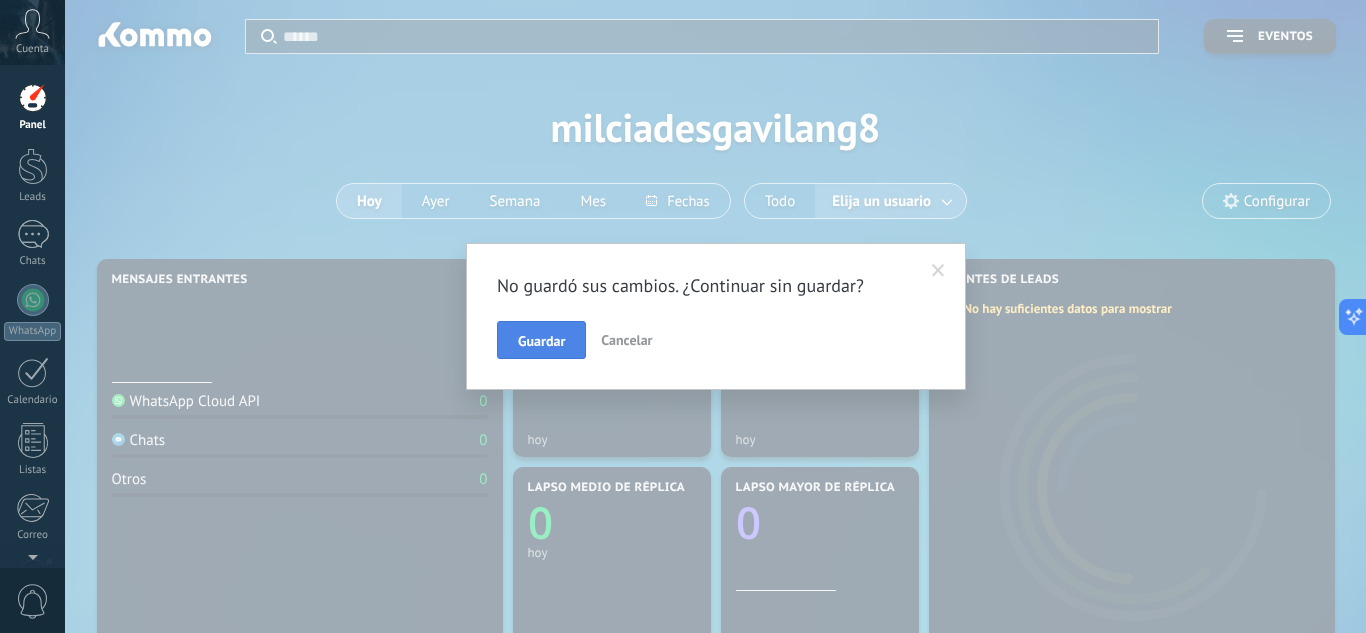 click on "Guardar" at bounding box center [541, 341] 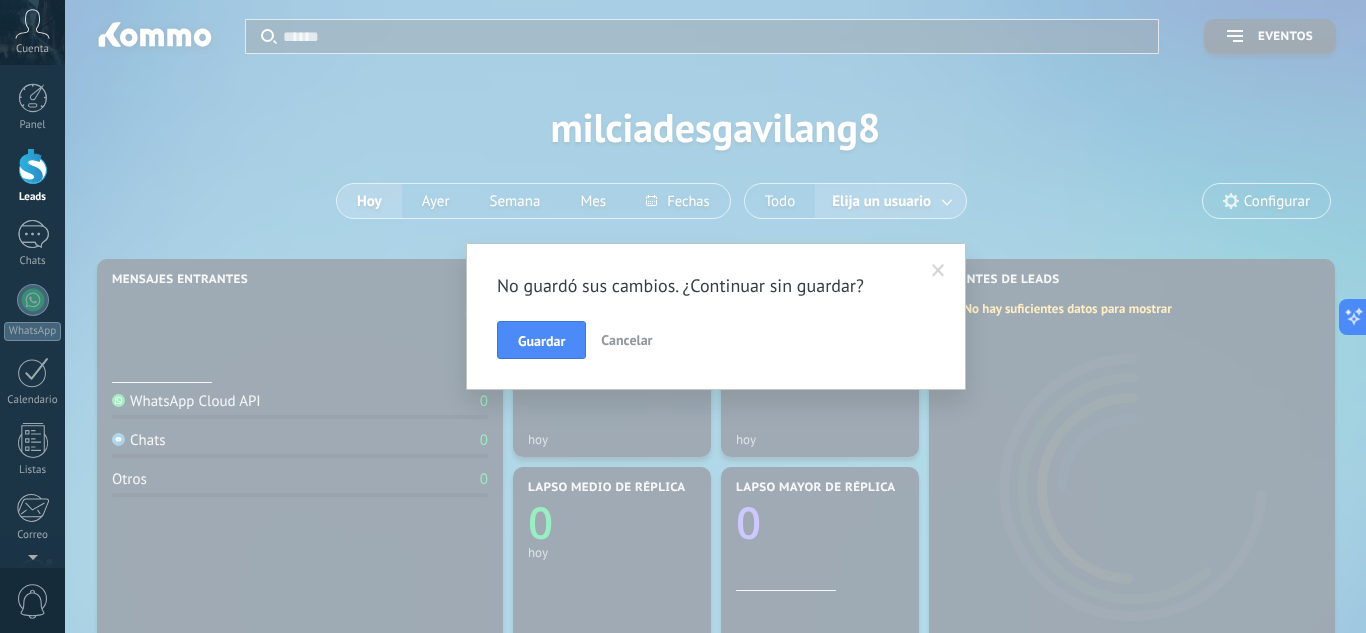 click at bounding box center [33, 166] 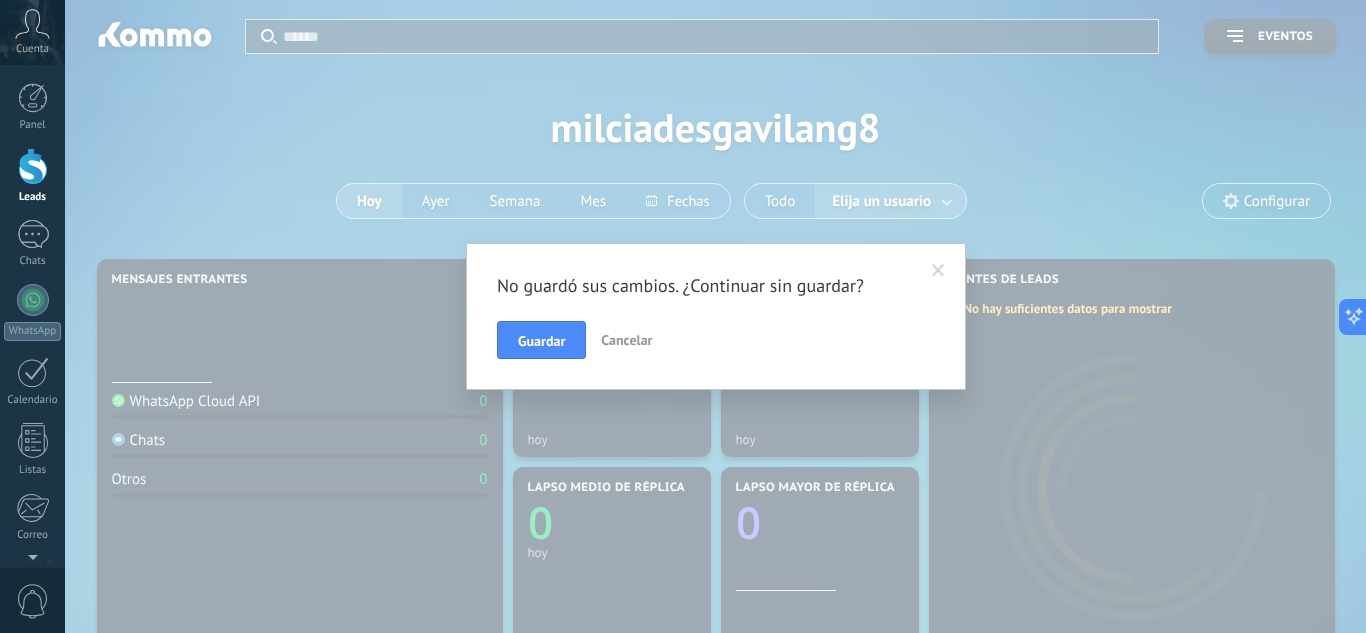 click on "Cancelar" at bounding box center [626, 340] 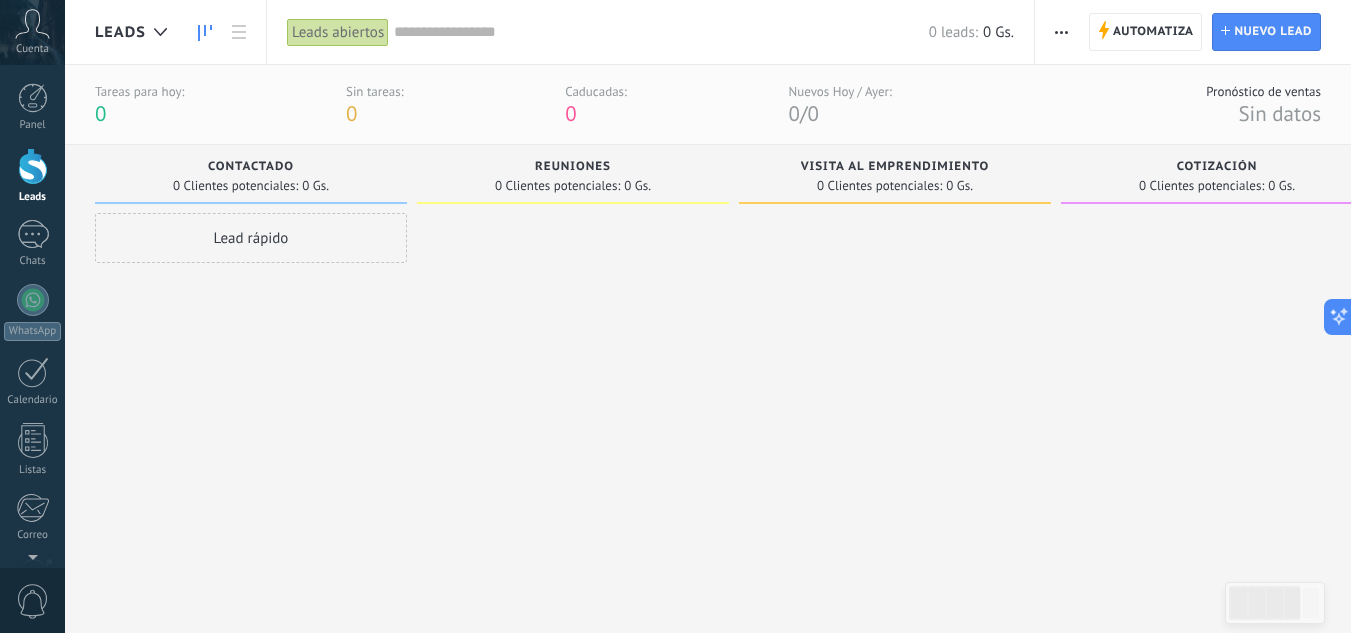drag, startPoint x: 239, startPoint y: 236, endPoint x: 569, endPoint y: 270, distance: 331.7469 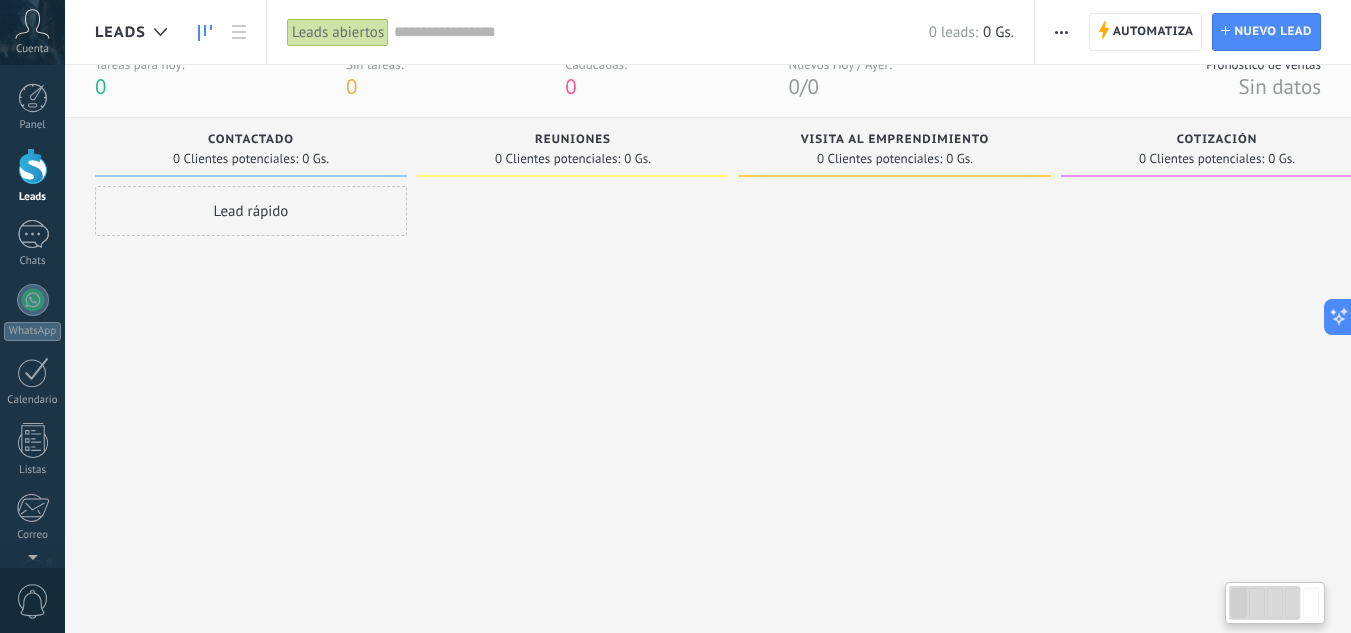 scroll, scrollTop: 40, scrollLeft: 0, axis: vertical 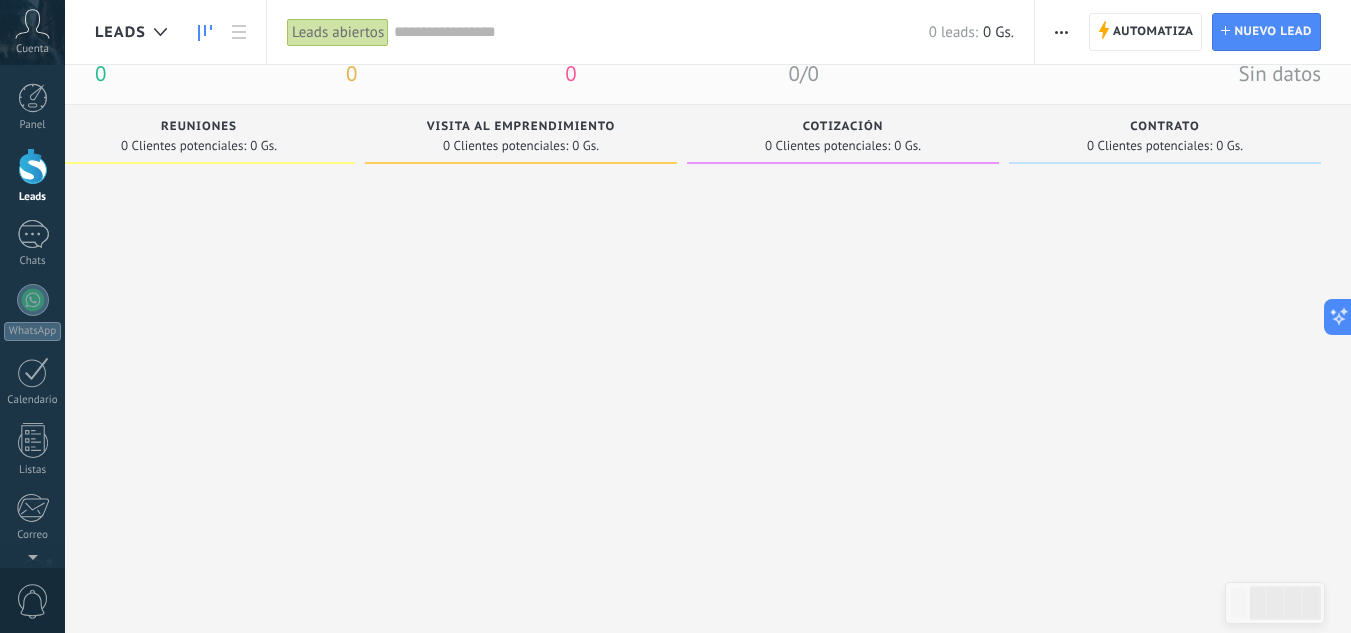 drag, startPoint x: 1267, startPoint y: 130, endPoint x: 642, endPoint y: 203, distance: 629.2488 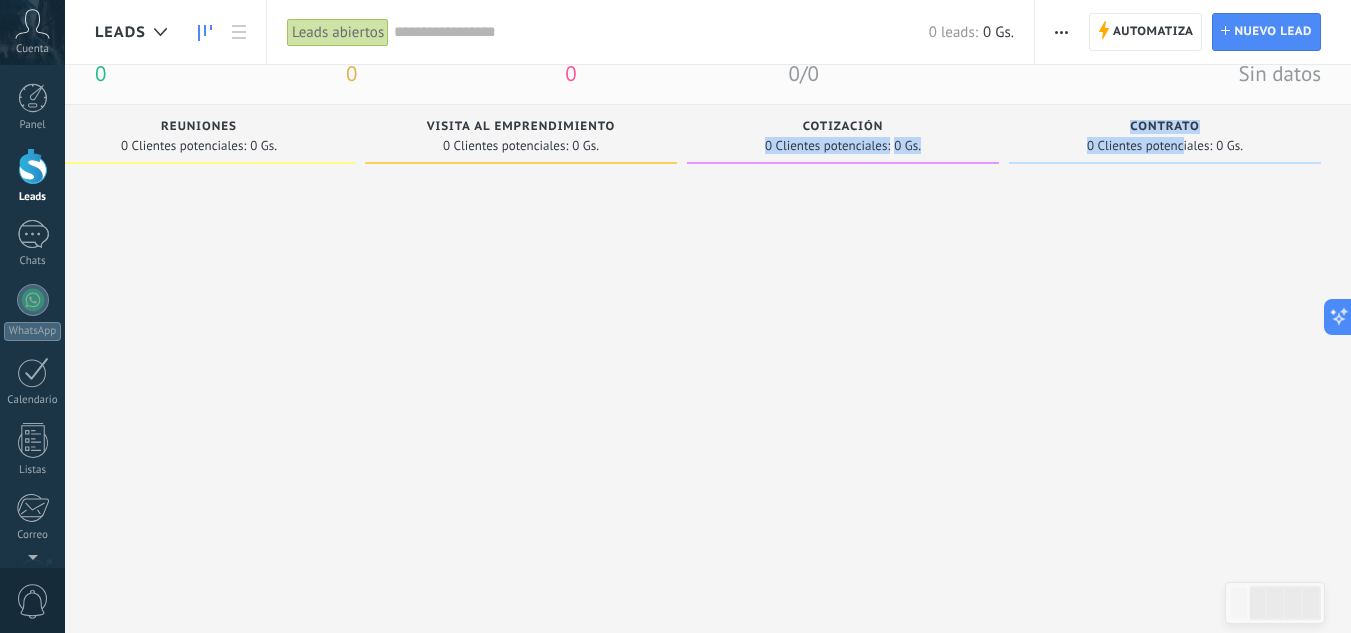 drag, startPoint x: 1184, startPoint y: 146, endPoint x: 799, endPoint y: 314, distance: 420.05832 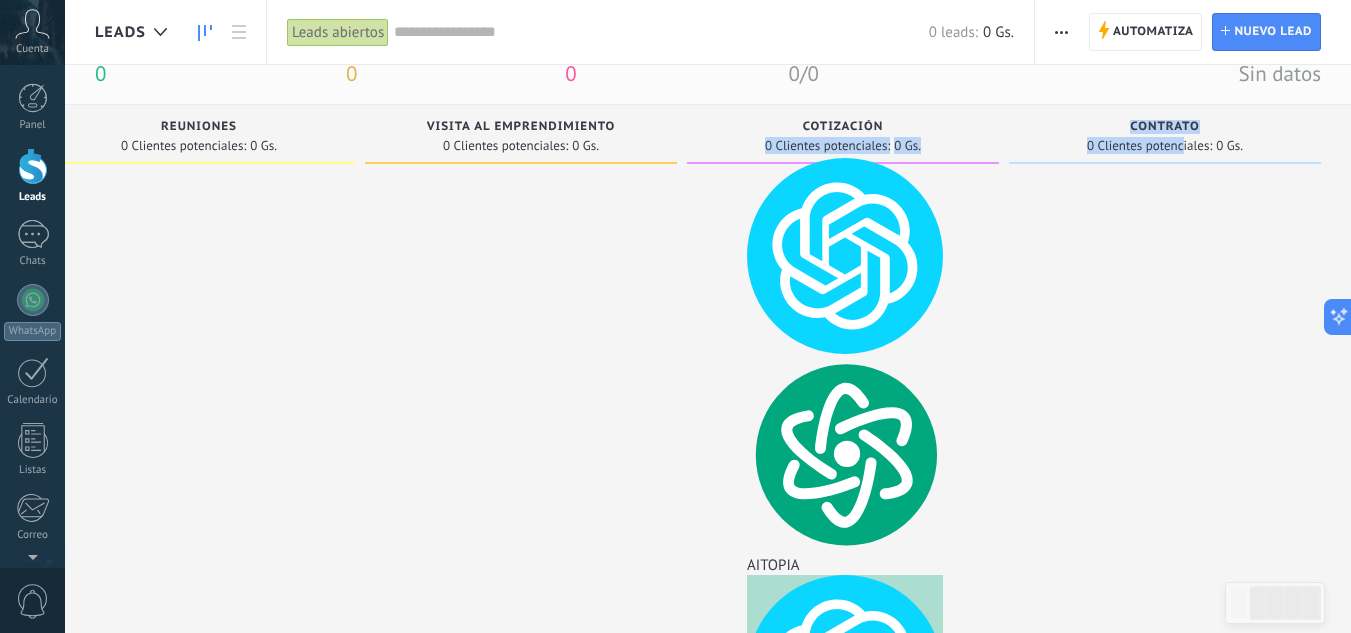drag, startPoint x: 819, startPoint y: 274, endPoint x: 803, endPoint y: 266, distance: 17.888544 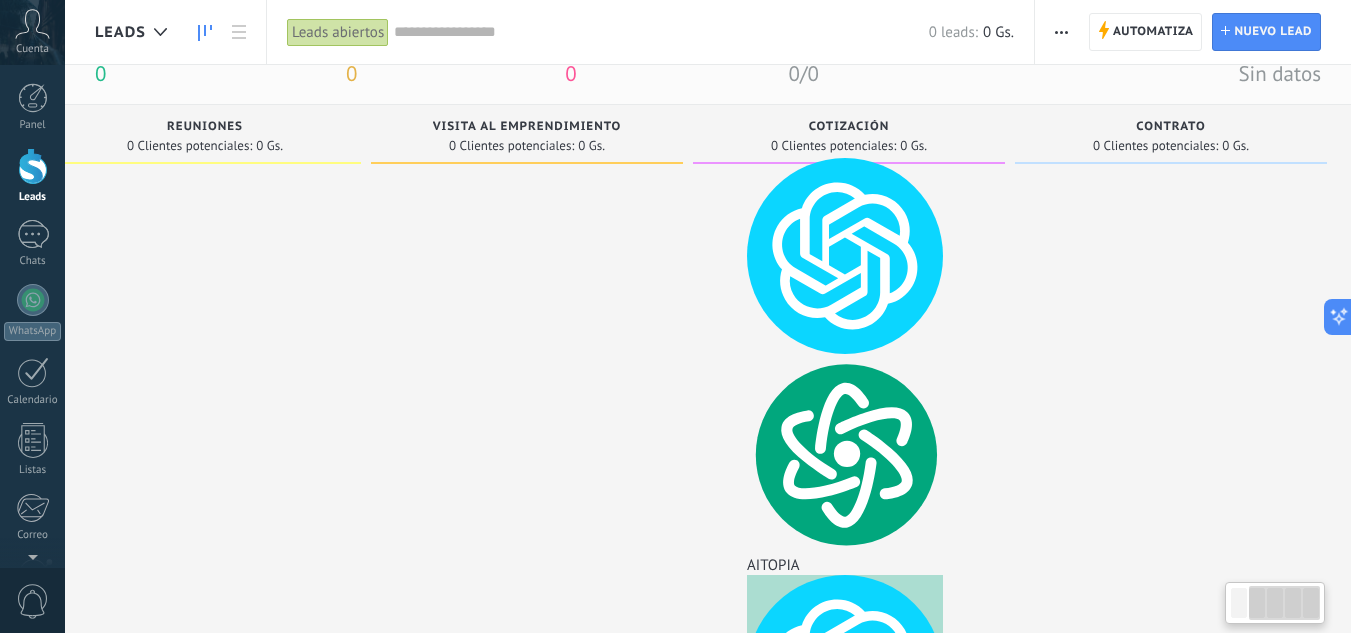 click at bounding box center (1171, 359) 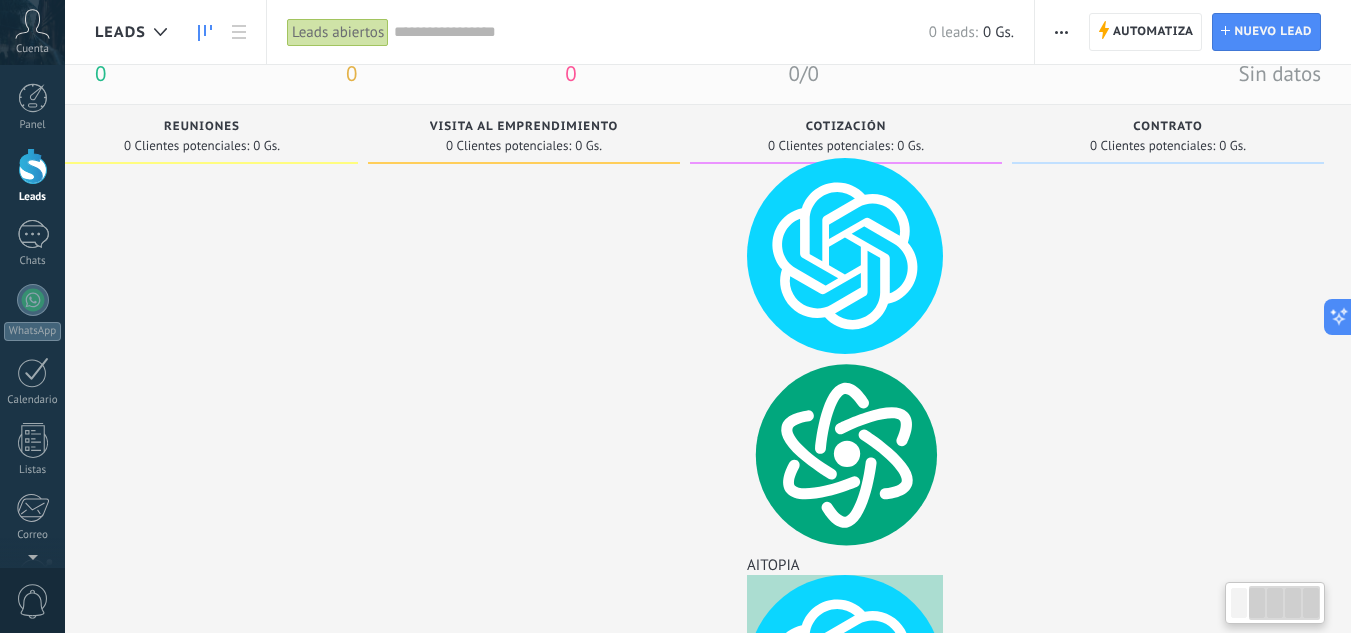 click at bounding box center [524, 359] 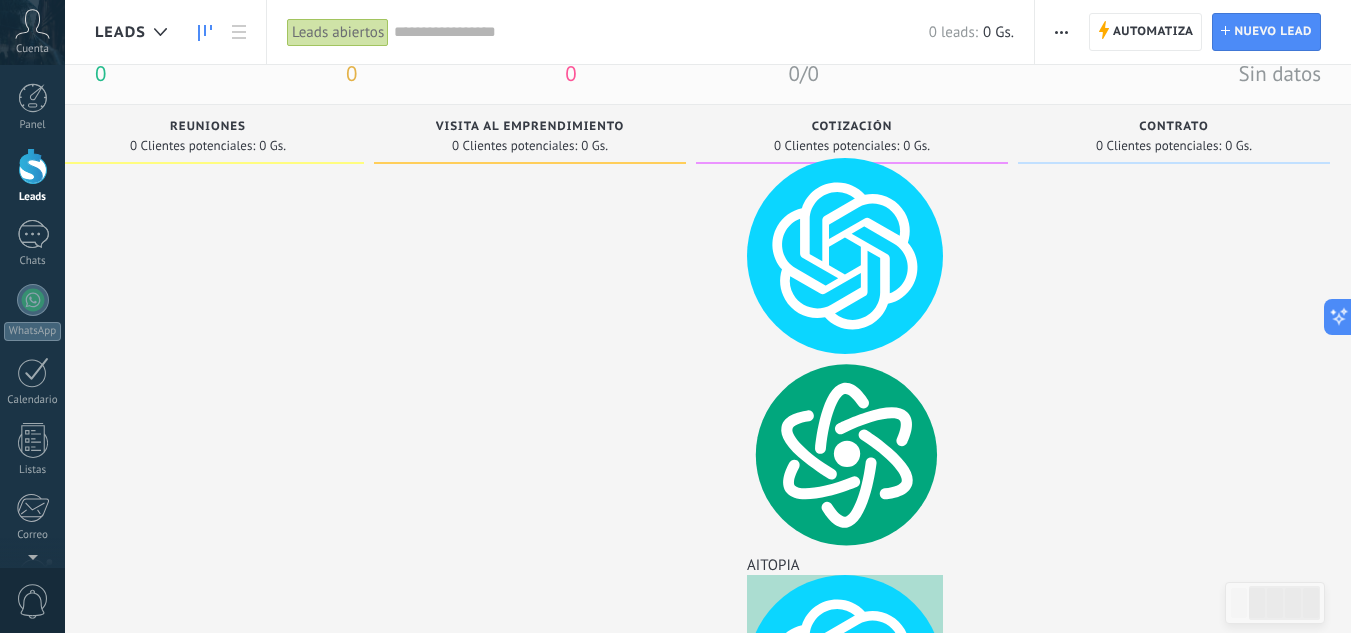 click at bounding box center [530, 359] 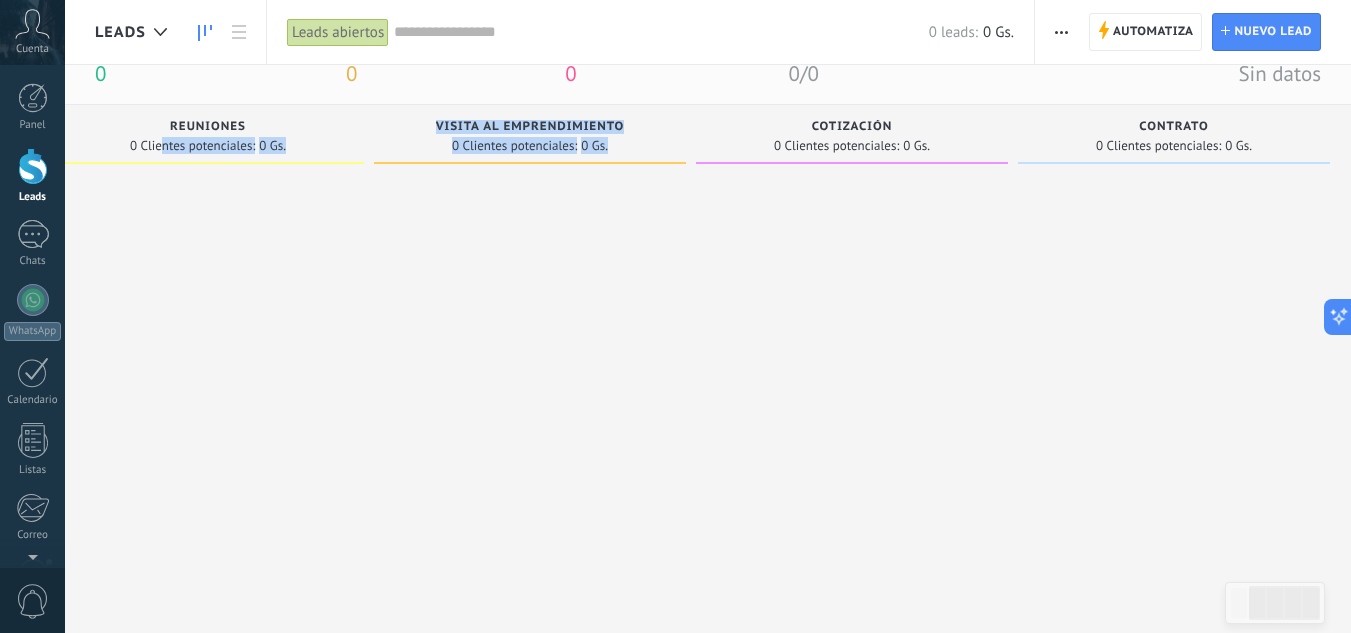 drag, startPoint x: 159, startPoint y: 139, endPoint x: 455, endPoint y: 222, distance: 307.41666 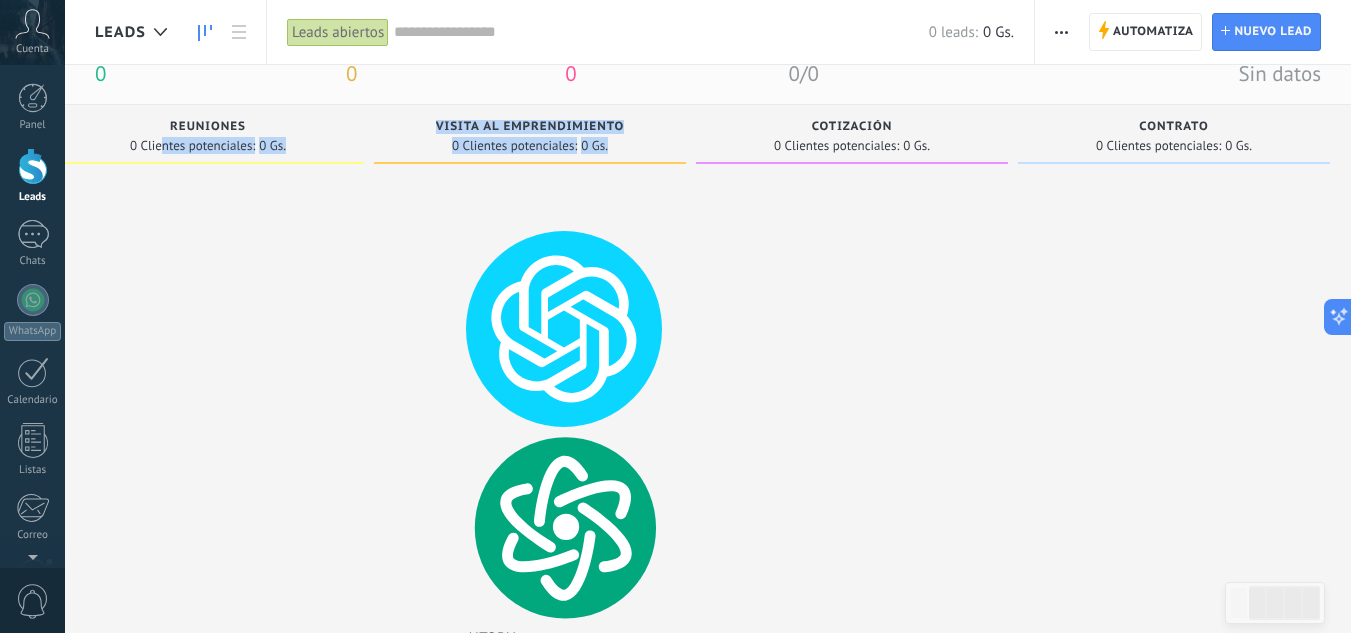 click at bounding box center (530, 359) 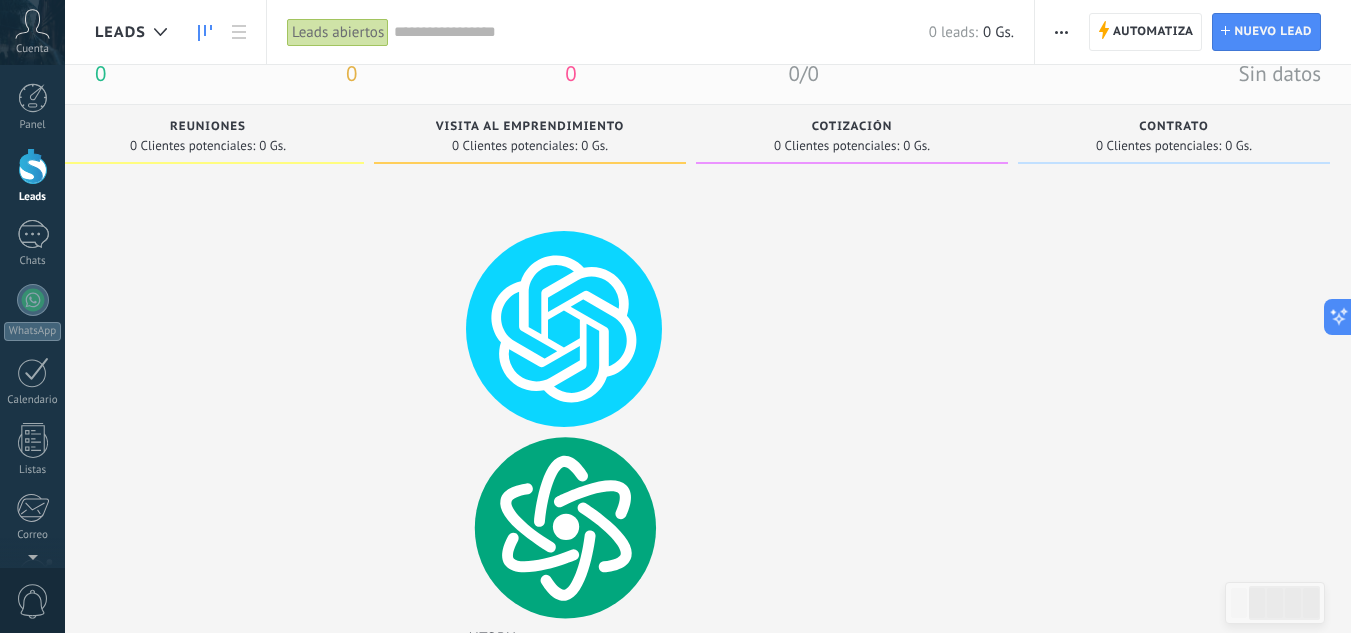 click at bounding box center [208, 359] 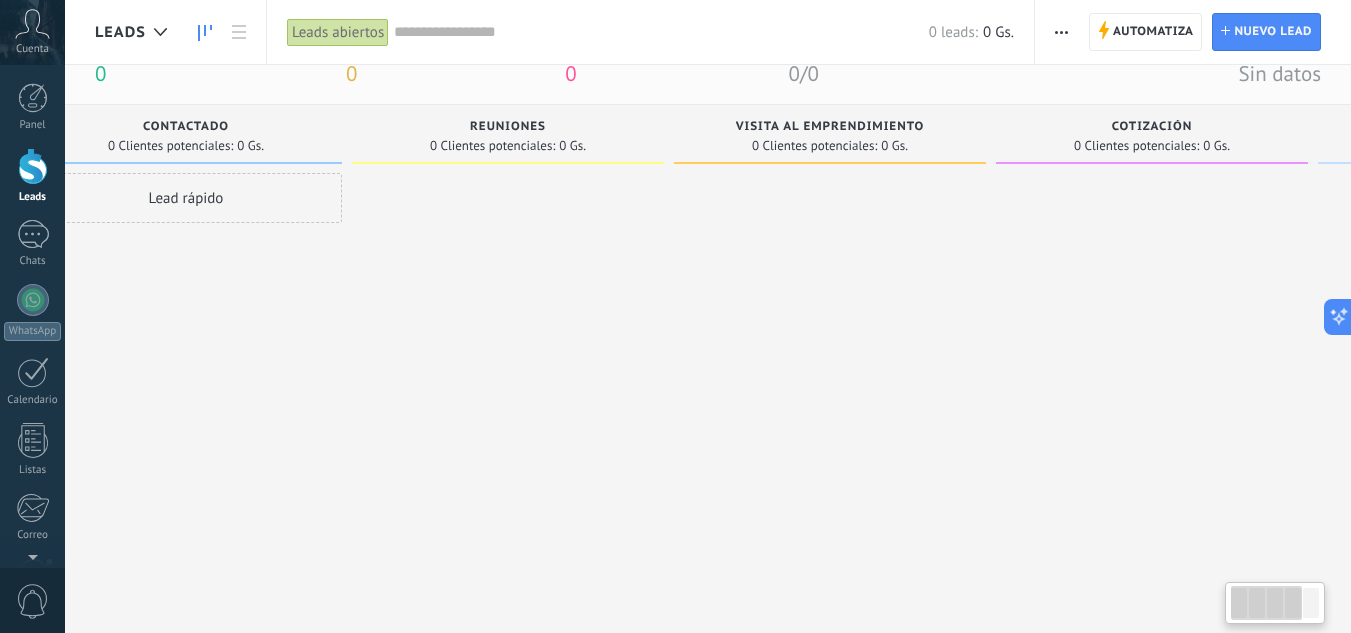 scroll, scrollTop: 0, scrollLeft: 0, axis: both 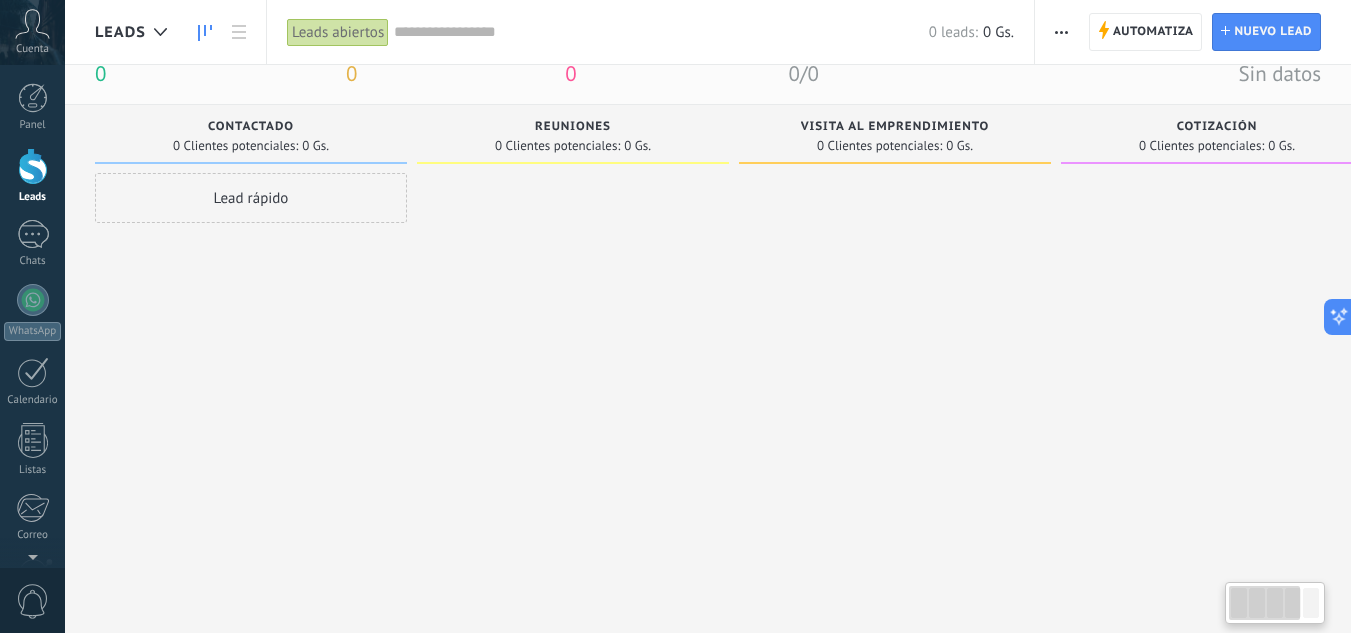 drag, startPoint x: 148, startPoint y: 195, endPoint x: 744, endPoint y: 200, distance: 596.021 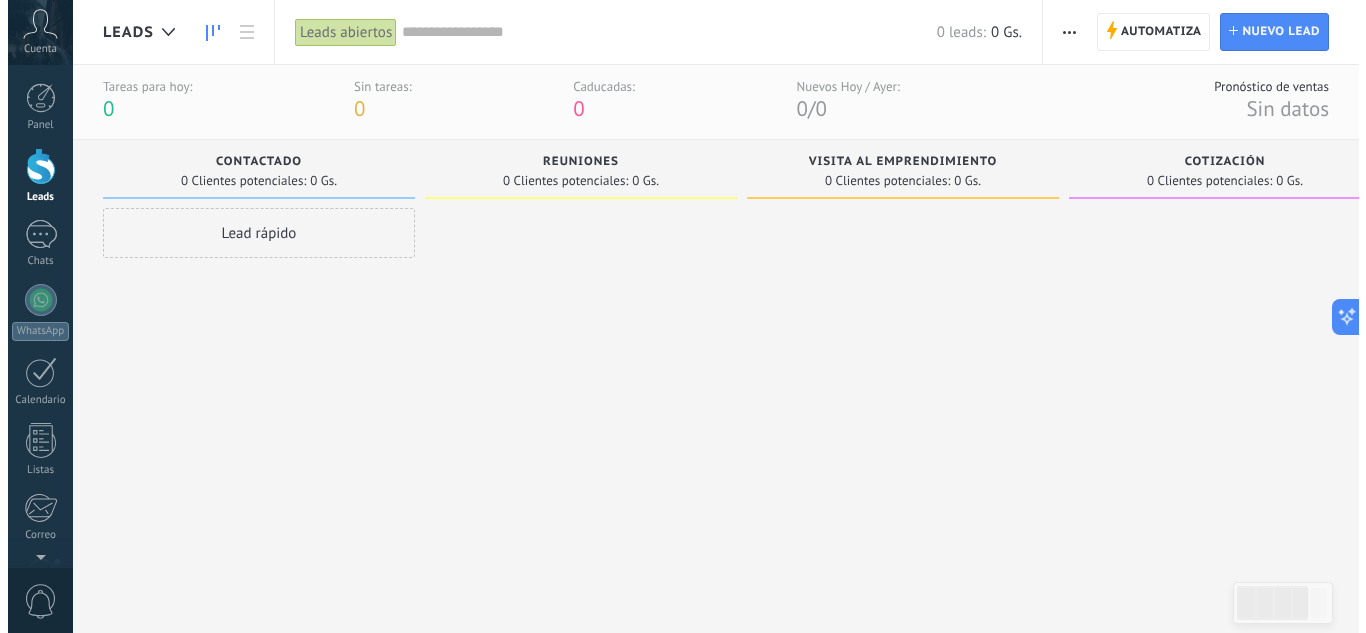 scroll, scrollTop: 0, scrollLeft: 0, axis: both 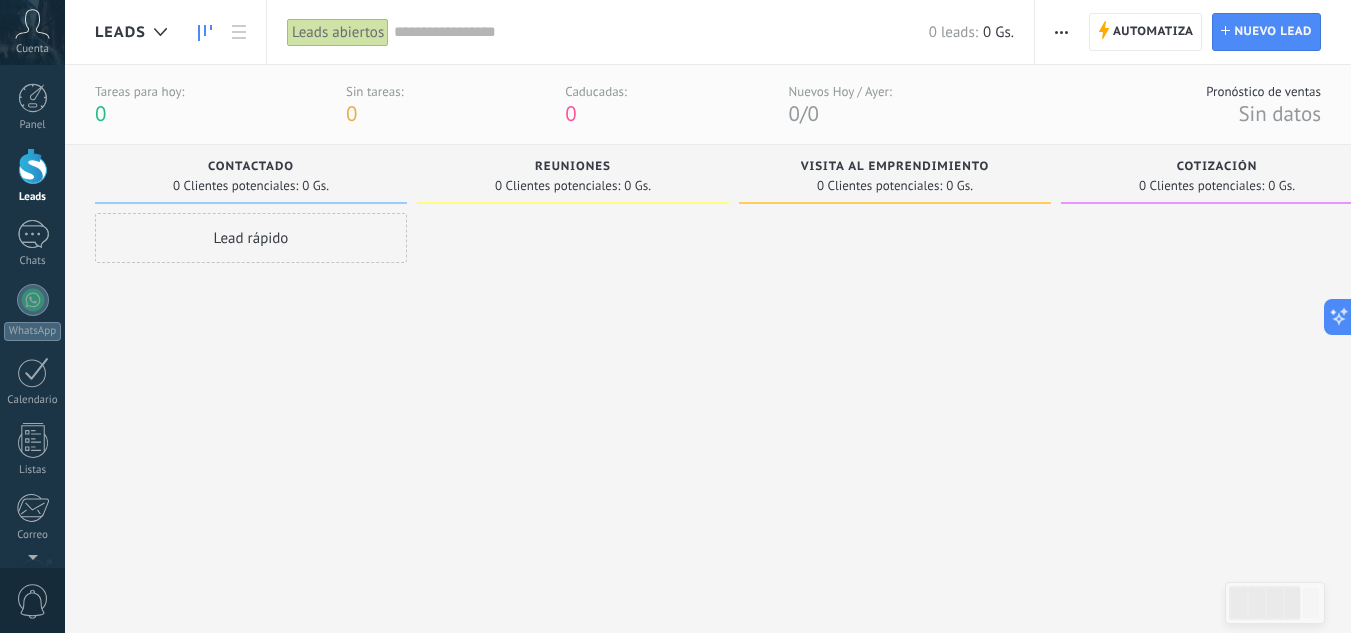 click at bounding box center (33, 166) 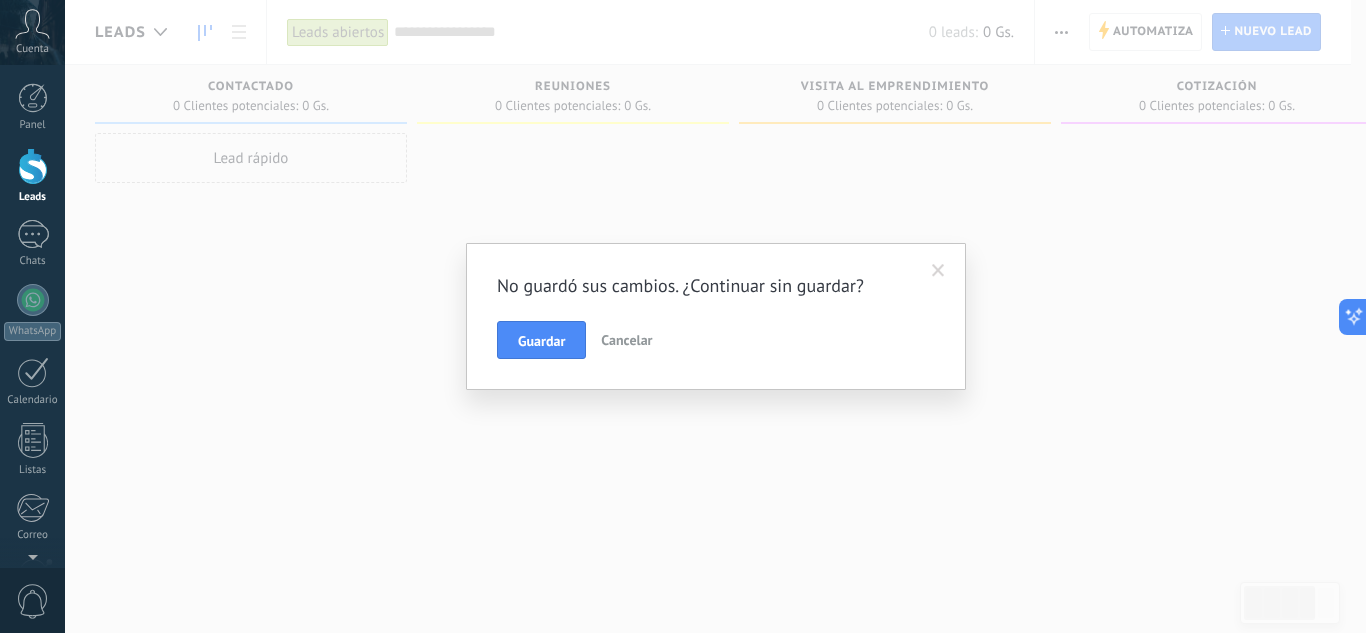 click on "Cancelar" at bounding box center [626, 340] 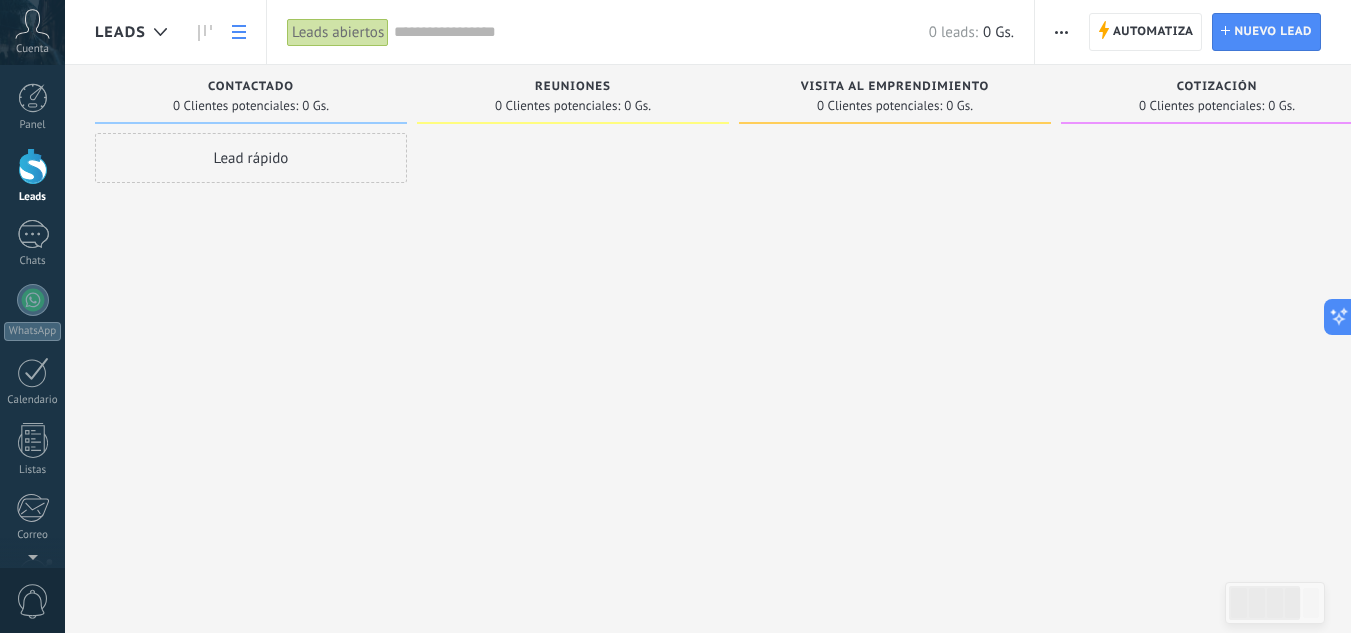 click at bounding box center [239, 32] 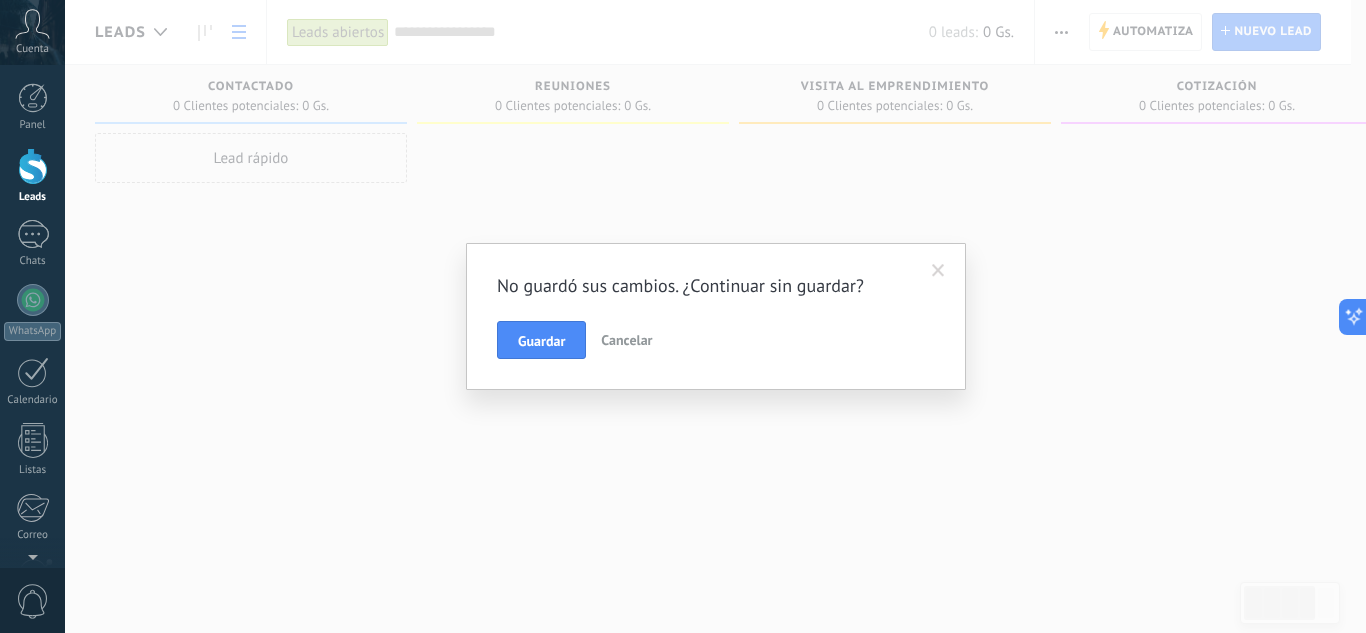 click on "Cancelar" at bounding box center [626, 340] 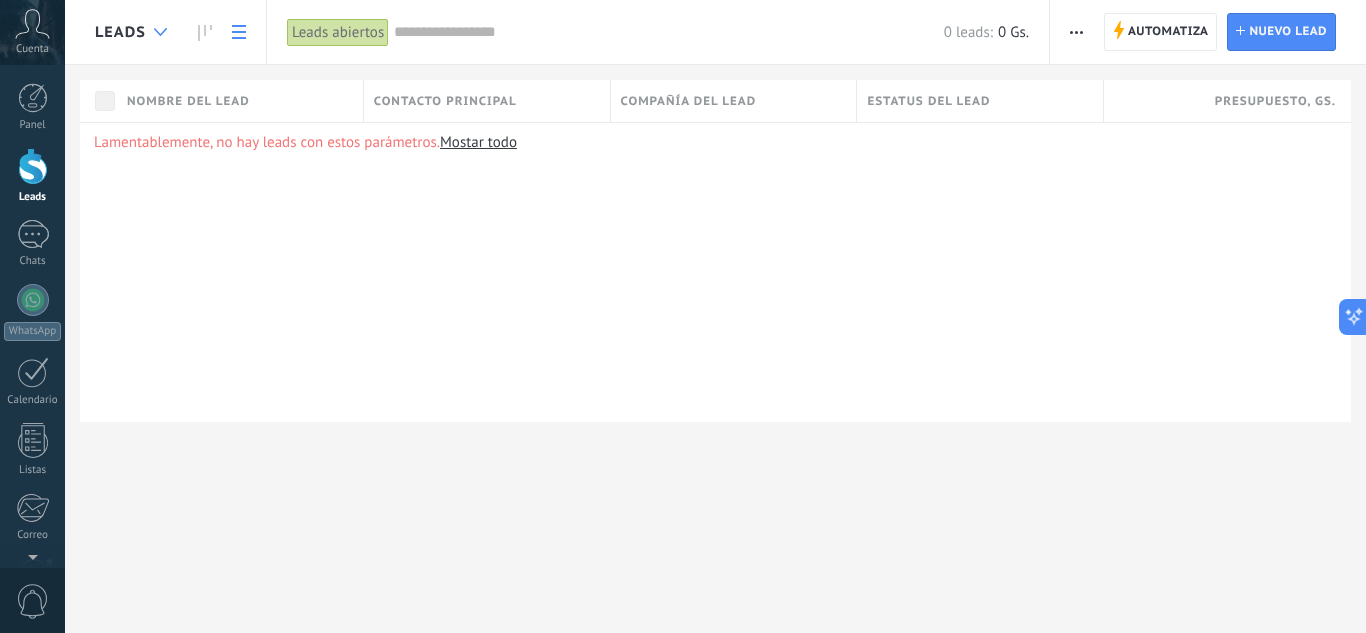 click at bounding box center [160, 32] 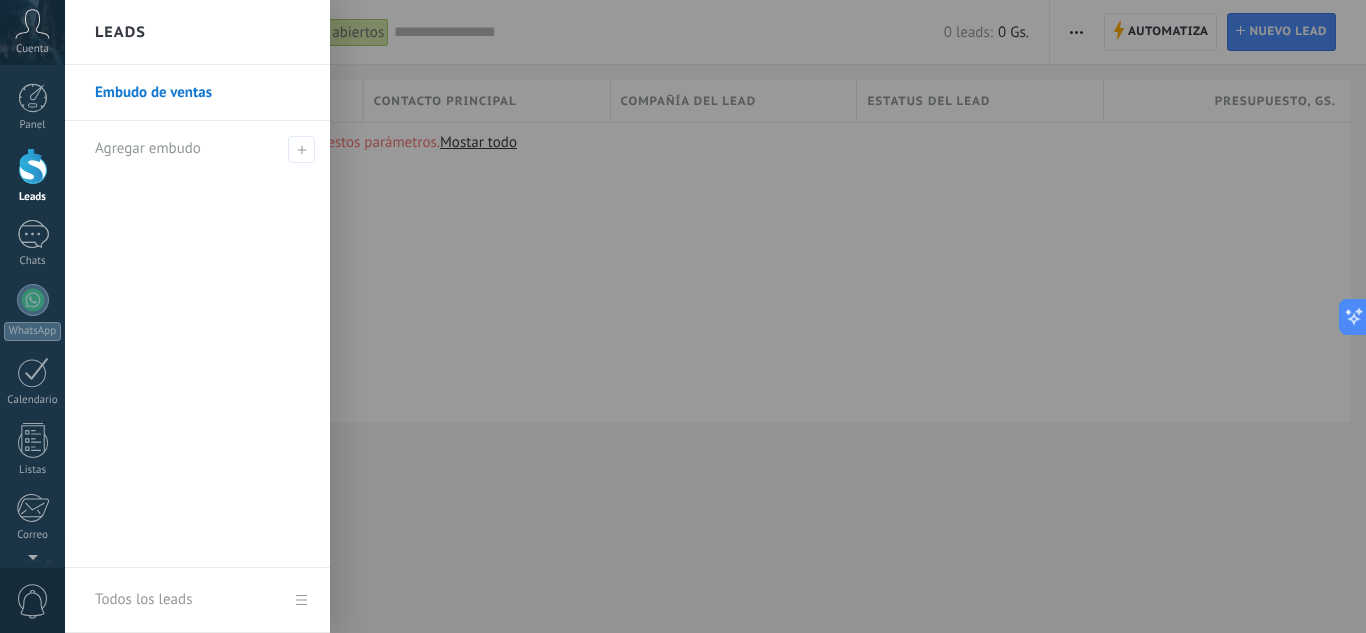 click at bounding box center (748, 316) 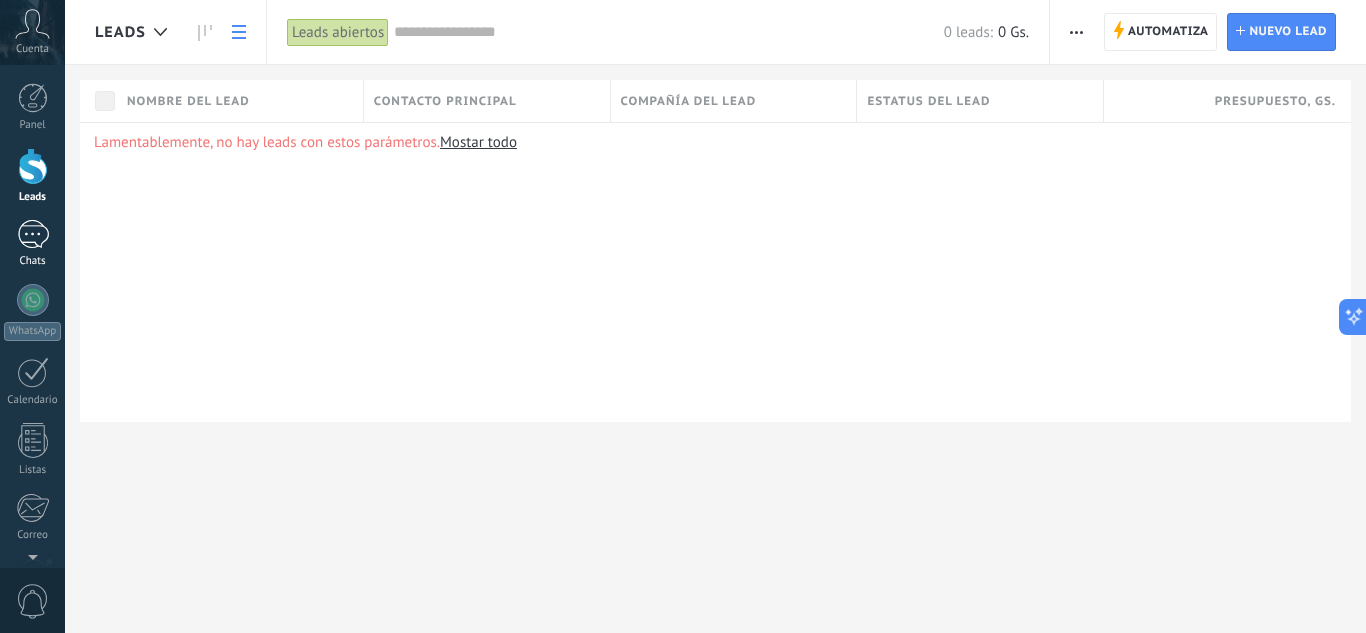 click at bounding box center (33, 234) 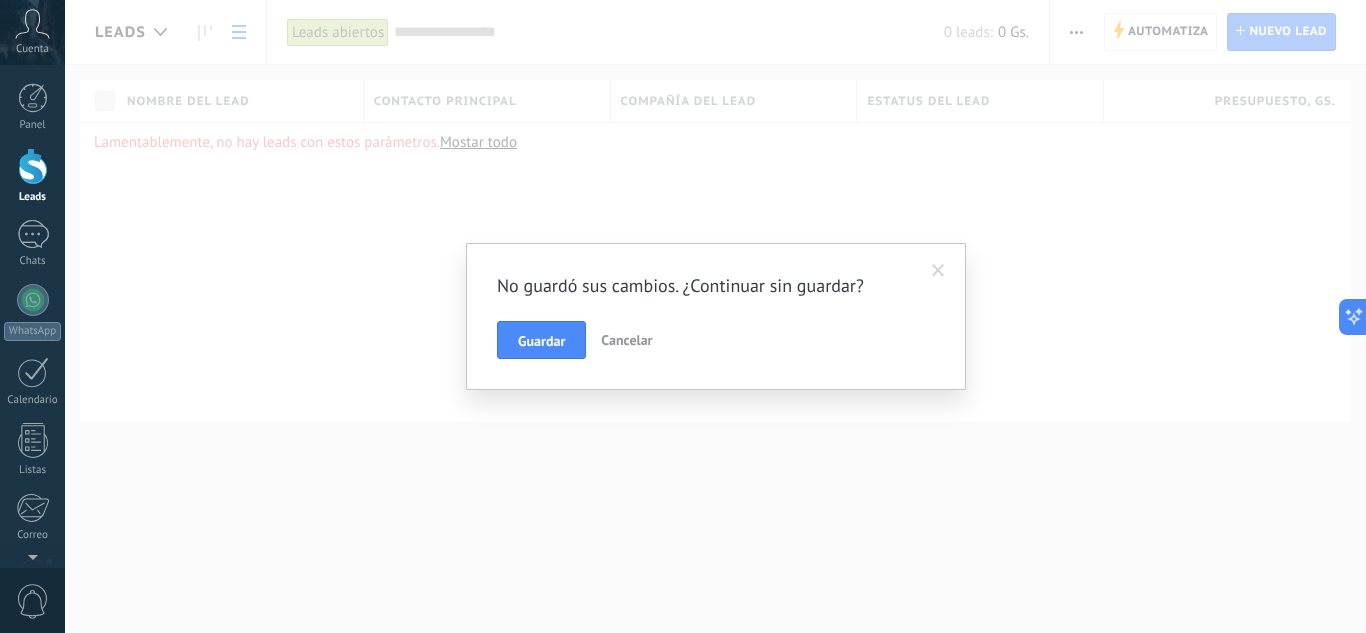 click on "Cancelar" at bounding box center (626, 340) 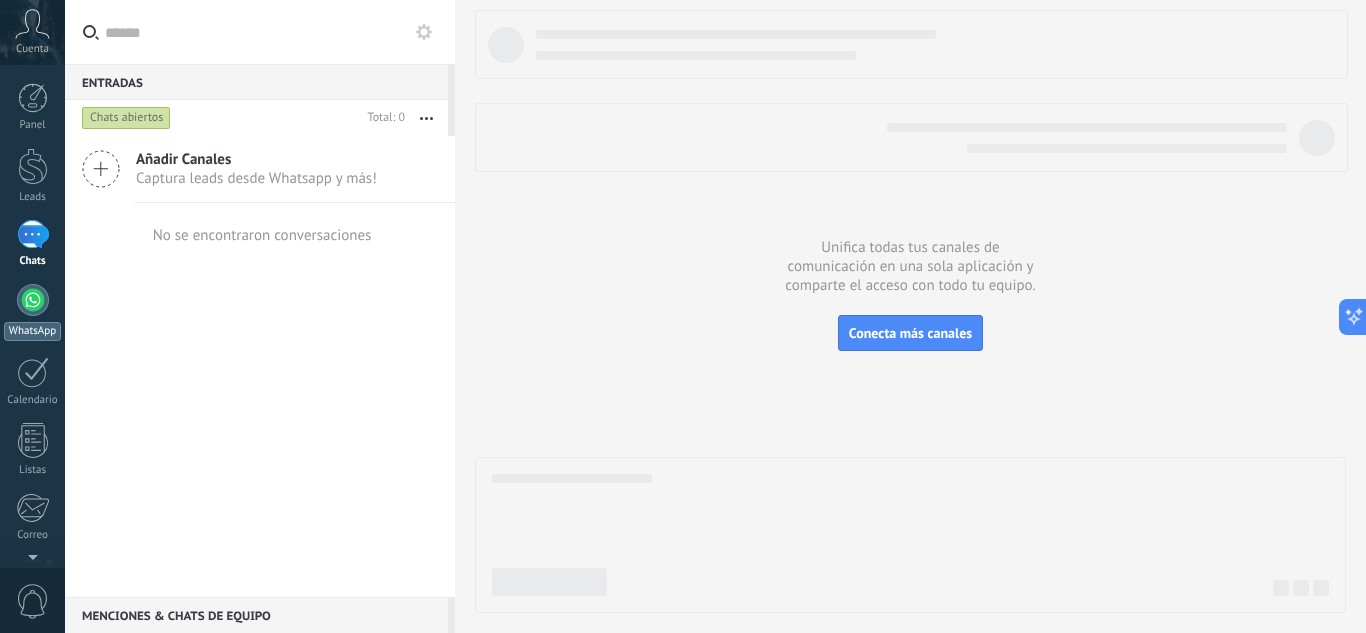 click at bounding box center [33, 300] 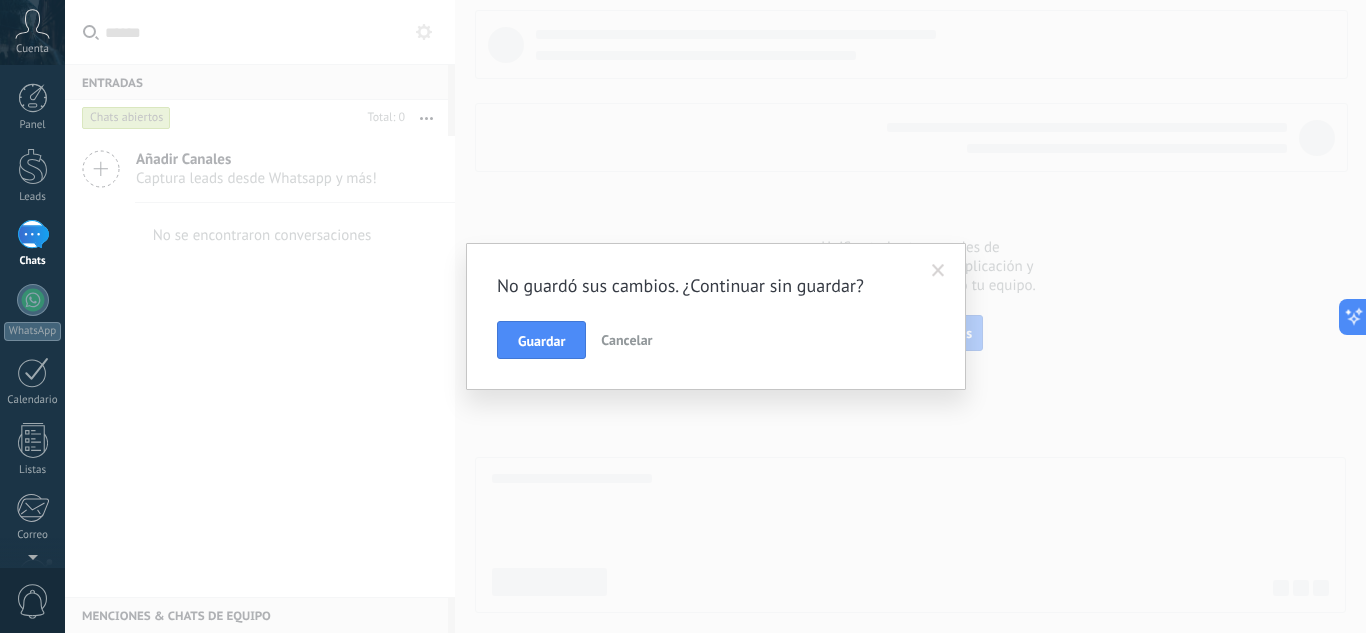 click on "Cancelar" at bounding box center (626, 340) 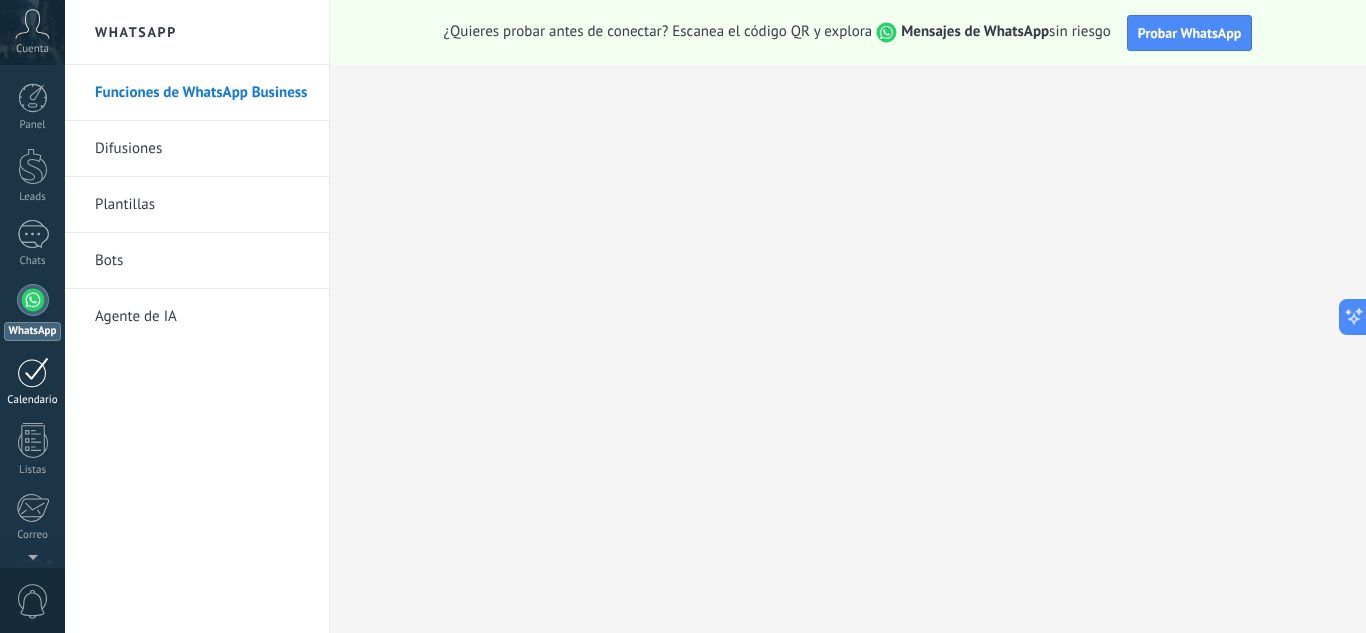 click at bounding box center (33, 372) 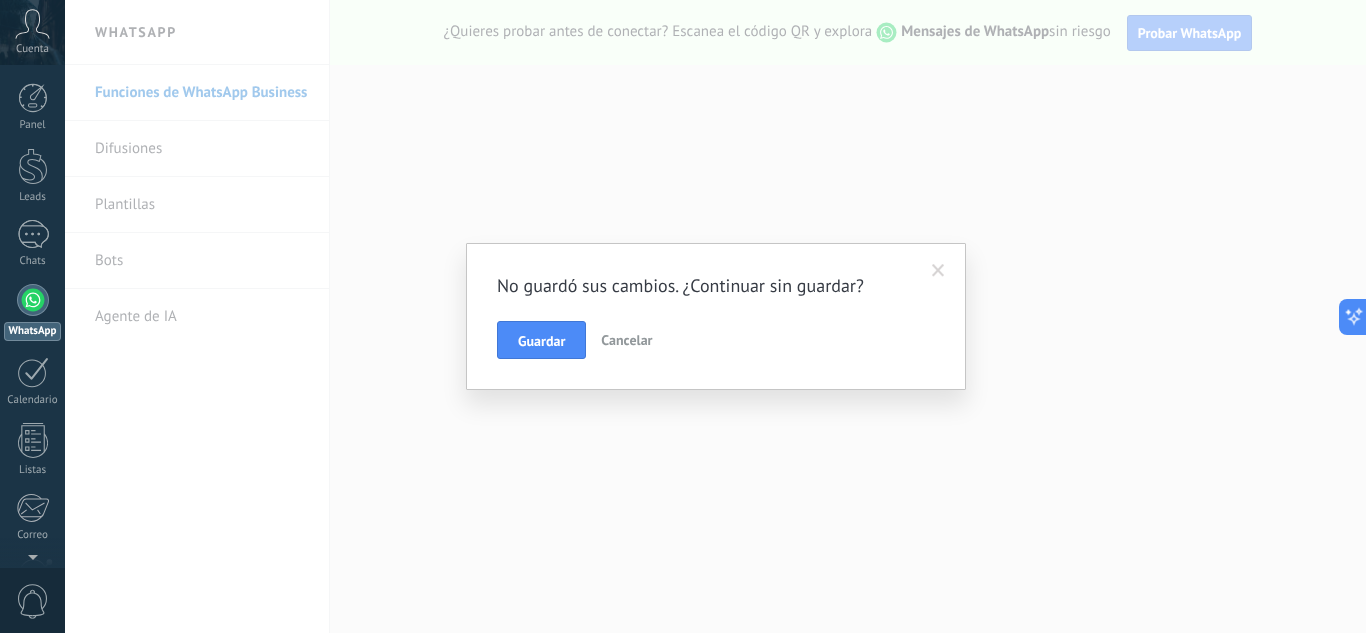 click on "Cancelar" at bounding box center (626, 340) 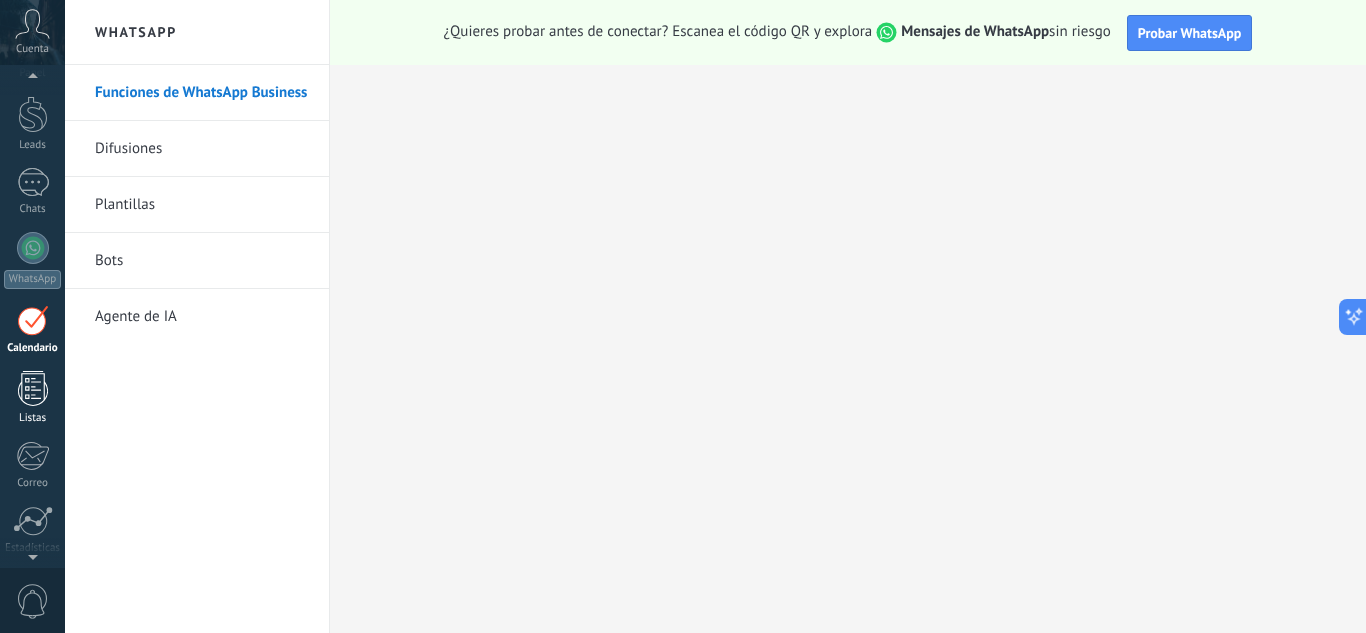 scroll, scrollTop: 58, scrollLeft: 0, axis: vertical 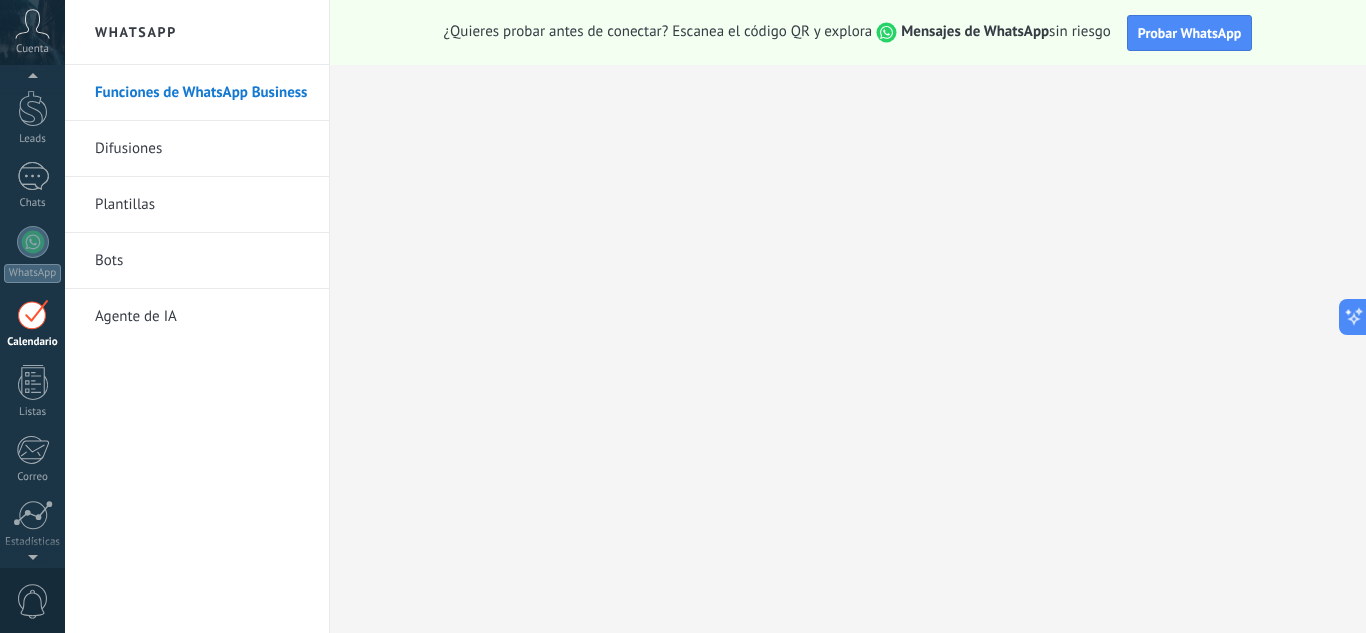 click at bounding box center [33, 314] 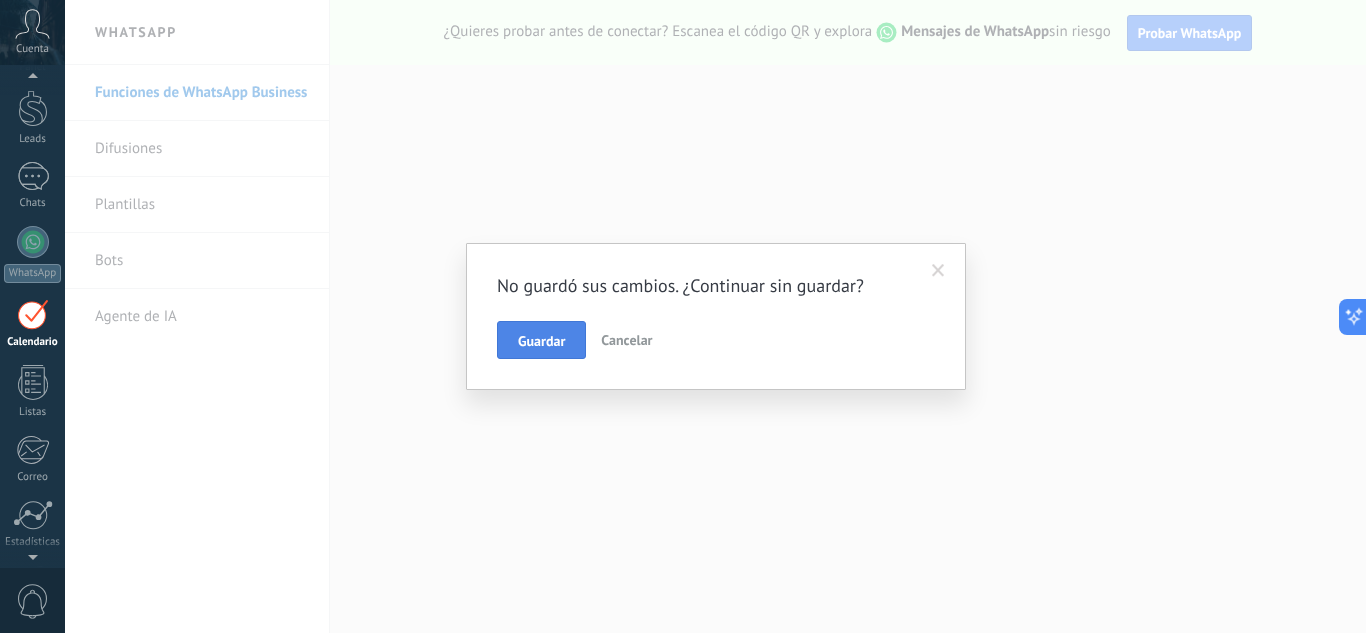 click on "Guardar" at bounding box center [541, 341] 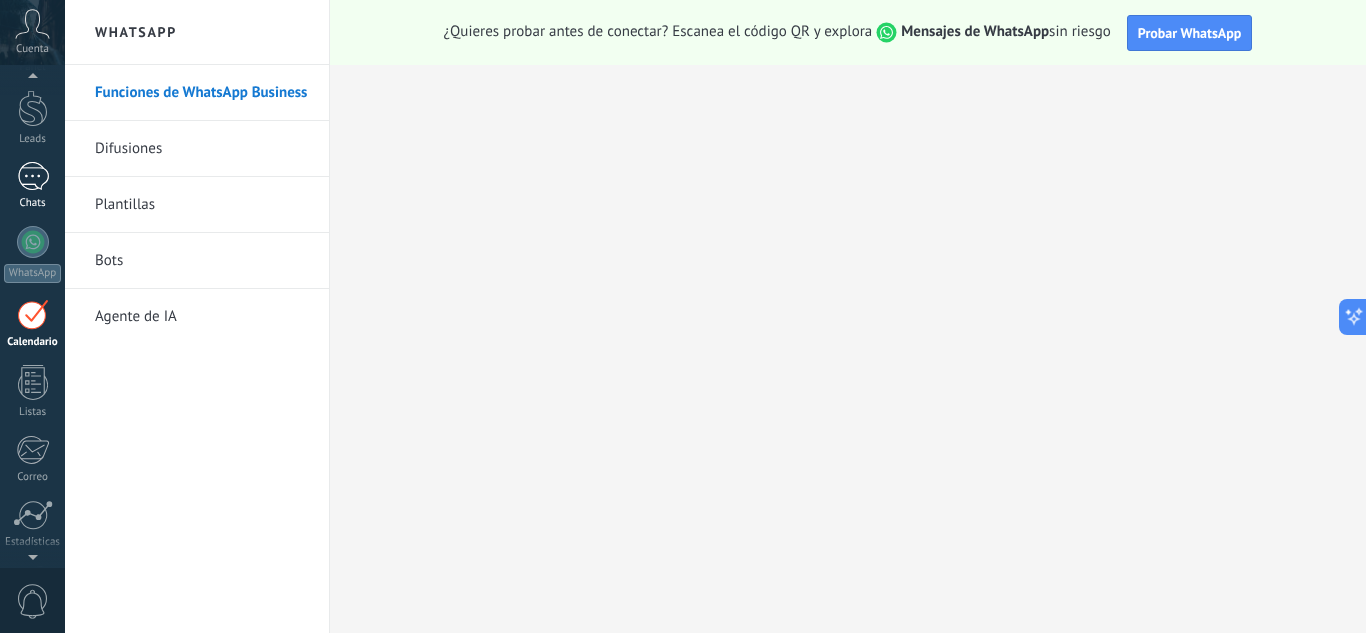 click at bounding box center (33, 176) 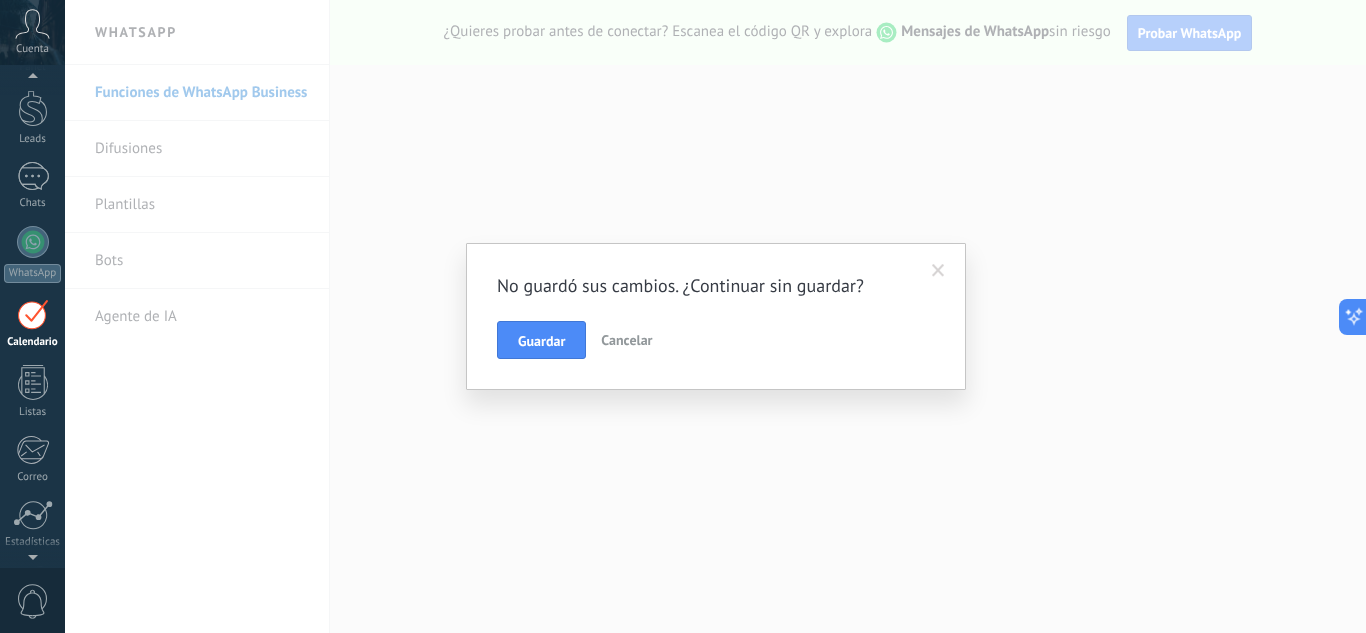 click on "Cancelar" at bounding box center (626, 340) 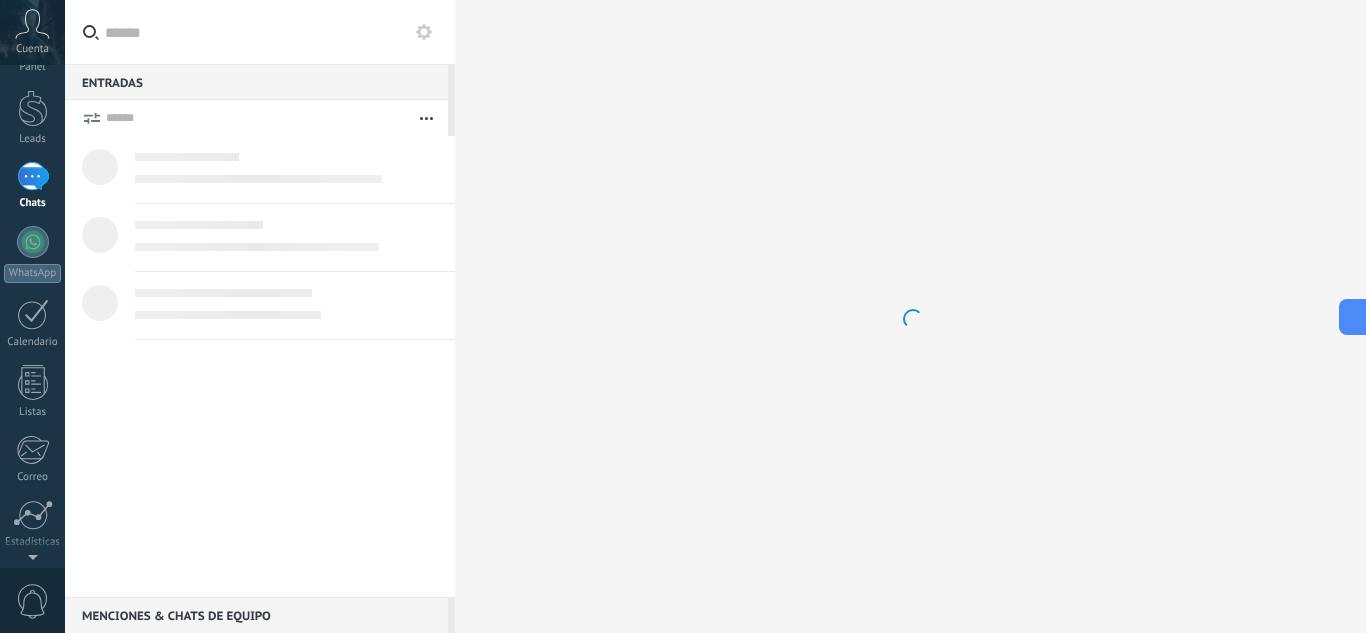 scroll, scrollTop: 0, scrollLeft: 0, axis: both 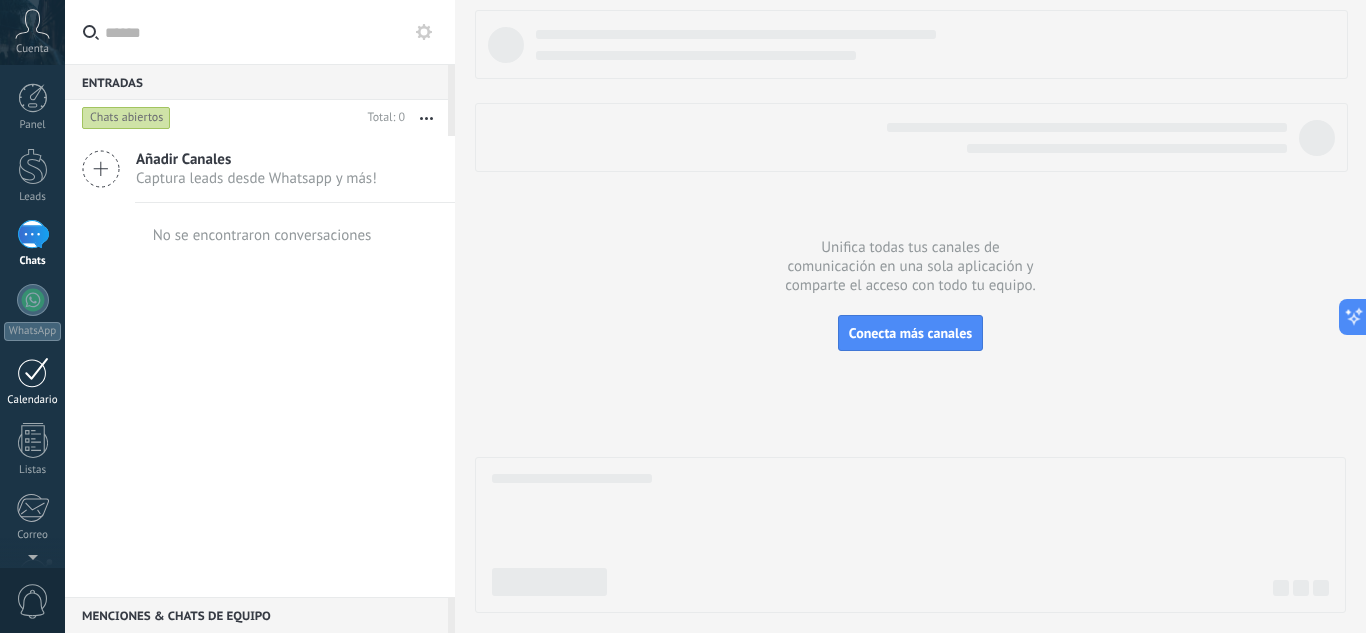 click at bounding box center [33, 372] 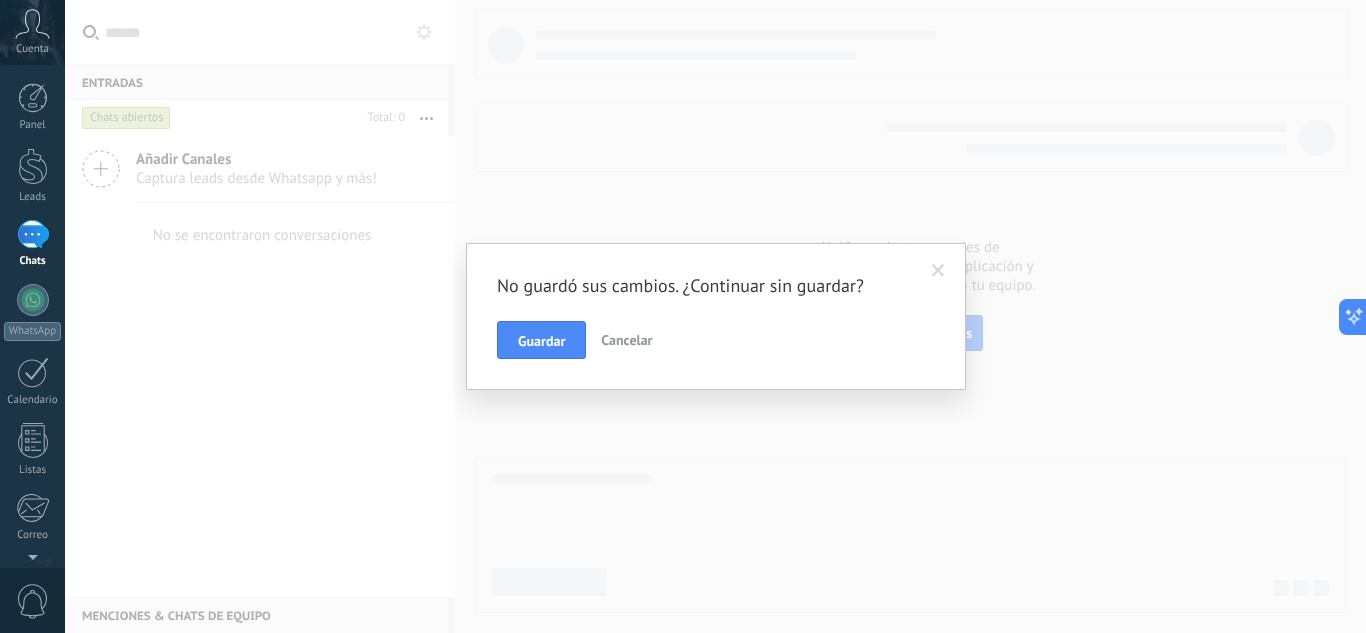 click on "Cancelar" at bounding box center [626, 340] 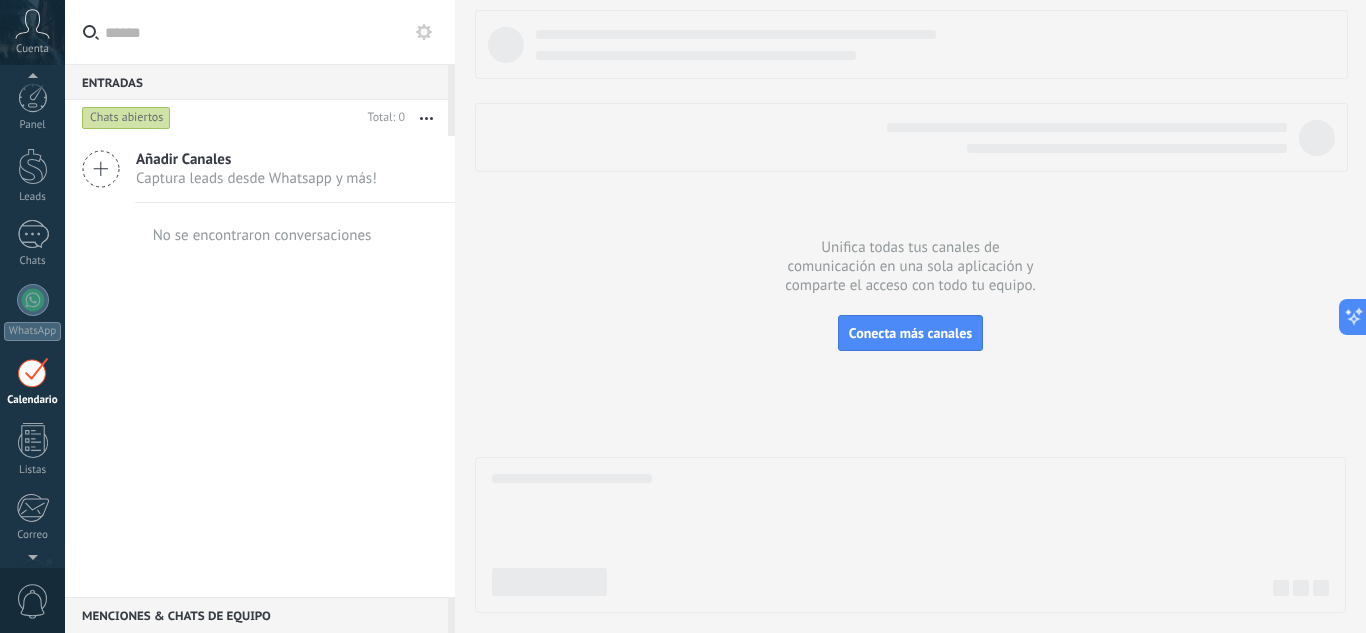 scroll, scrollTop: 58, scrollLeft: 0, axis: vertical 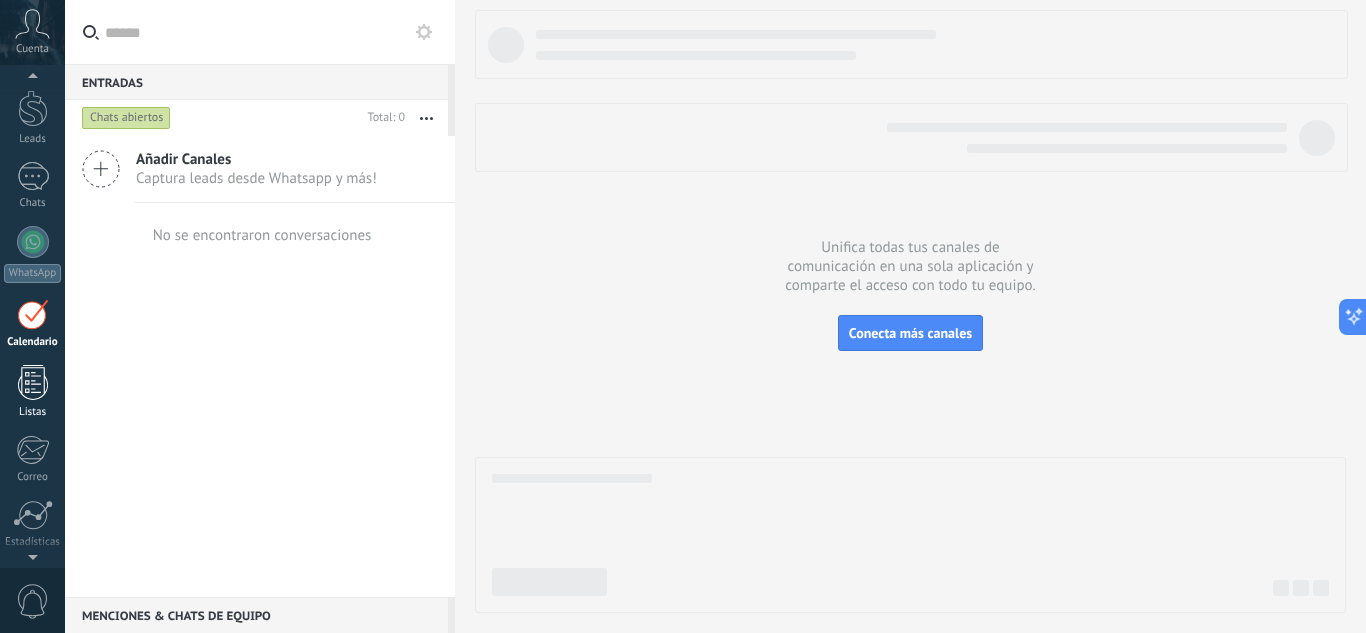click at bounding box center [33, 382] 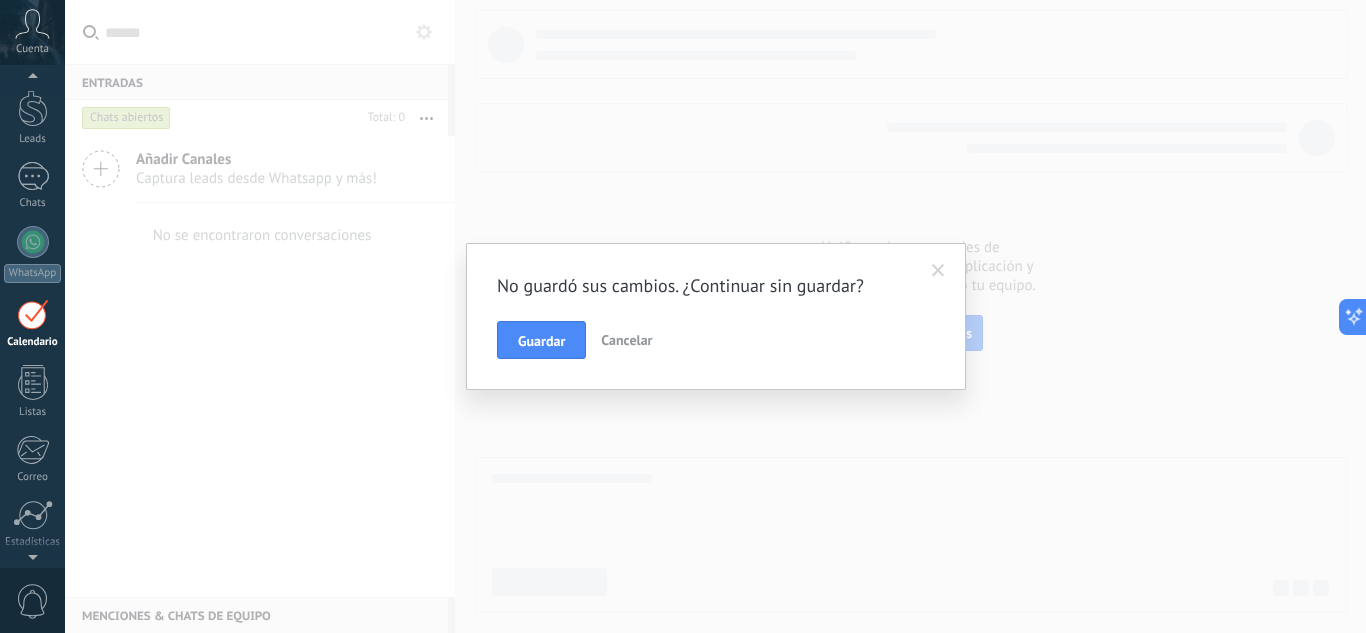 click on "Cancelar" at bounding box center [626, 340] 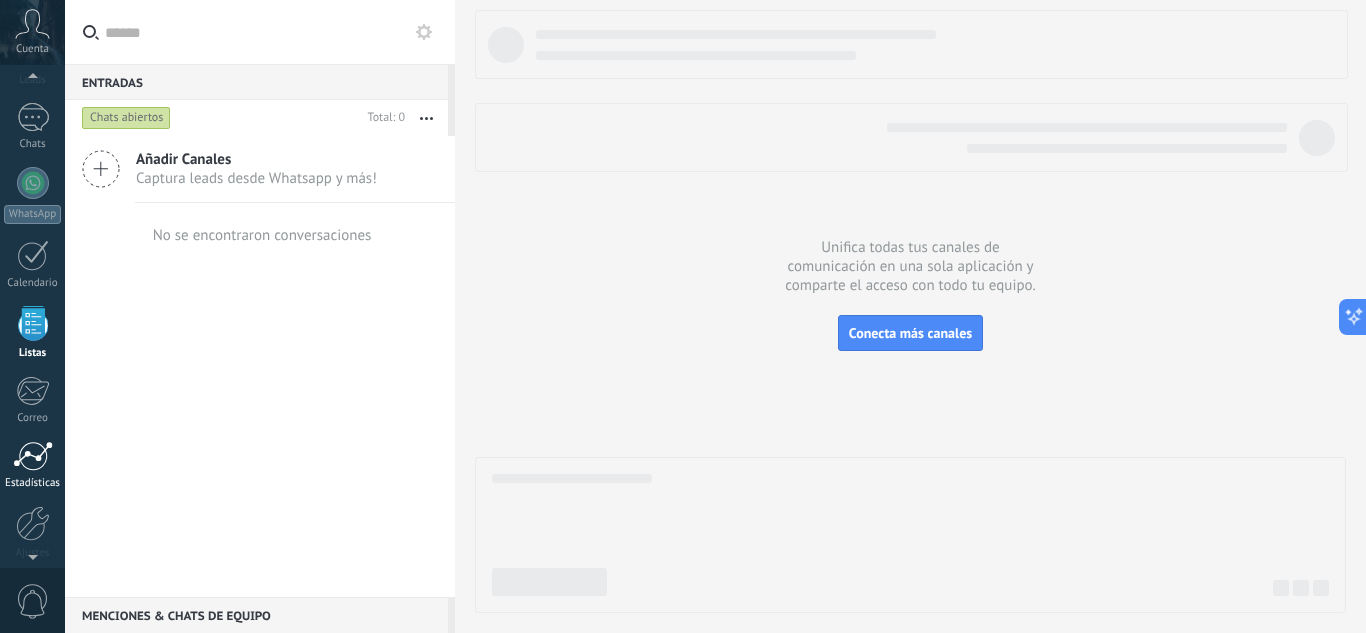 scroll, scrollTop: 124, scrollLeft: 0, axis: vertical 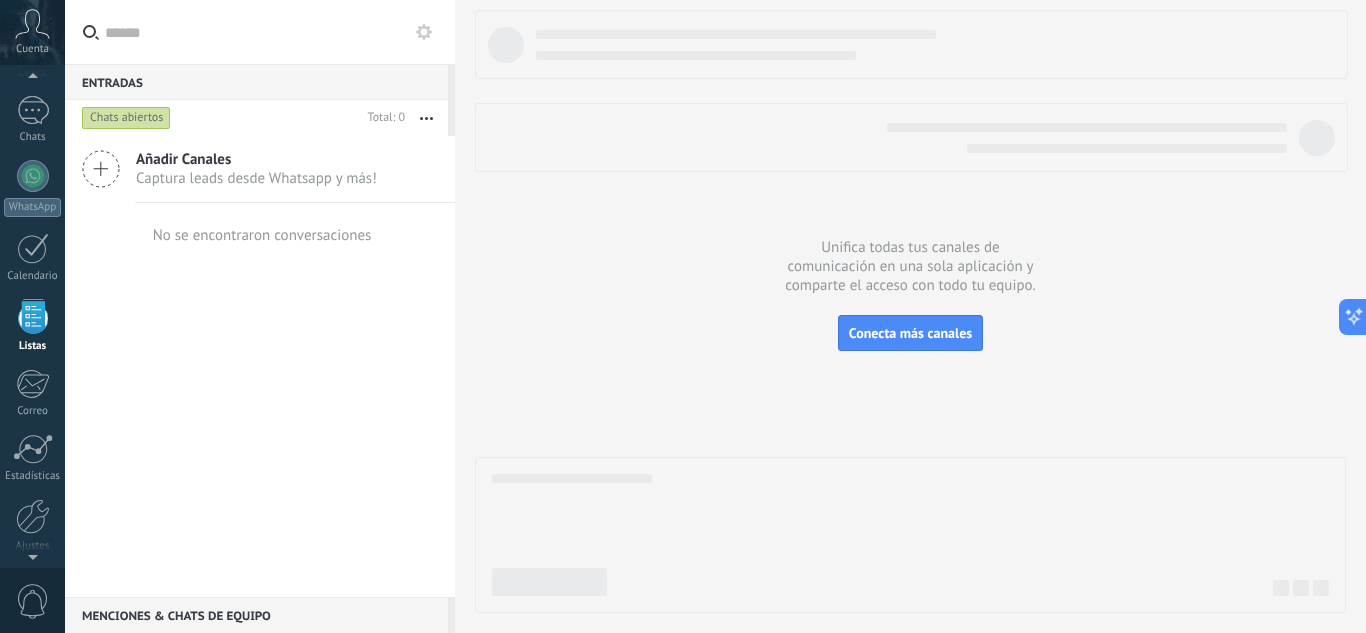 click at bounding box center [33, 316] 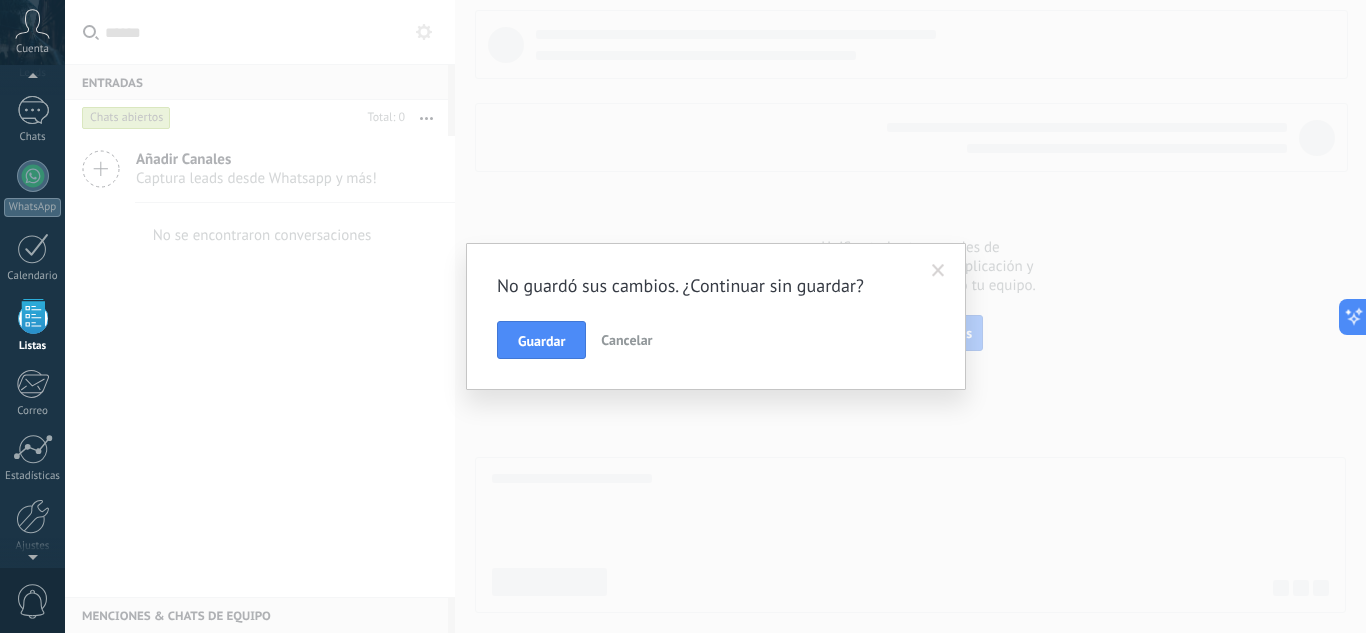 click at bounding box center (33, 316) 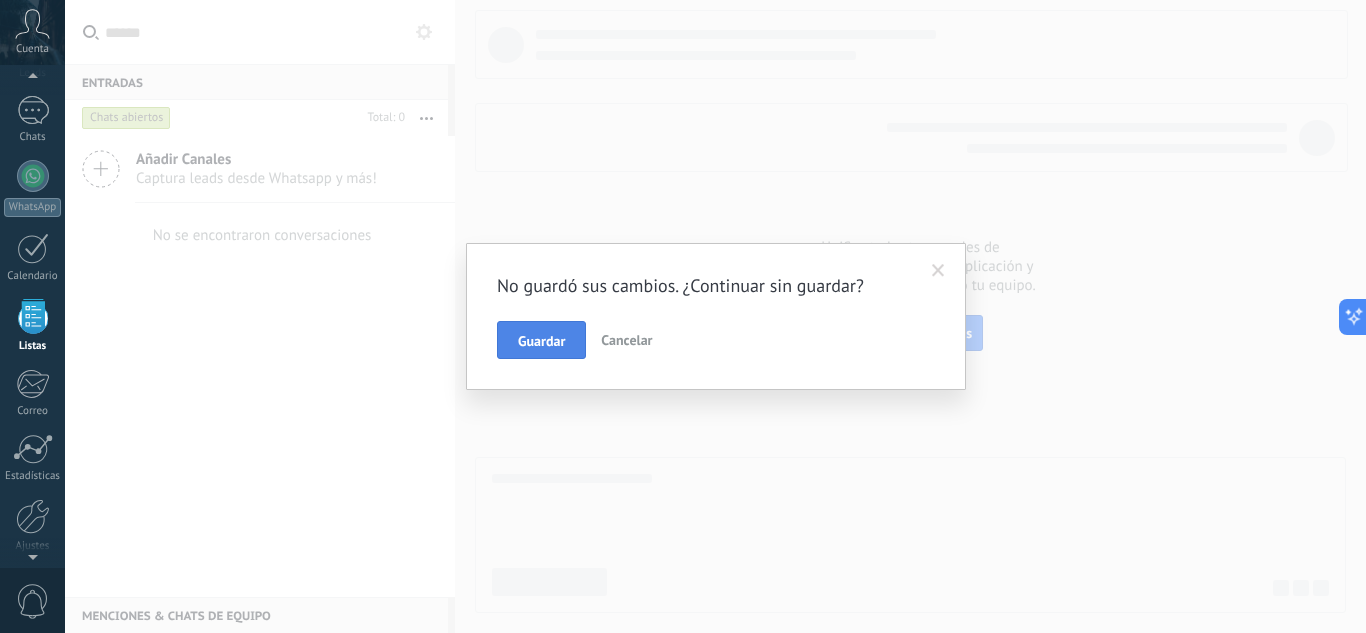 click on "Guardar" at bounding box center [541, 340] 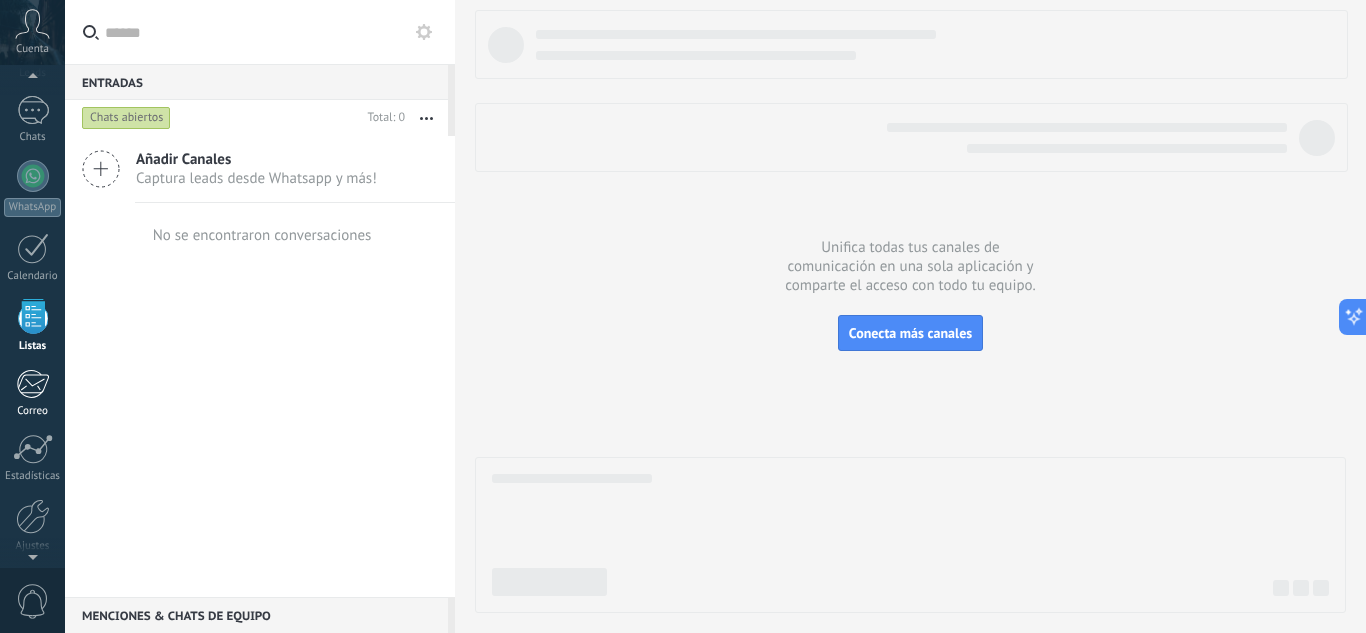 click at bounding box center [32, 384] 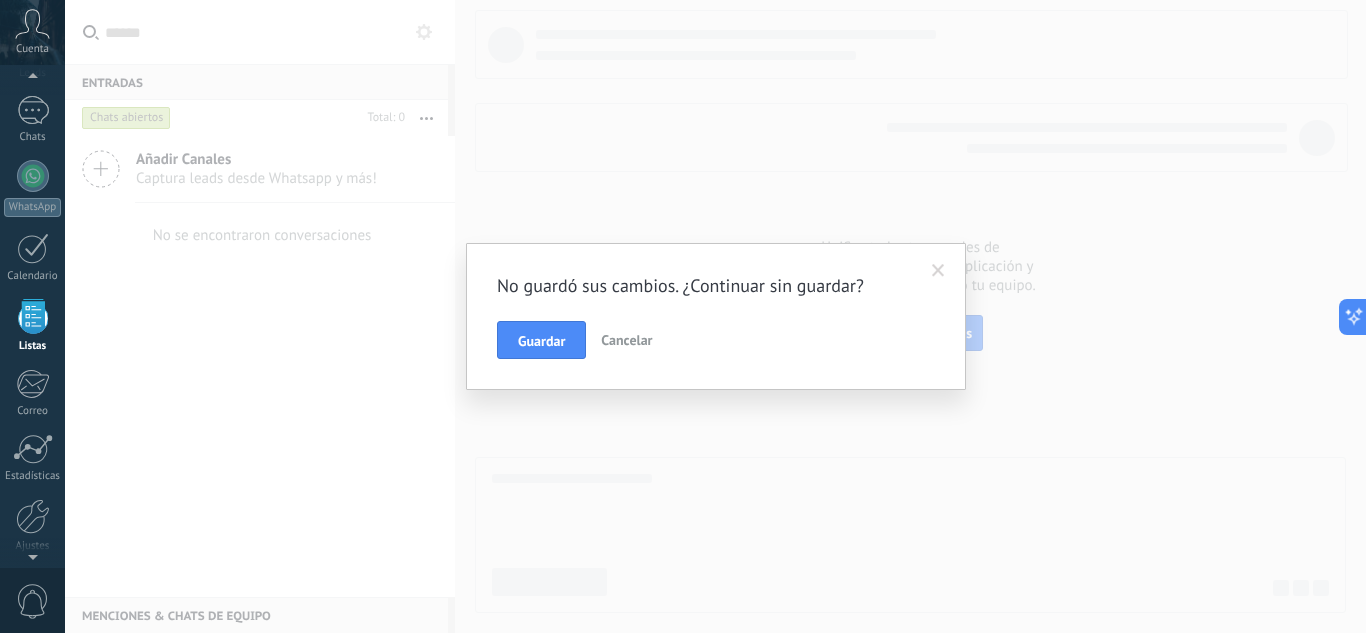 click on "Cancelar" at bounding box center (626, 340) 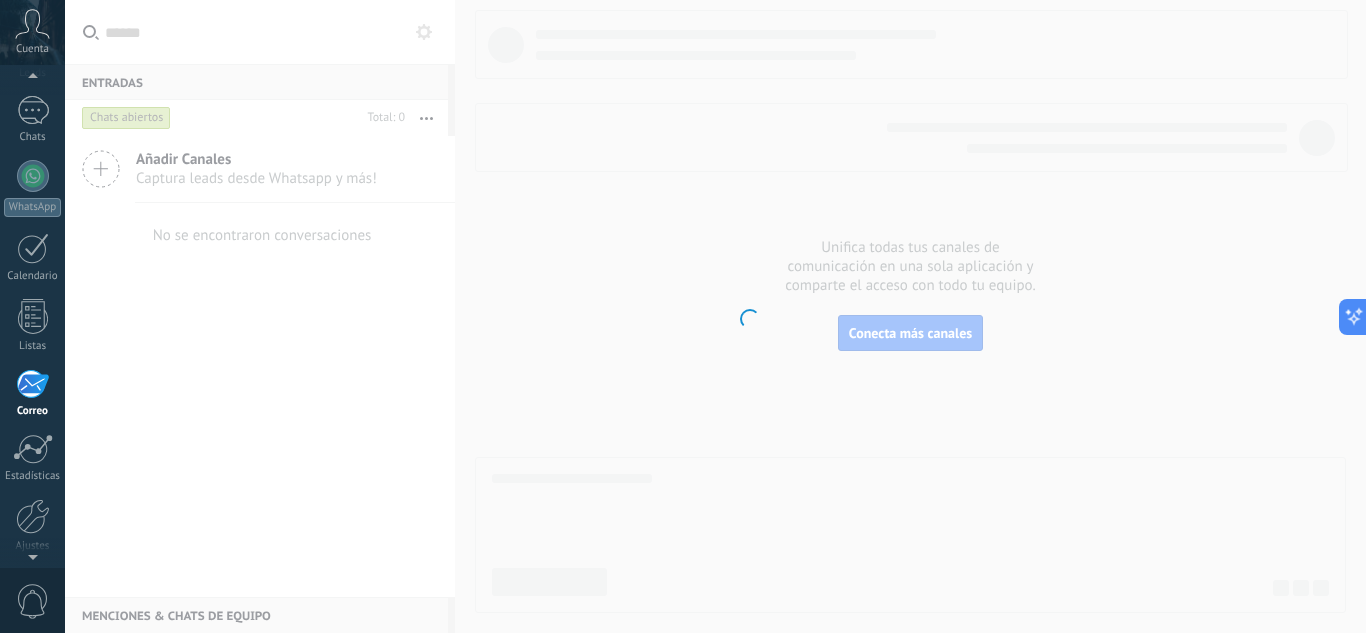 scroll, scrollTop: 194, scrollLeft: 0, axis: vertical 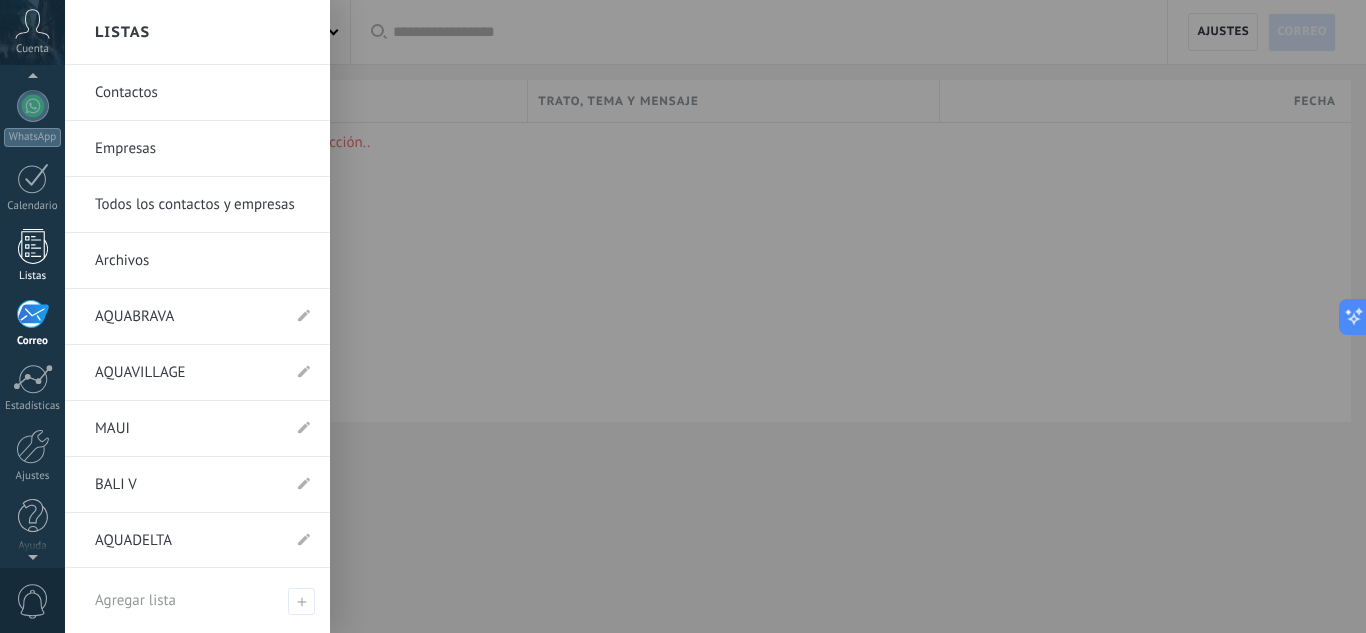 click at bounding box center (33, 246) 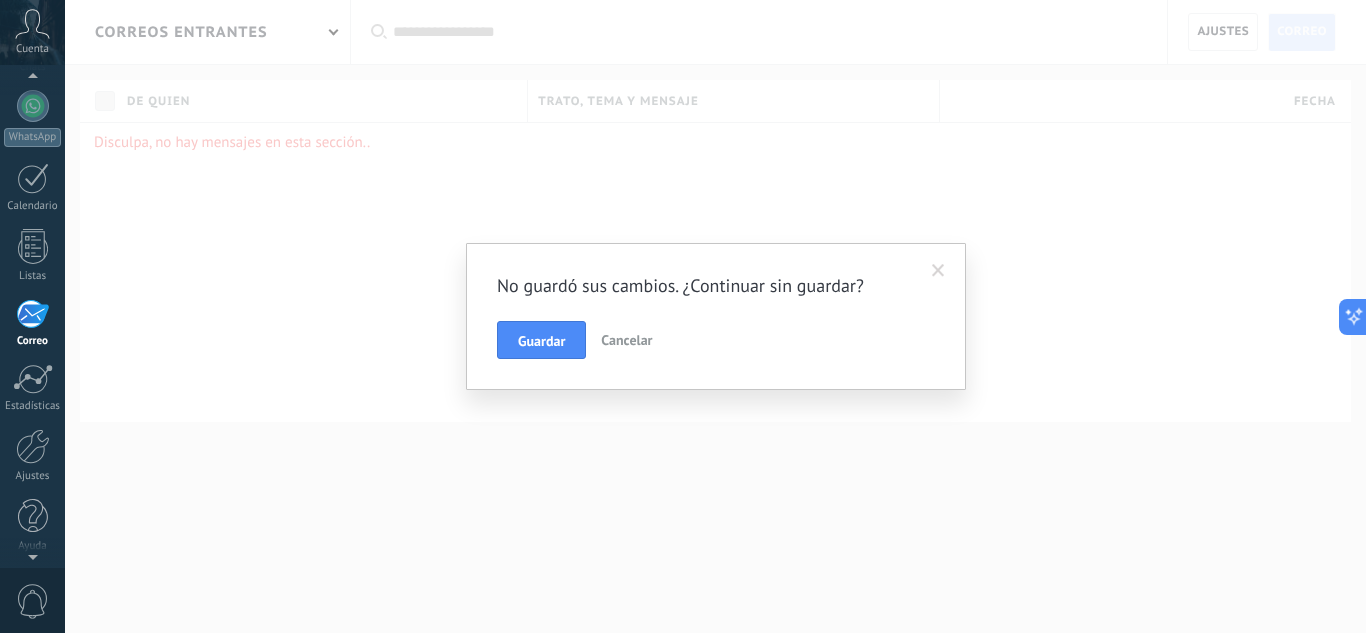 click on "Cancelar" at bounding box center [626, 340] 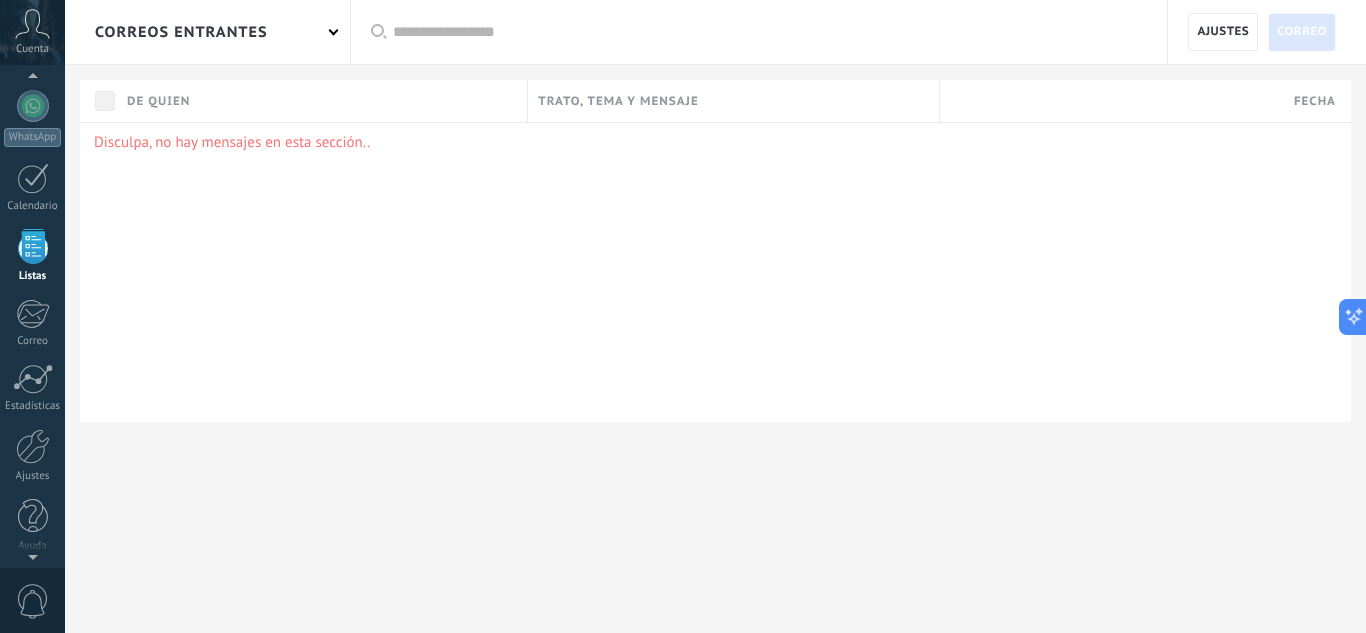 scroll, scrollTop: 124, scrollLeft: 0, axis: vertical 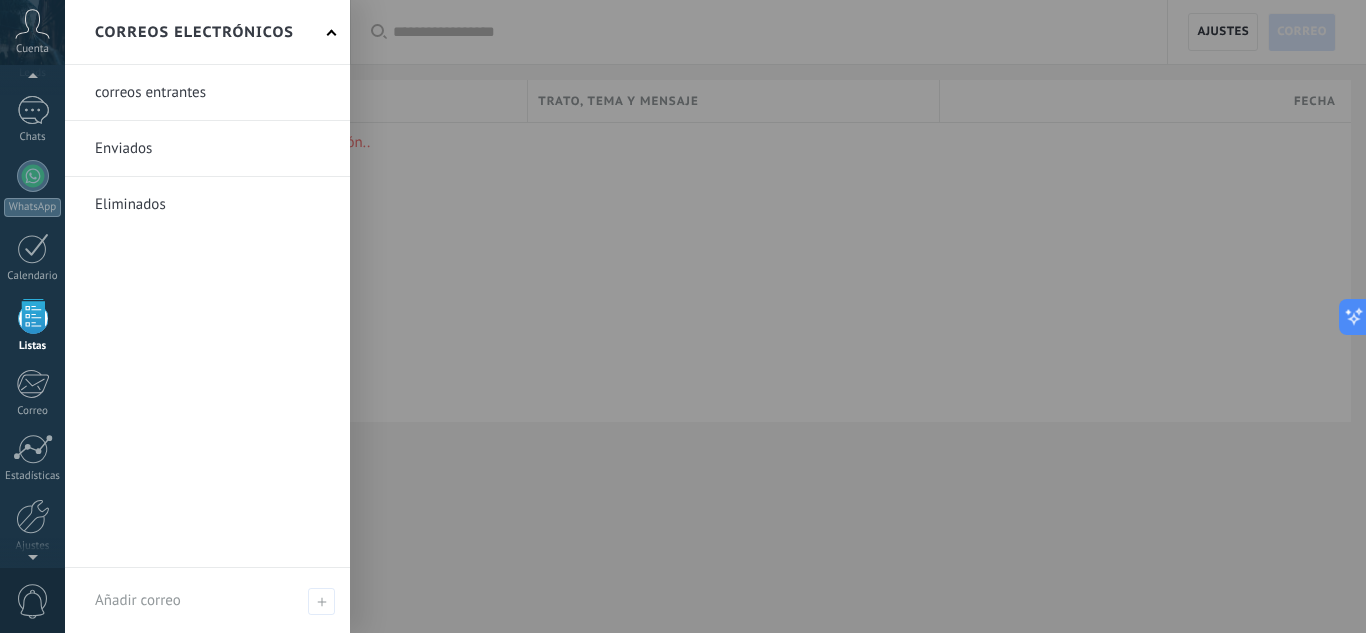 click at bounding box center [207, 92] 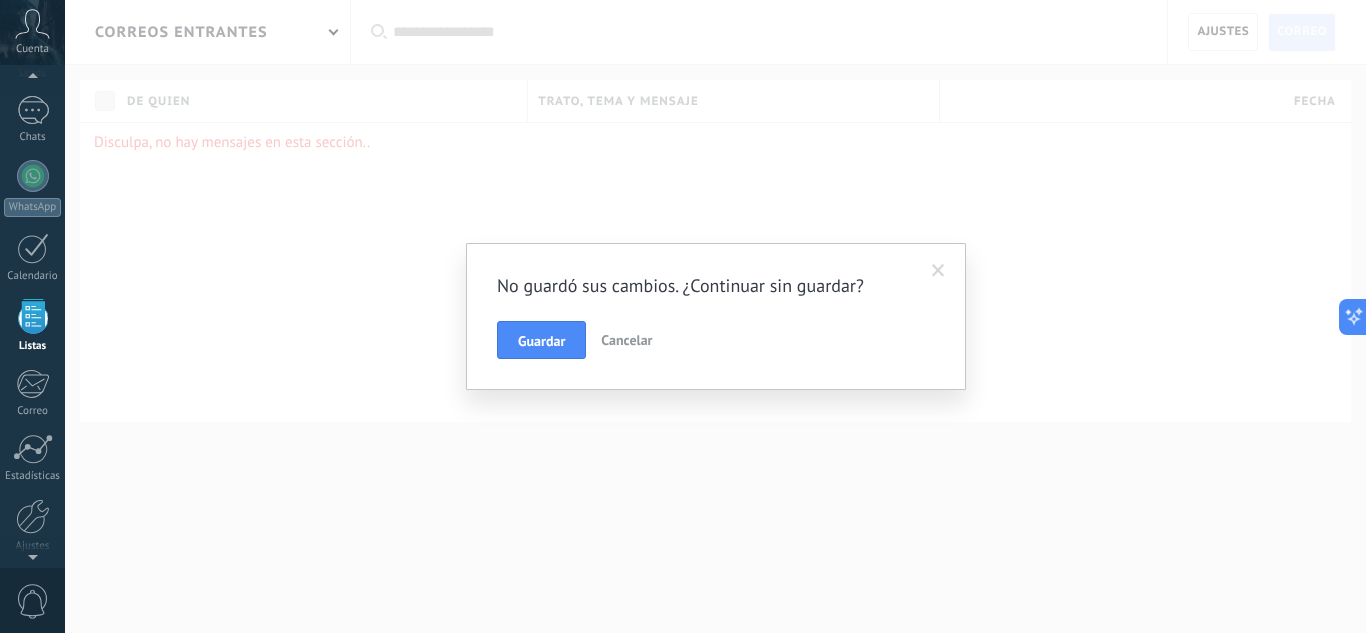 click on "Cancelar" at bounding box center (626, 340) 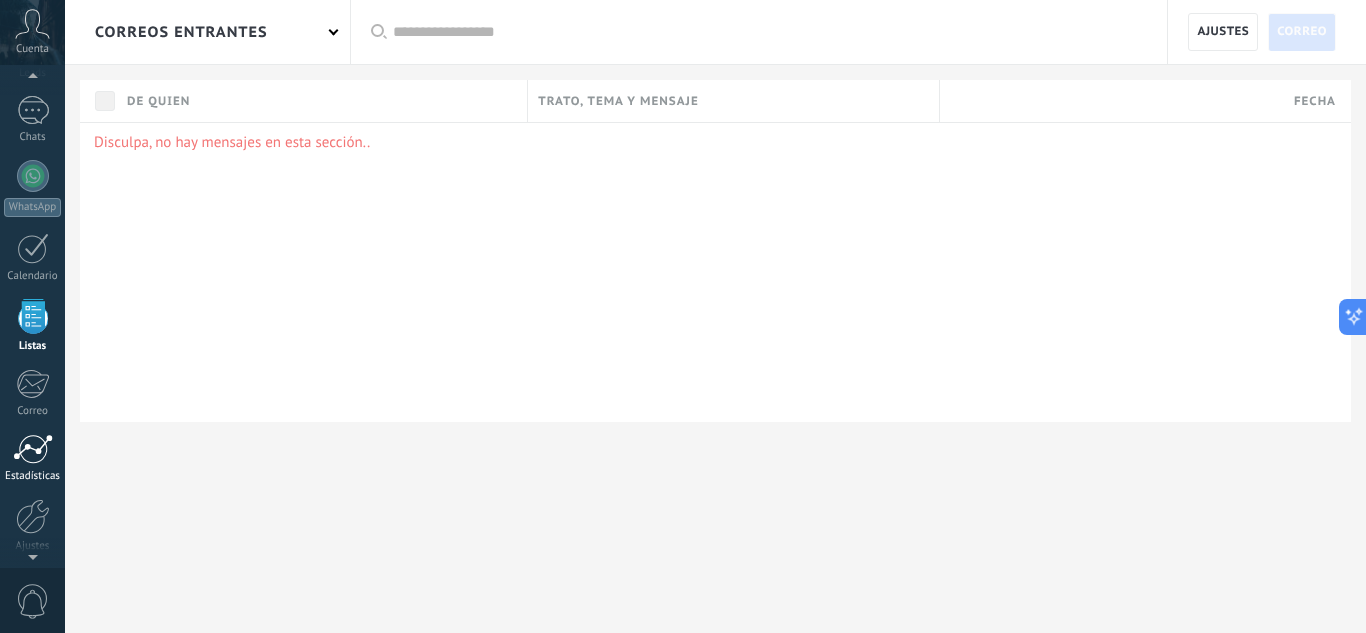 click on "Estadísticas" at bounding box center [32, 458] 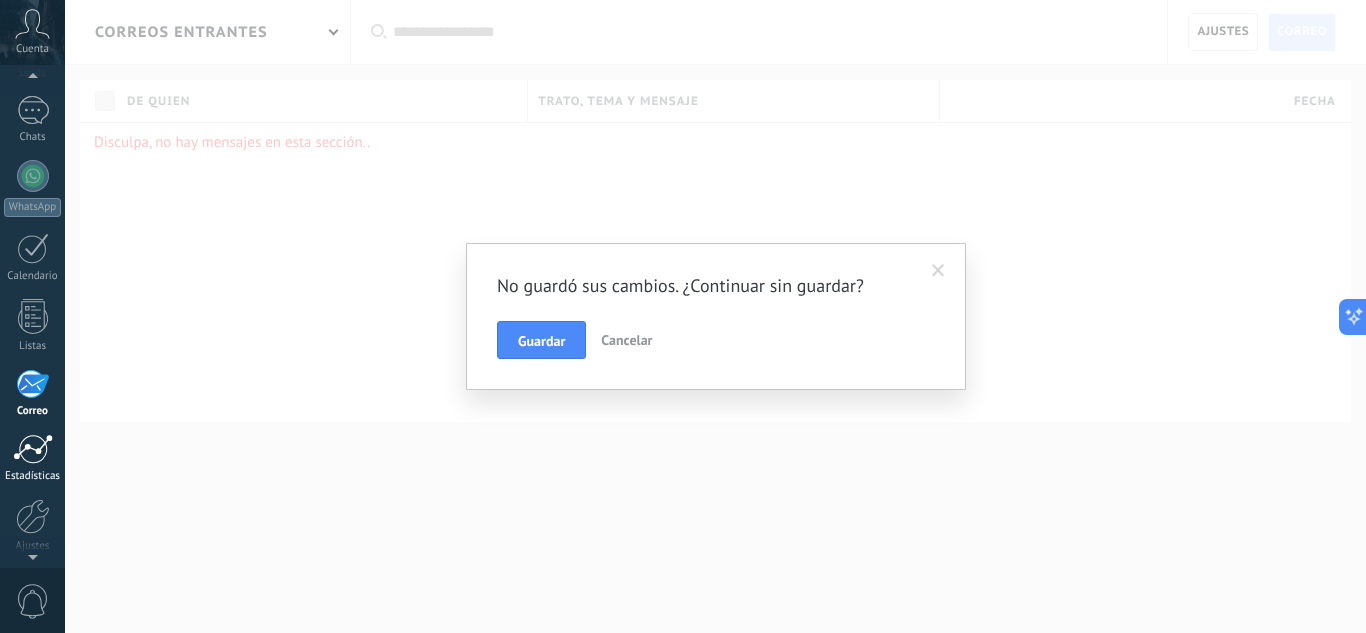 scroll, scrollTop: 194, scrollLeft: 0, axis: vertical 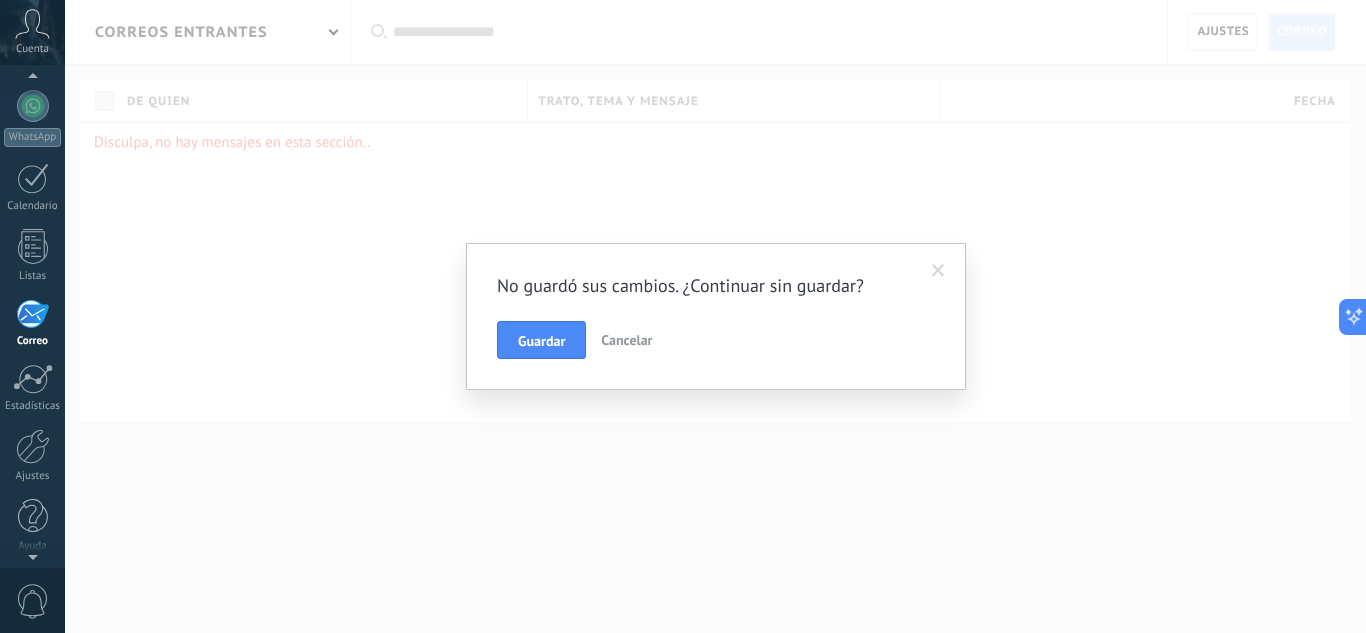 click on "Cancelar" at bounding box center (626, 340) 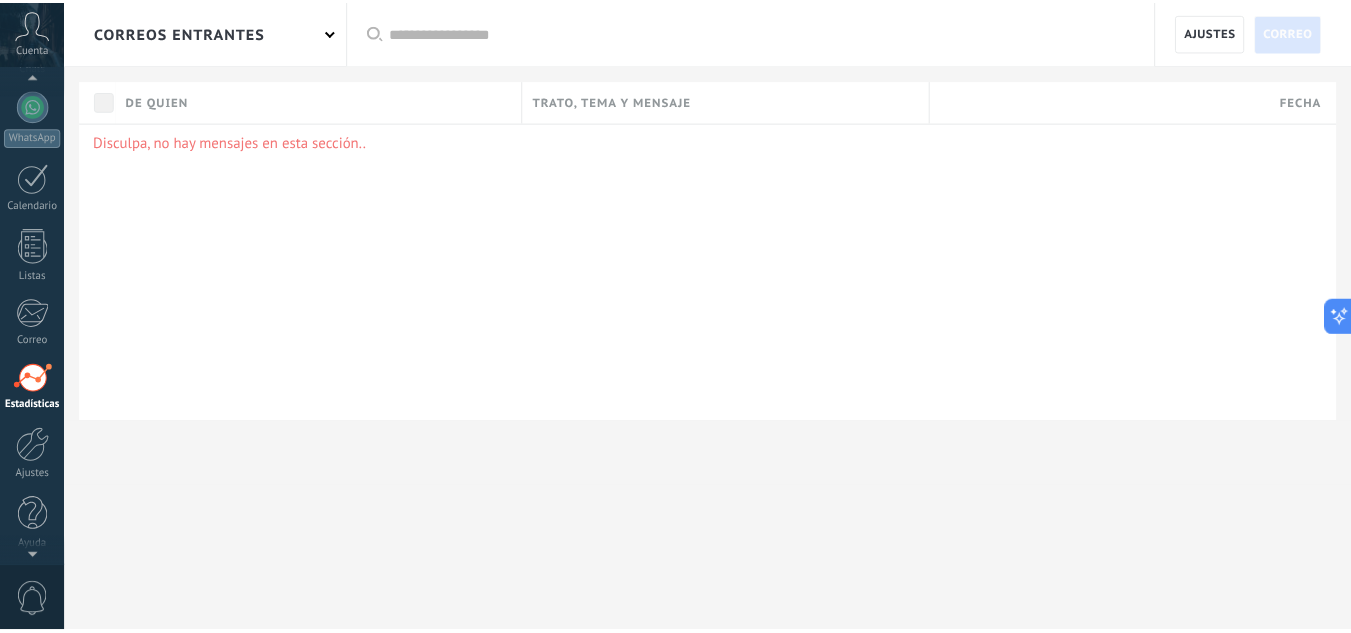 scroll, scrollTop: 199, scrollLeft: 0, axis: vertical 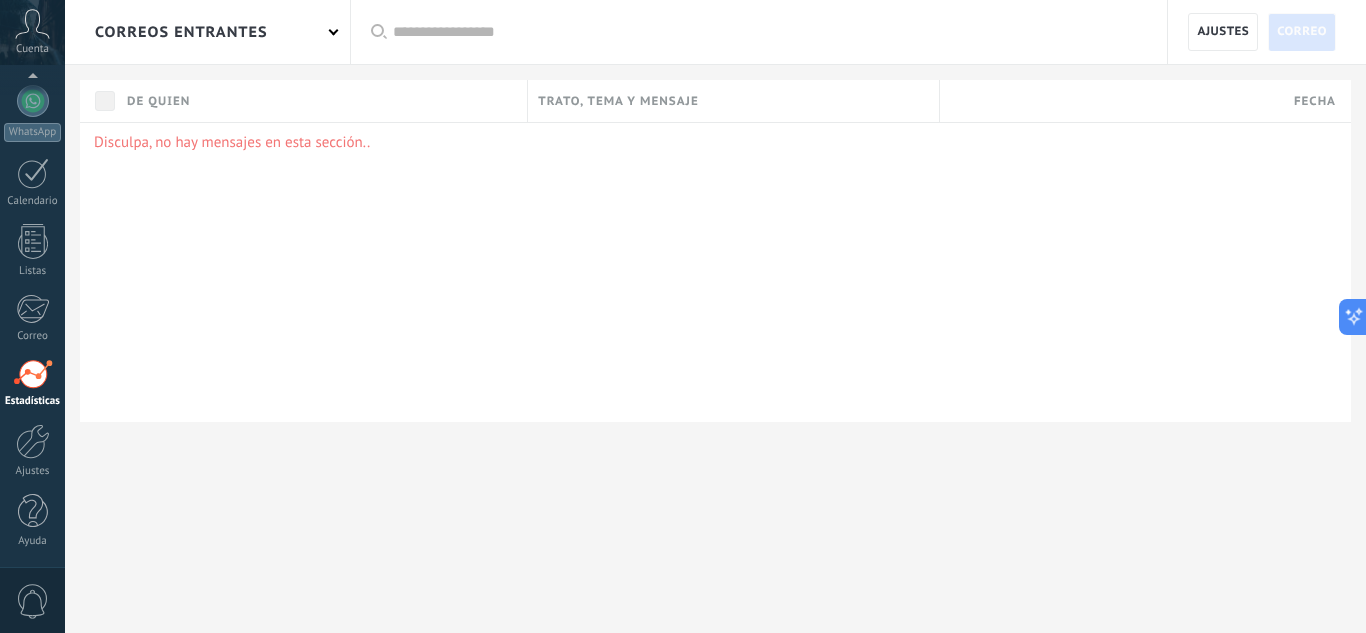 click at bounding box center (33, 374) 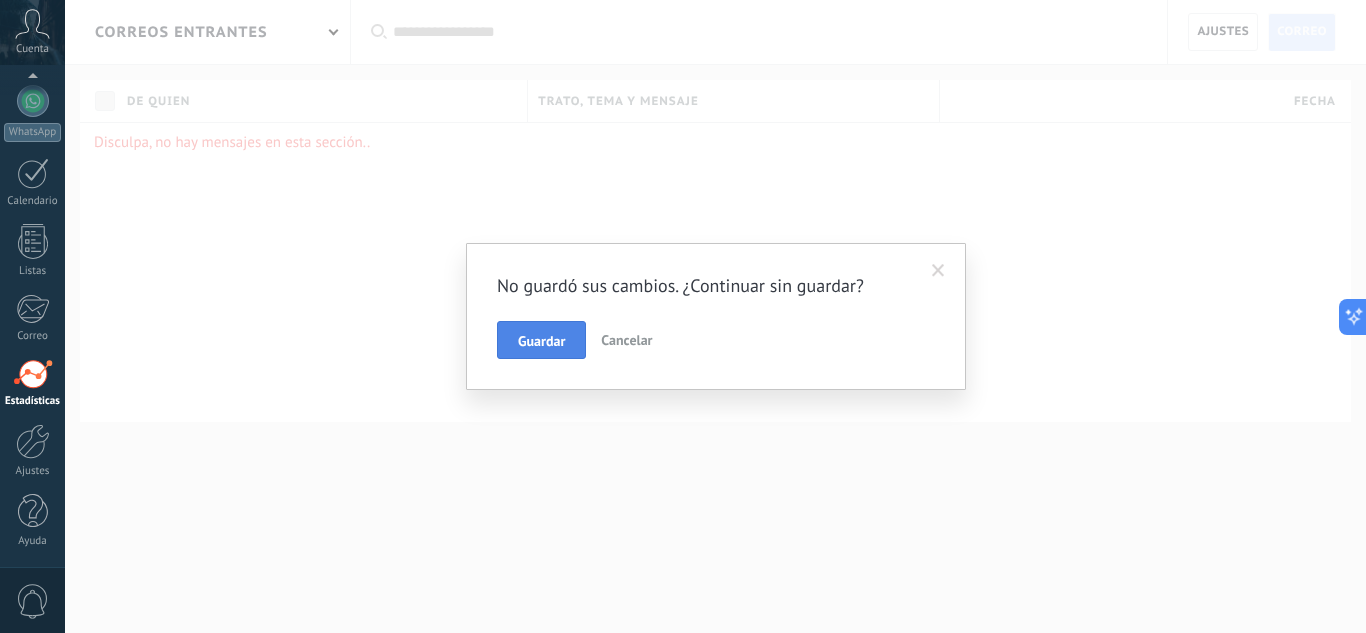 click on "Guardar" at bounding box center [541, 341] 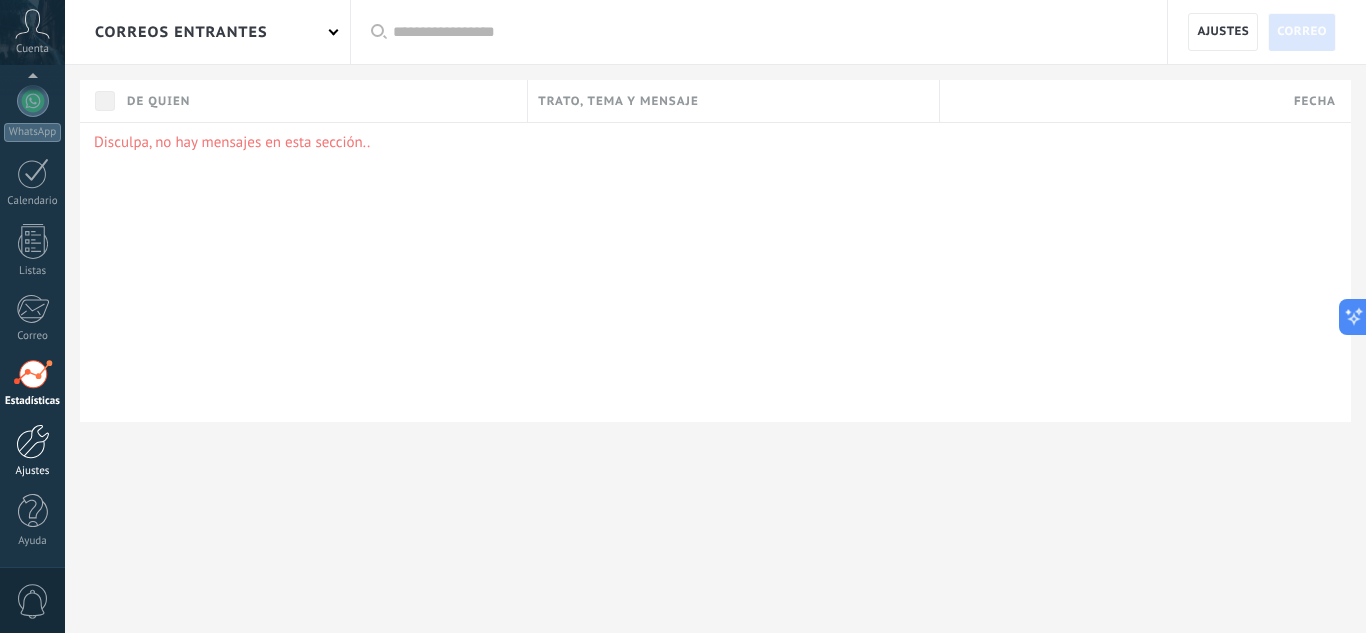 click at bounding box center [33, 441] 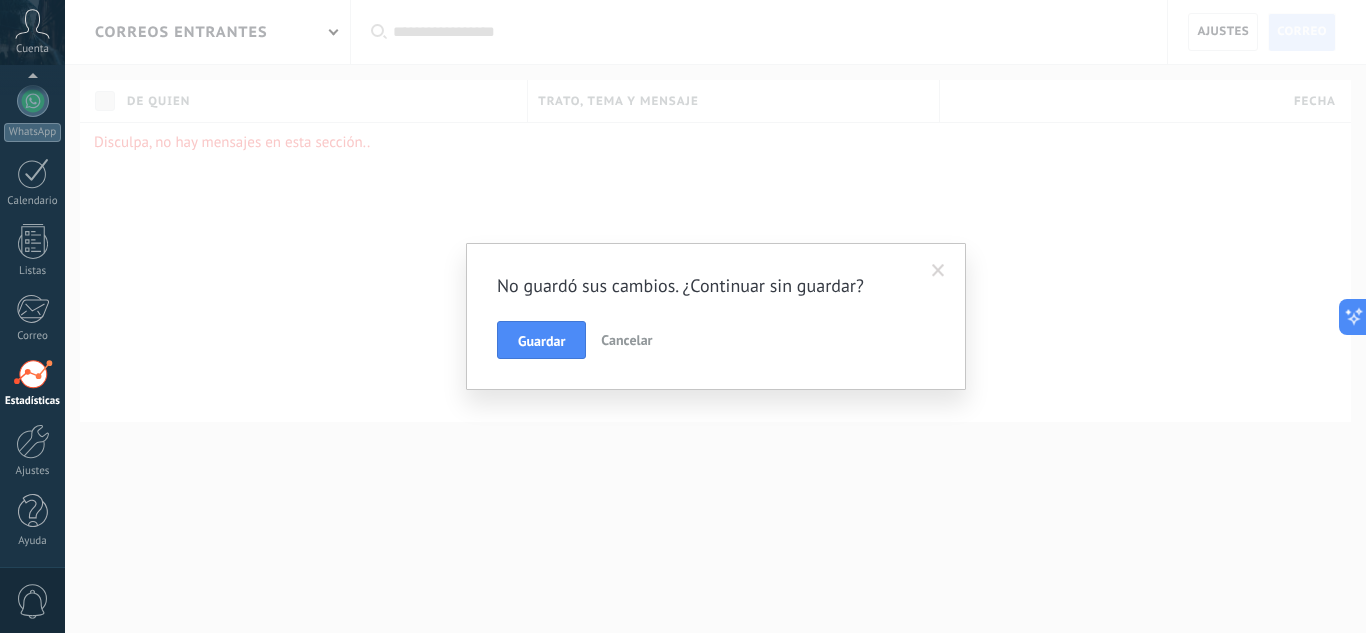 click on "Cancelar" at bounding box center (626, 340) 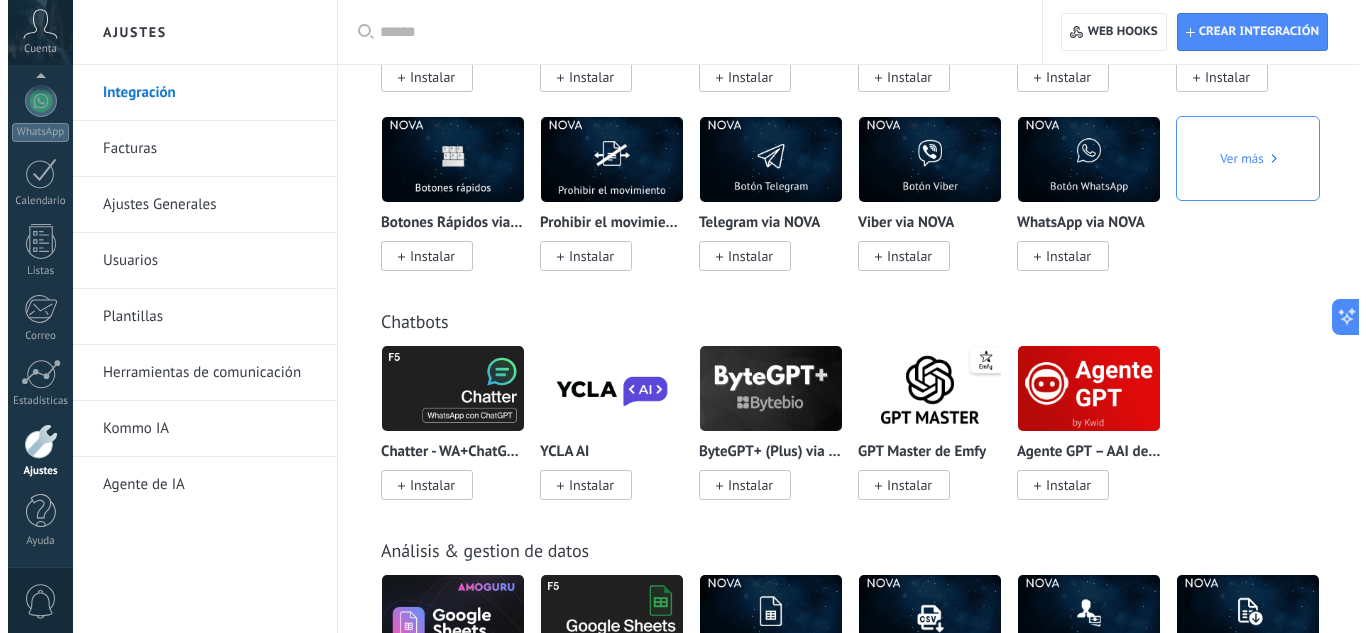 scroll, scrollTop: 5064, scrollLeft: 0, axis: vertical 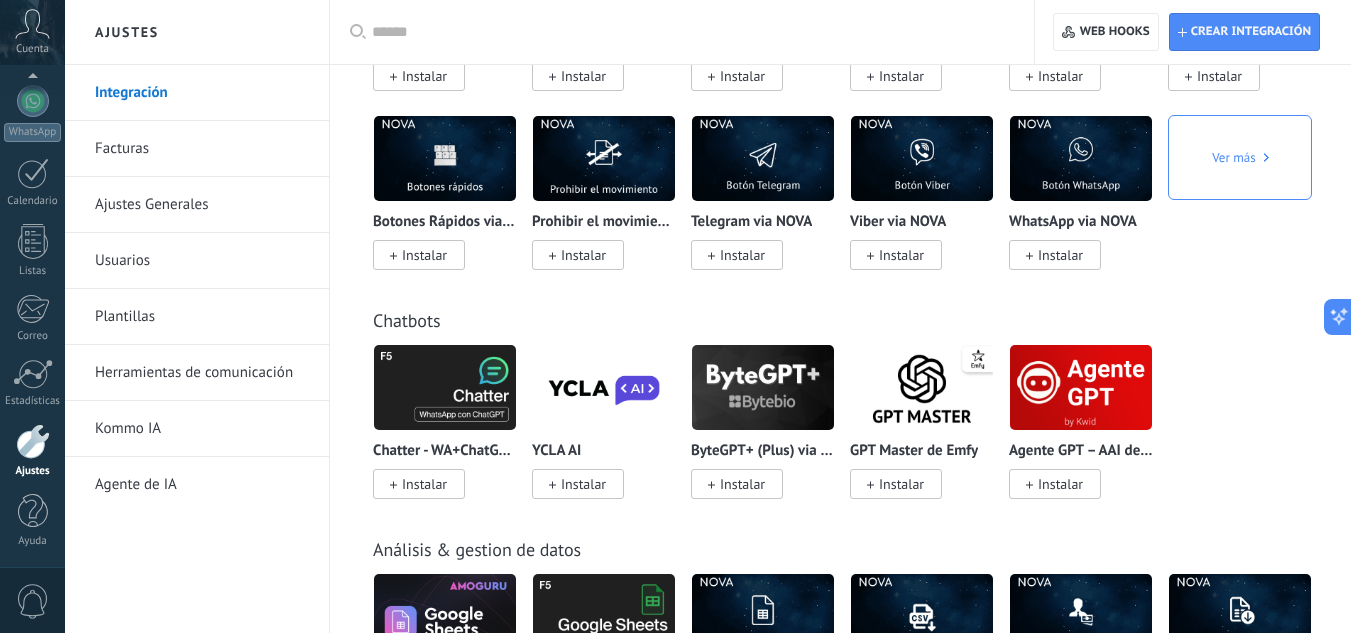 click at bounding box center (922, 387) 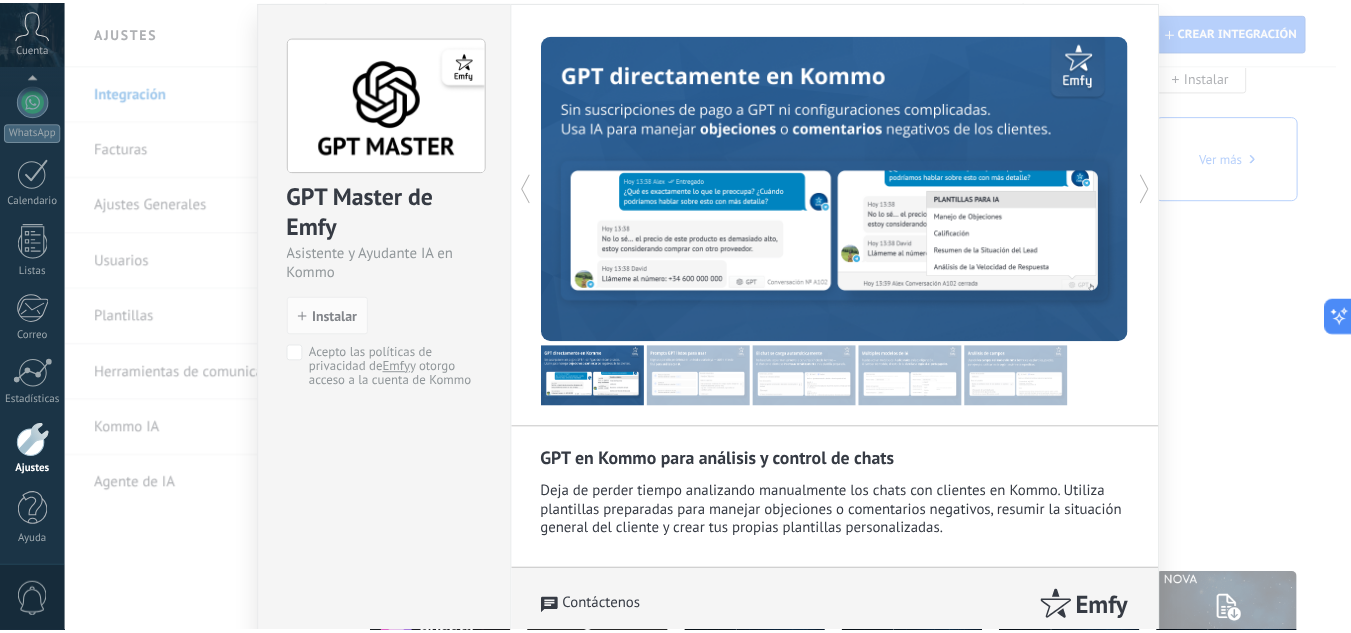scroll, scrollTop: 0, scrollLeft: 0, axis: both 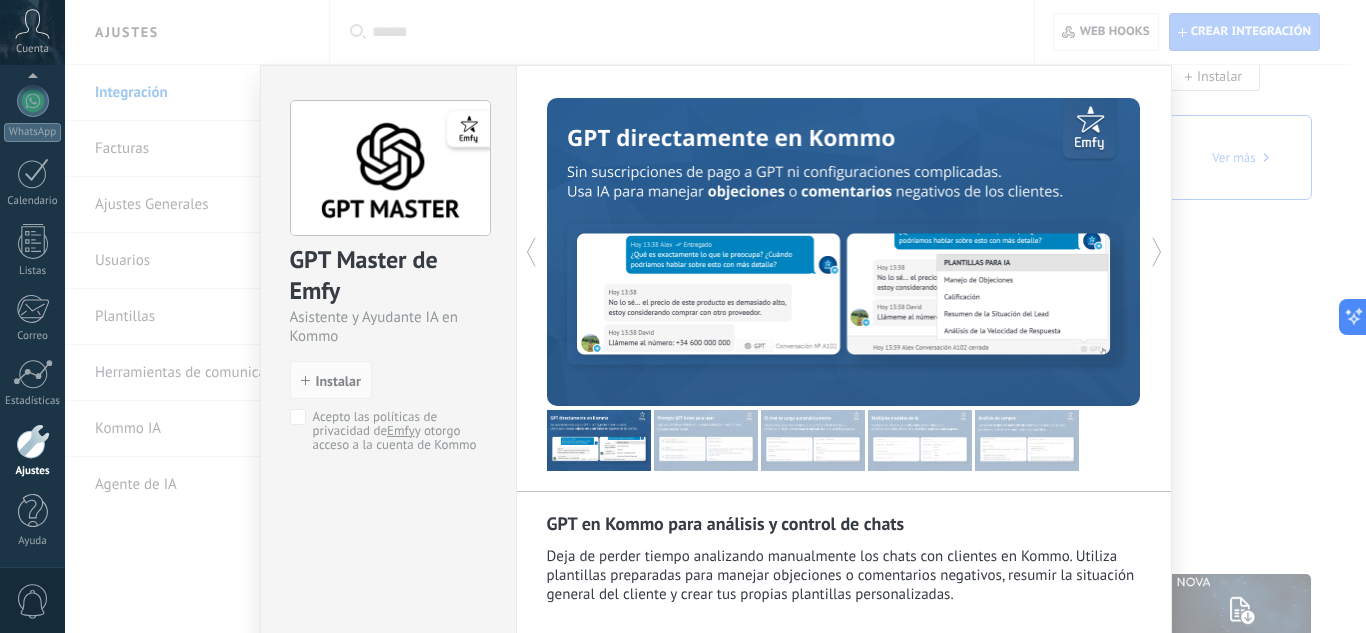 click on "GPT Master de Emfy Asistente y Ayudante IA en Kommo install Instalar Acepto las políticas de privacidad de  Emfy  y otorgo acceso a la cuenta de Kommo GPT en Kommo para análisis y control de chats Deja de perder tiempo analizando manualmente los chats con clientes en Kommo. Utiliza plantillas preparadas para manejar objeciones o comentarios  negativos, resumir la situación general del cliente y crear tus propias plantillas personalizadas. Contáctenos Emfy más" at bounding box center [715, 316] 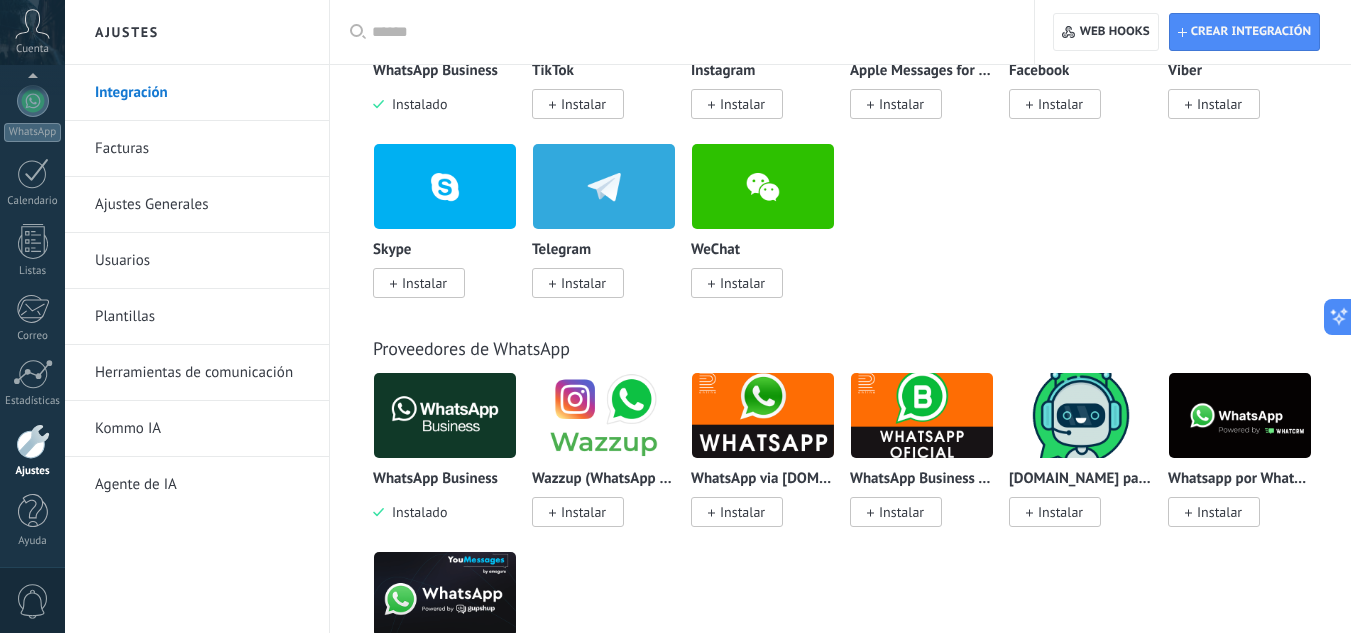 scroll, scrollTop: 0, scrollLeft: 0, axis: both 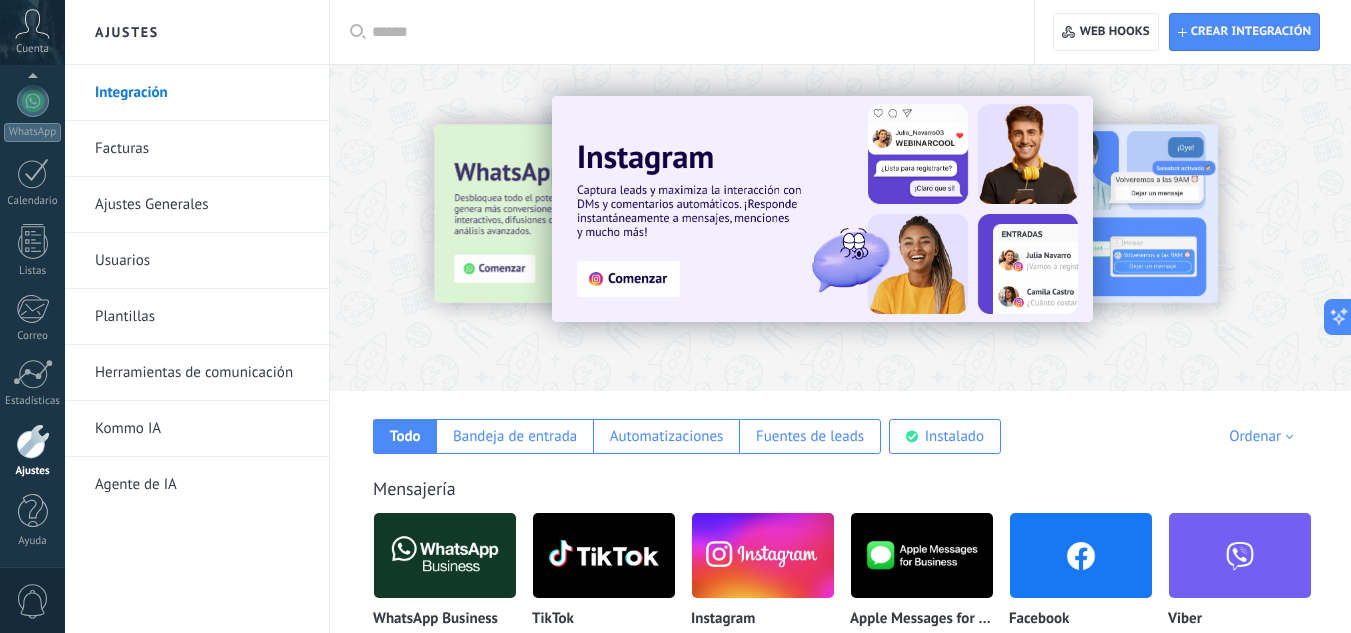 drag, startPoint x: 1266, startPoint y: 112, endPoint x: 1128, endPoint y: 67, distance: 145.15164 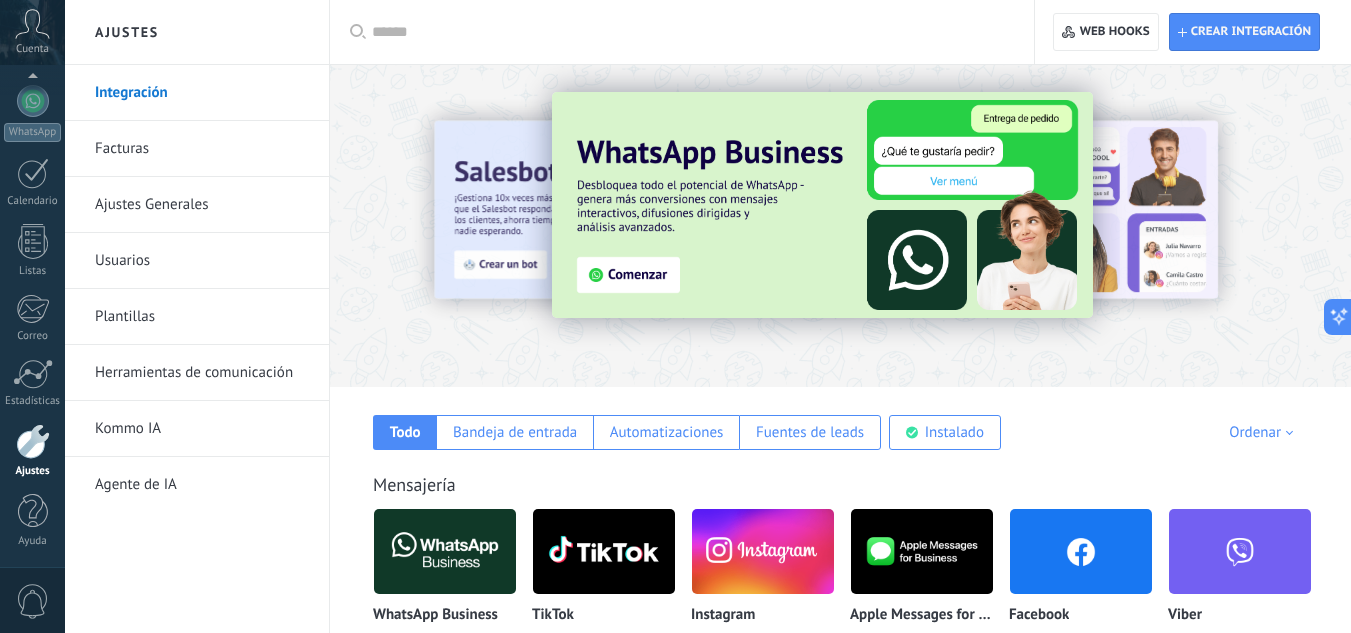 scroll, scrollTop: 0, scrollLeft: 0, axis: both 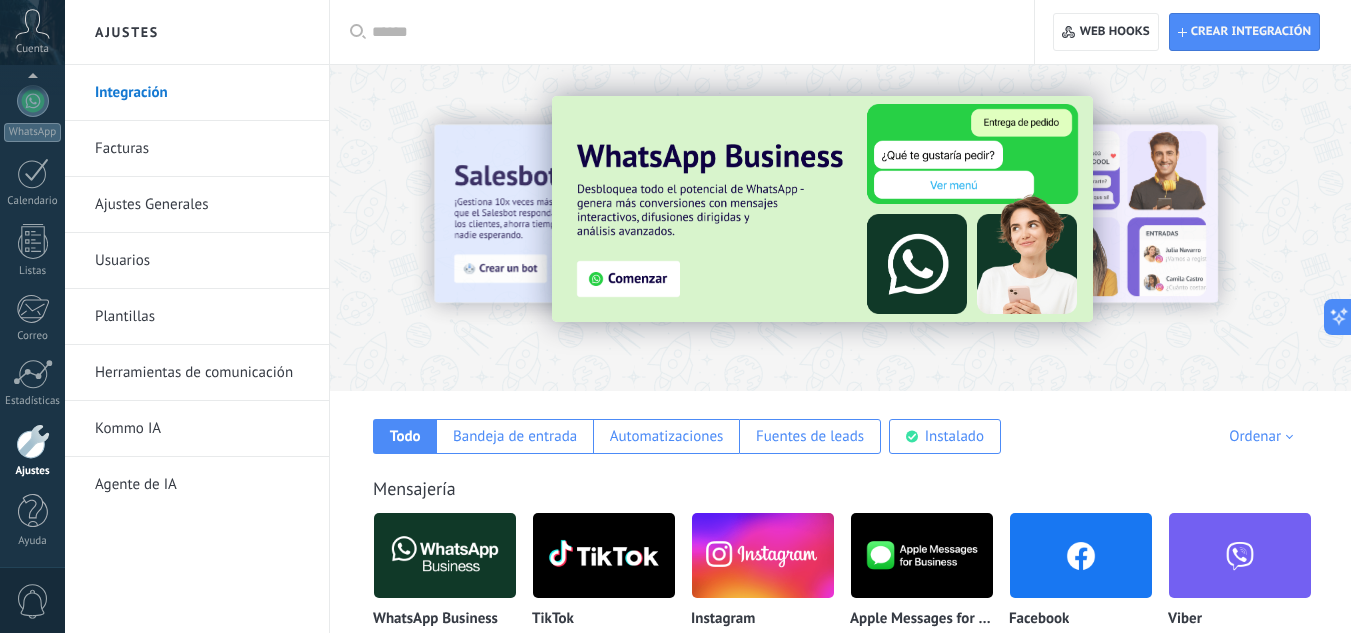 click on "Aplicar Aplicar Restablecer Crear integración Web hooks  0 Todo Bandeja de entrada Automatizaciones Fuentes de leads Instalado Mis contribuciones Ordenar Elegidos del equipo Tendencias Más popular Lo más nuevo primero Mensajería WhatsApp Business Instalado TikTok Instalar Instagram Instalar Apple Messages for Business Instalar Facebook Instalar Viber Instalar Skype Instalar Telegram Instalar WeChat Instalar Proveedores de WhatsApp WhatsApp Business Instalado Wazzup (WhatsApp & Instagram) Instalar WhatsApp via [DOMAIN_NAME] Instalar WhatsApp Business API ([GEOGRAPHIC_DATA]) via [DOMAIN_NAME] Instalar [DOMAIN_NAME] para WhatsApp Instalar Whatsapp por Whatcrm y Telphin Instalar Whatsapp de YouMessages Instalar E-commerce Shopify Instalar Mercado Libre Instalar Nuvemshop / Tiendanube Instalar WooCommerce Instalar Lazada Instalar Hotmart via 7Club Instalar Tienda en Telegram via [DOMAIN_NAME] Instalar Opencart-OcStore by Devamo Instalar Chat en vivo y otras mensajerías Intercom Instalar Slack Instalar Instalar Wufoo" at bounding box center [840, 4298] 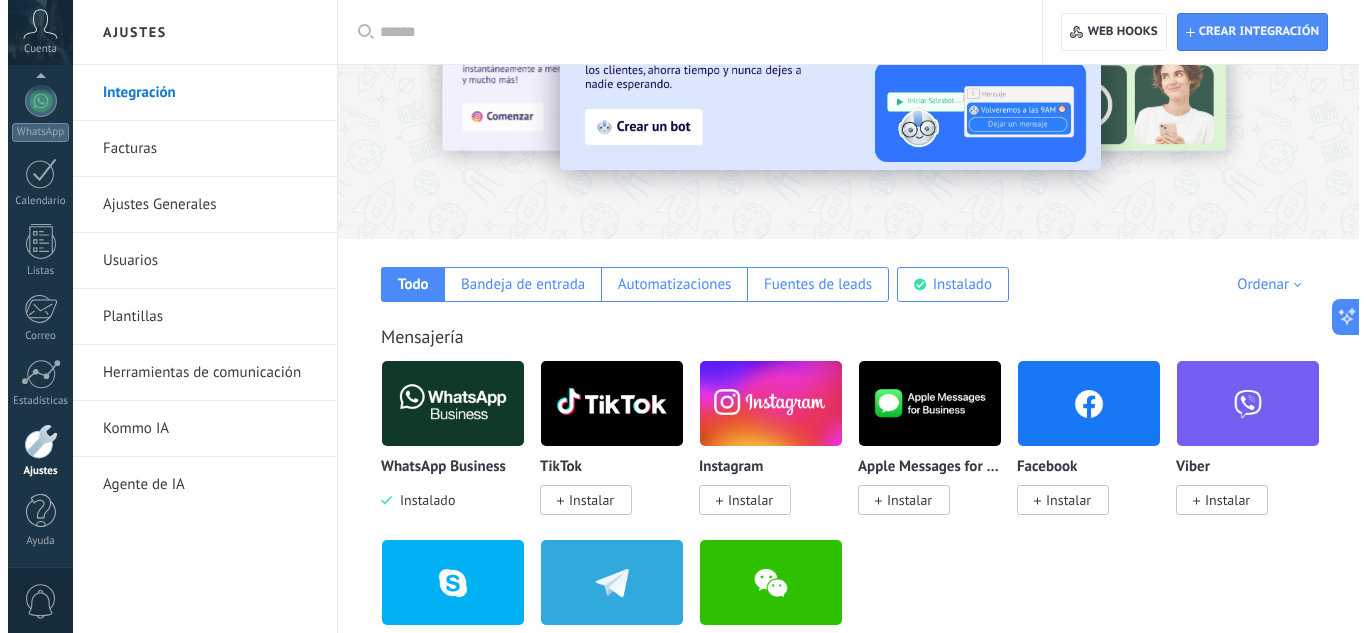 scroll, scrollTop: 0, scrollLeft: 0, axis: both 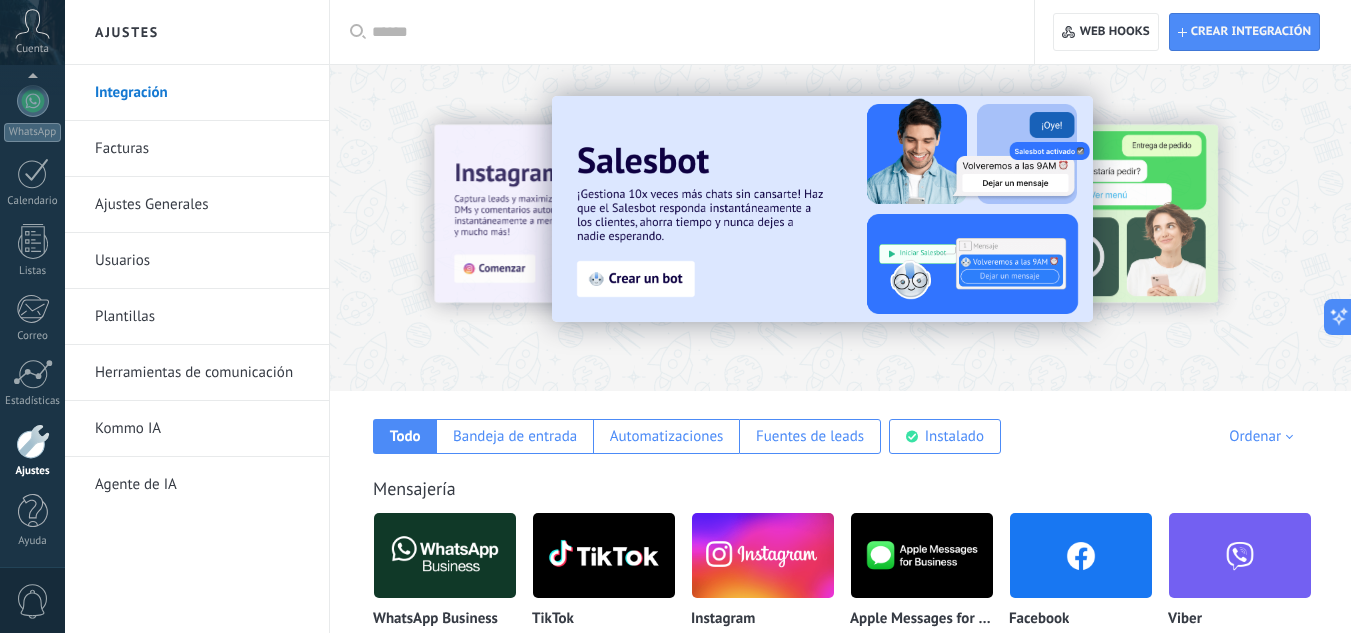 click 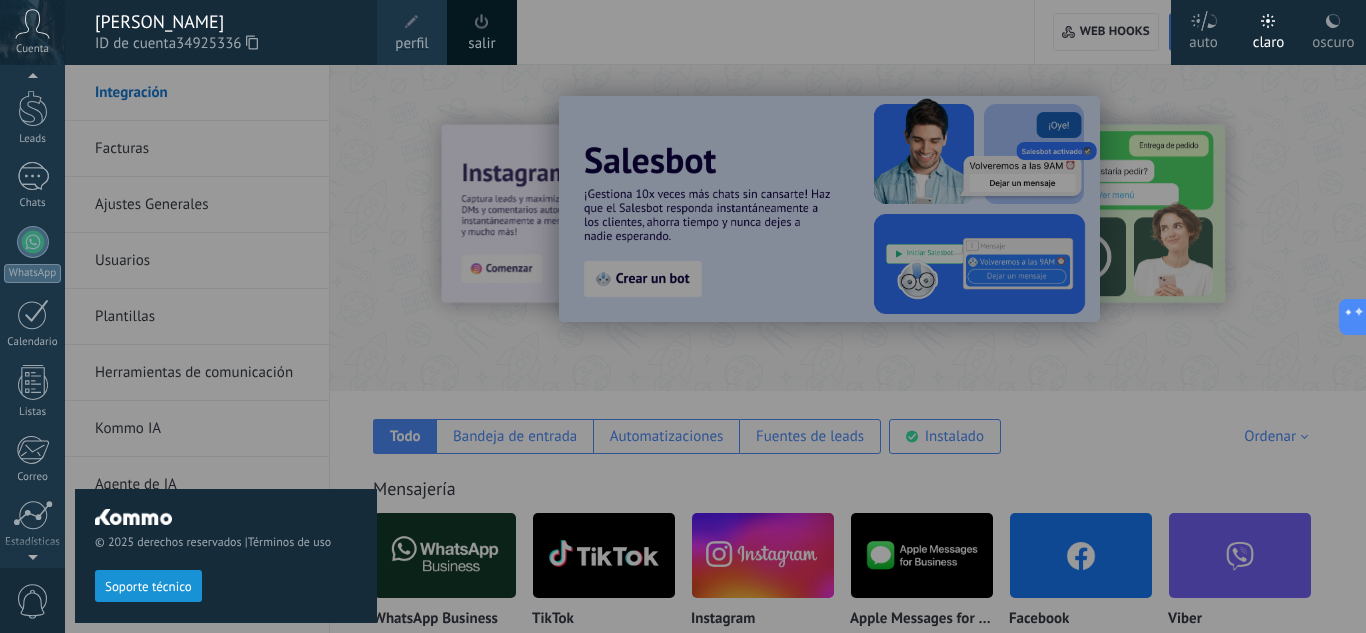 scroll, scrollTop: 49, scrollLeft: 0, axis: vertical 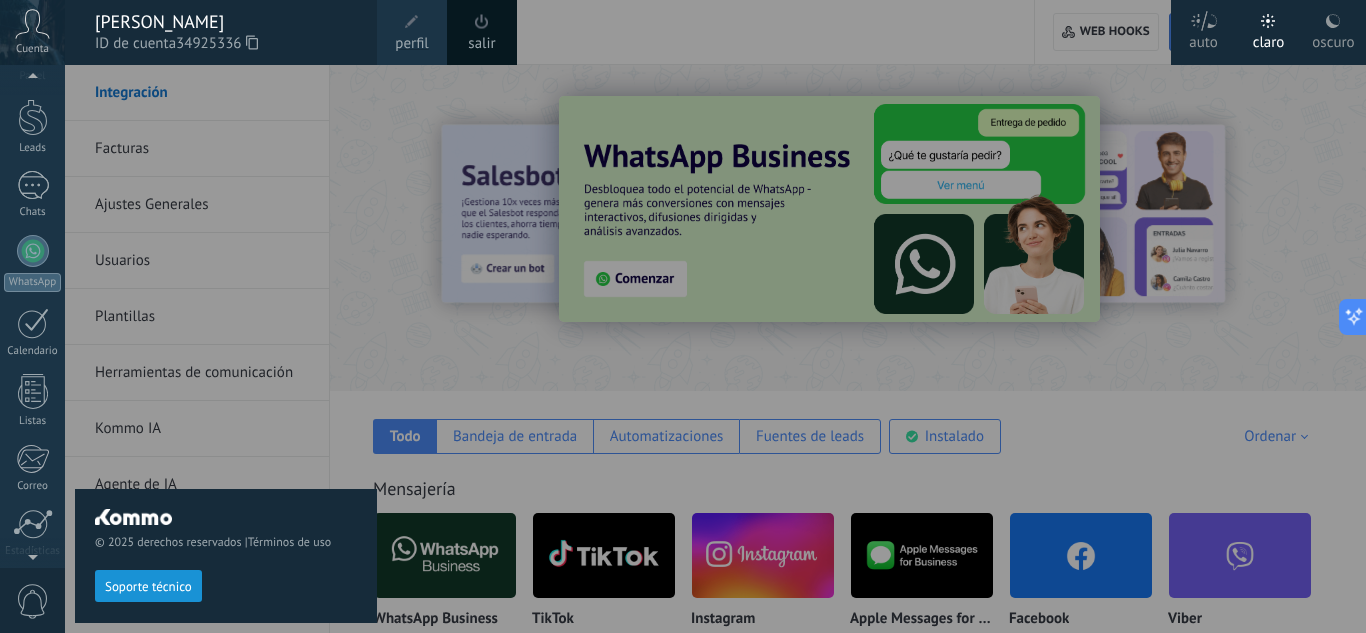 click on "perfil" at bounding box center [411, 44] 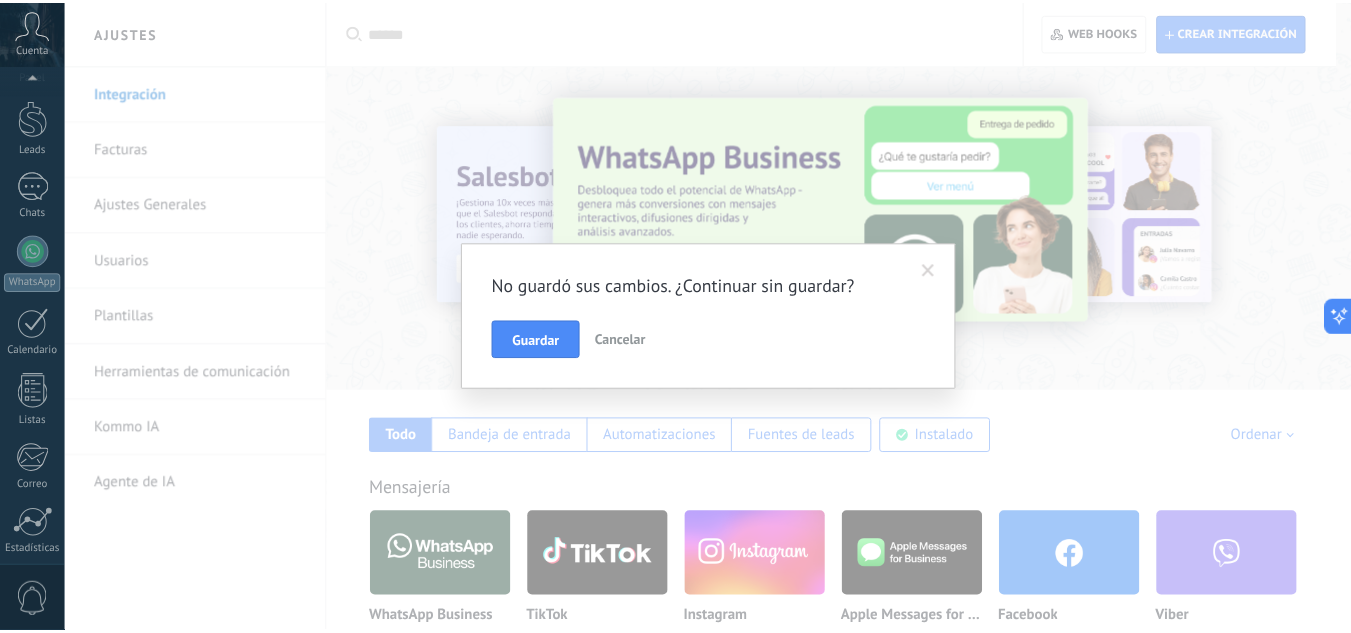 scroll, scrollTop: 199, scrollLeft: 0, axis: vertical 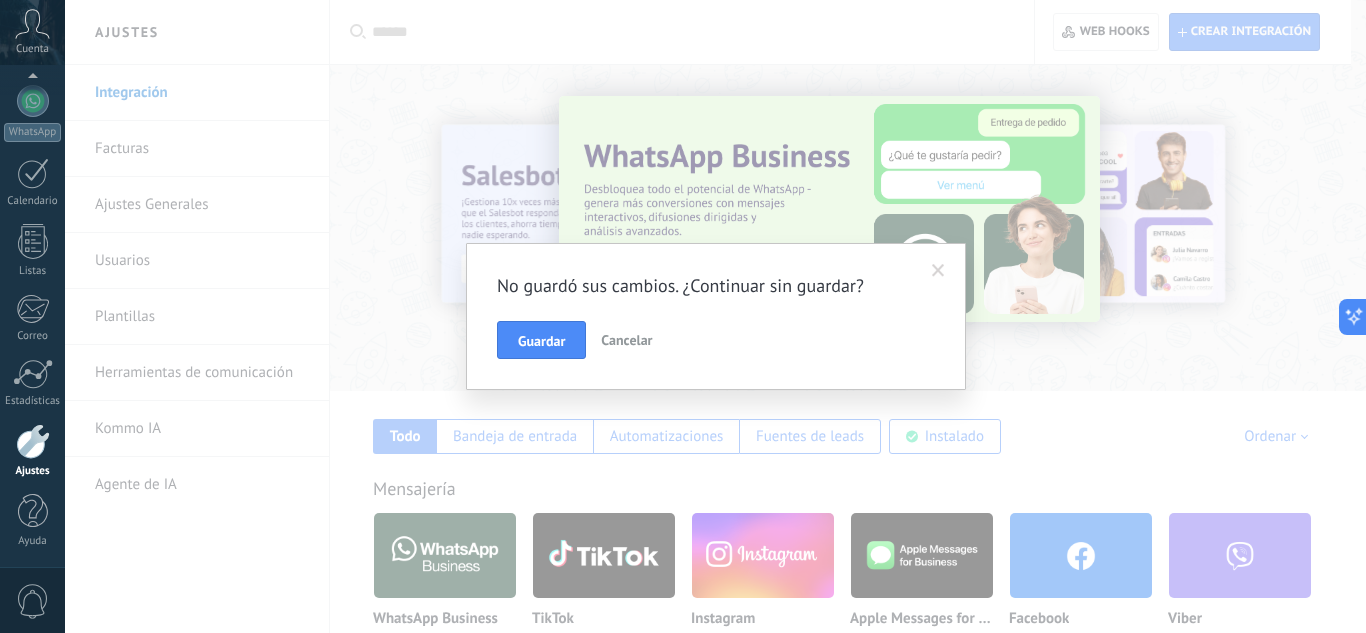 click on "Cancelar" at bounding box center [626, 340] 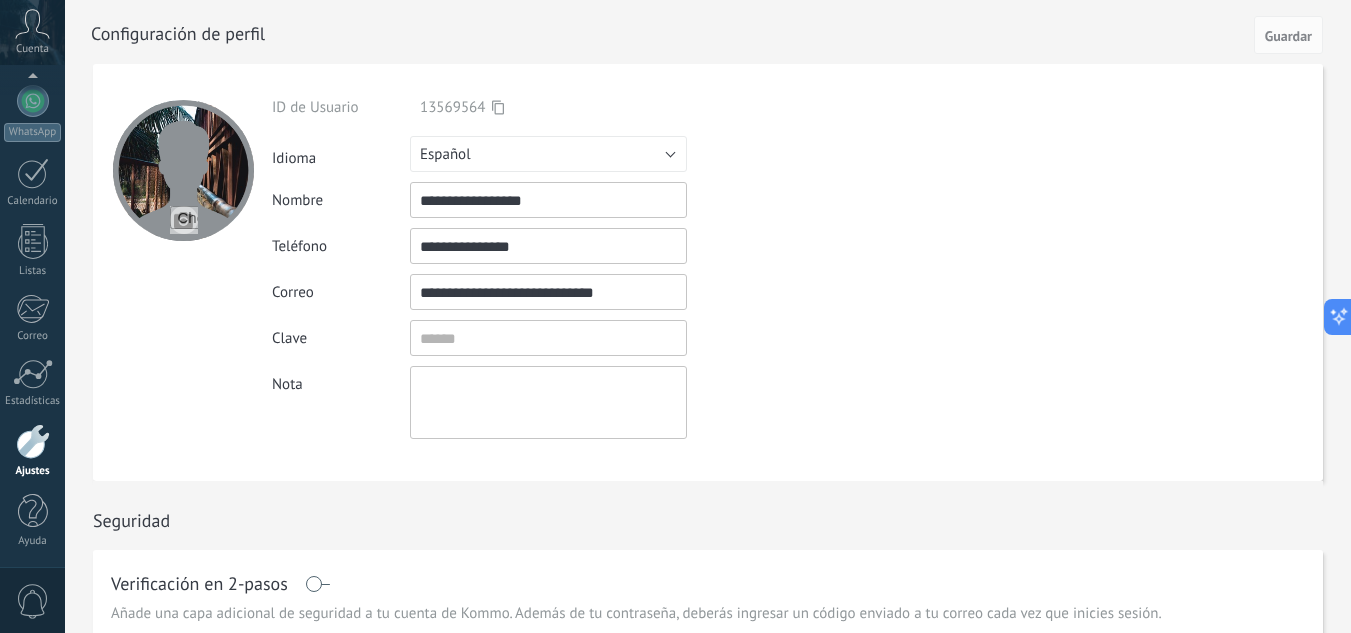 click at bounding box center [184, 220] 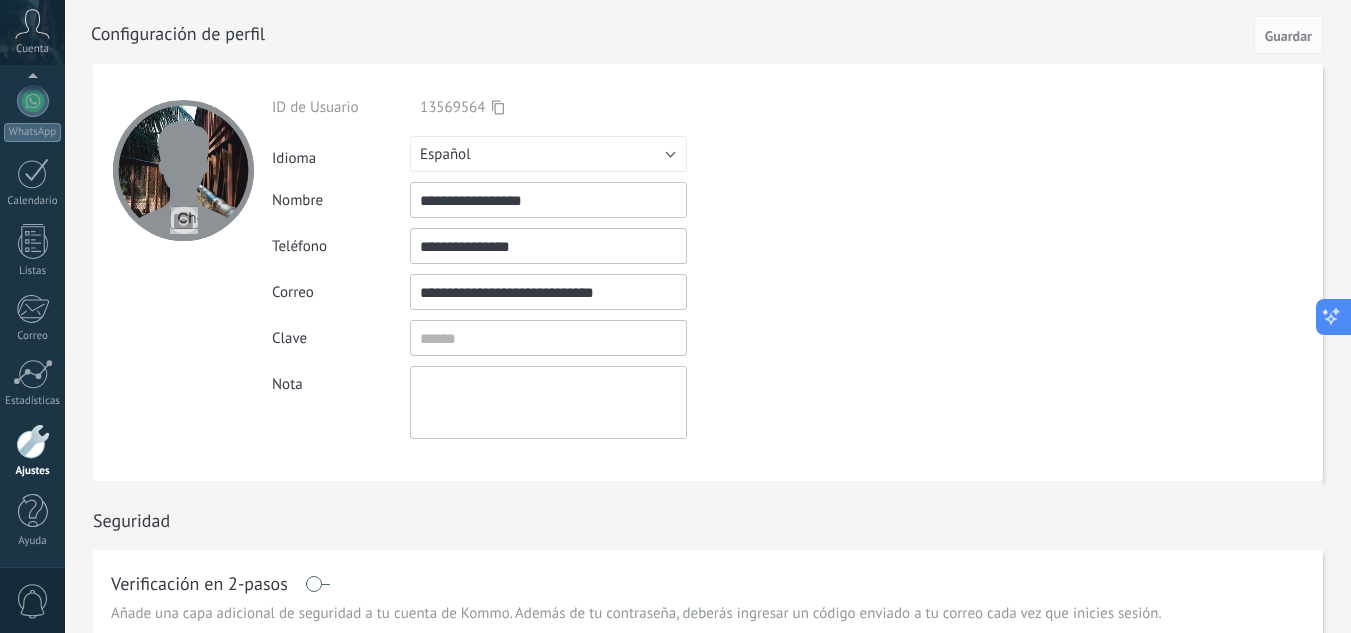 click 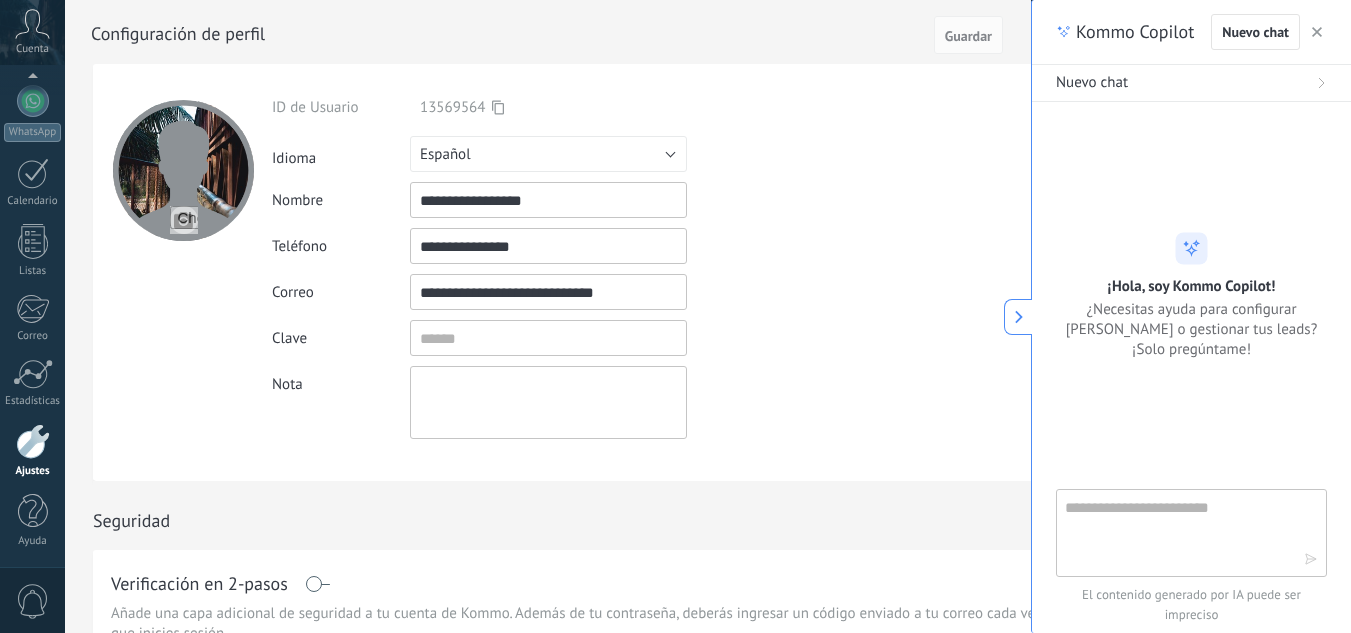 click 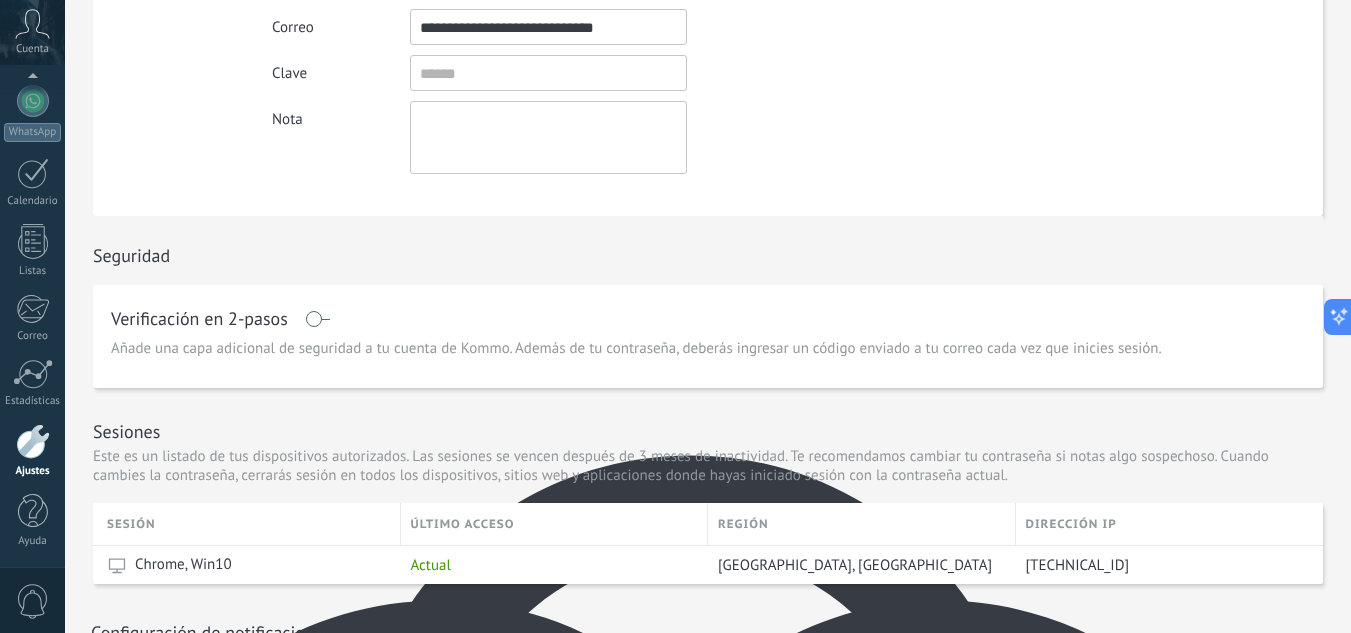 scroll, scrollTop: 400, scrollLeft: 0, axis: vertical 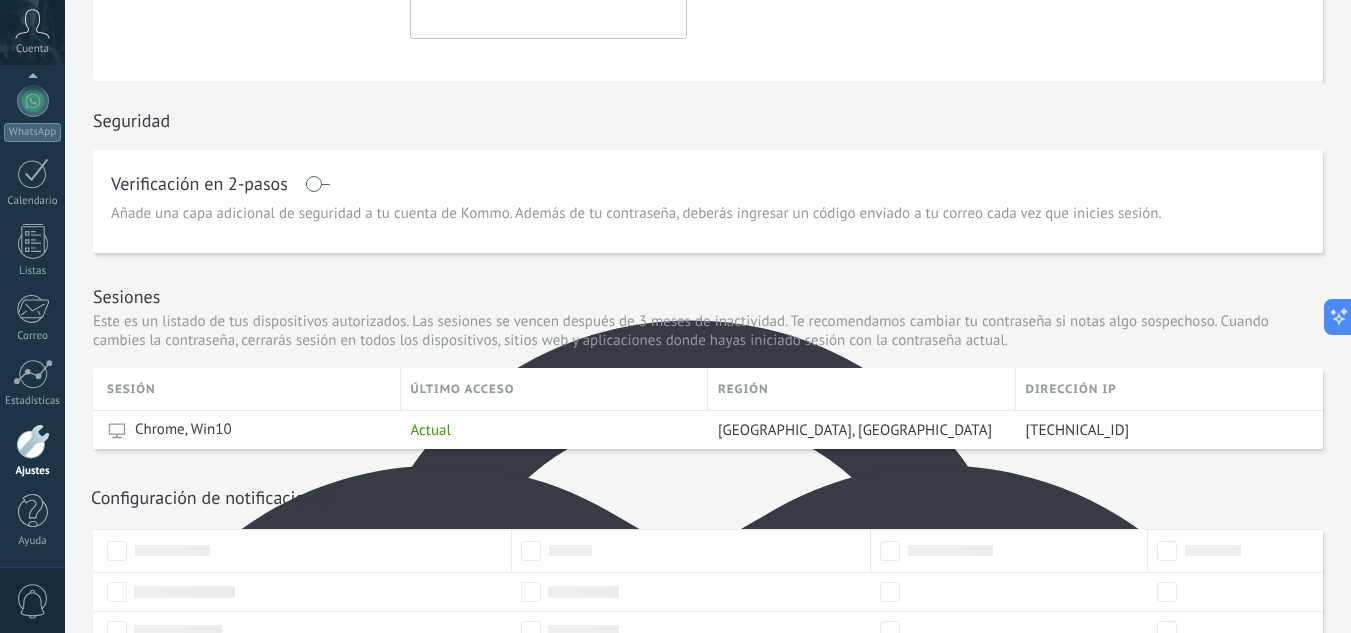 click at bounding box center [317, 184] 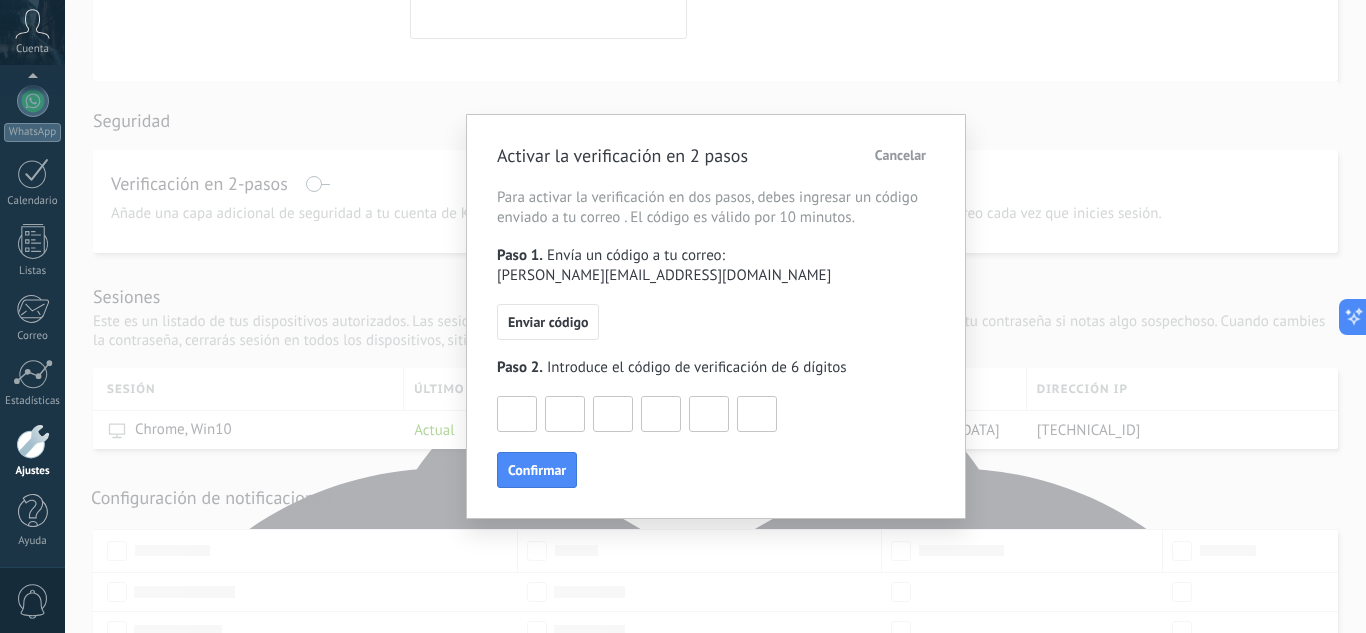 click on "Cancelar" at bounding box center [900, 155] 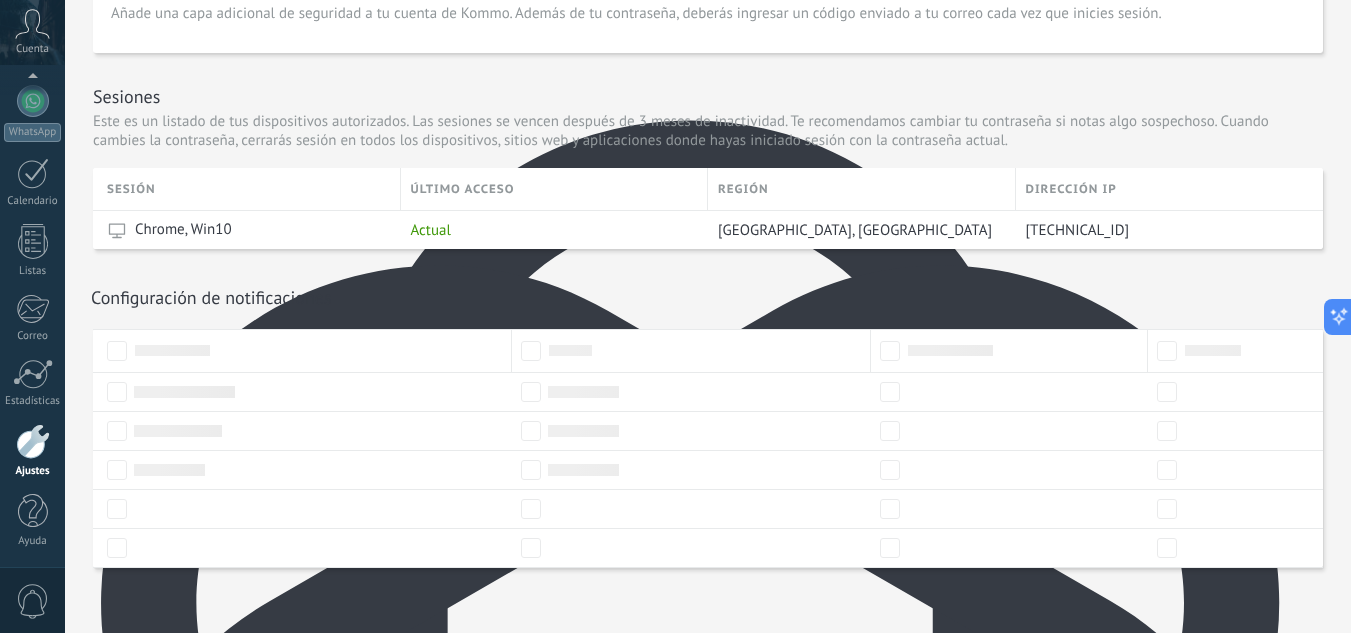 scroll, scrollTop: 610, scrollLeft: 0, axis: vertical 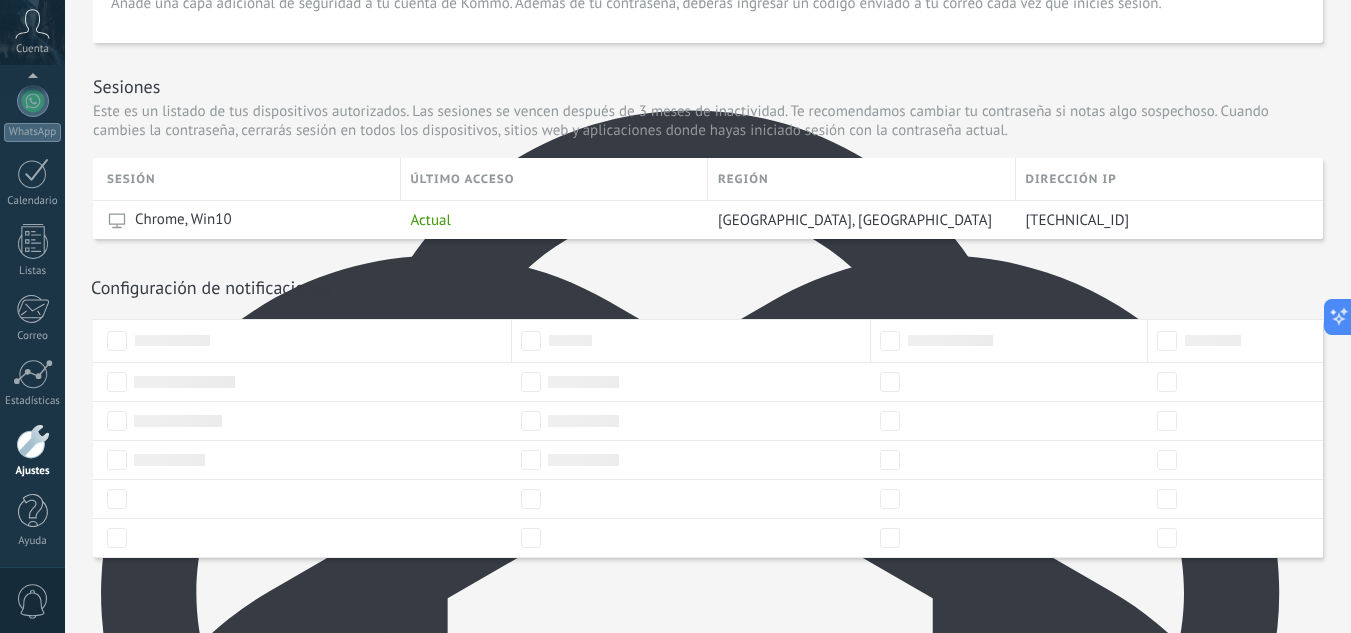 click at bounding box center [302, 341] 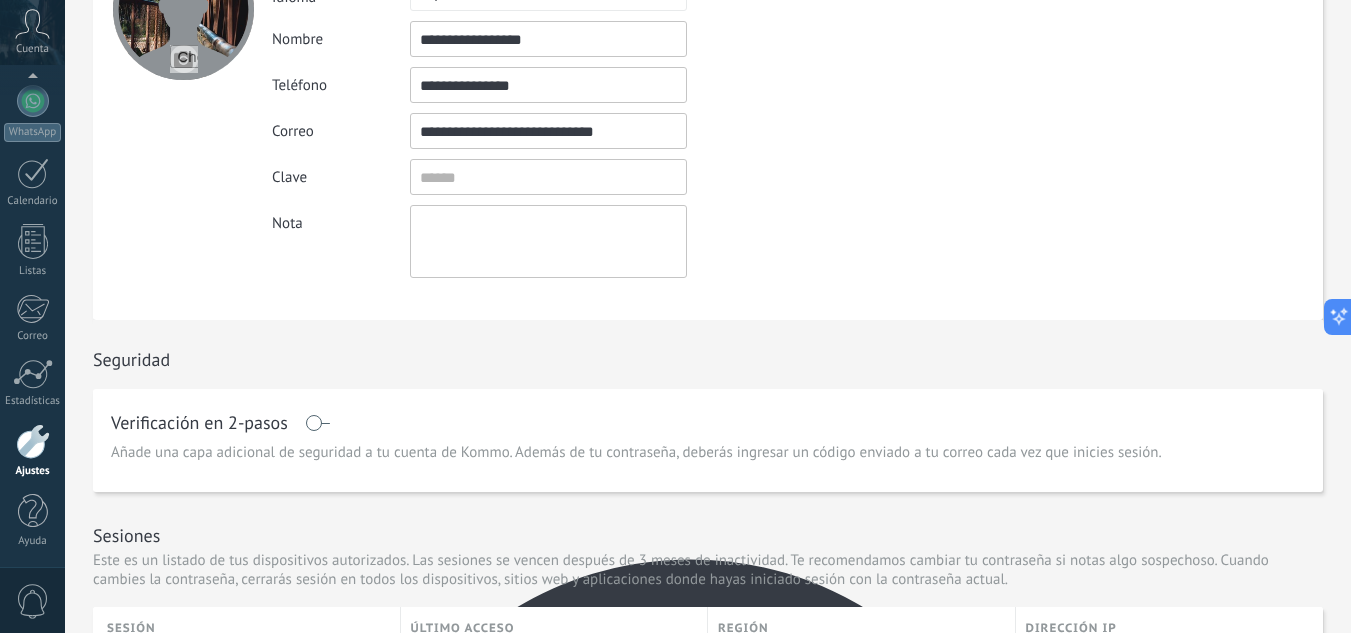 scroll, scrollTop: 0, scrollLeft: 0, axis: both 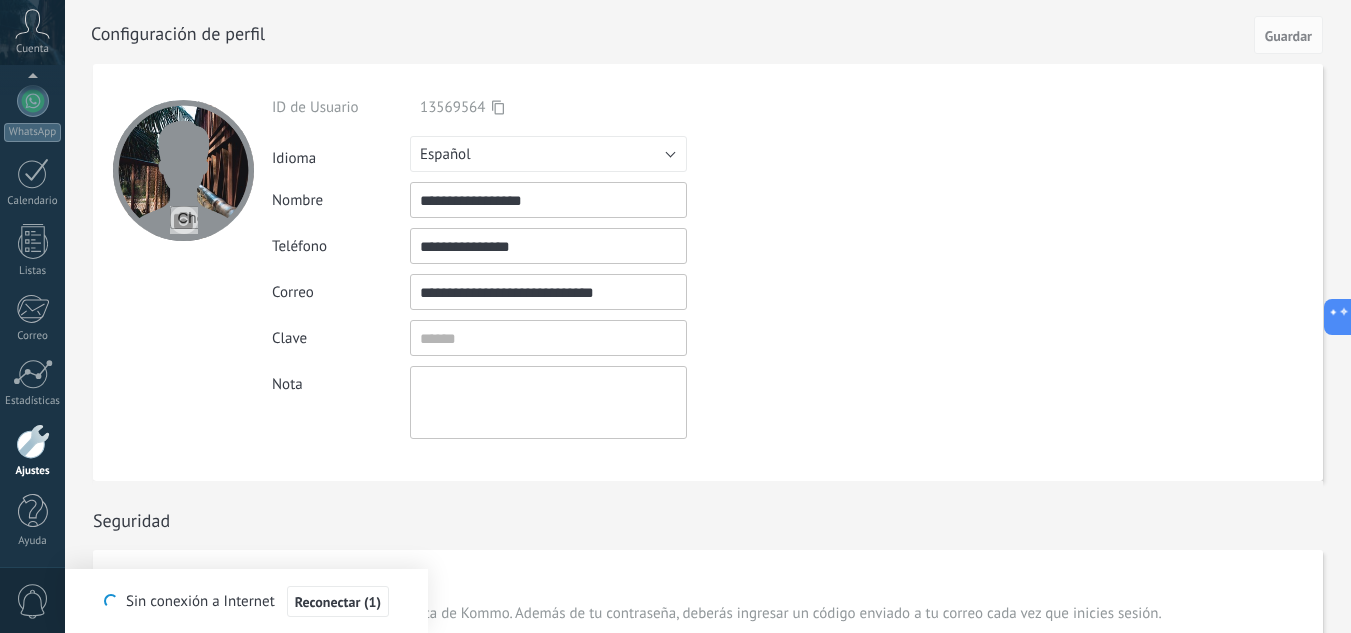 click on "**********" at bounding box center (548, 246) 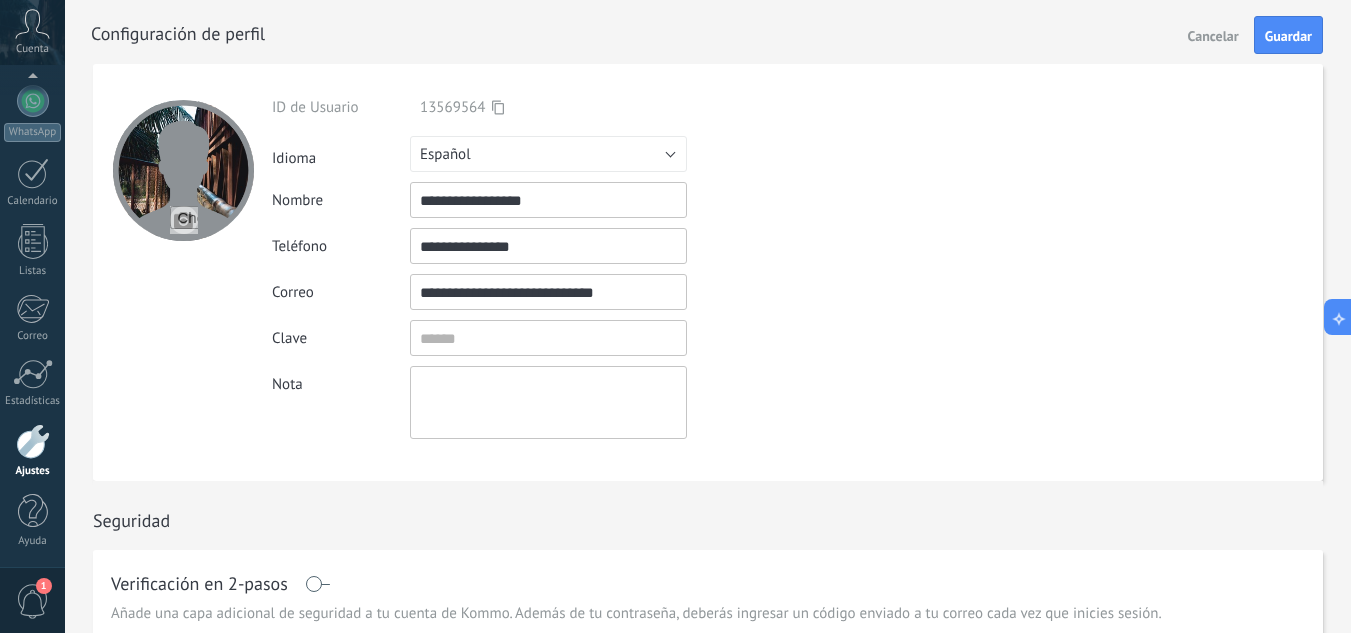 drag, startPoint x: 833, startPoint y: 343, endPoint x: 692, endPoint y: 472, distance: 191.1073 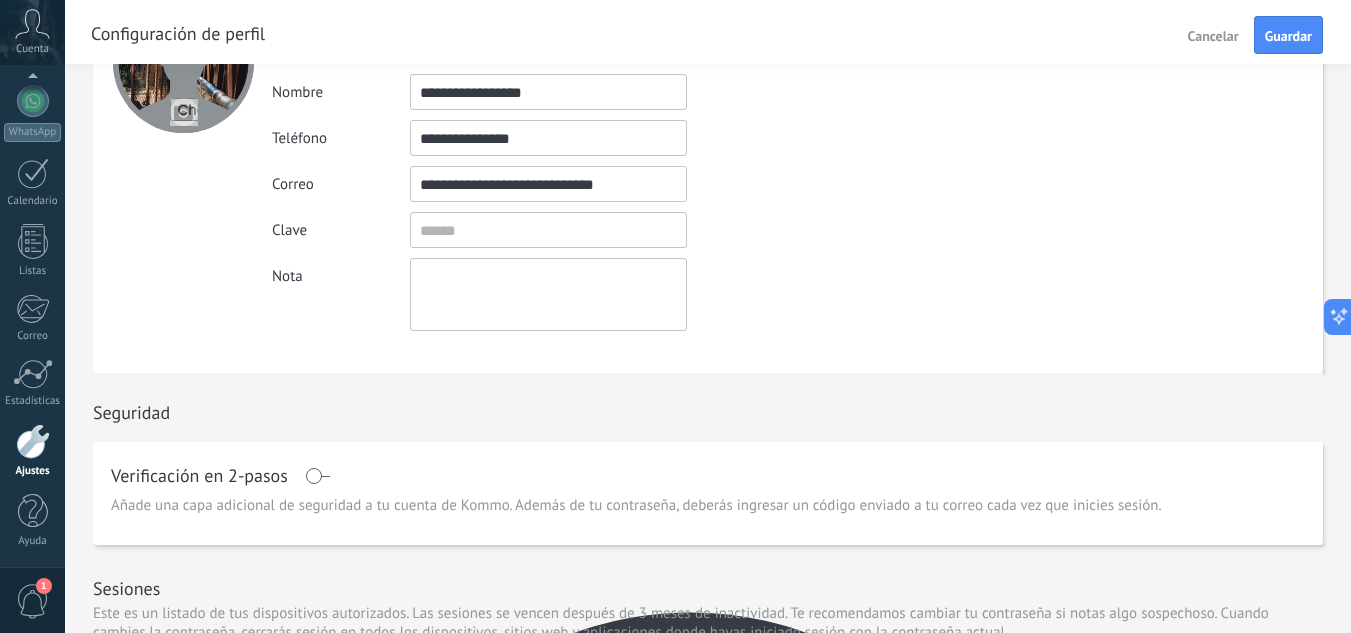 scroll, scrollTop: 100, scrollLeft: 0, axis: vertical 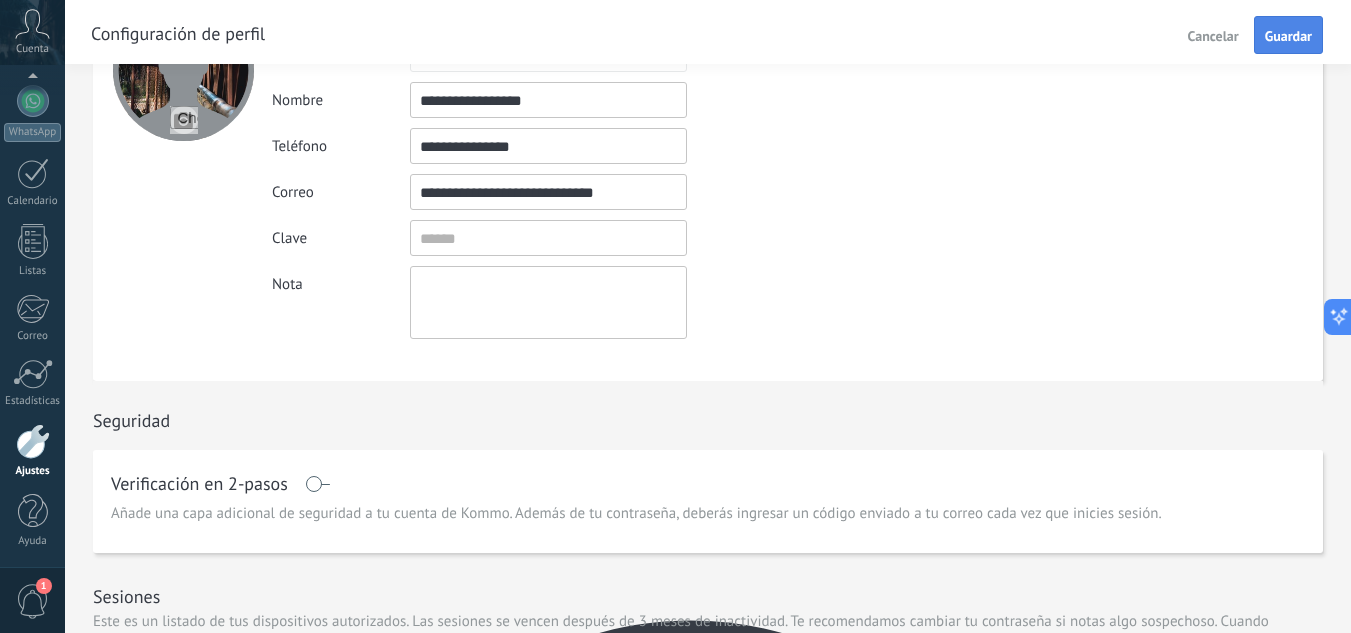 click on "Guardar" at bounding box center (1288, 36) 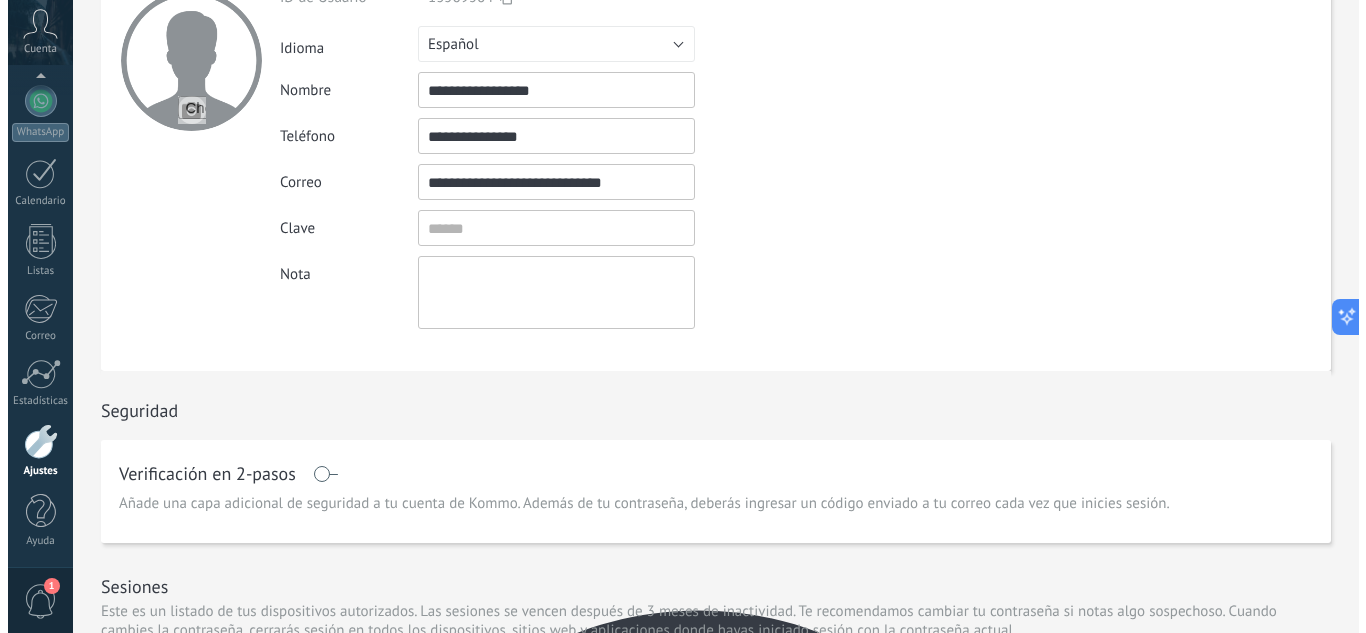 scroll, scrollTop: 0, scrollLeft: 0, axis: both 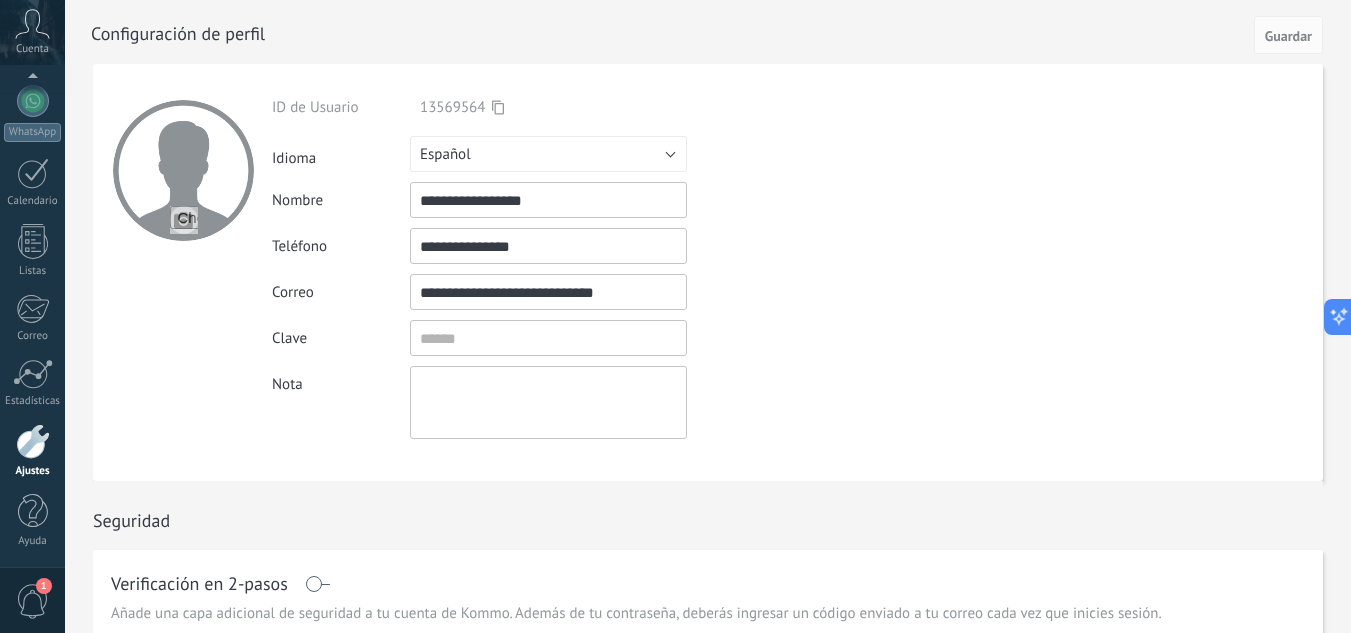 click 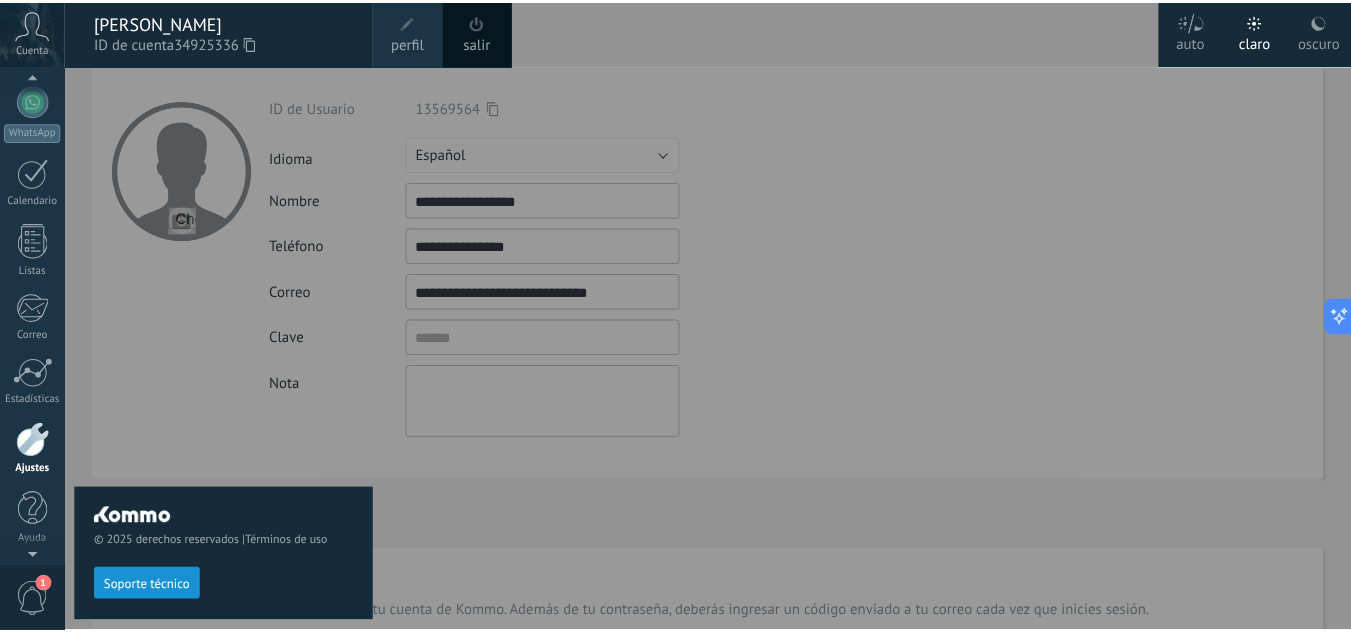 scroll, scrollTop: 184, scrollLeft: 0, axis: vertical 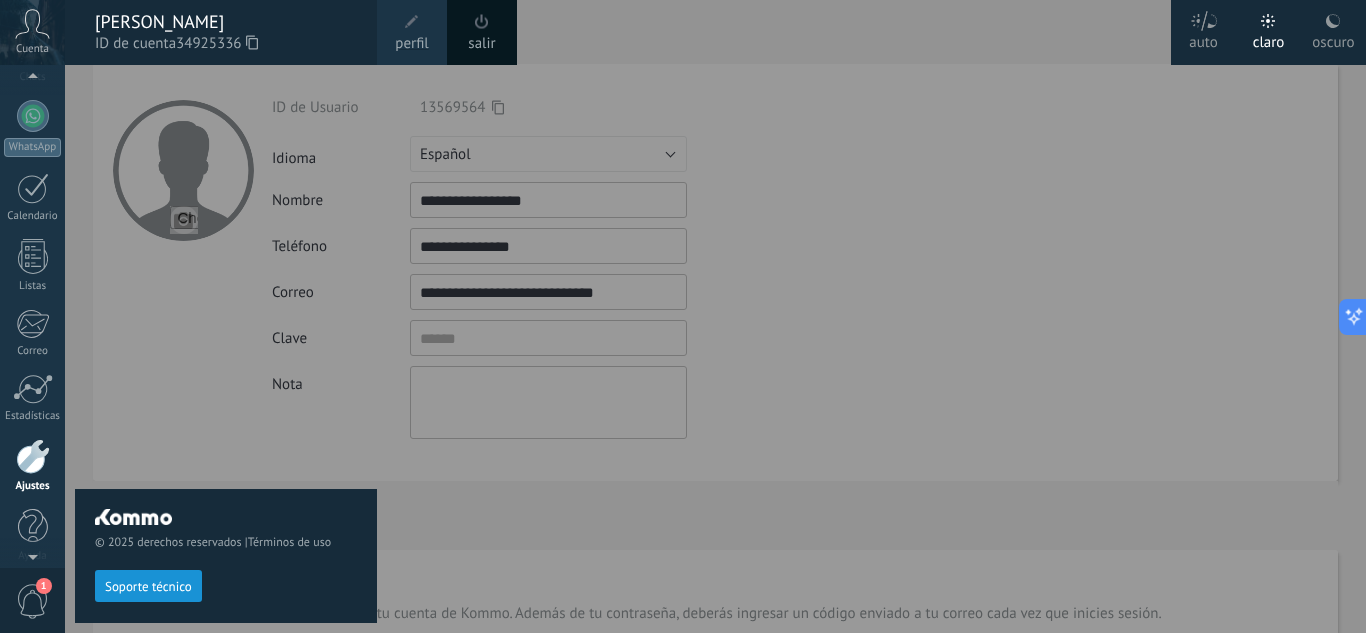 click 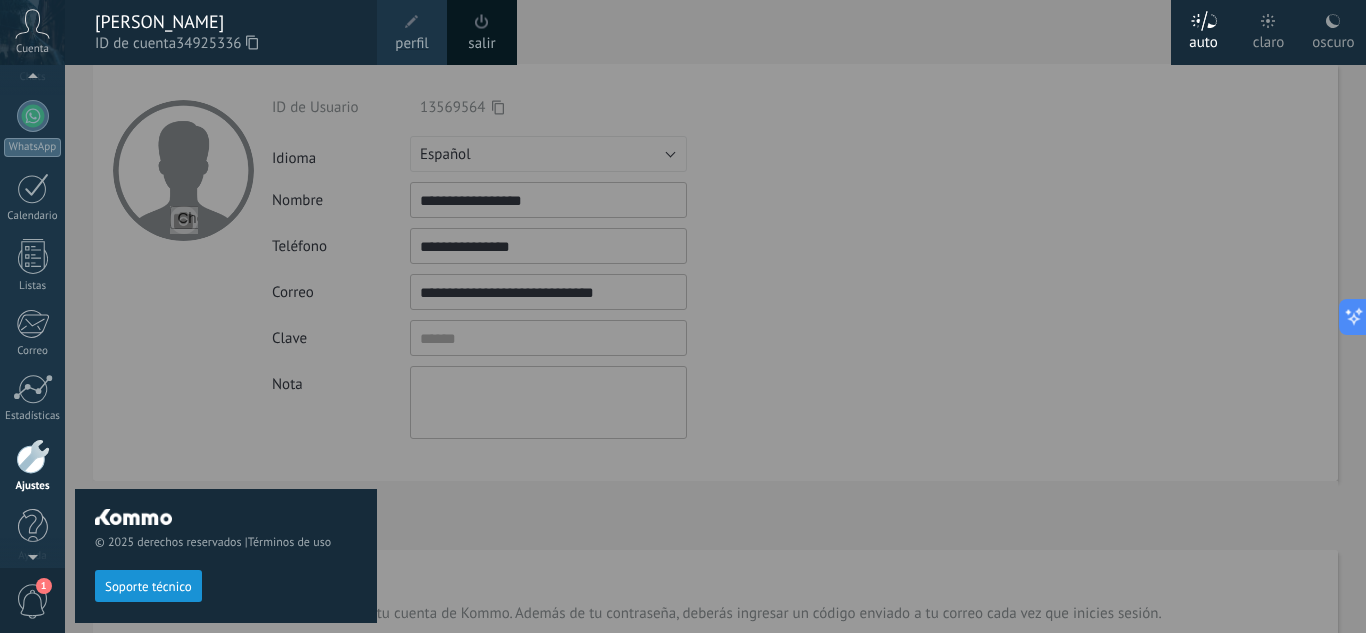 click at bounding box center (748, 316) 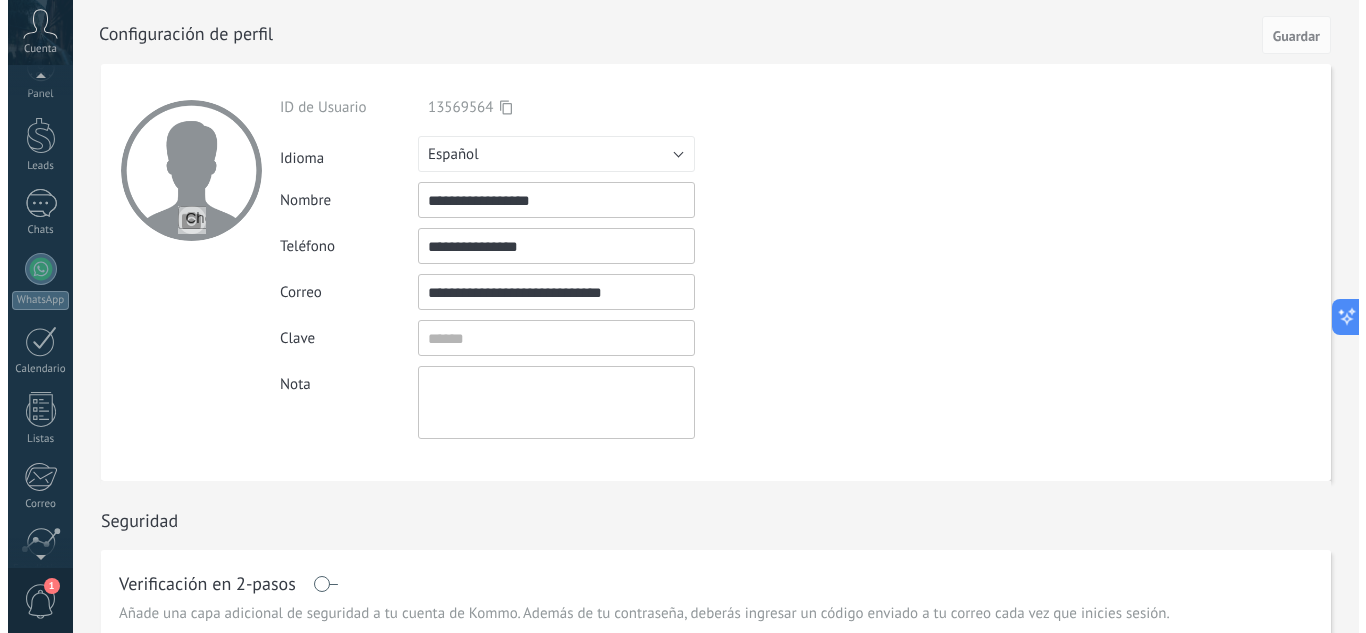scroll, scrollTop: 0, scrollLeft: 0, axis: both 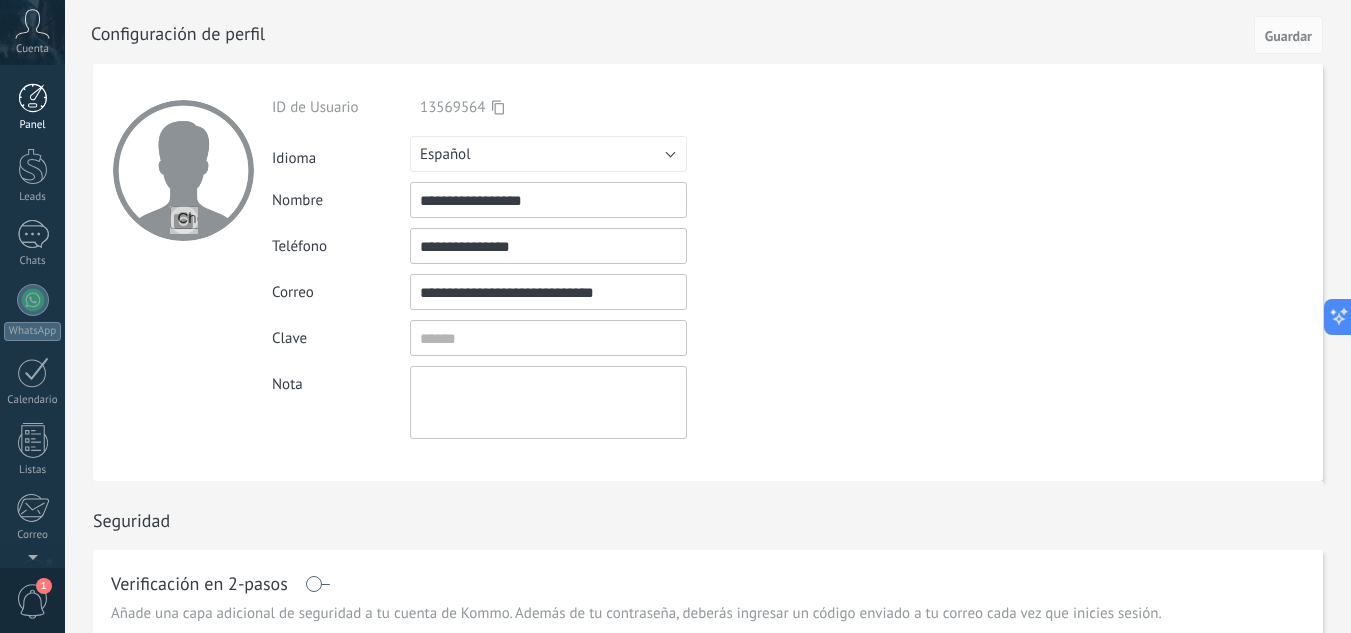 click at bounding box center [33, 98] 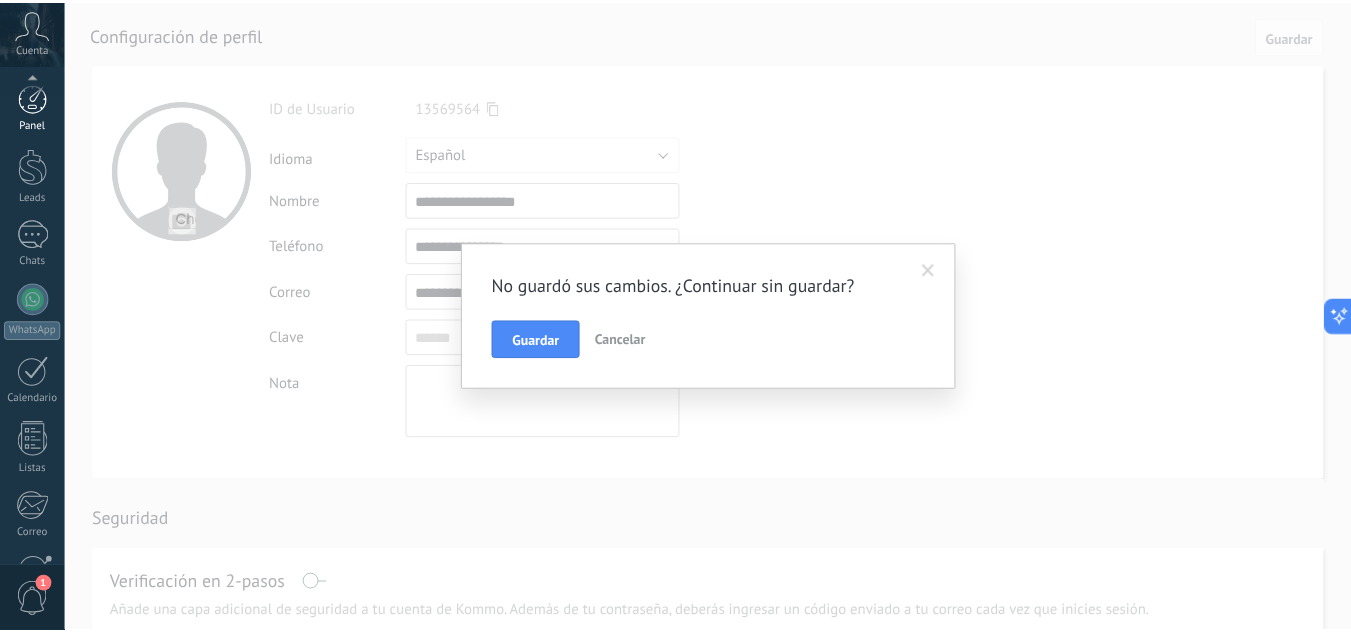 scroll, scrollTop: 199, scrollLeft: 0, axis: vertical 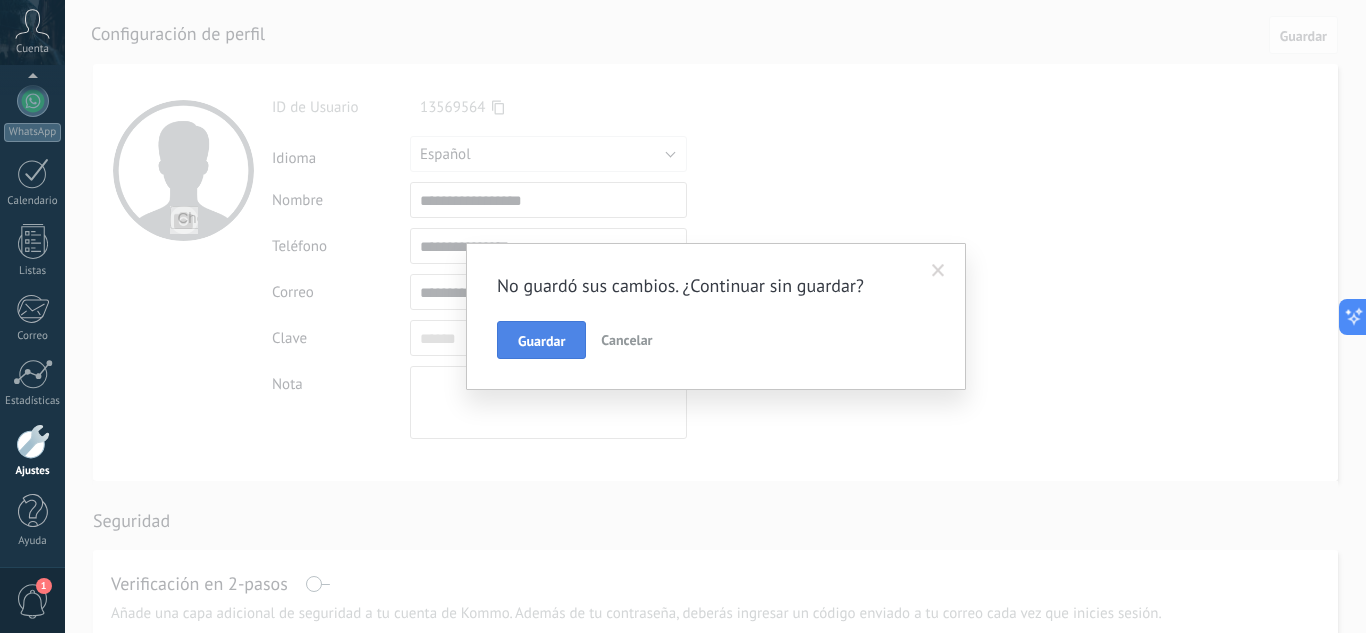 click on "Guardar" at bounding box center (541, 341) 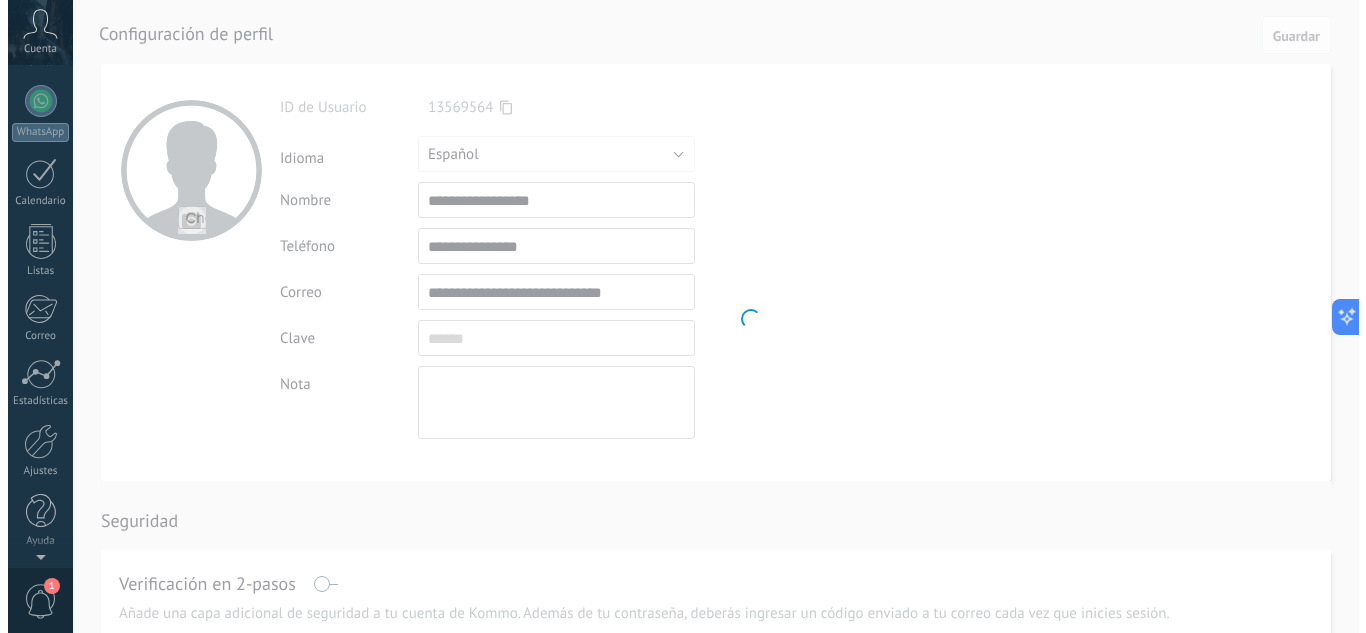 scroll, scrollTop: 0, scrollLeft: 0, axis: both 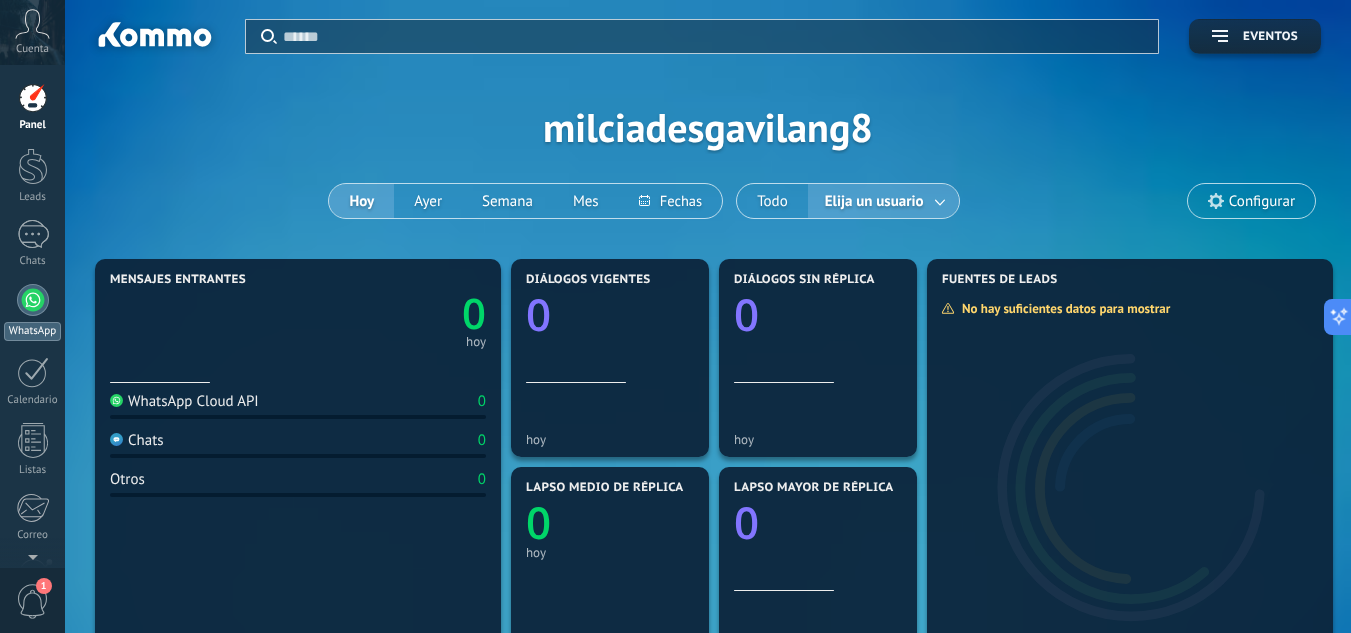 click at bounding box center (33, 300) 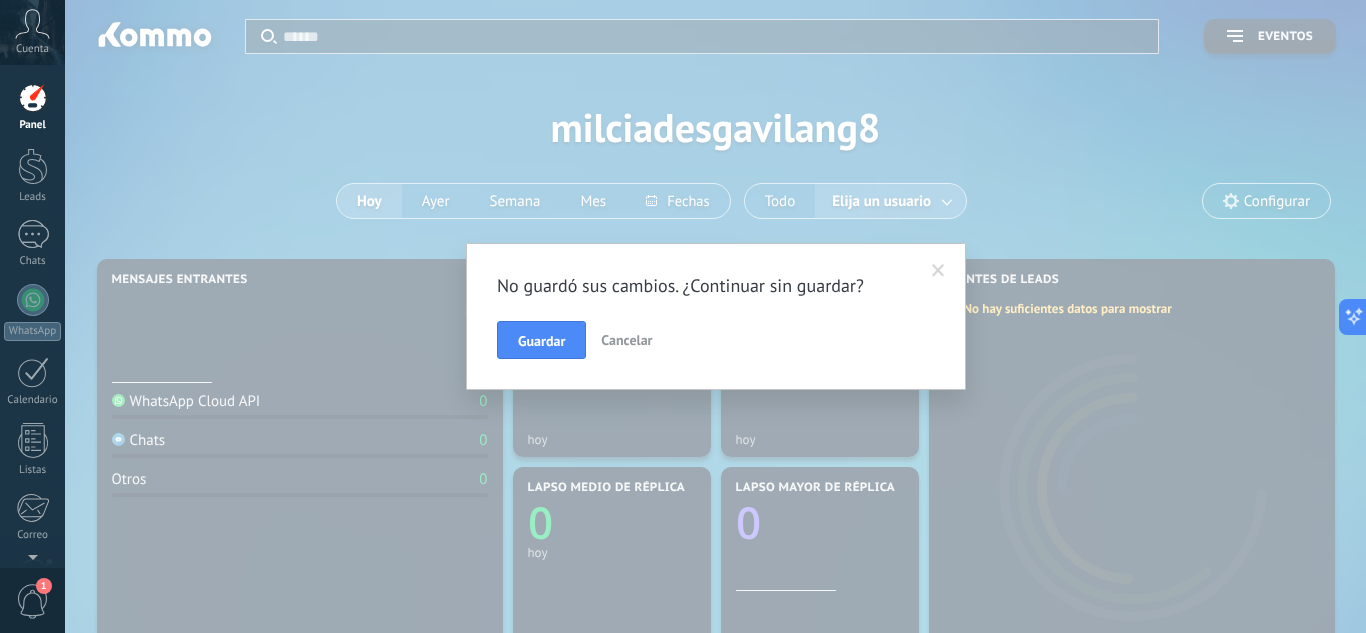 click on "Cancelar" at bounding box center (626, 340) 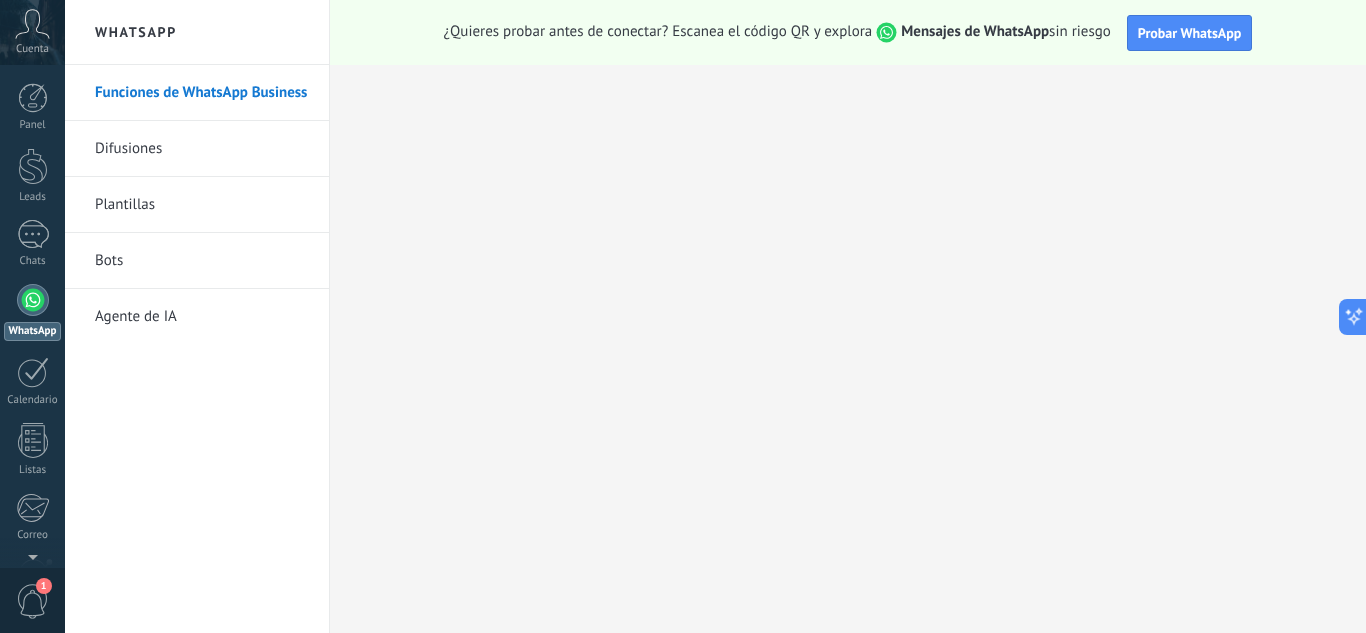 click on "Funciones de WhatsApp Business" at bounding box center [202, 93] 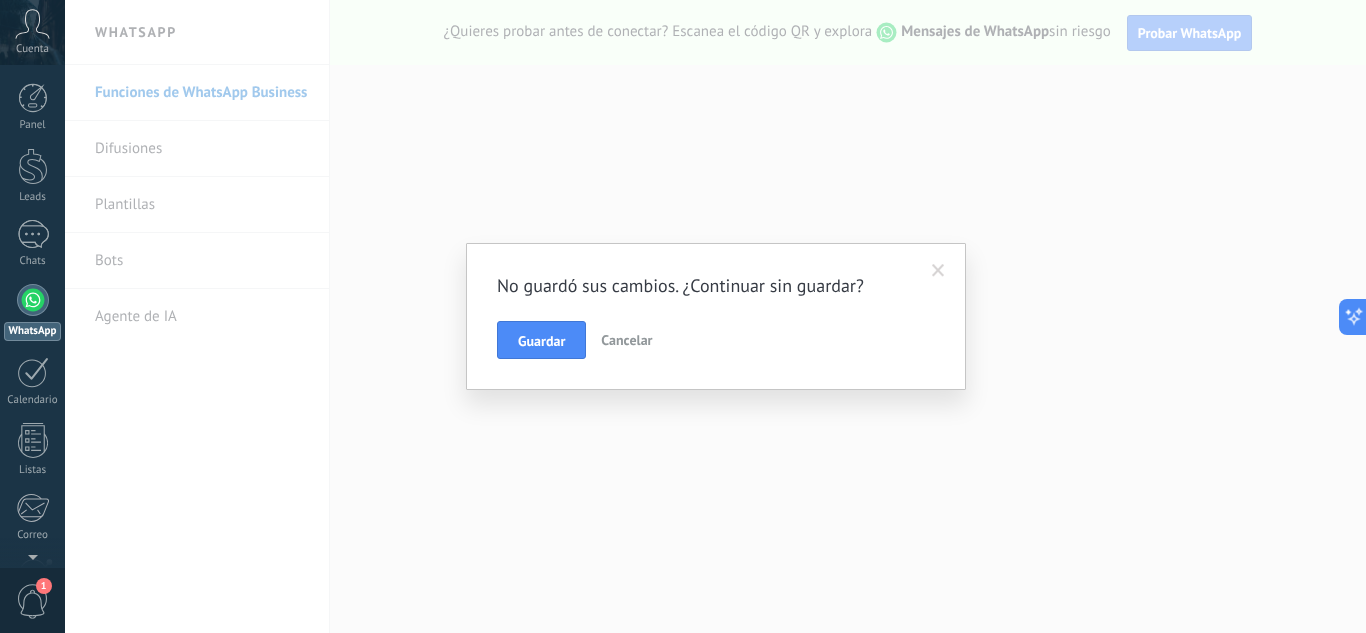 click on "Cancelar" at bounding box center (626, 340) 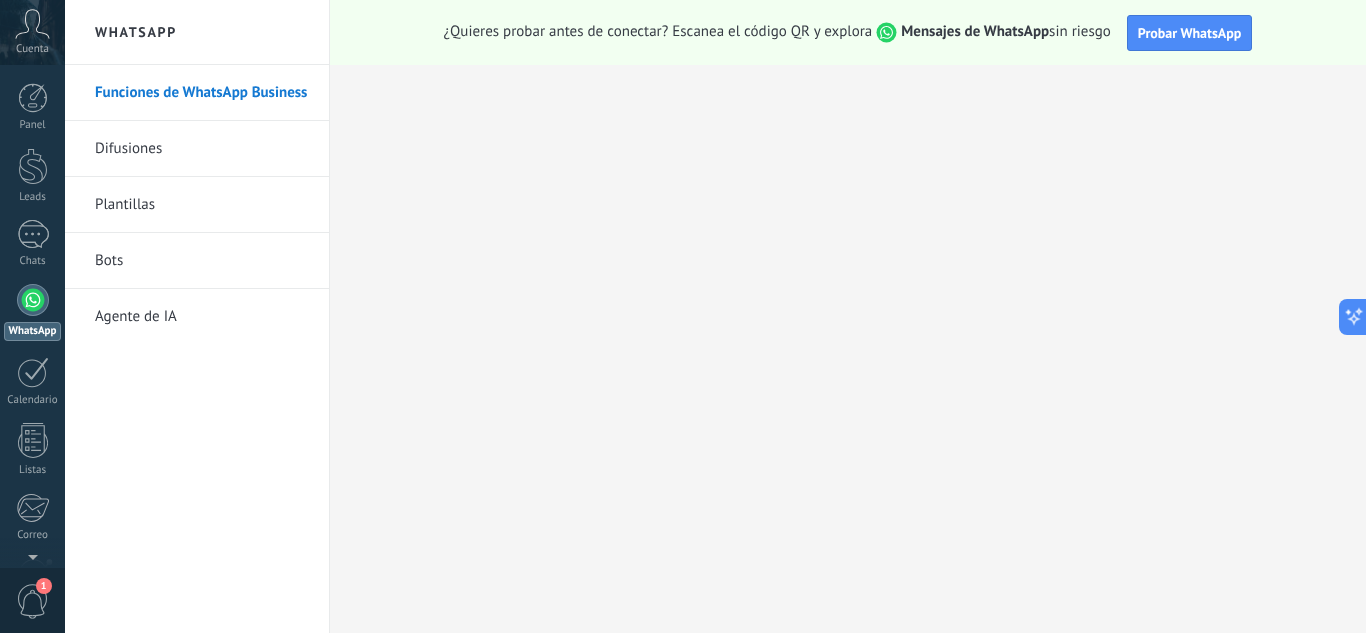 click on "Funciones de WhatsApp Business" at bounding box center (202, 93) 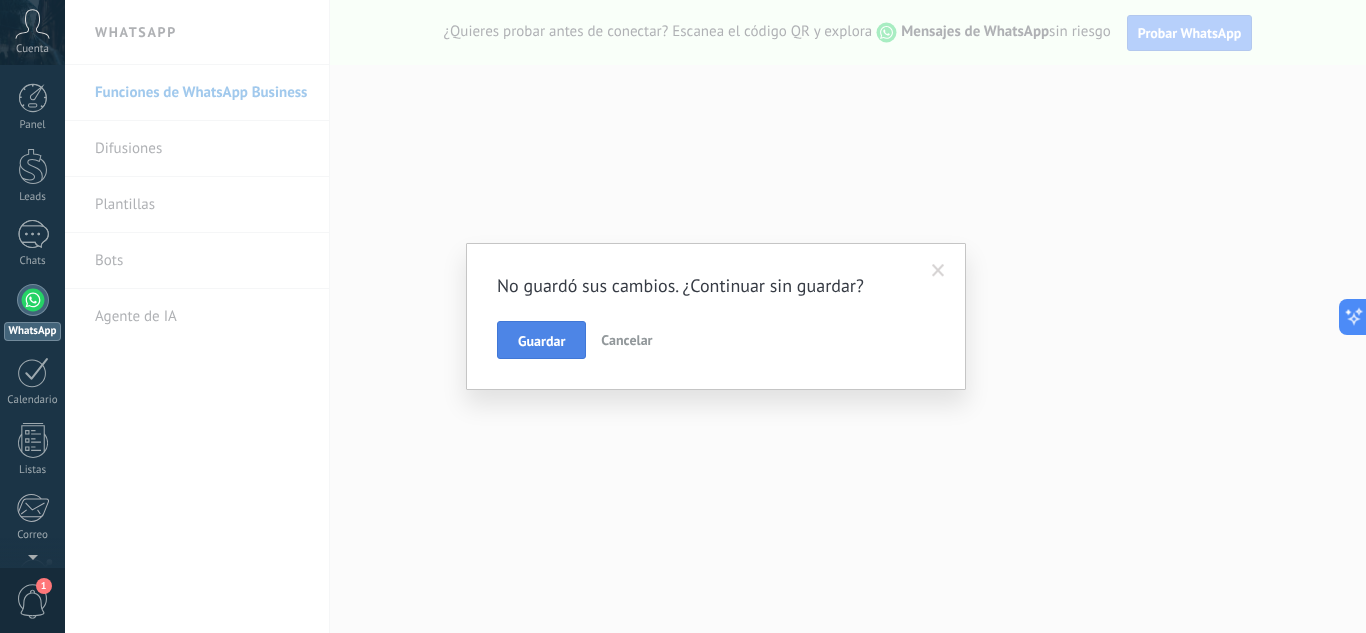 click on "Guardar" at bounding box center (541, 341) 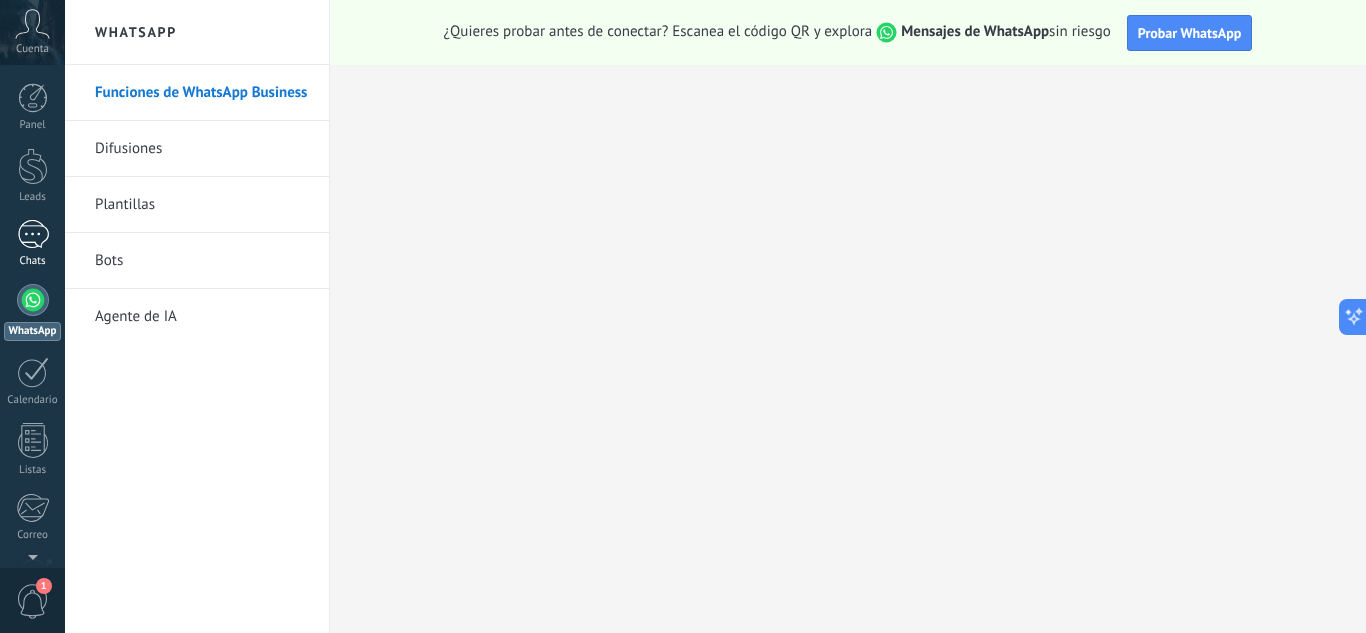 click at bounding box center (33, 234) 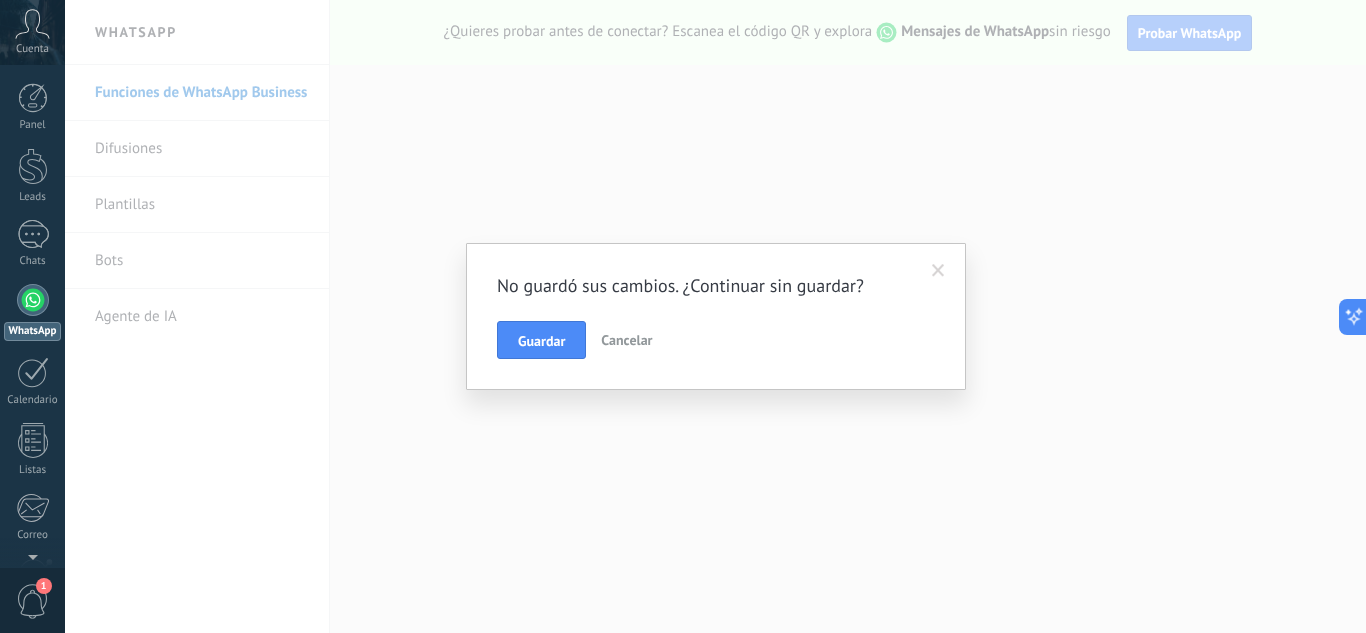 click on "Cancelar" at bounding box center (626, 340) 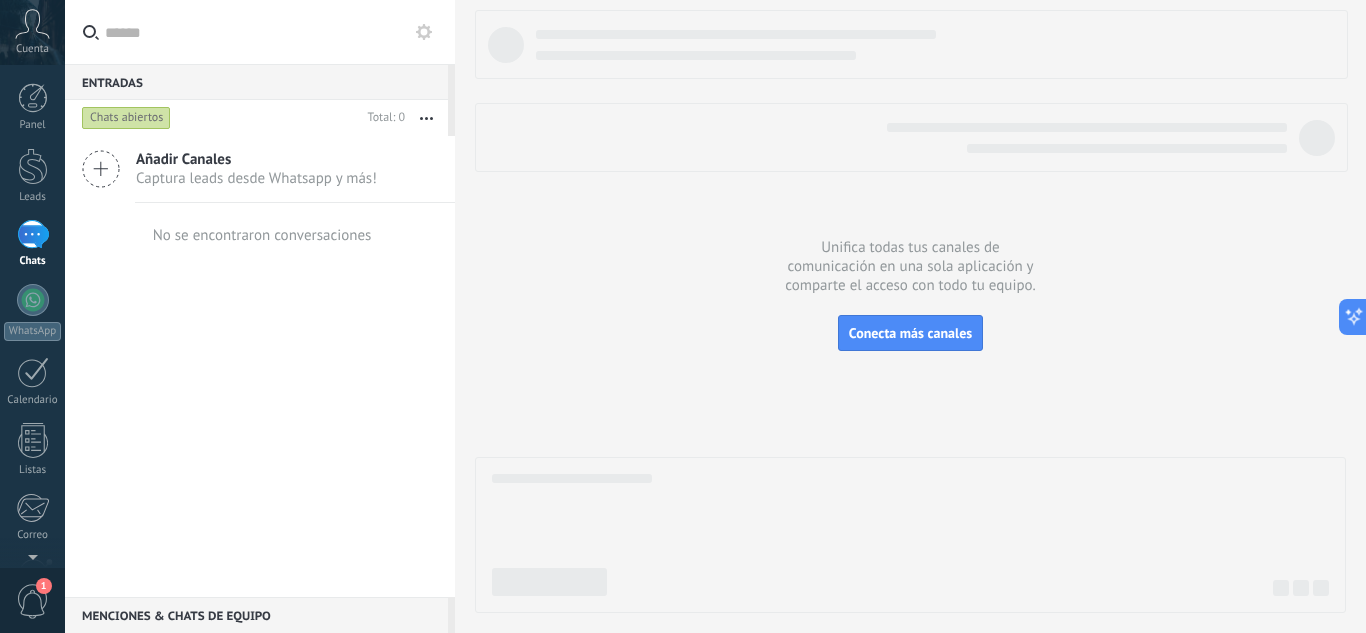click on "Añadir Canales" at bounding box center [256, 159] 